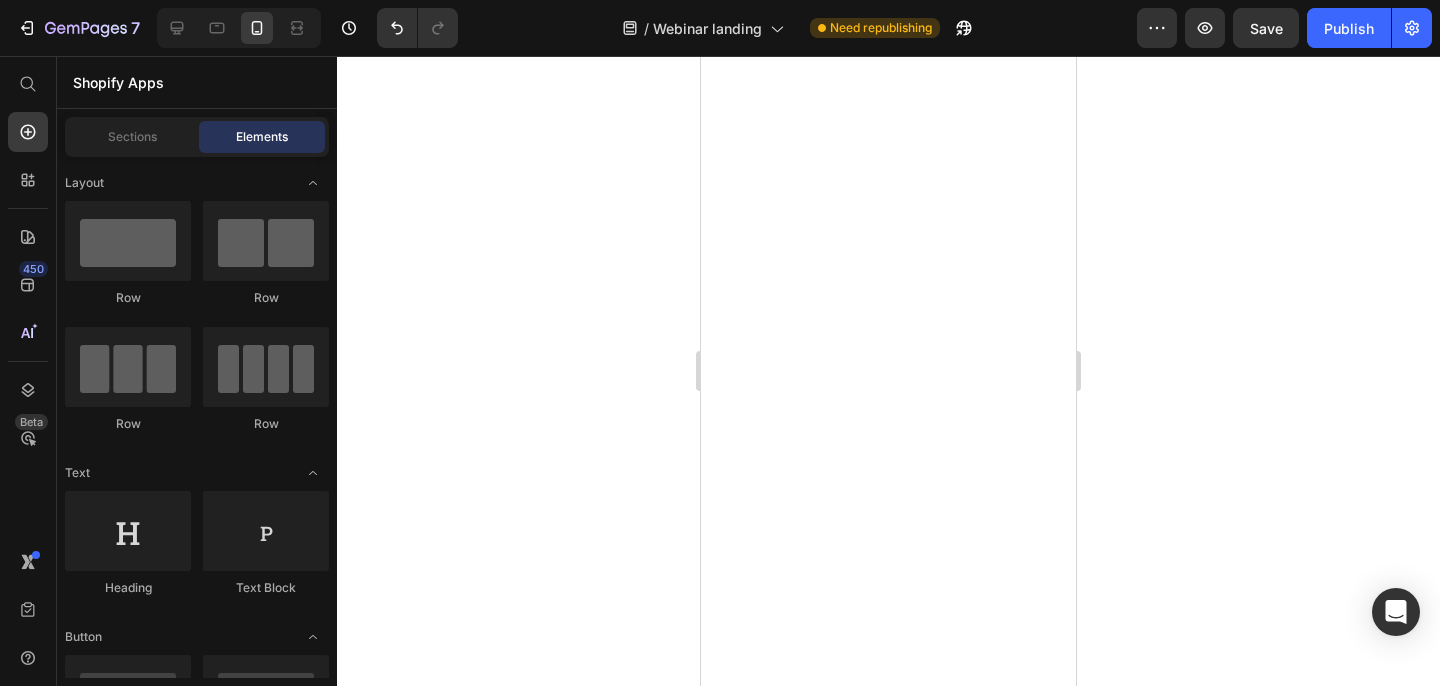 scroll, scrollTop: 0, scrollLeft: 0, axis: both 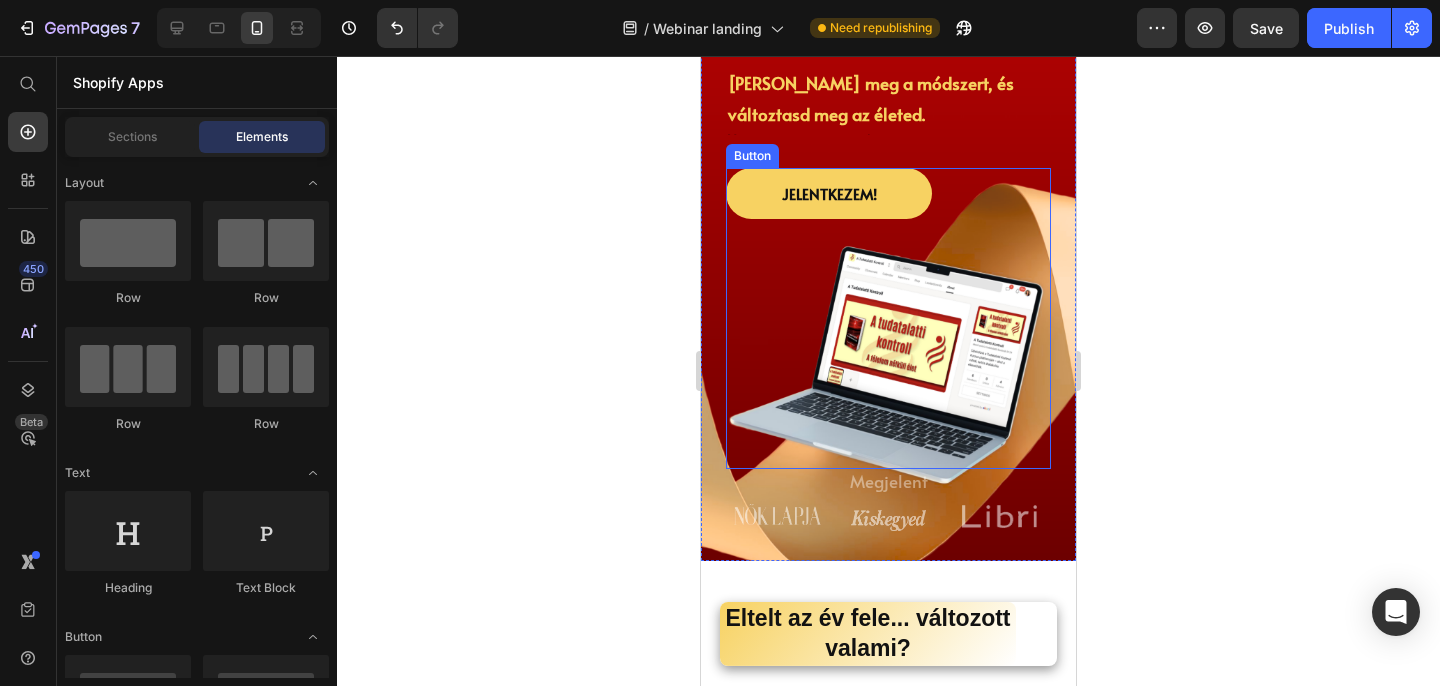 click on "Jelentkezem! Button" at bounding box center [888, 318] 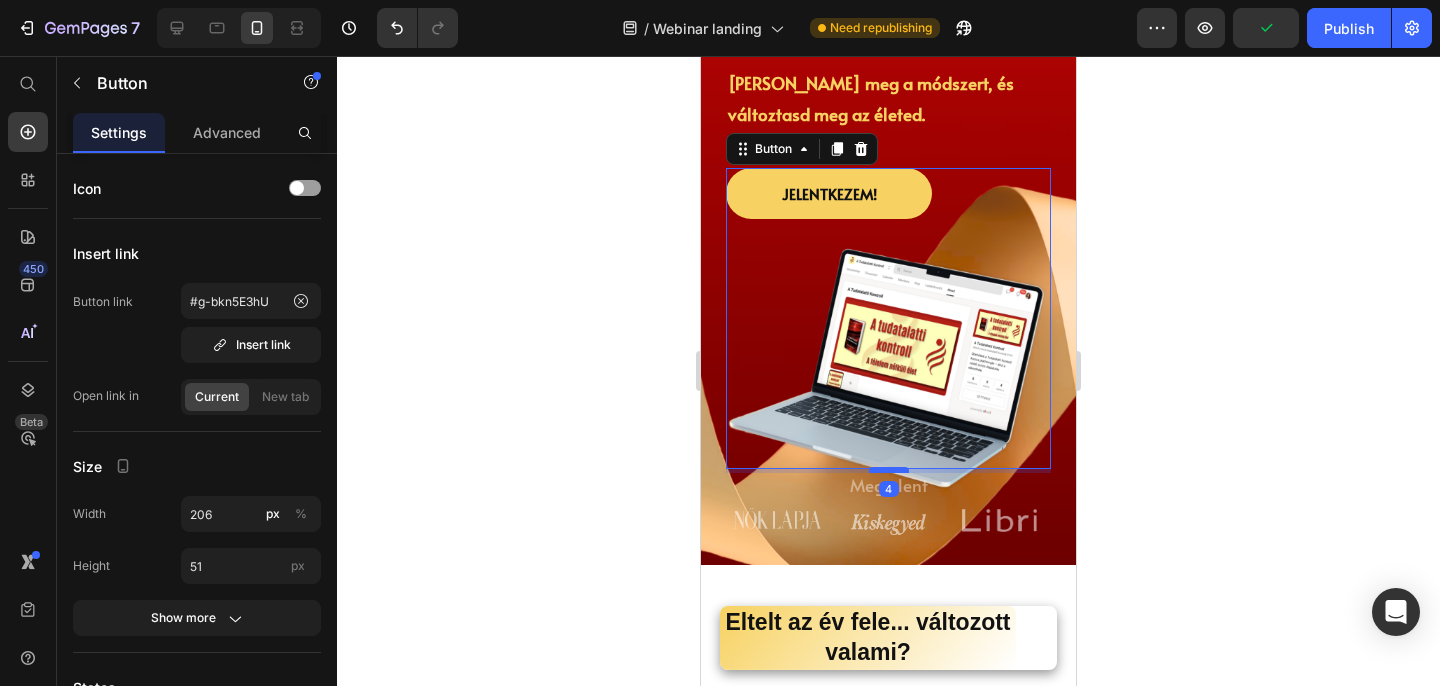 click at bounding box center (889, 470) 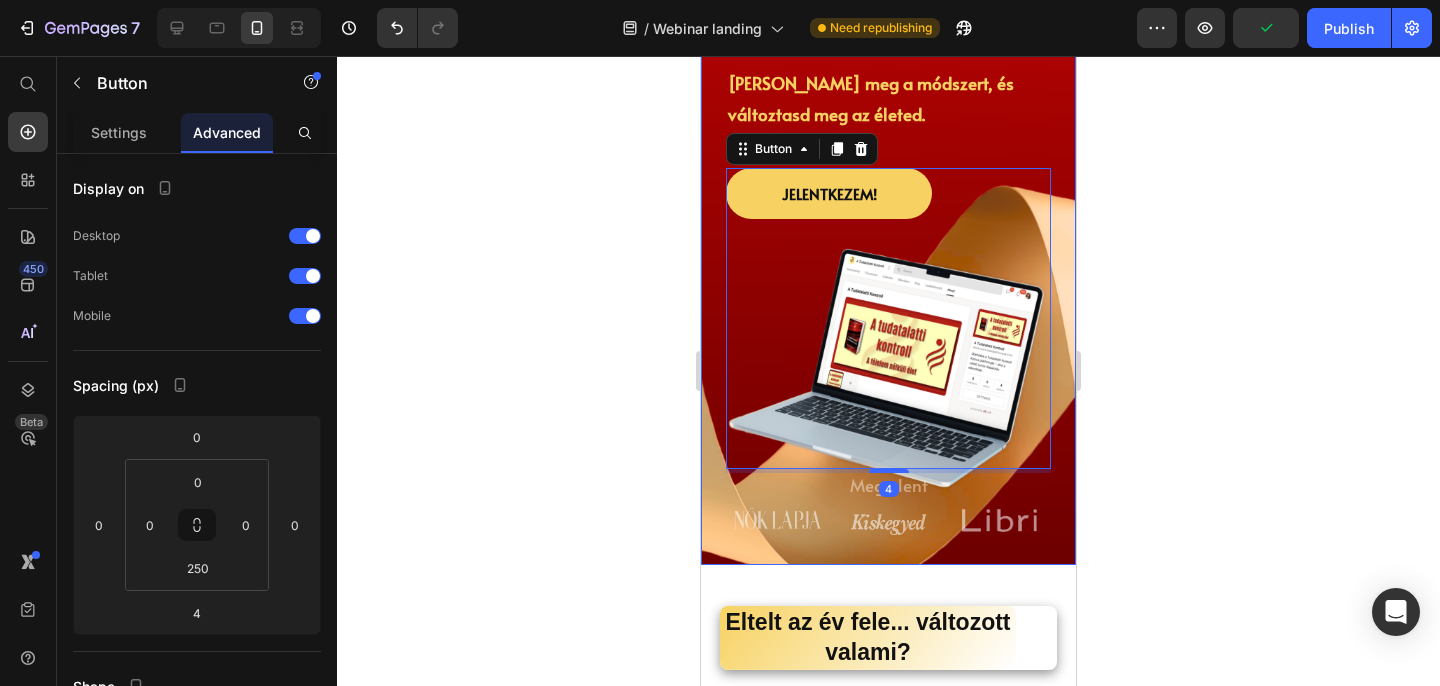 click 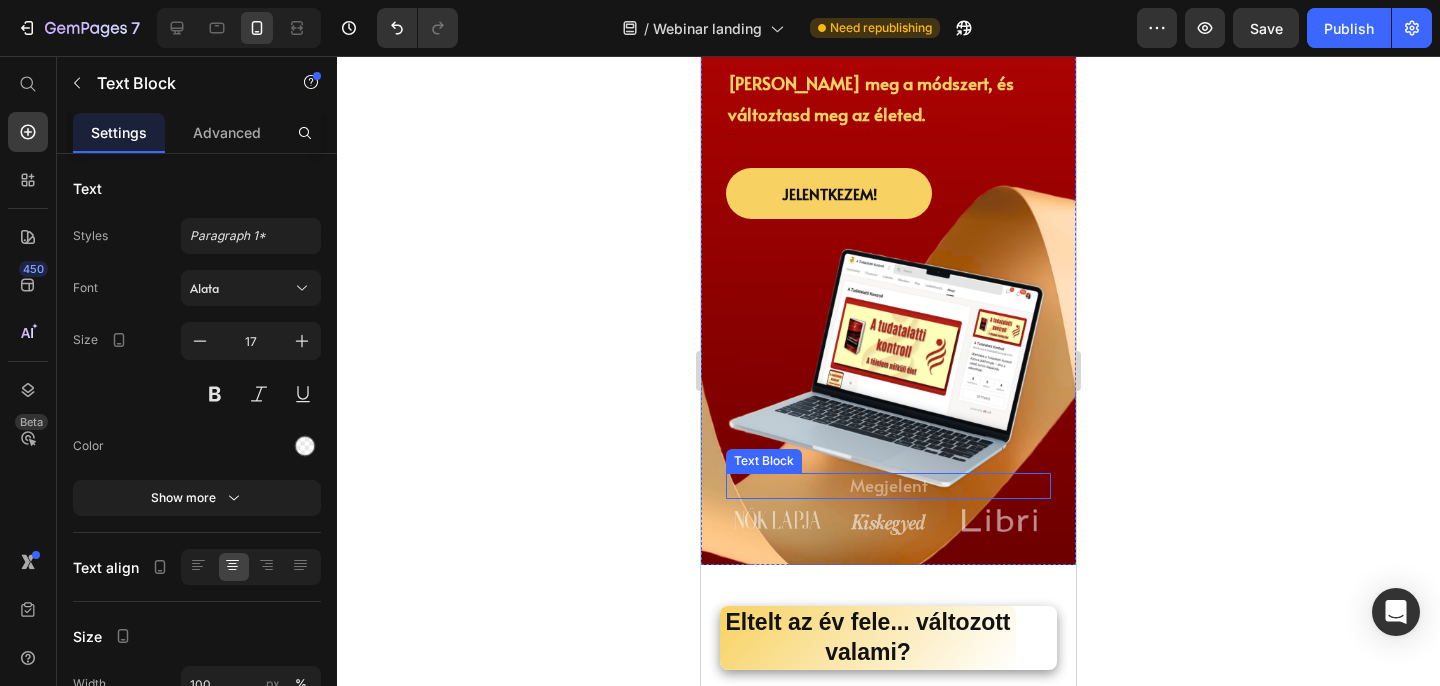 click on "Megjelent" at bounding box center [888, 485] 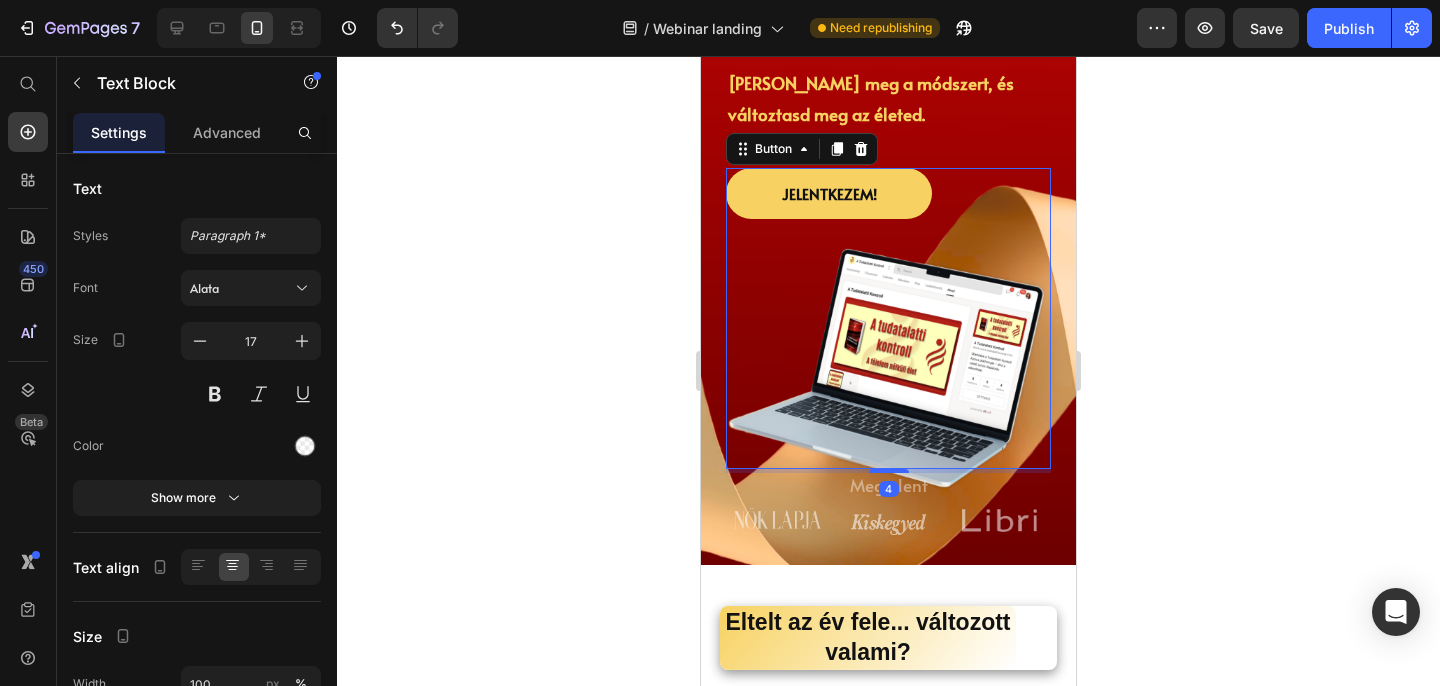 click on "Jelentkezem! Button   4" at bounding box center [888, 318] 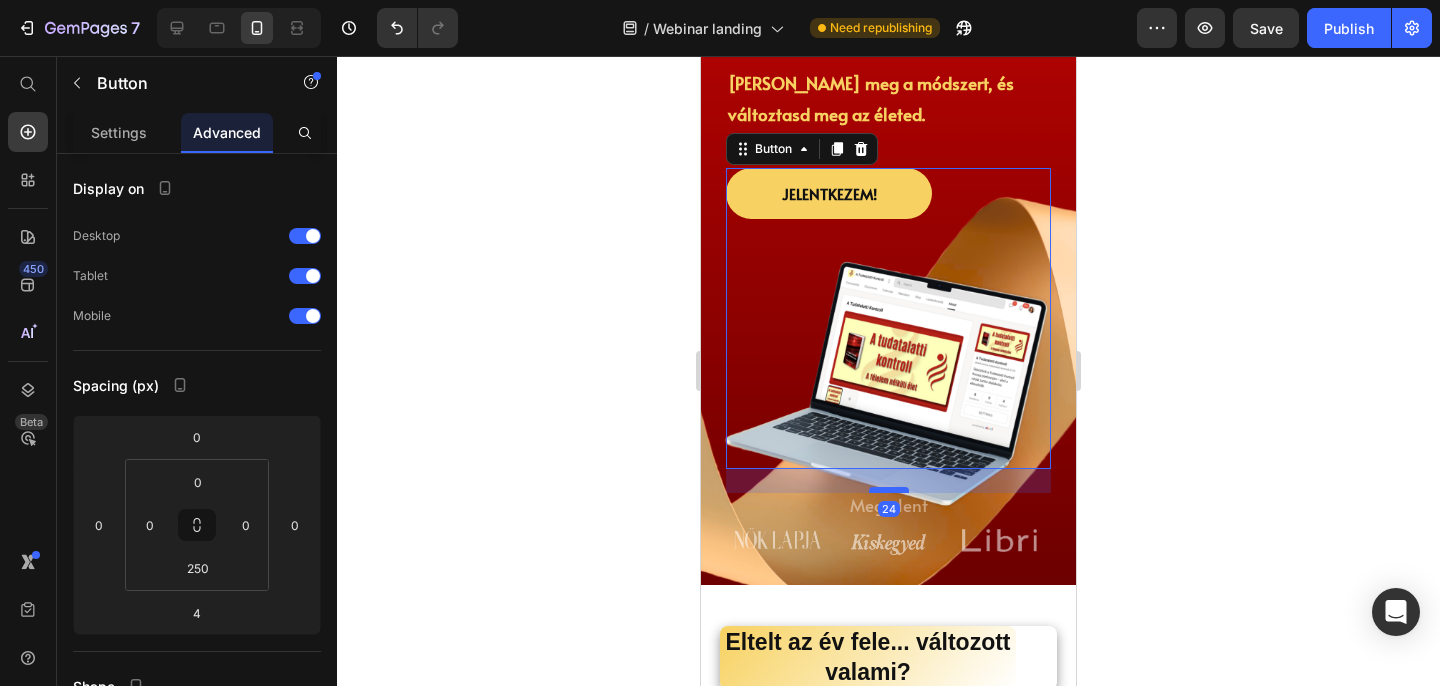 drag, startPoint x: 887, startPoint y: 471, endPoint x: 887, endPoint y: 491, distance: 20 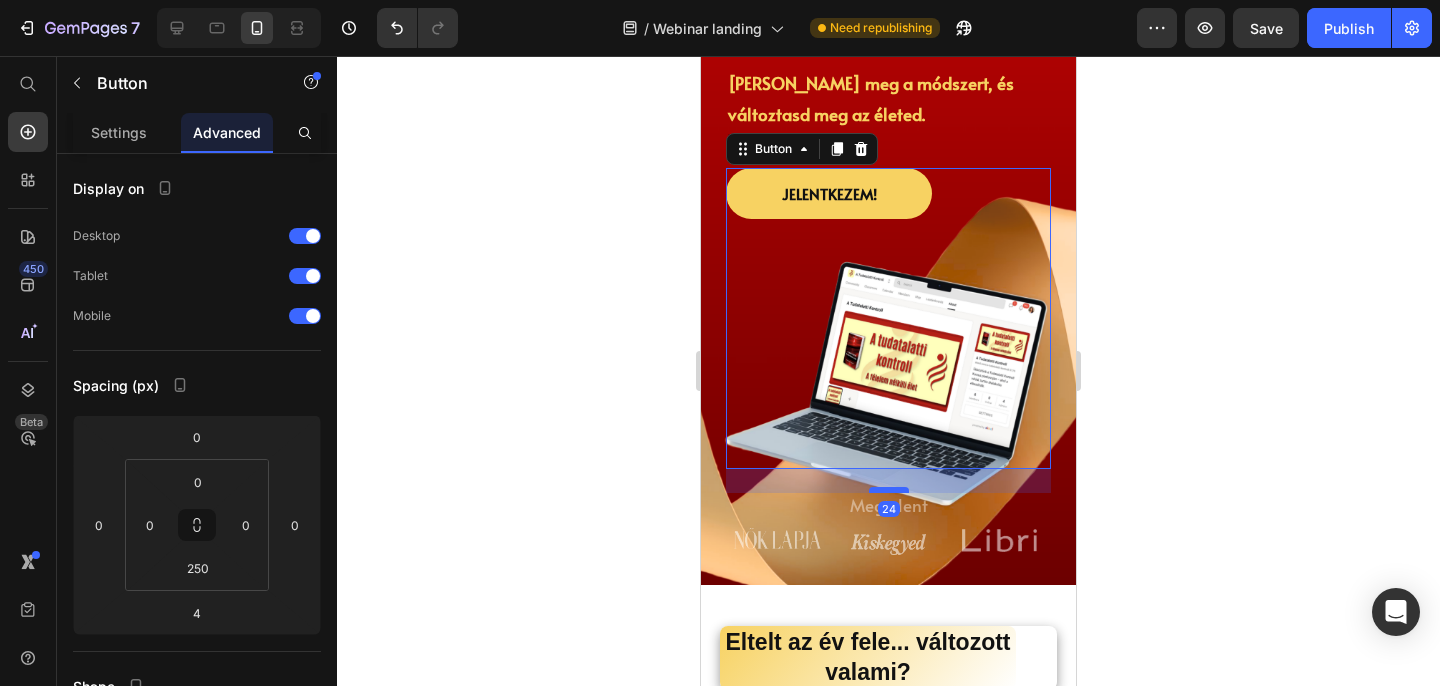click at bounding box center [889, 490] 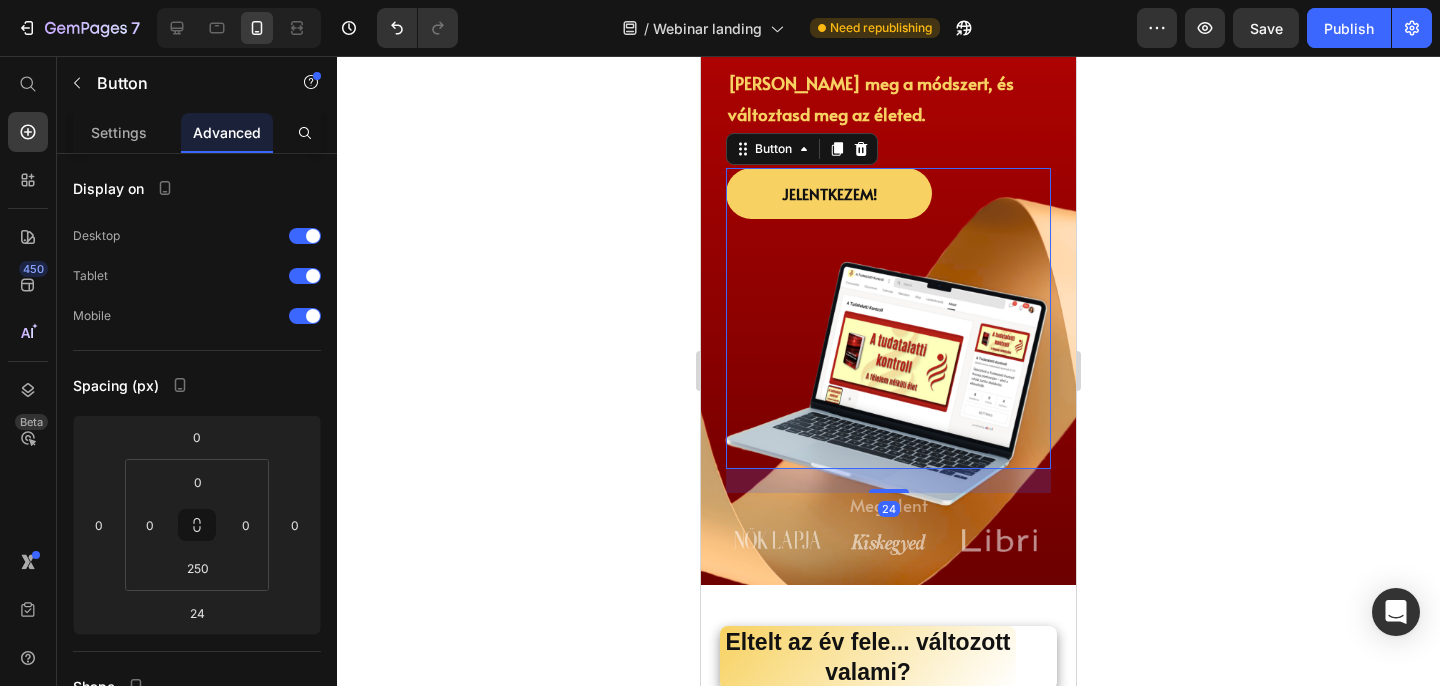 click 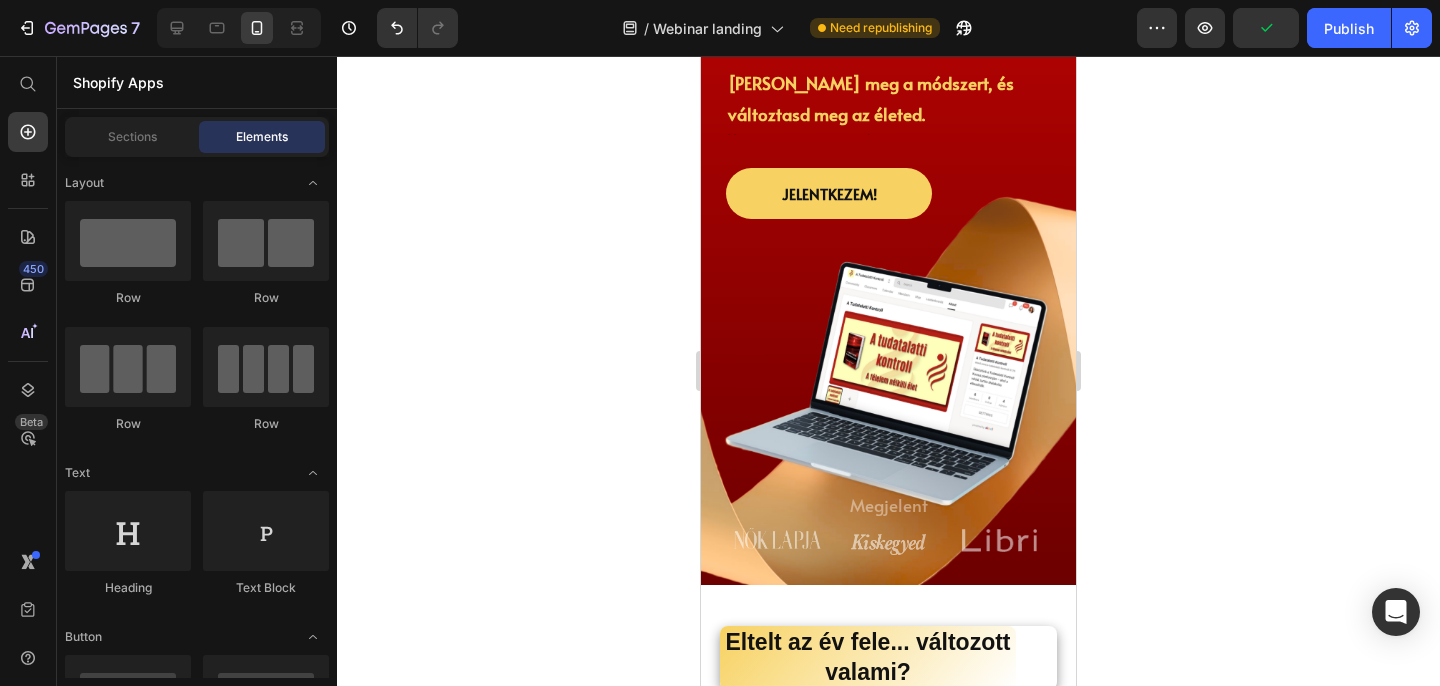 click 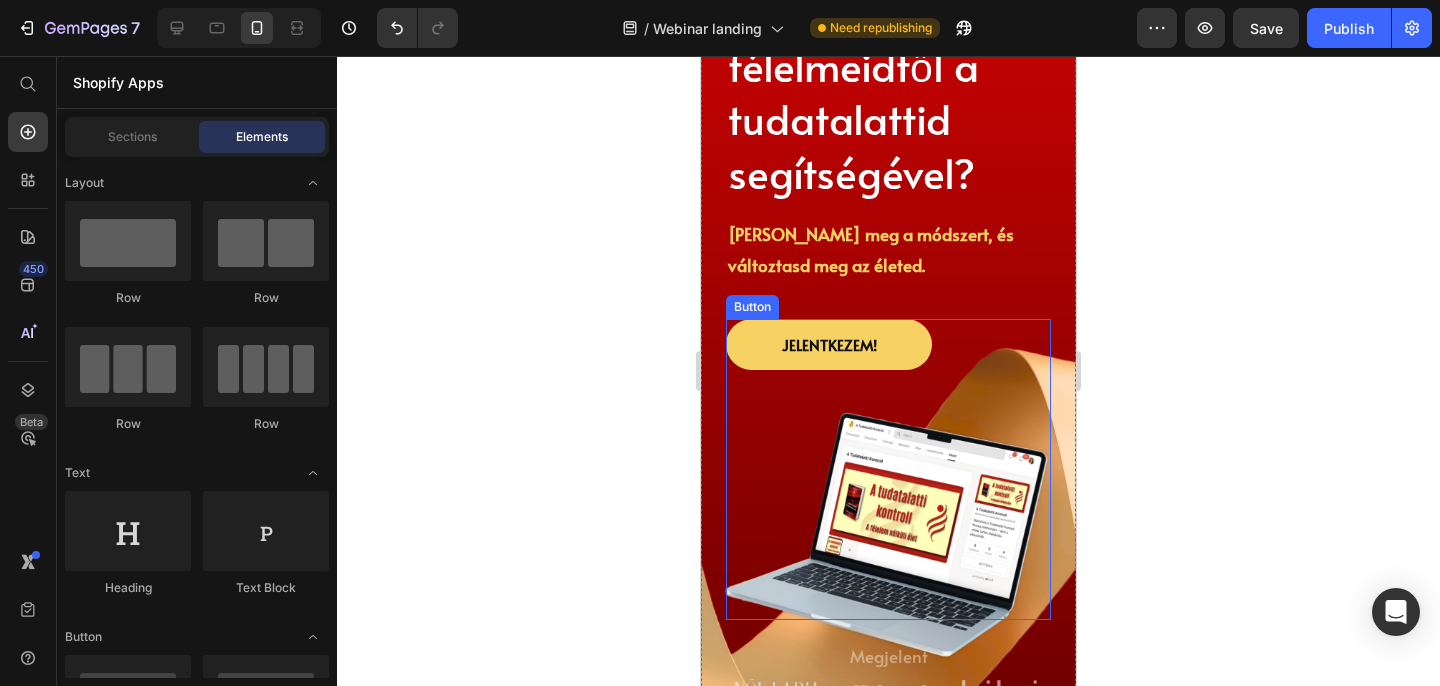 scroll, scrollTop: 456, scrollLeft: 0, axis: vertical 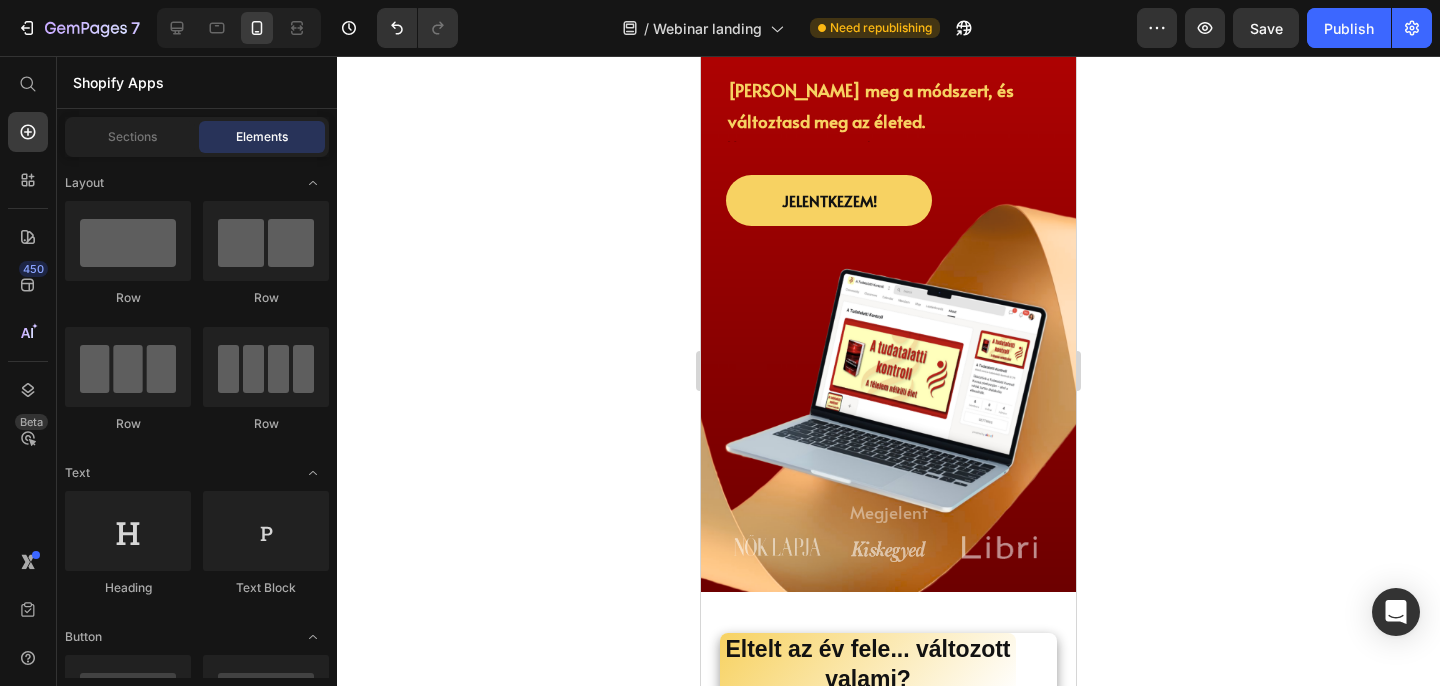 click 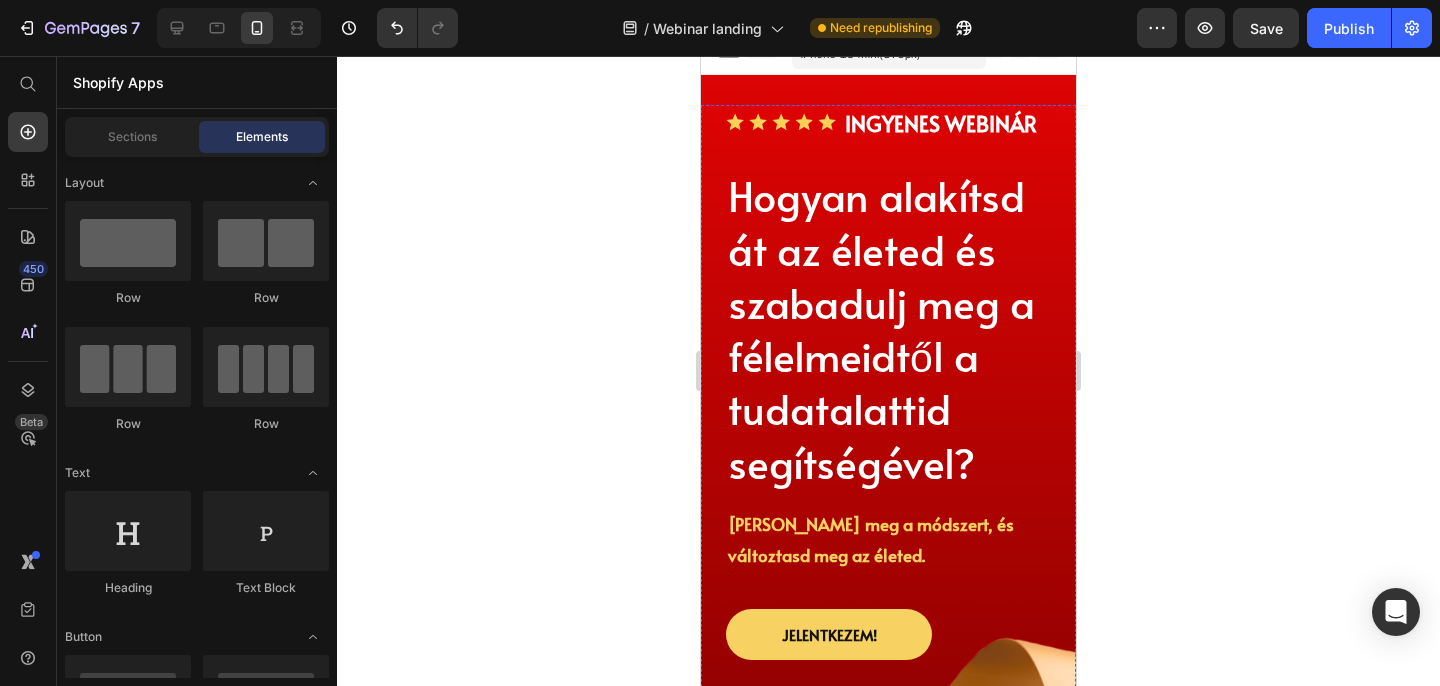scroll, scrollTop: 0, scrollLeft: 0, axis: both 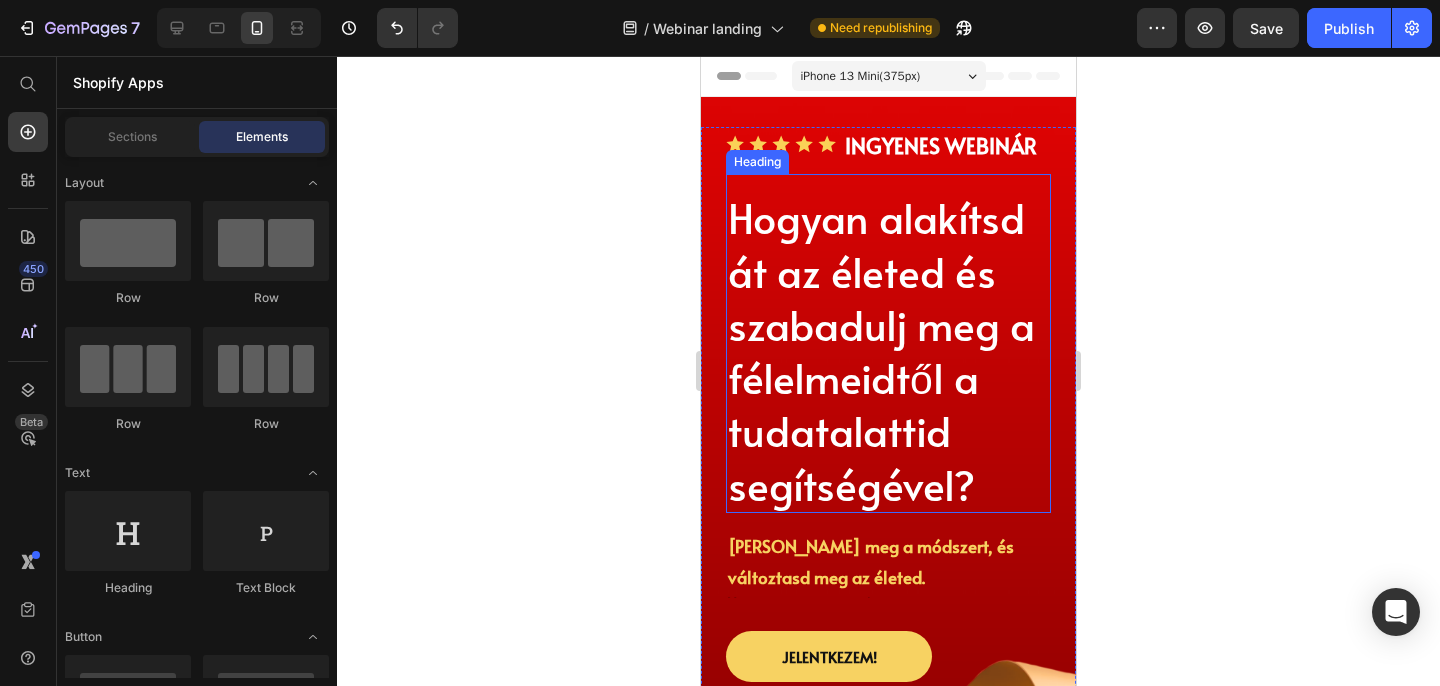 click on "Hogyan alakítsd át az életed és szabadulj meg a félelmeidtől a tudatalattid segítségével?" at bounding box center (888, 351) 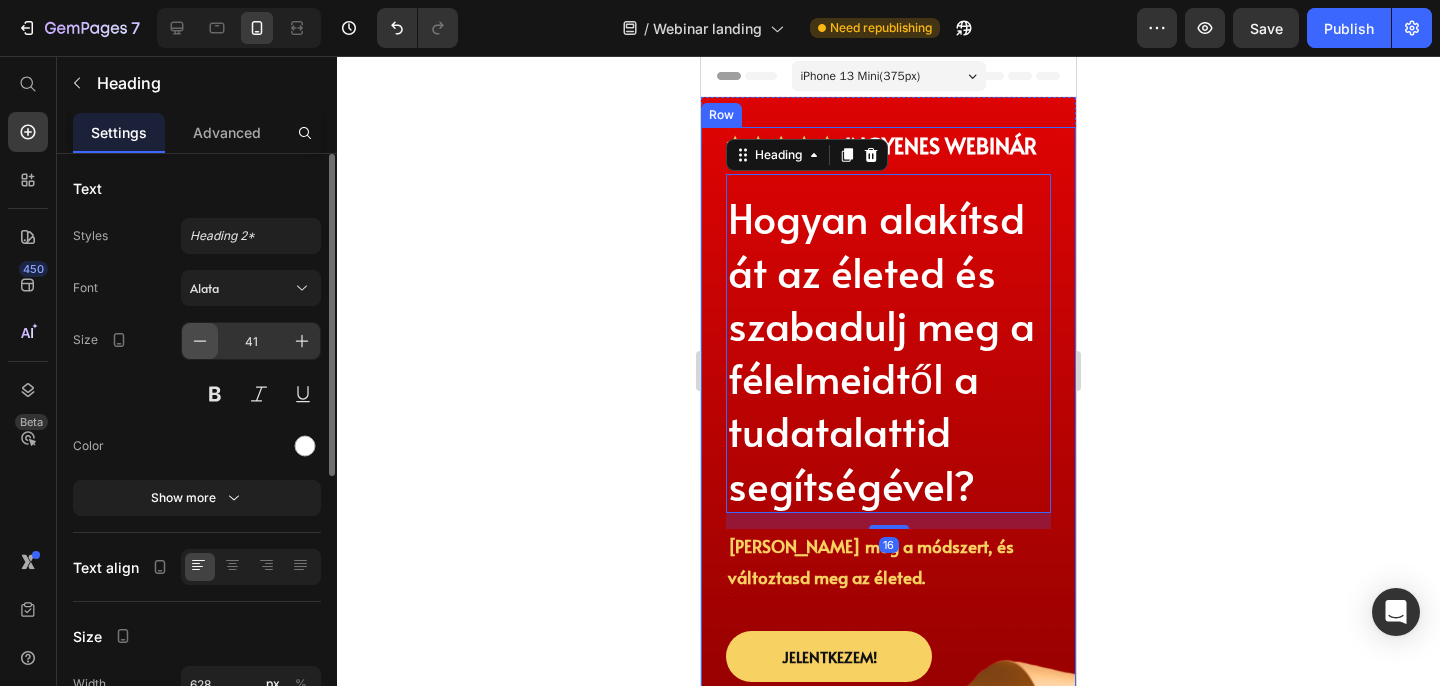 click 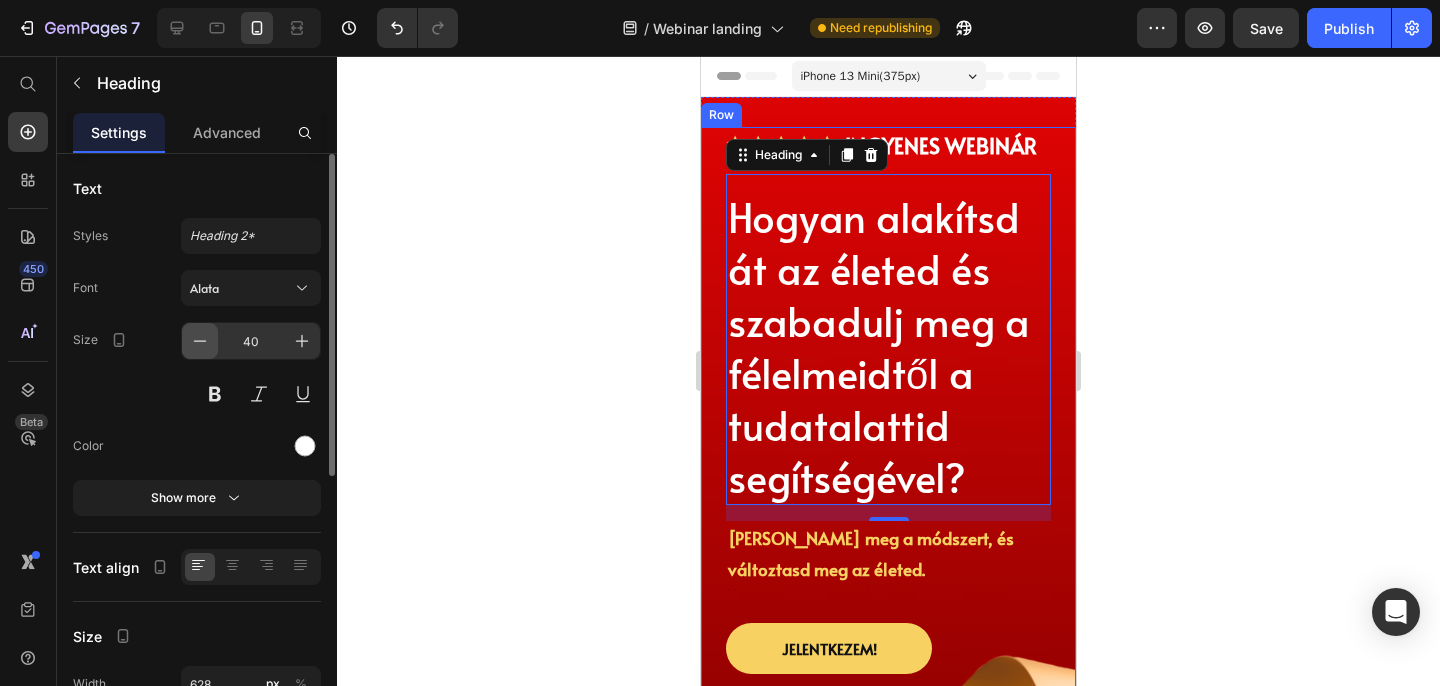 click 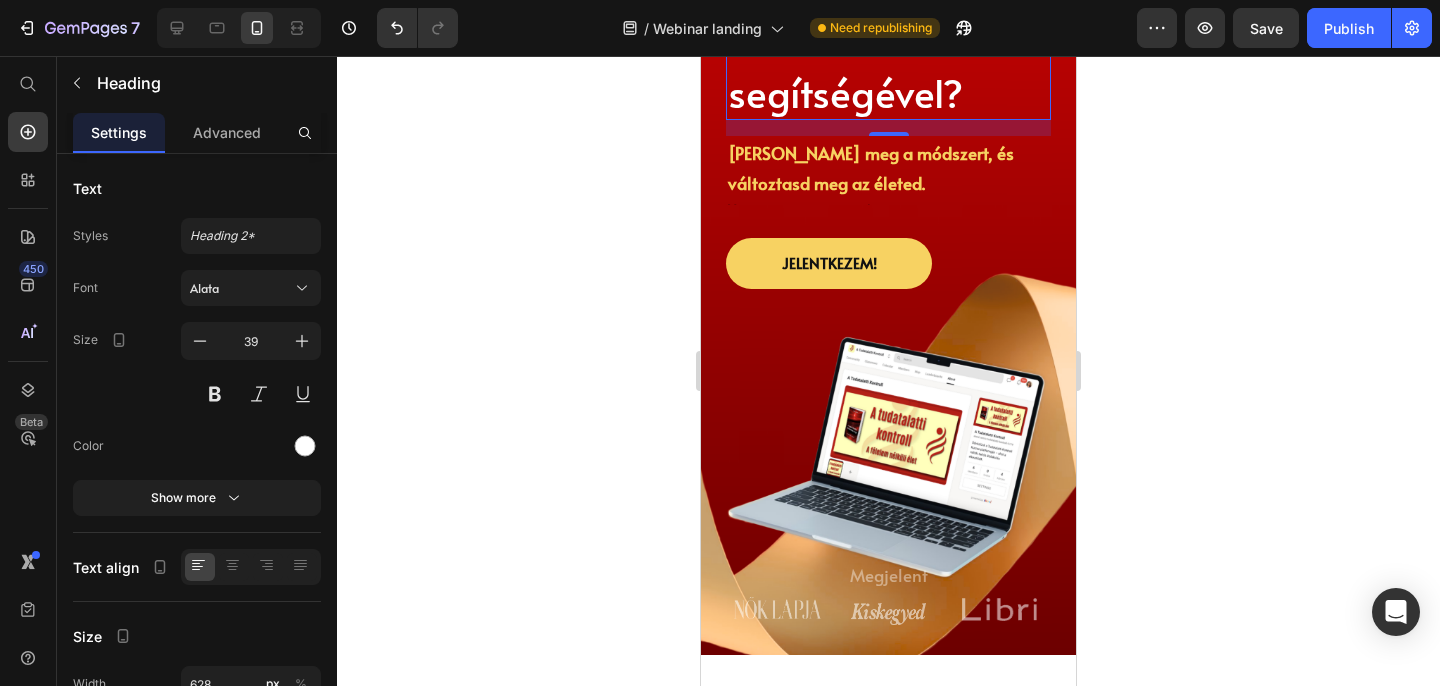 scroll, scrollTop: 379, scrollLeft: 0, axis: vertical 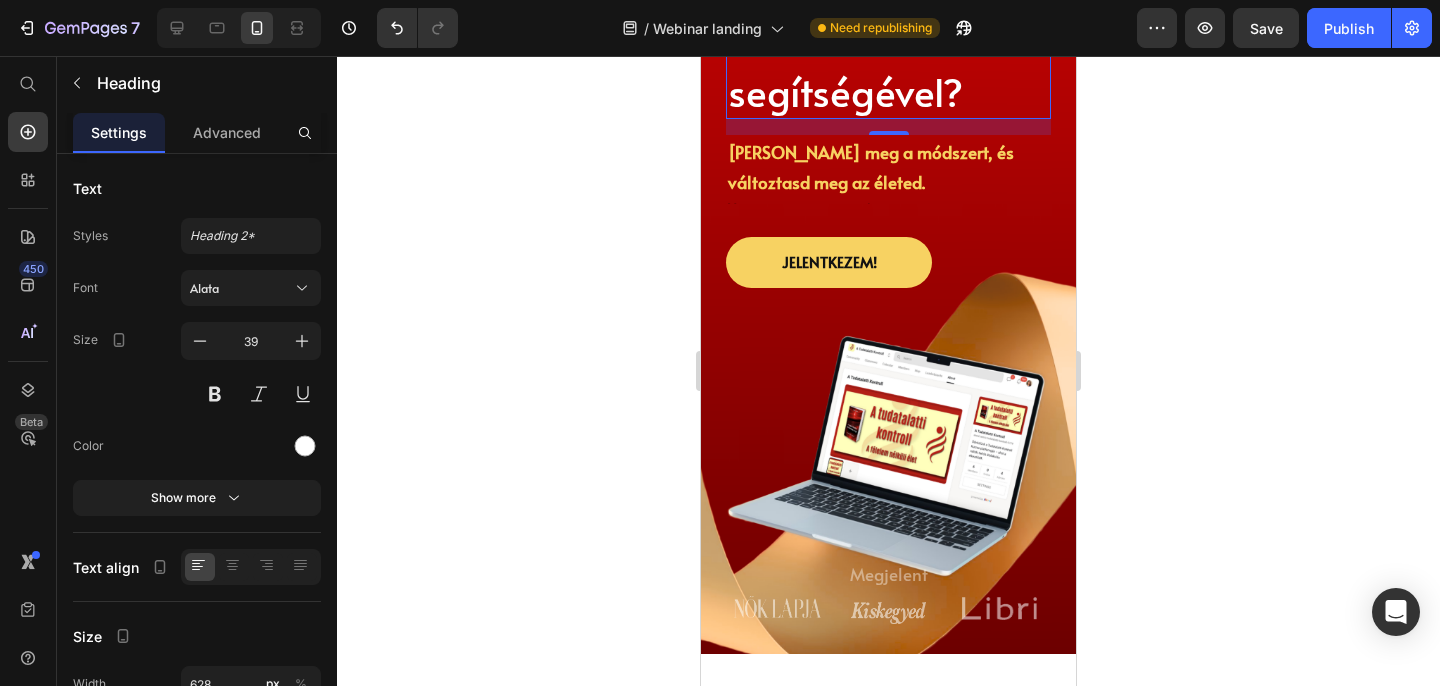 click 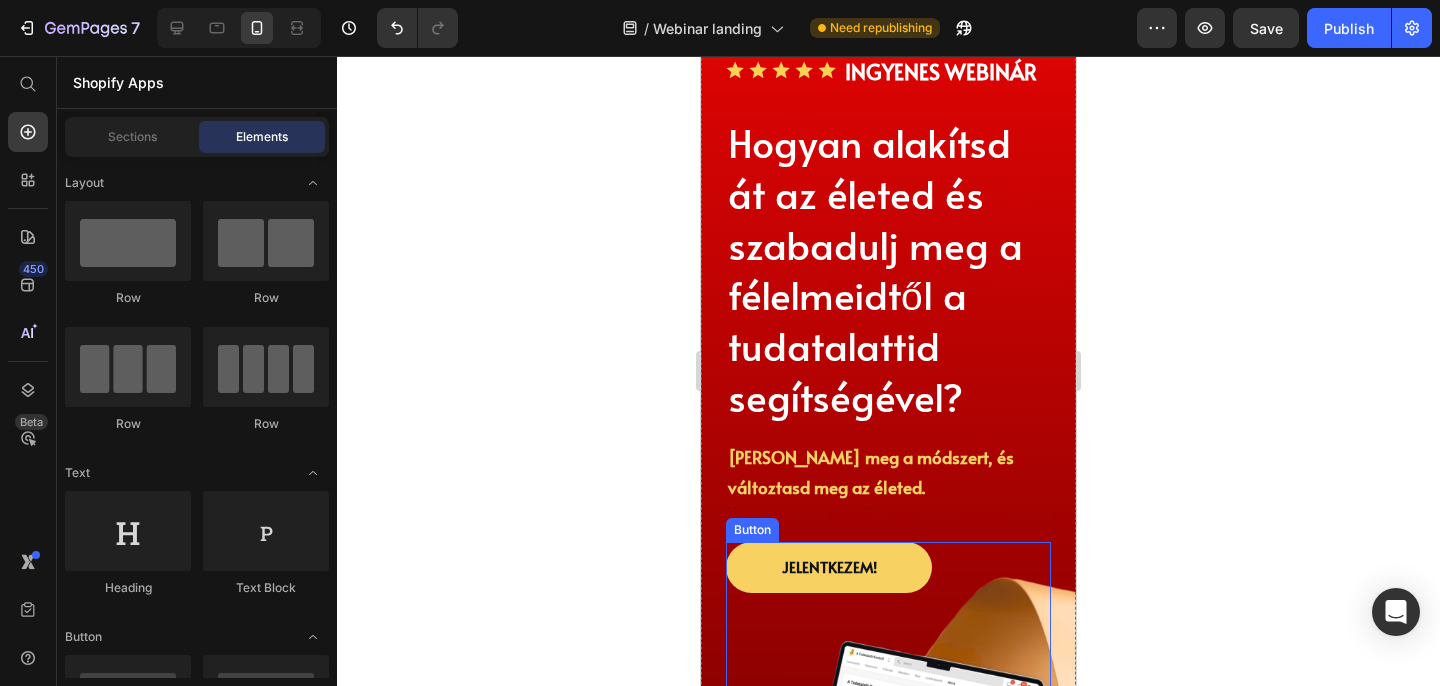 scroll, scrollTop: 97, scrollLeft: 0, axis: vertical 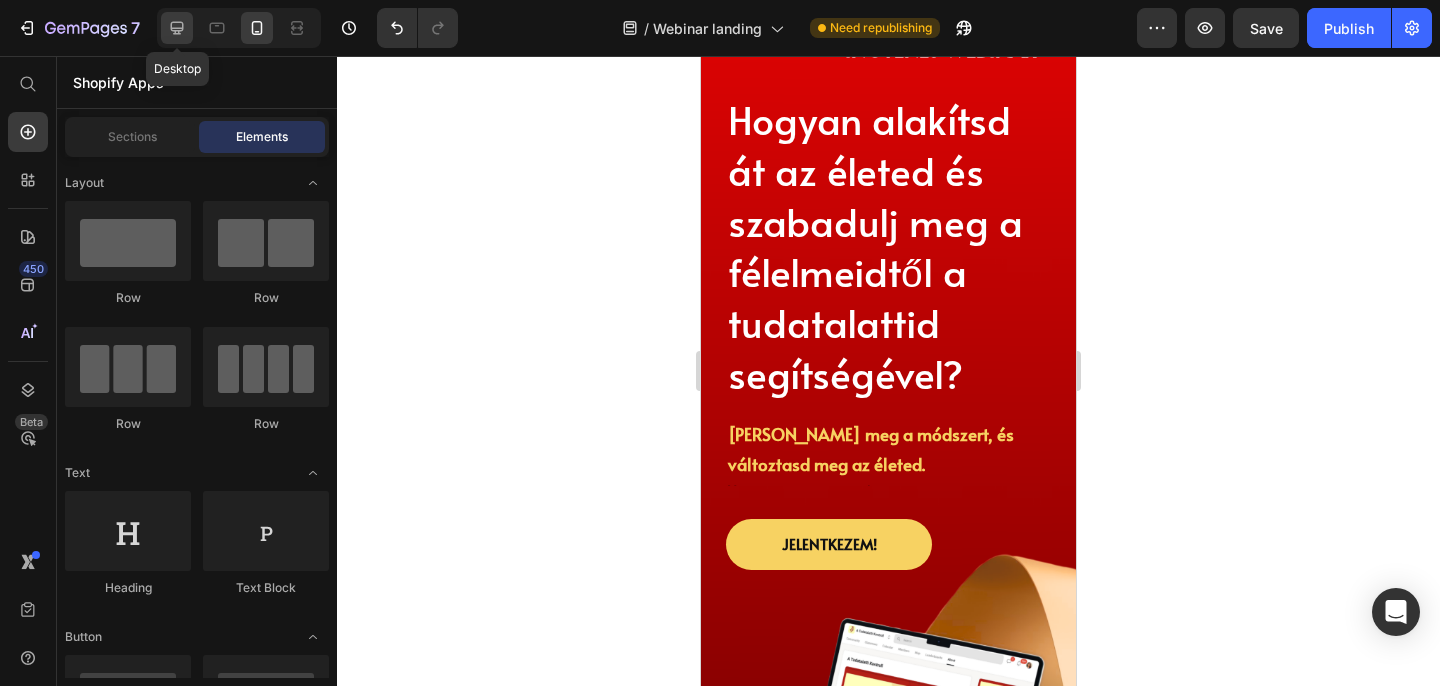 click 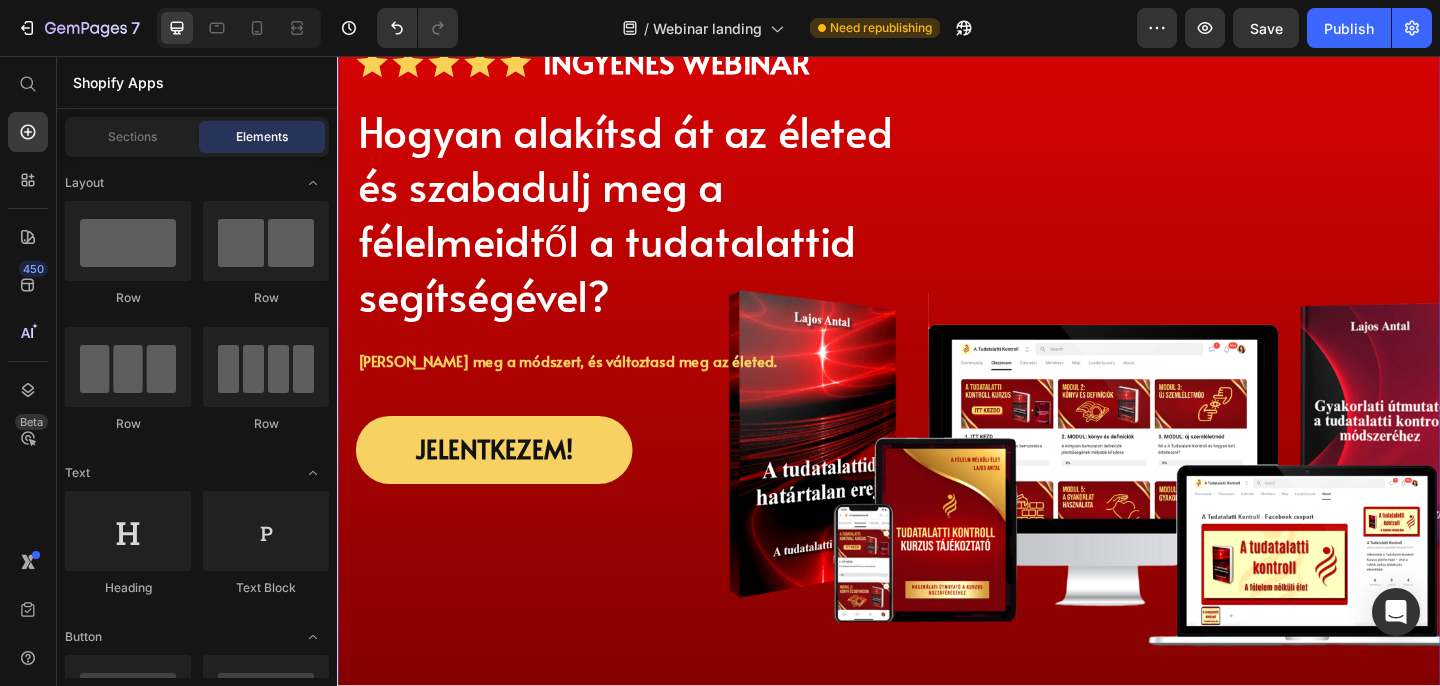 click on "Icon
Icon
Icon
Icon
Icon Icon List INGYENES WEBINÁR Text Block Row Hogyan alakítsd át az életed és szabadulj meg a félelmeidtől a tudatalattid segítségével? Heading [PERSON_NAME] meg a módszert, és változtasd meg az életed. Text Block Text Block Row Jelentkezem! Button Megjelent Text Block Image Image Image Row Row Row Section 1" at bounding box center [937, 473] 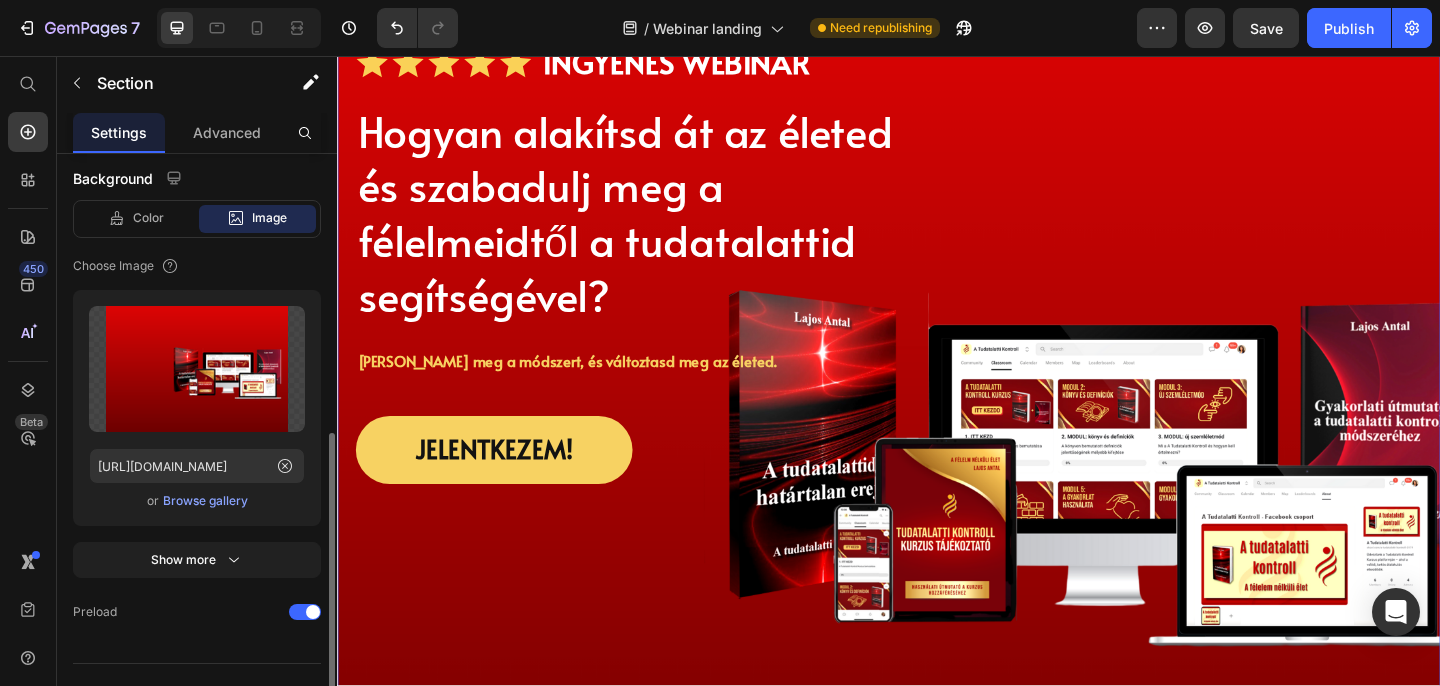 scroll, scrollTop: 539, scrollLeft: 0, axis: vertical 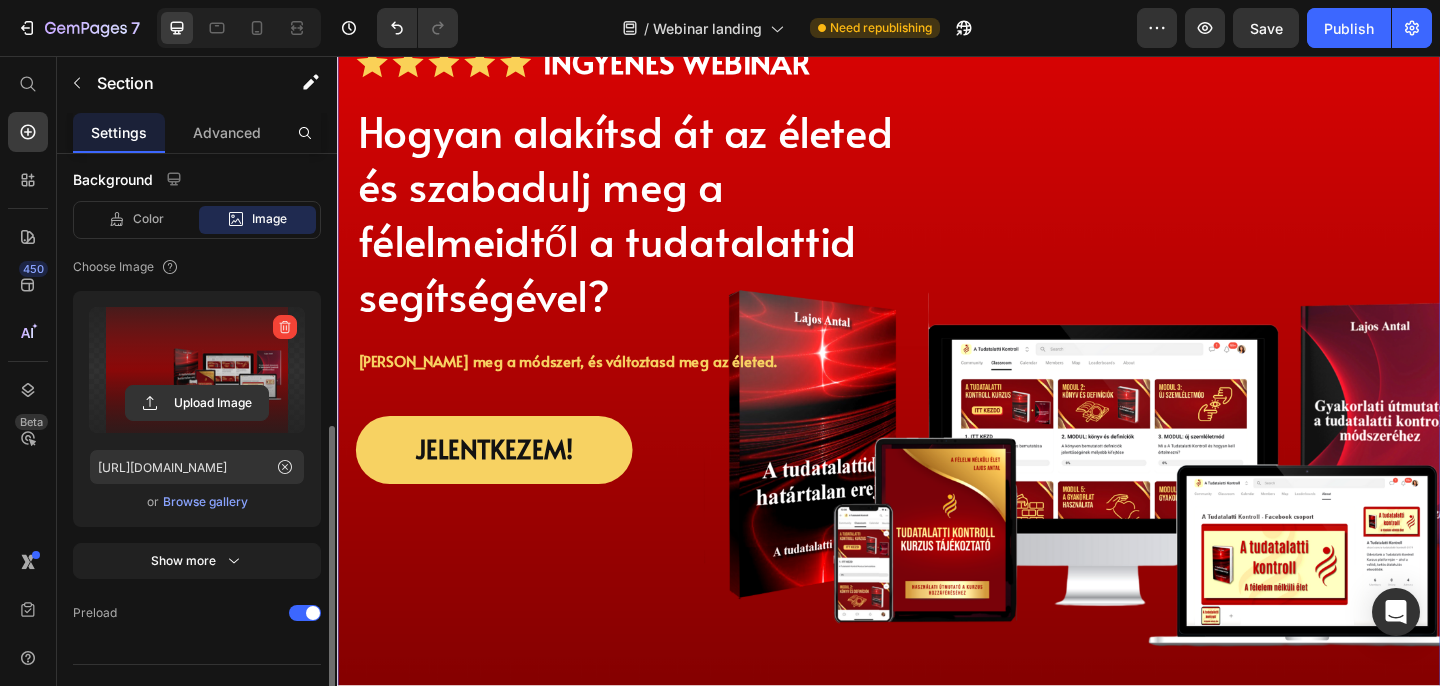 click at bounding box center [197, 370] 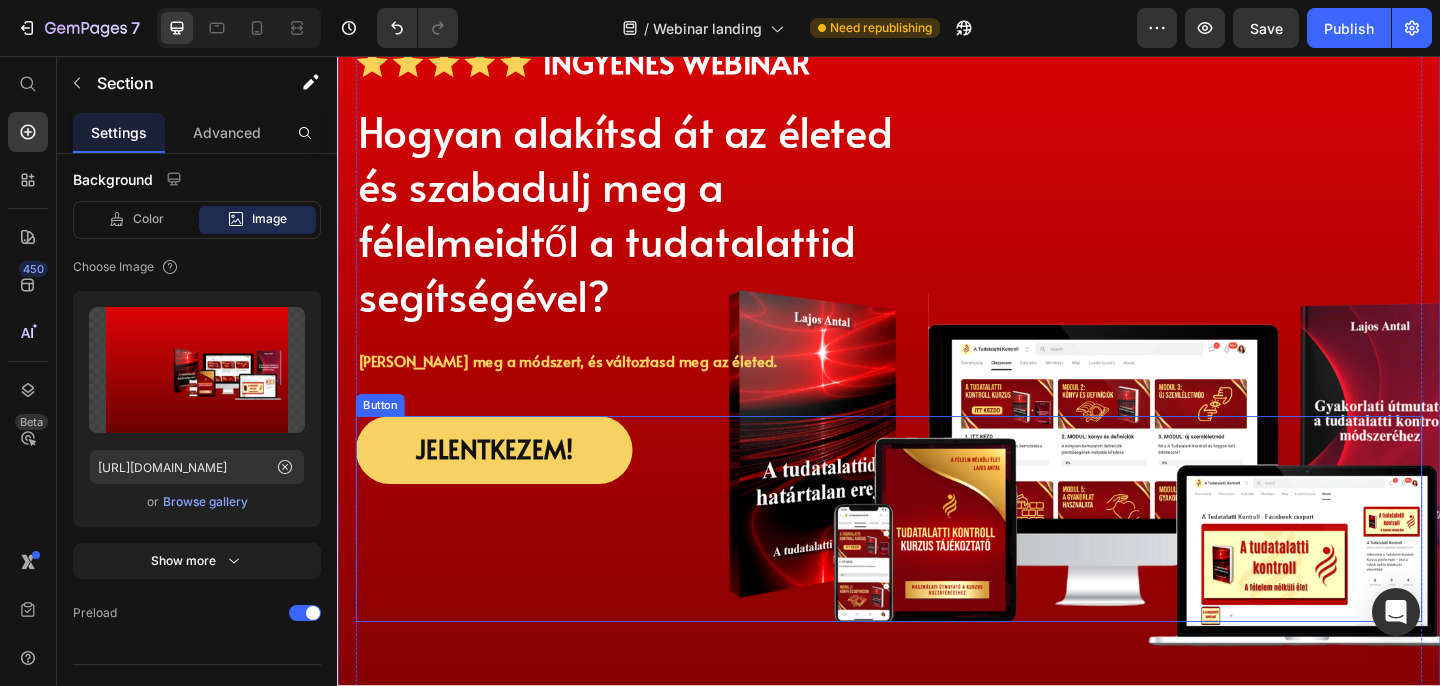 scroll, scrollTop: 0, scrollLeft: 0, axis: both 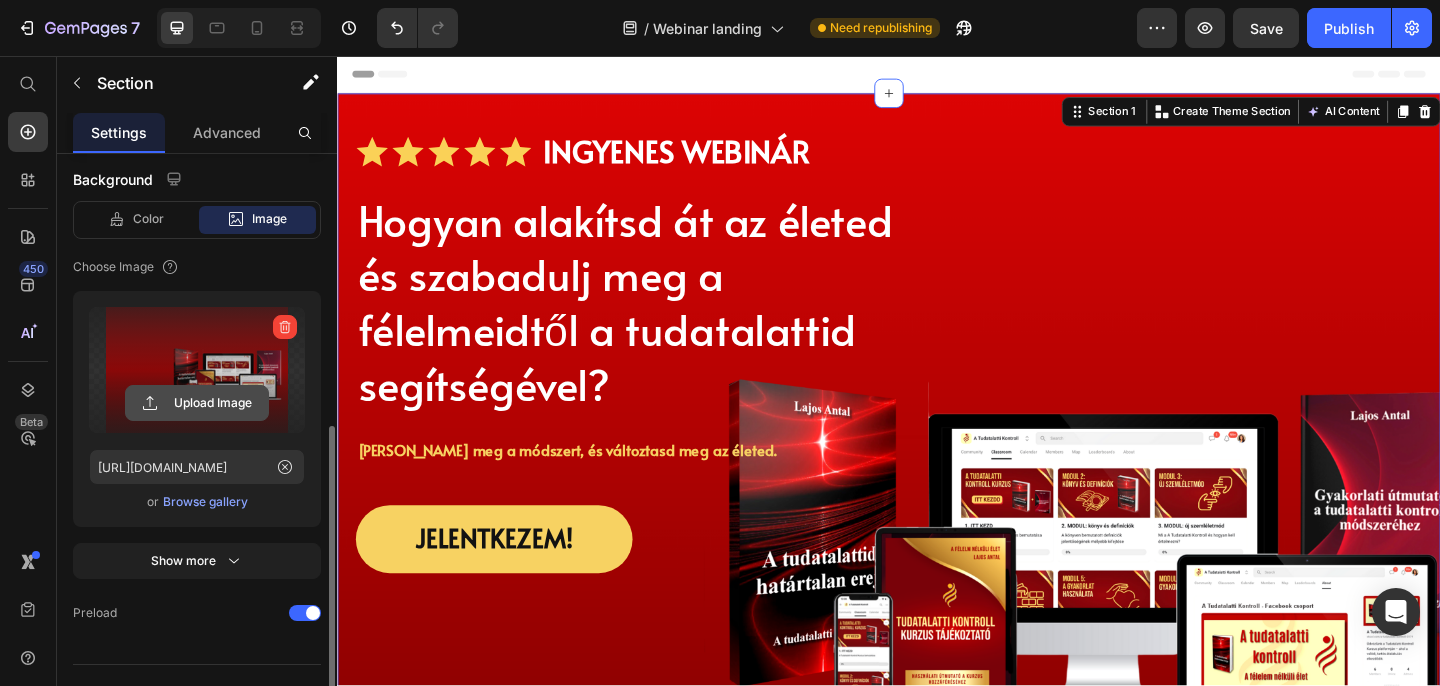 click 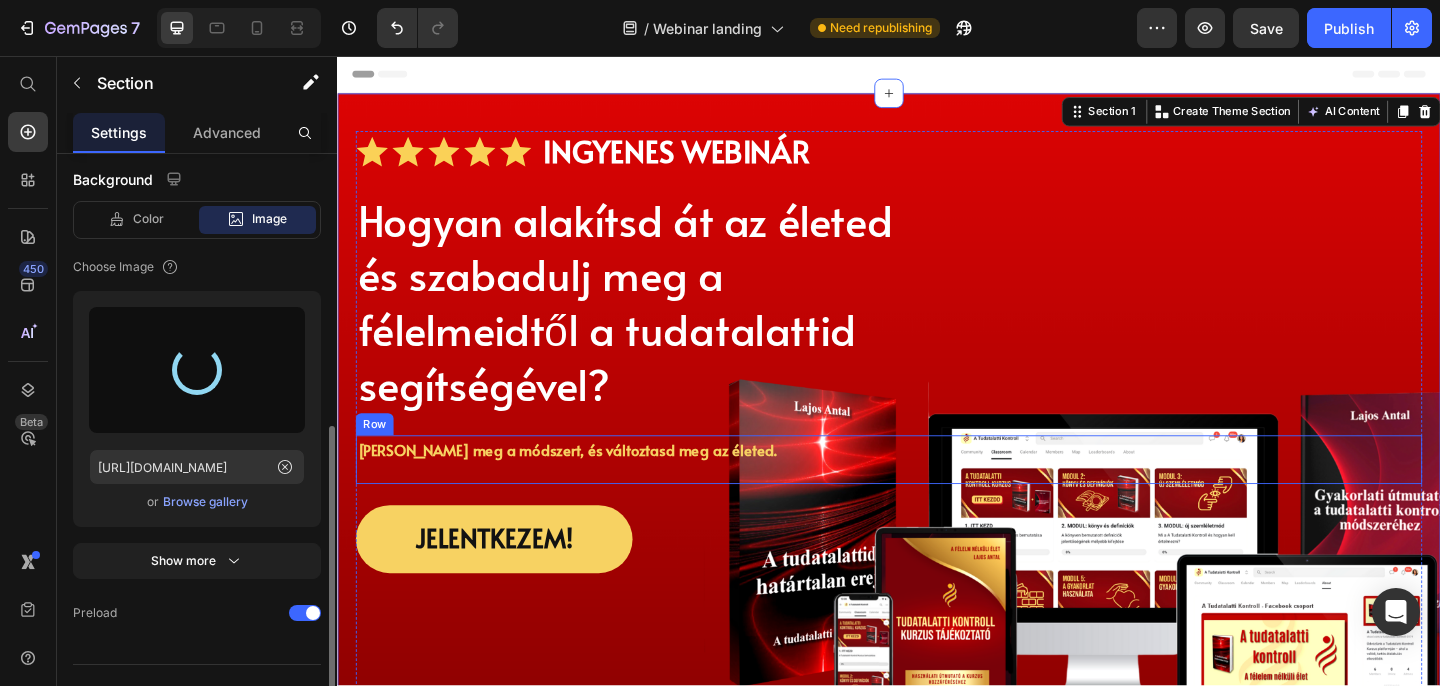 type on "[URL][DOMAIN_NAME]" 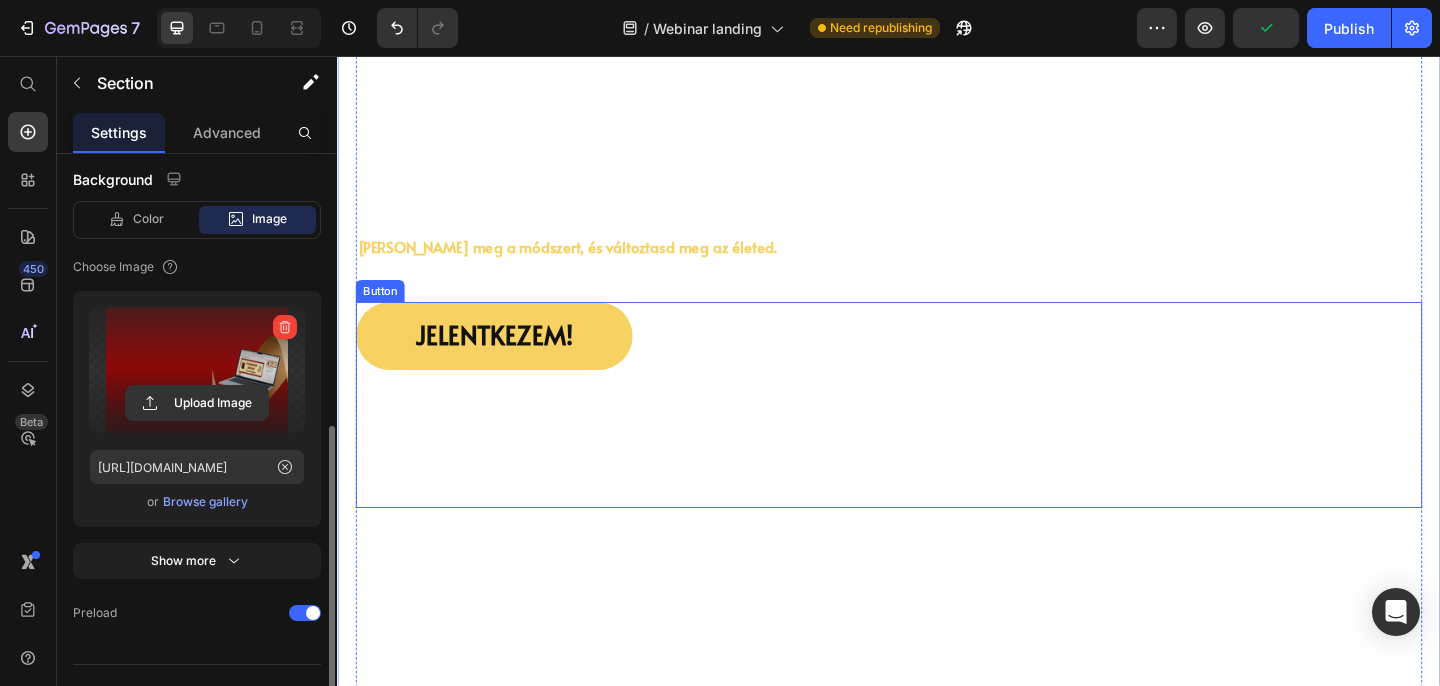 scroll, scrollTop: 72, scrollLeft: 0, axis: vertical 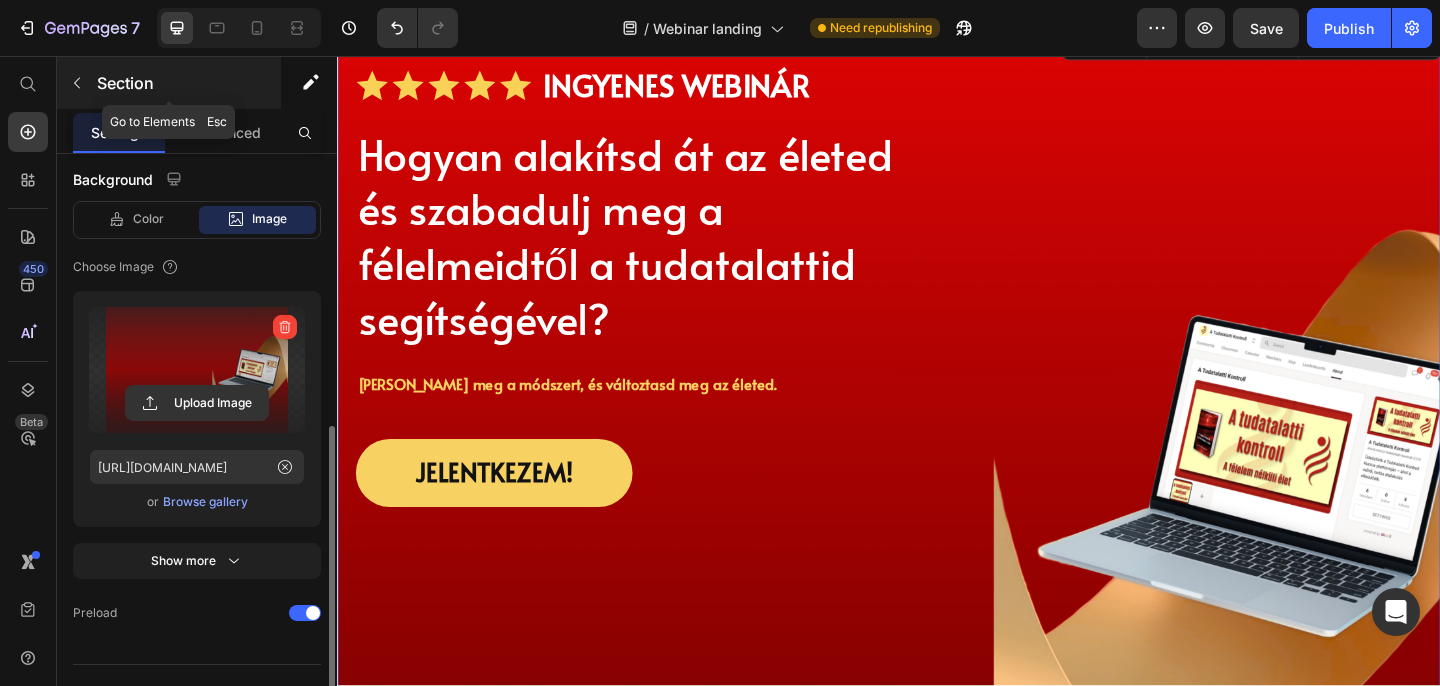 click 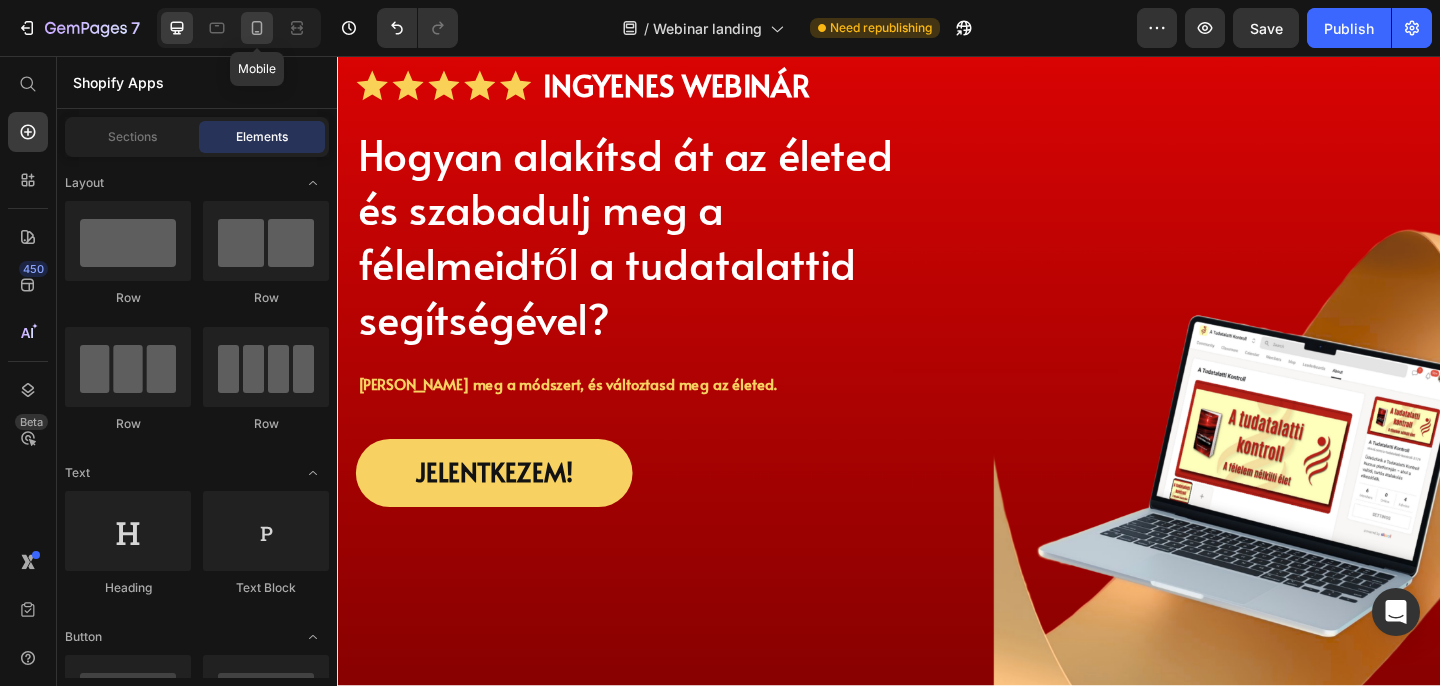 click 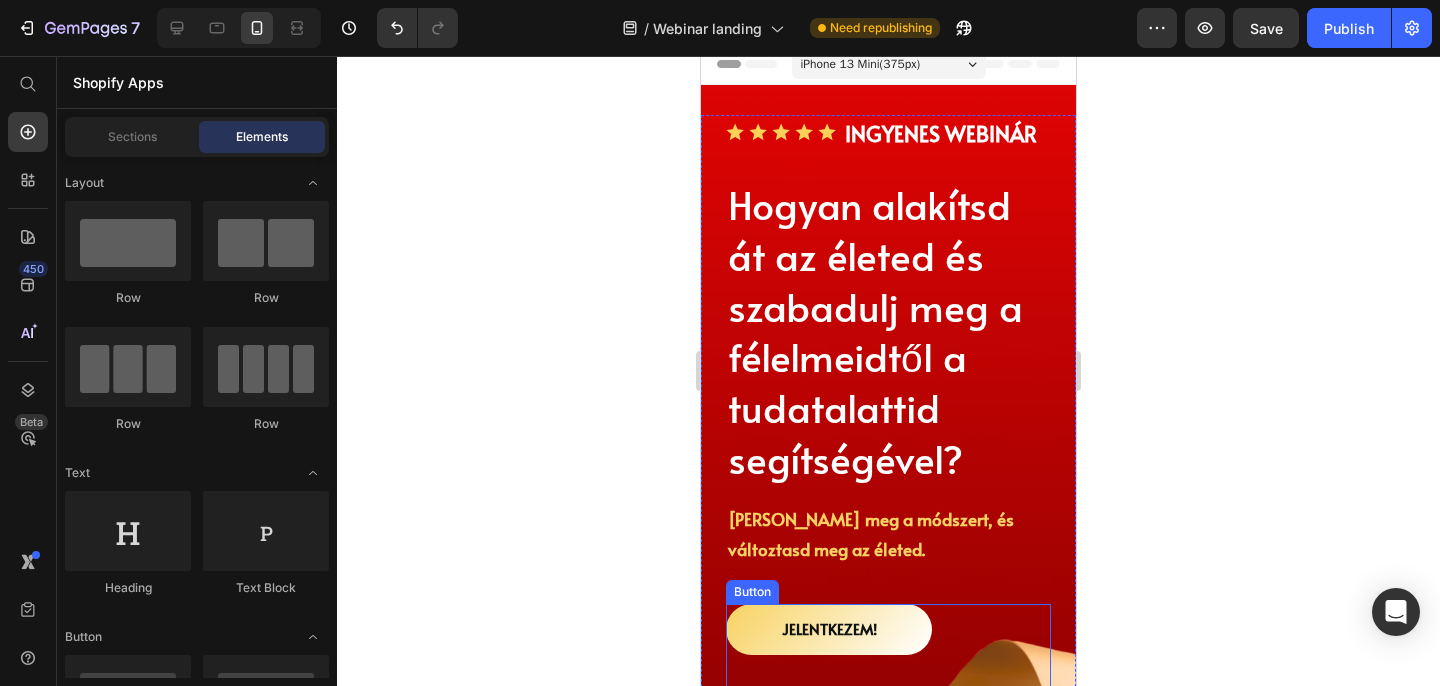 scroll, scrollTop: 0, scrollLeft: 0, axis: both 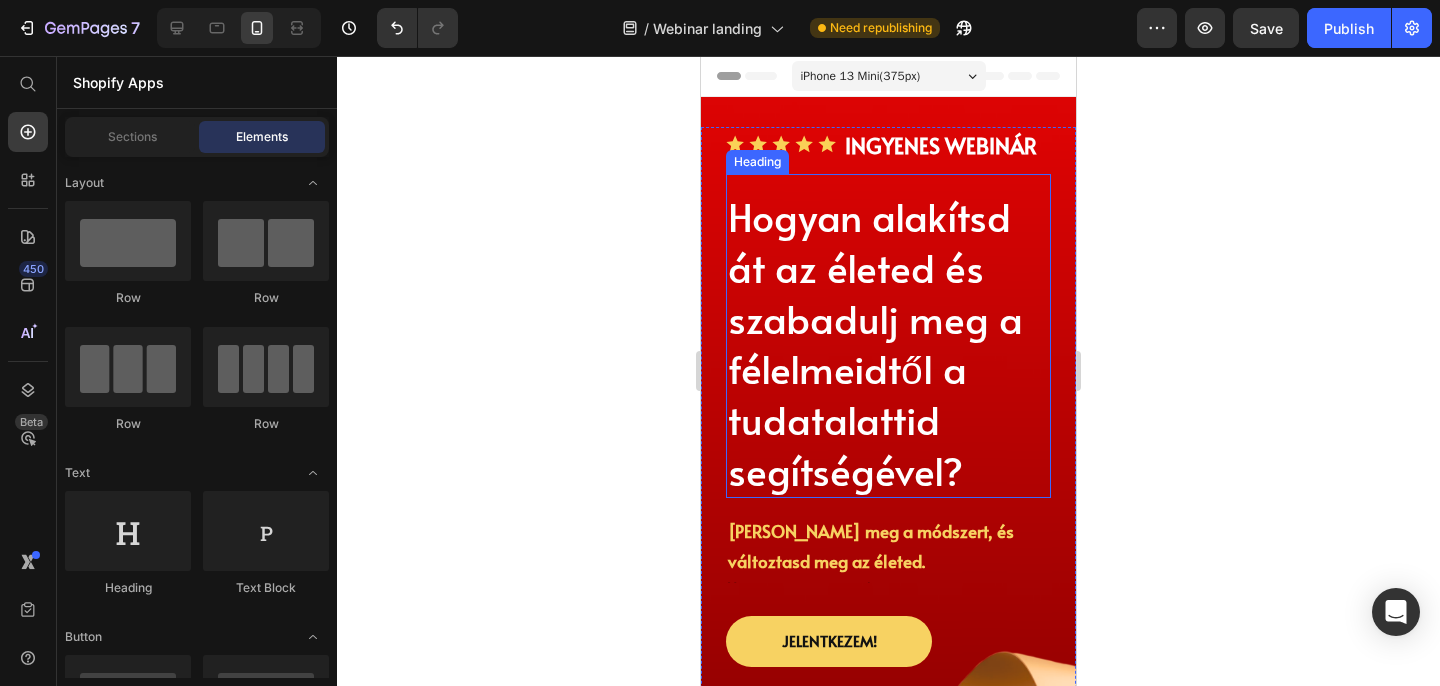 click on "Hogyan alakítsd át az életed és szabadulj meg a félelmeidtől a tudatalattid segítségével?" at bounding box center (888, 343) 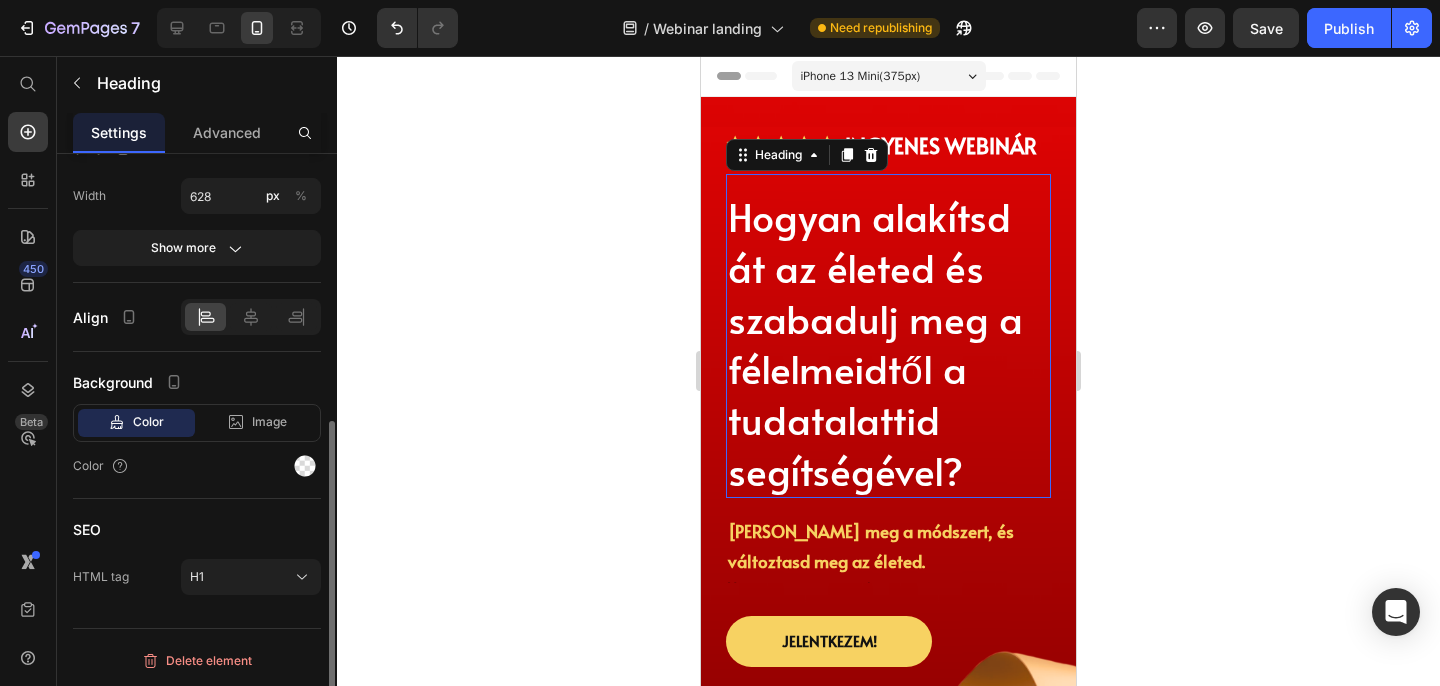 scroll, scrollTop: 0, scrollLeft: 0, axis: both 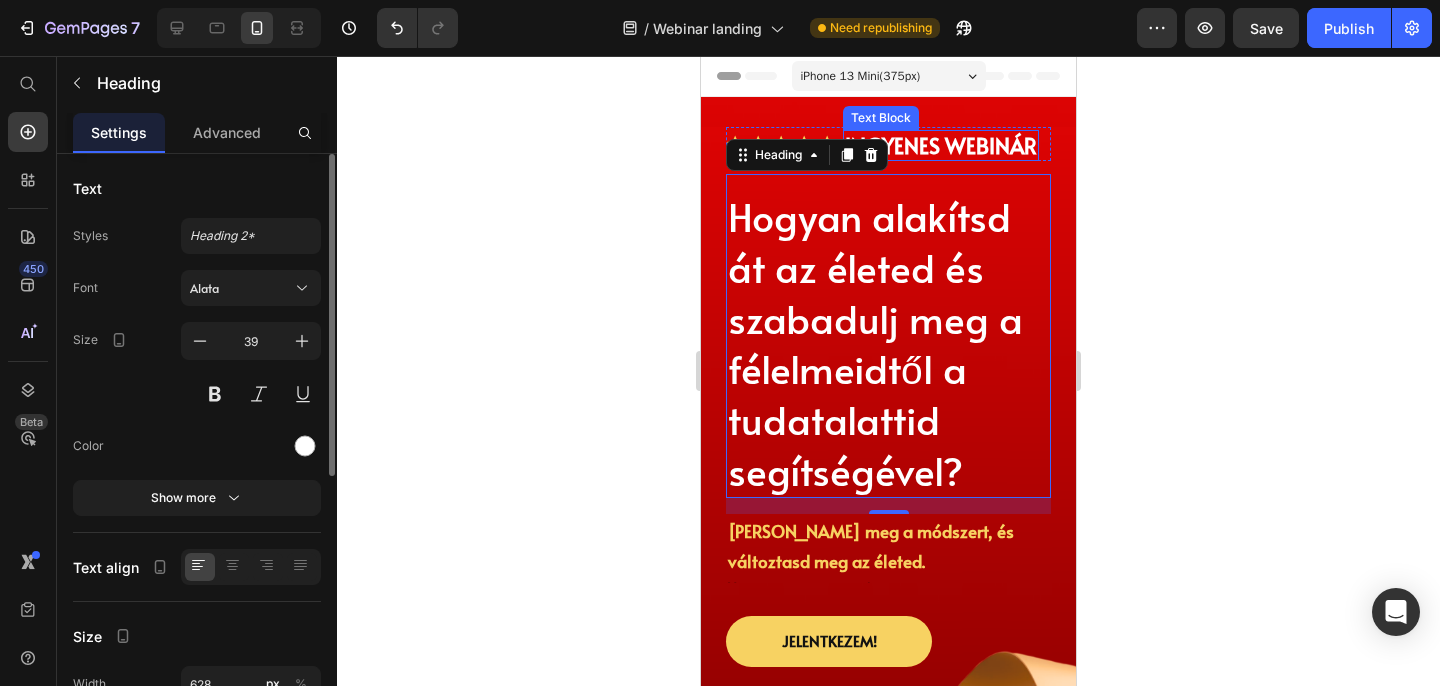 click on "INGYENES WEBINÁR" at bounding box center (941, 145) 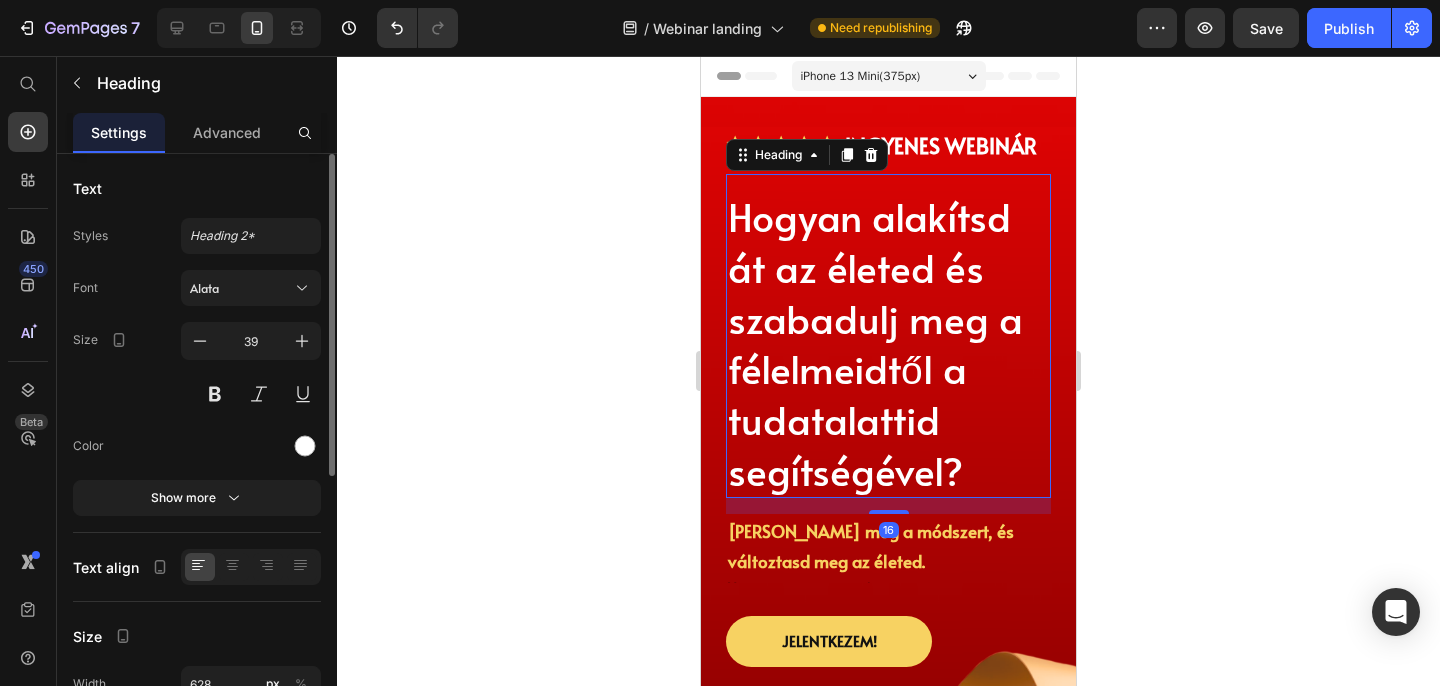 click on "Hogyan alakítsd át az életed és szabadulj meg a félelmeidtől a tudatalattid segítségével?" at bounding box center (888, 343) 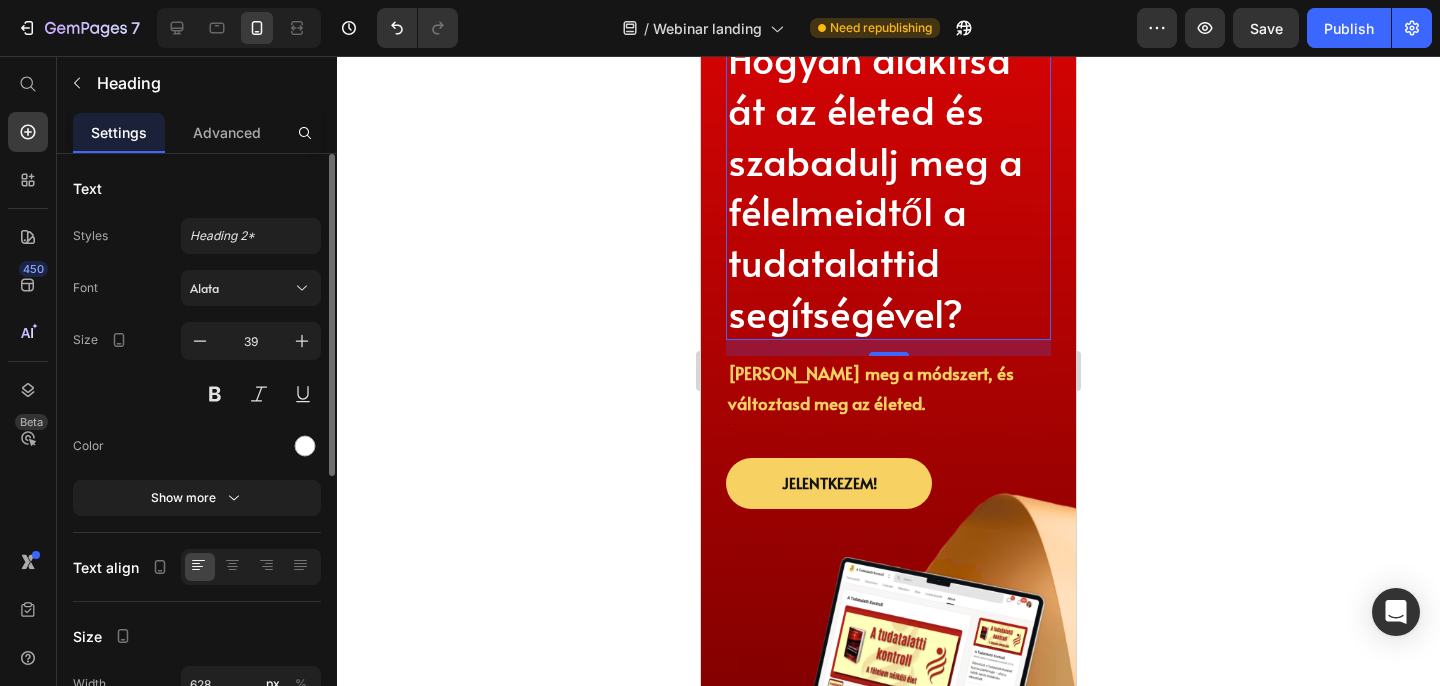 scroll, scrollTop: 239, scrollLeft: 0, axis: vertical 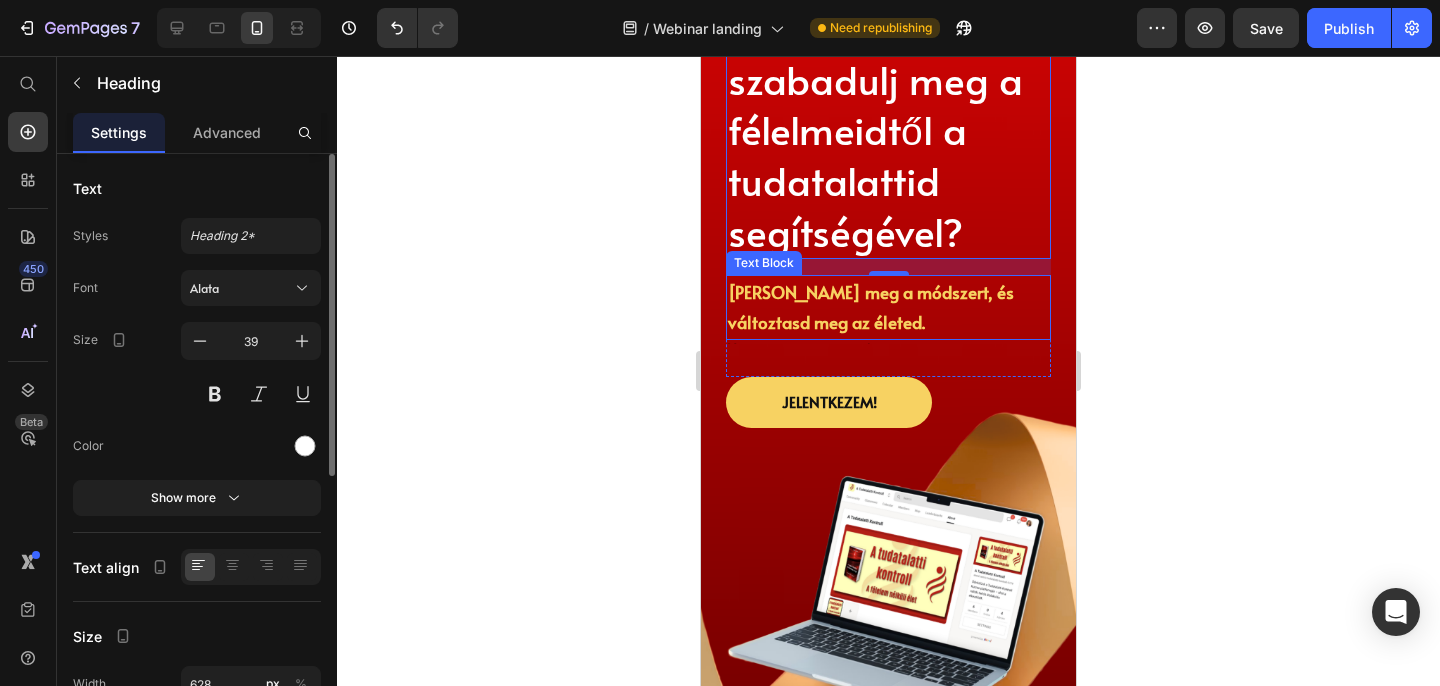 click on "[PERSON_NAME] meg a módszert, és változtasd meg az életed." at bounding box center (888, 307) 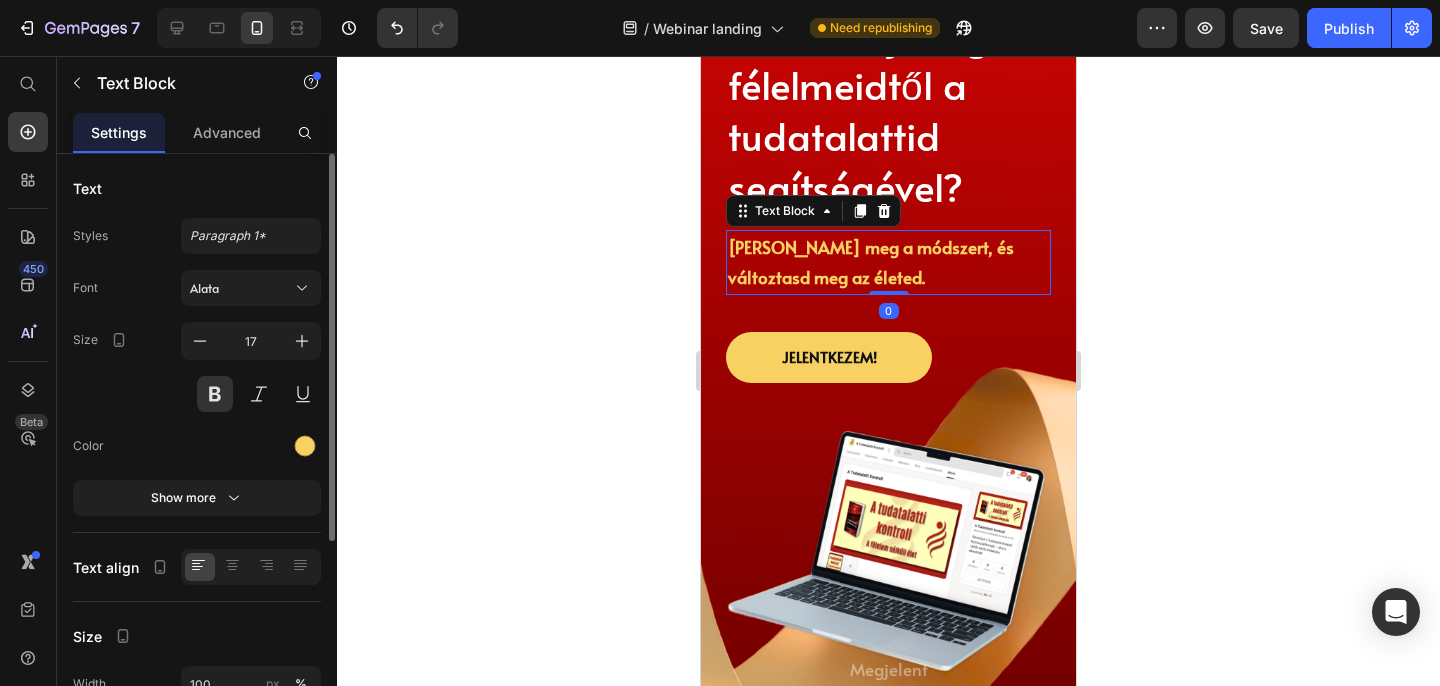 scroll, scrollTop: 223, scrollLeft: 0, axis: vertical 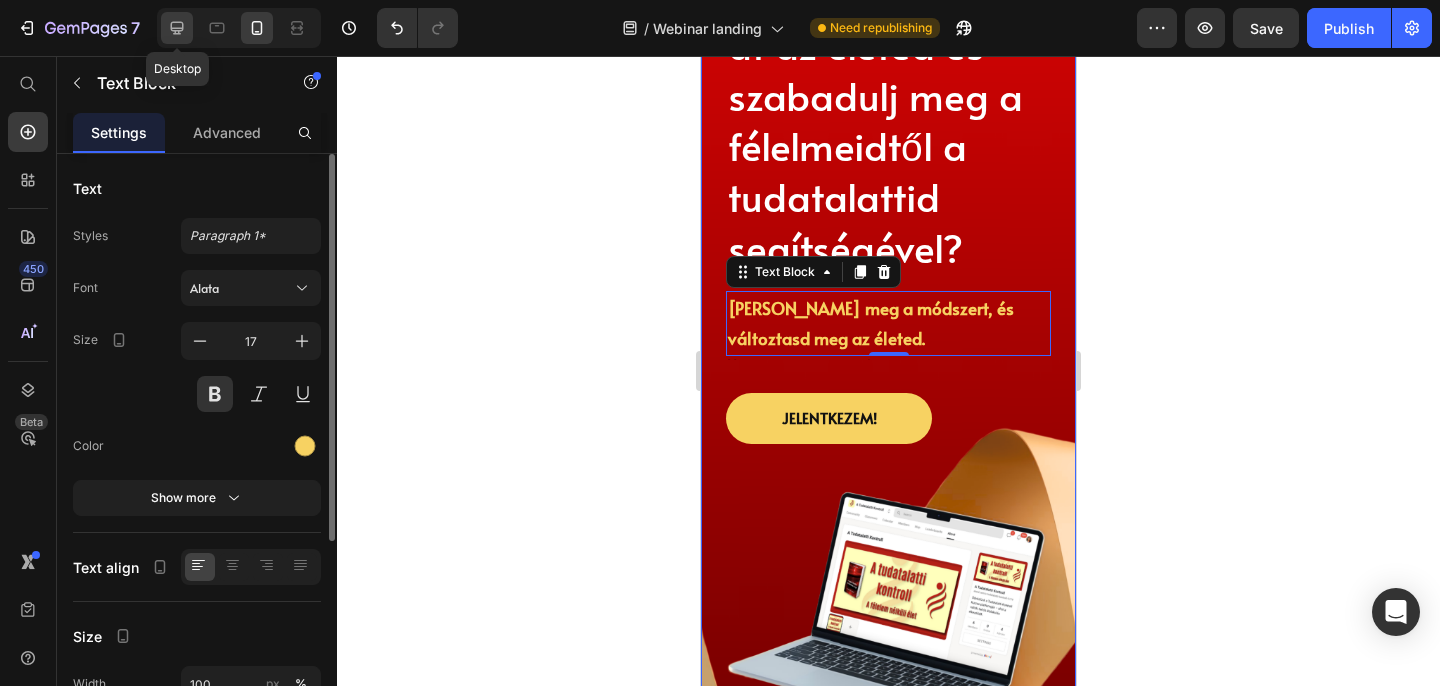click 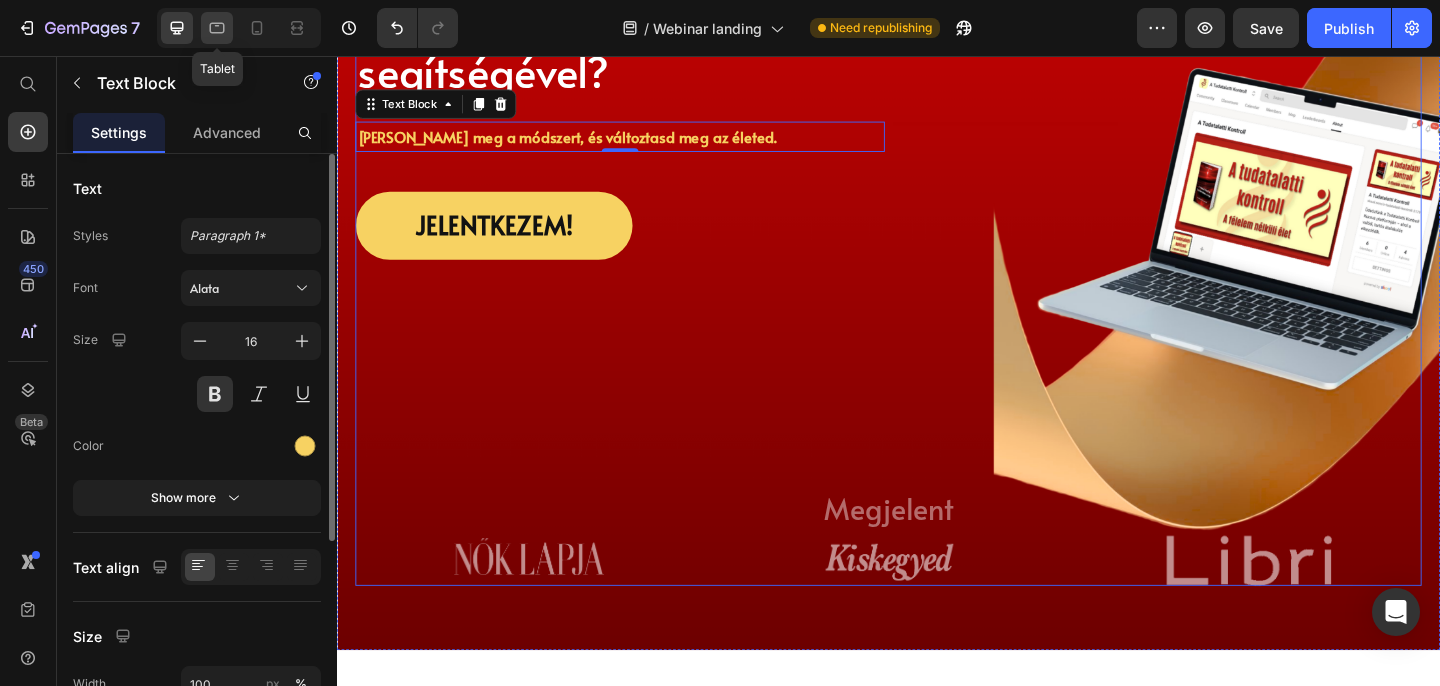 scroll, scrollTop: 343, scrollLeft: 0, axis: vertical 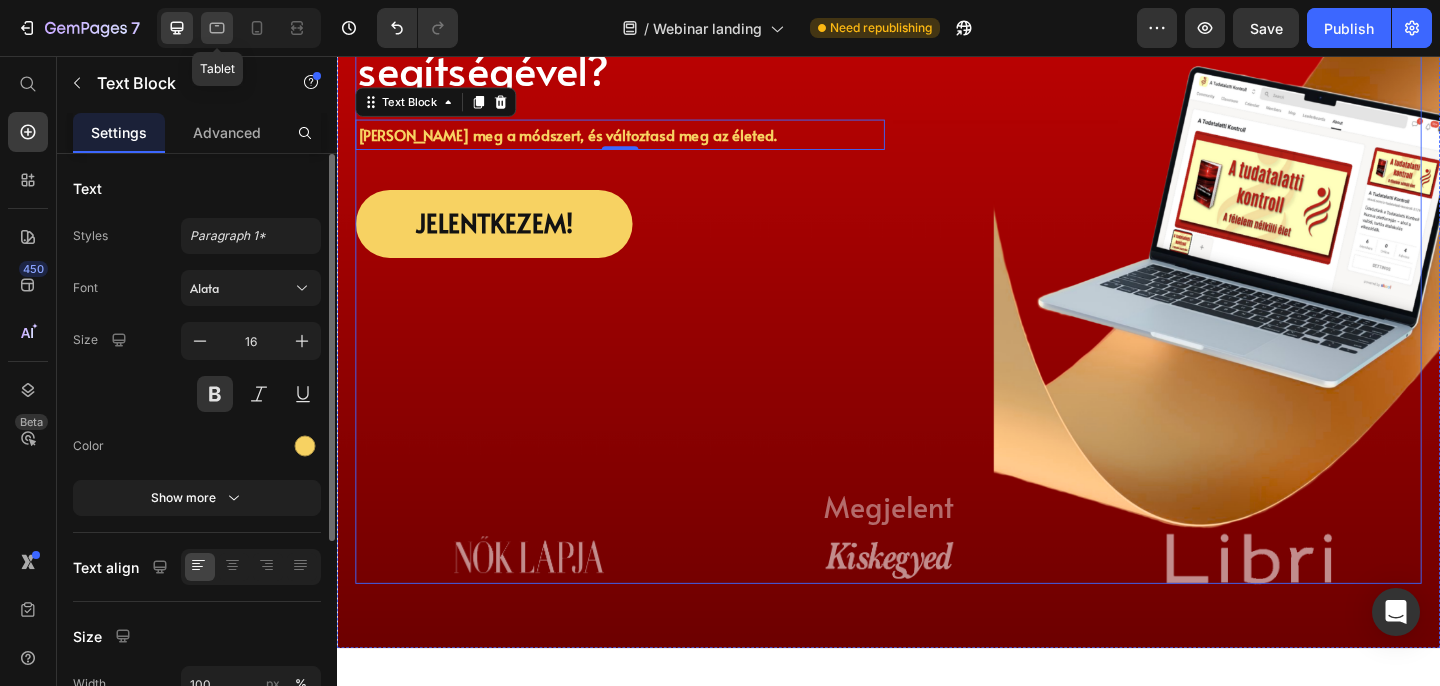 click 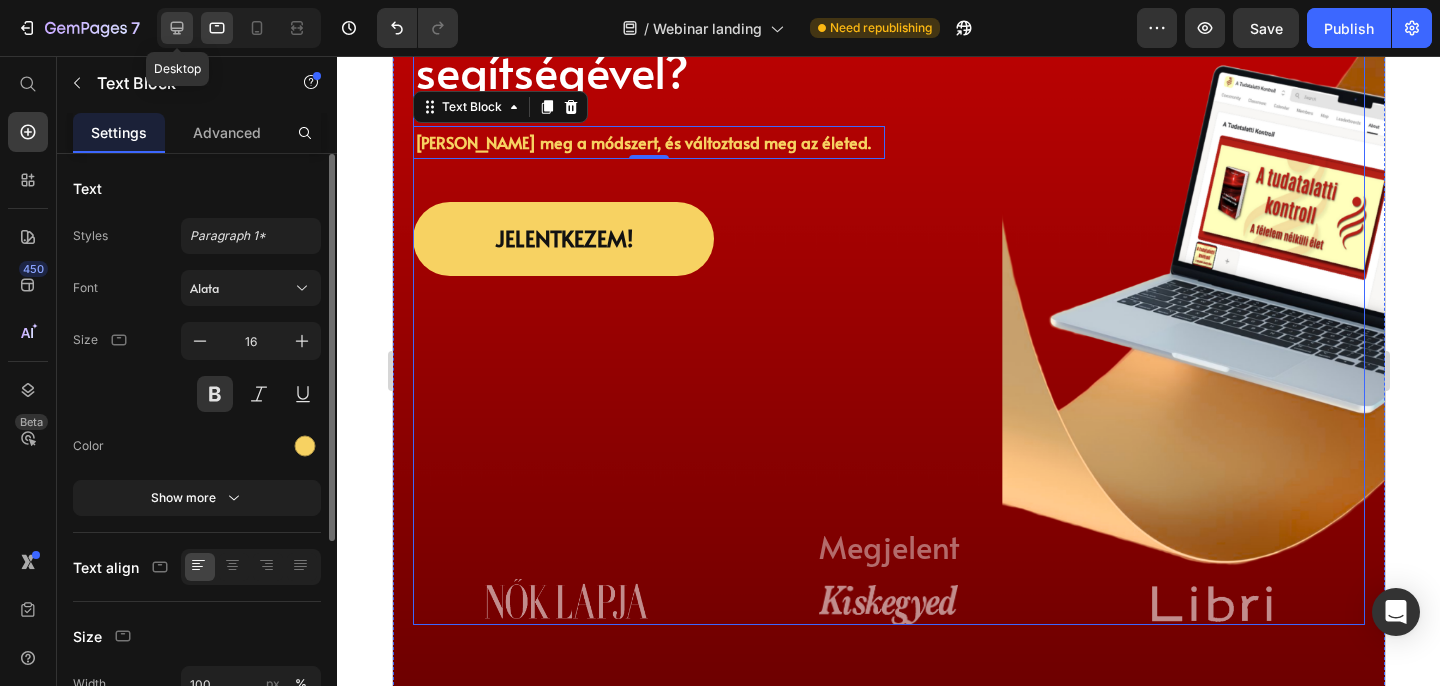 click 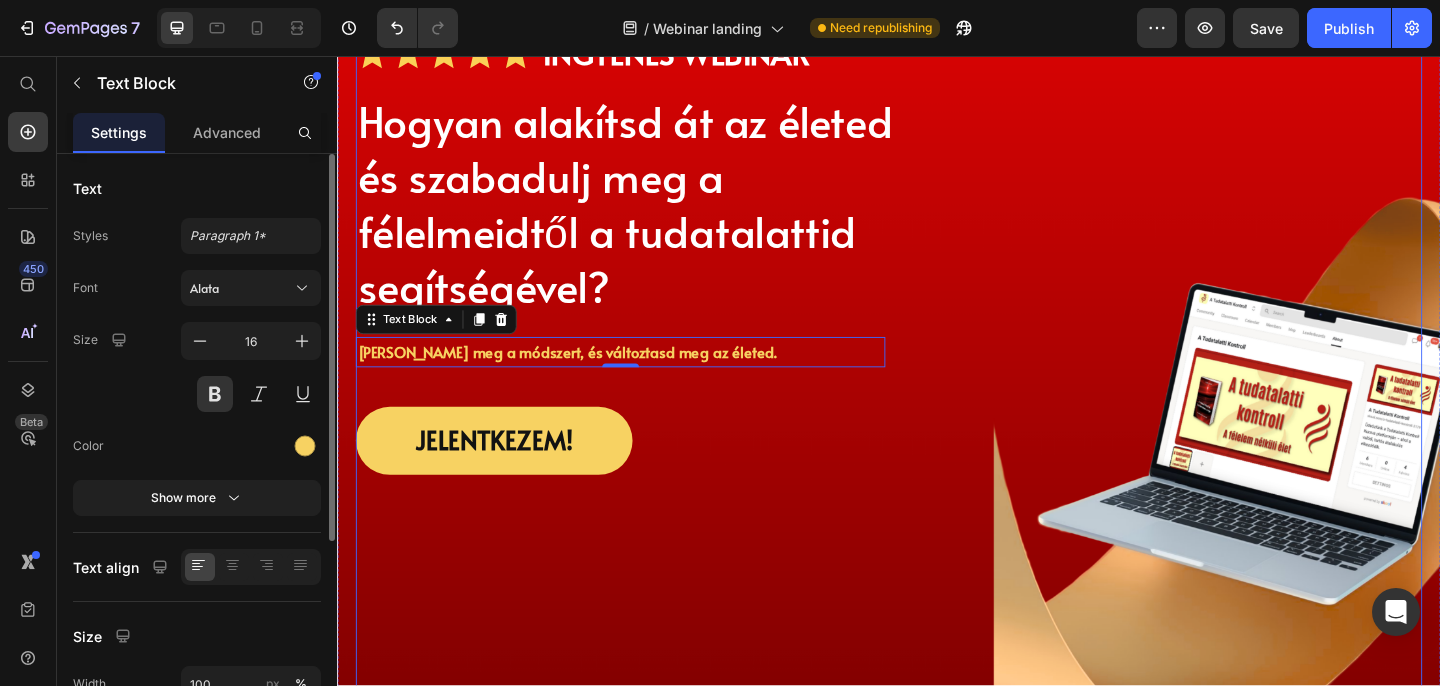 scroll, scrollTop: 214, scrollLeft: 0, axis: vertical 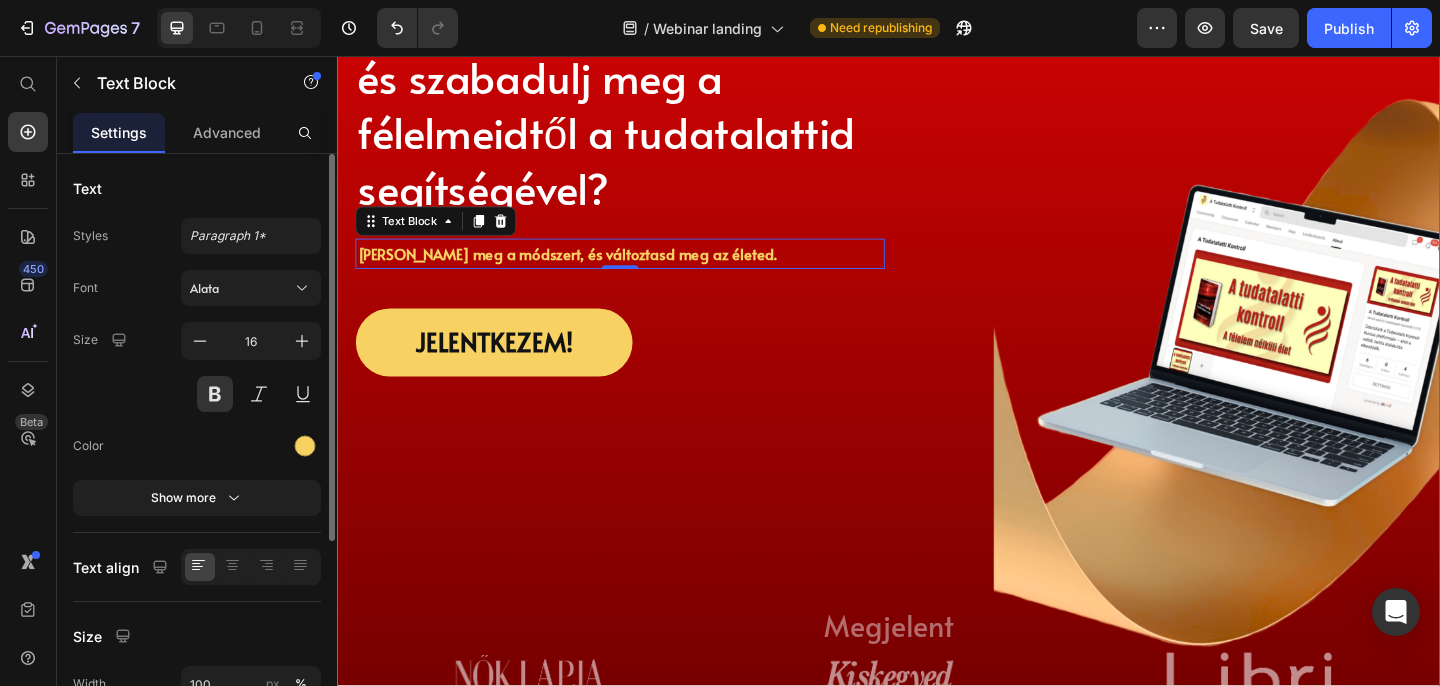 click on "Icon
Icon
Icon
Icon
Icon Icon List INGYENES WEBINÁR Text Block Row Hogyan alakítsd át az életed és szabadulj meg a félelmeidtől a tudatalattid segítségével? Heading [PERSON_NAME] meg a módszert, és változtasd meg az életed. Text Block   0 Text Block Row Jelentkezem! Button Megjelent Text Block Image Image Image Row Row Row Section 1" at bounding box center (937, 356) 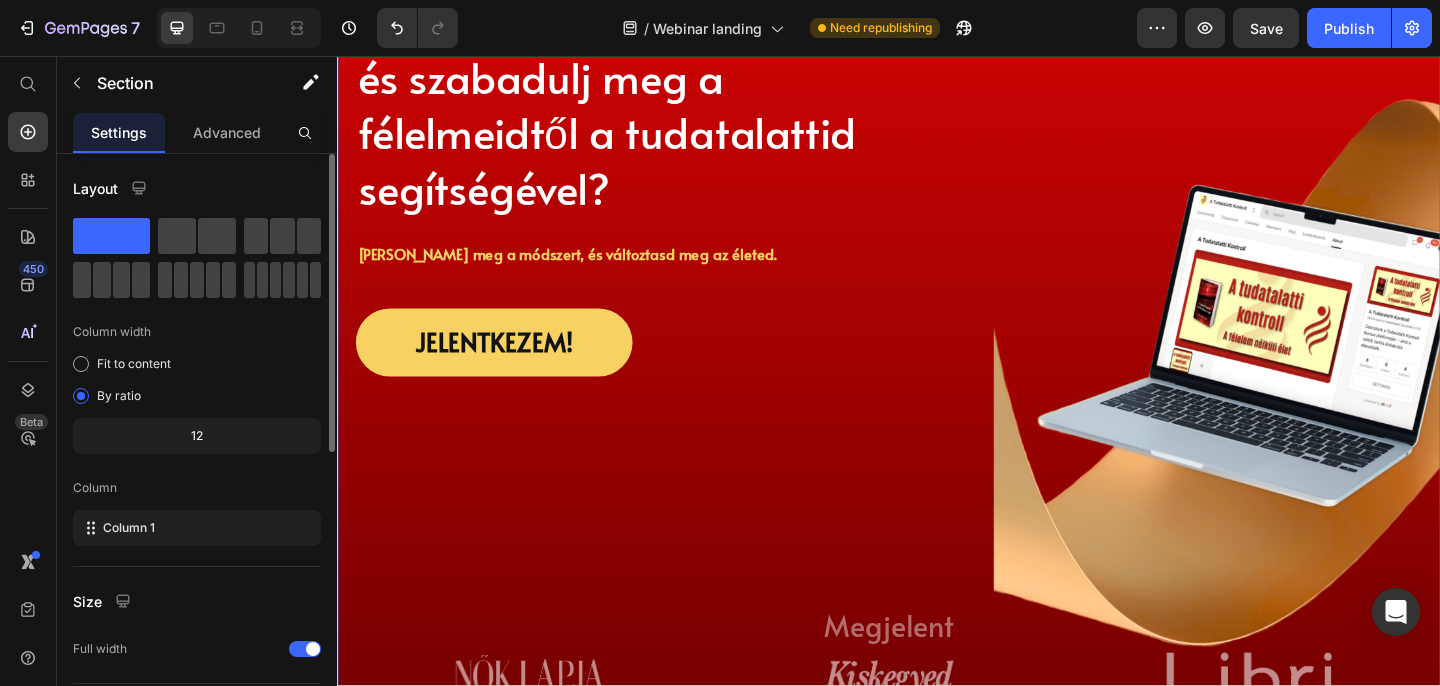 scroll, scrollTop: 602, scrollLeft: 0, axis: vertical 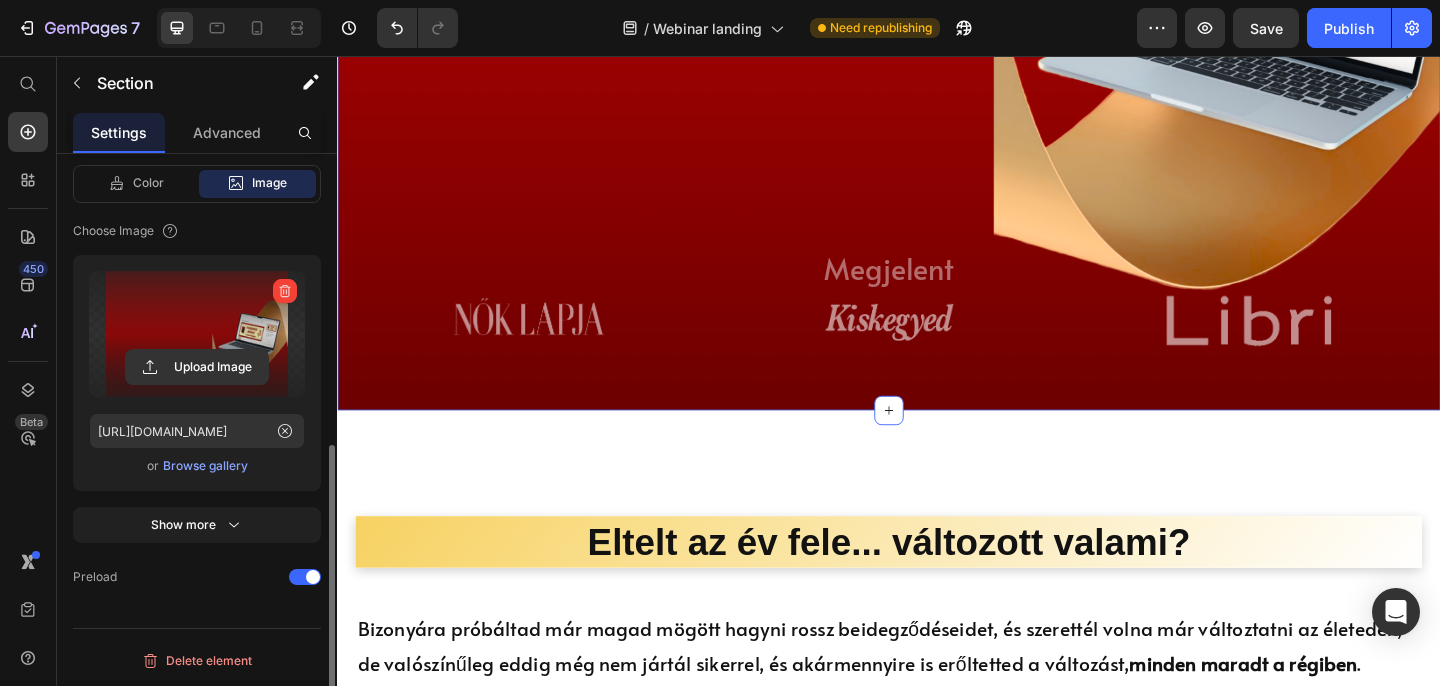 click at bounding box center [197, 334] 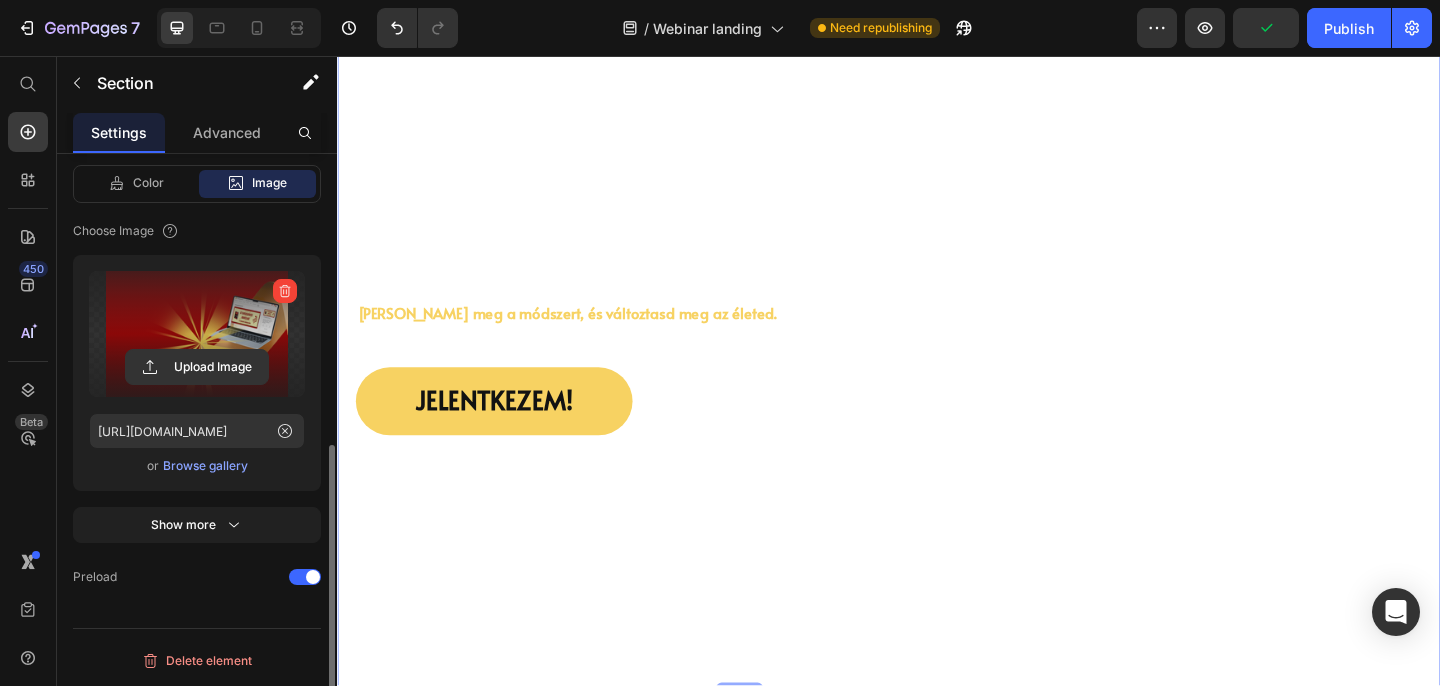 scroll, scrollTop: 145, scrollLeft: 0, axis: vertical 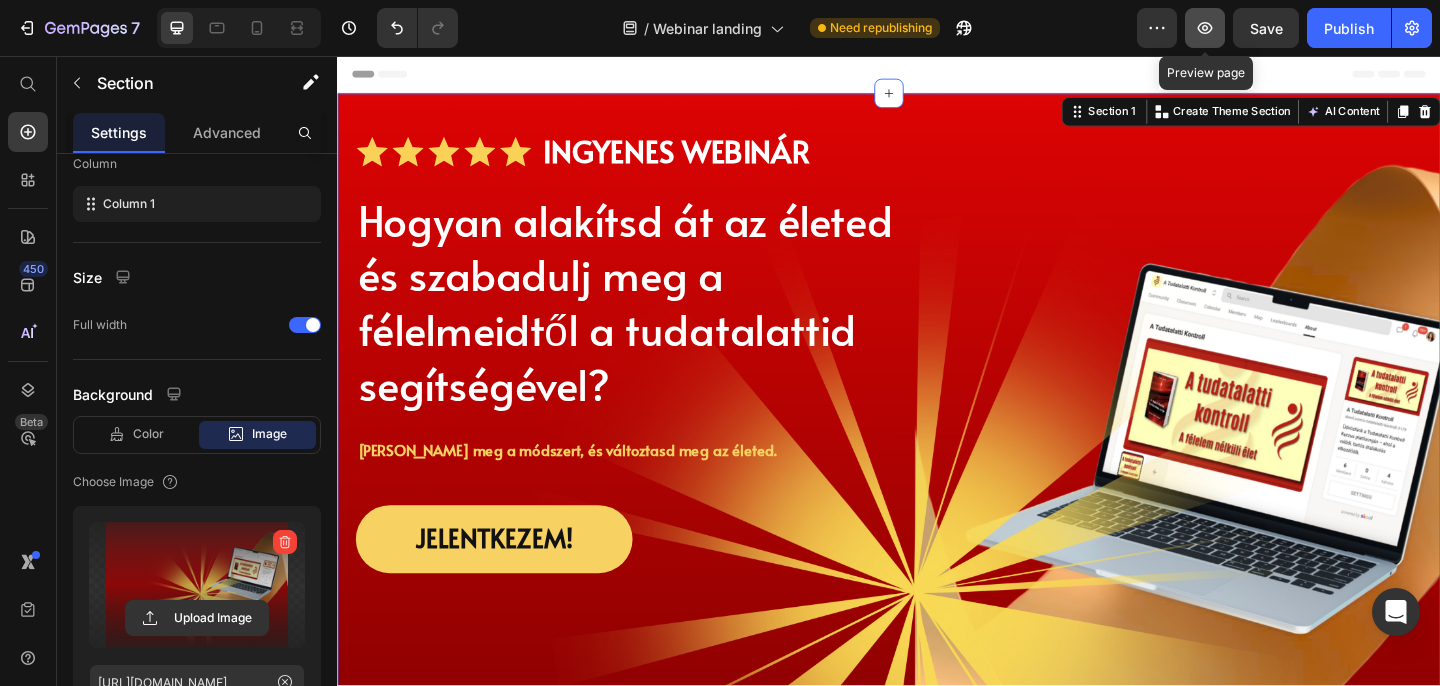 click 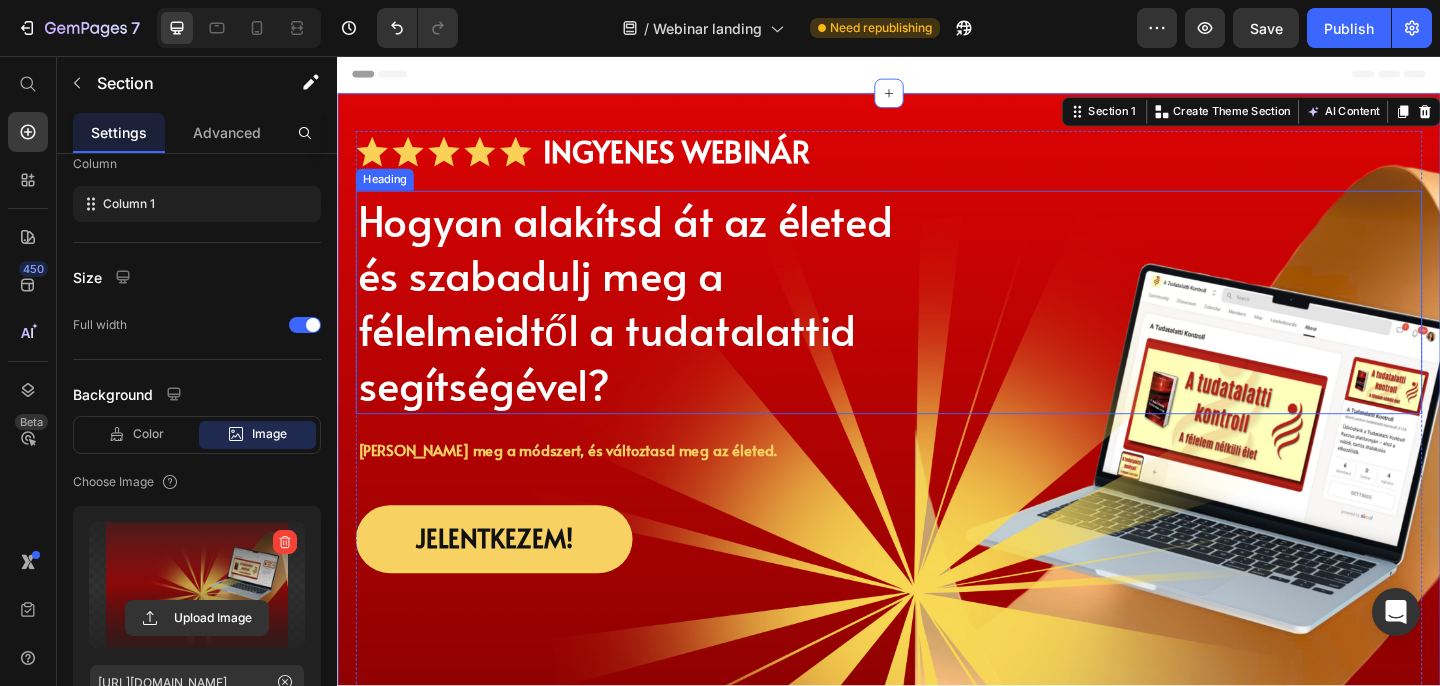 scroll, scrollTop: 400, scrollLeft: 0, axis: vertical 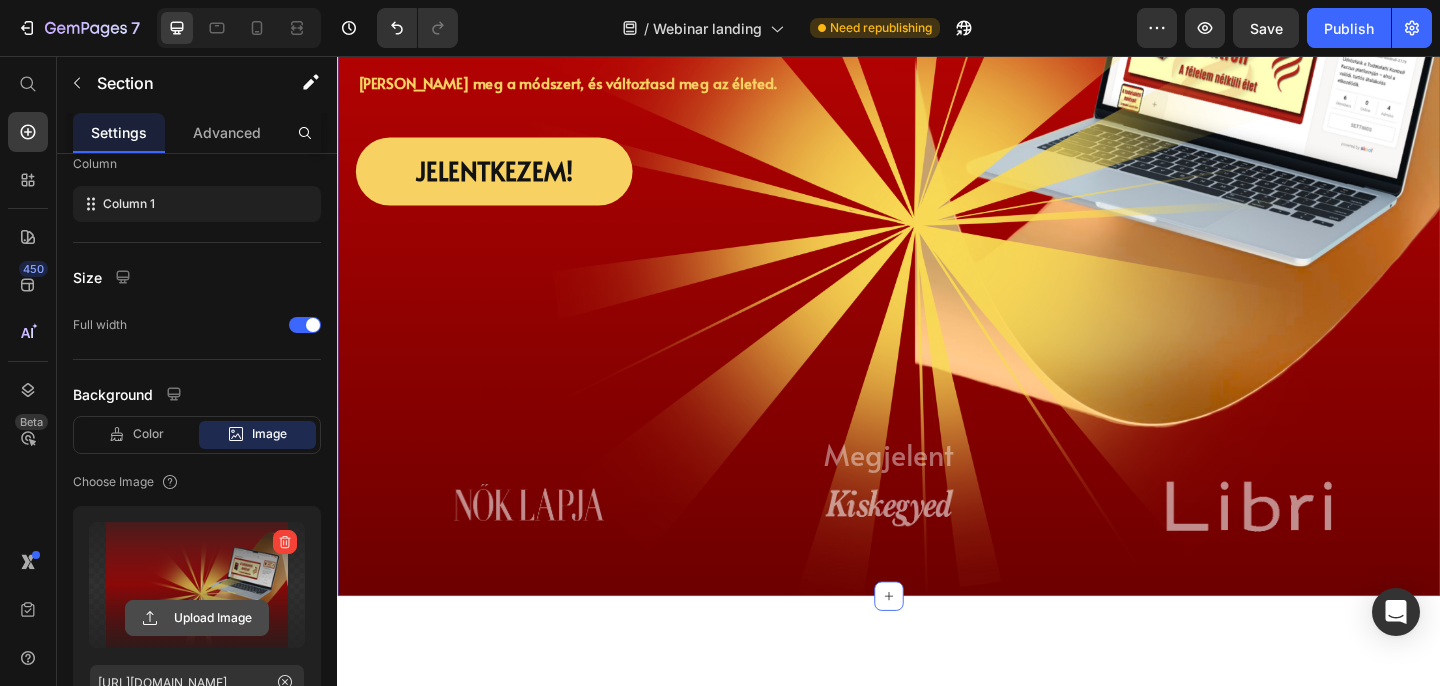 click 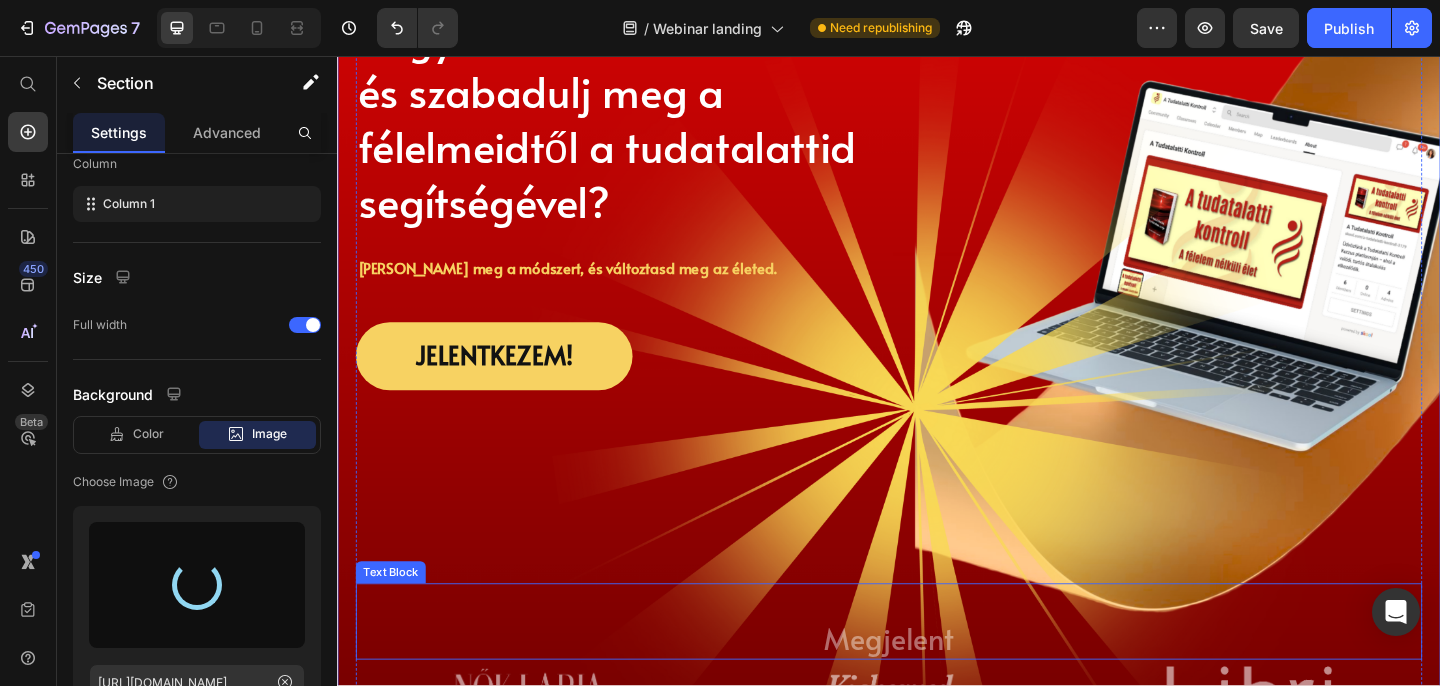 scroll, scrollTop: 193, scrollLeft: 0, axis: vertical 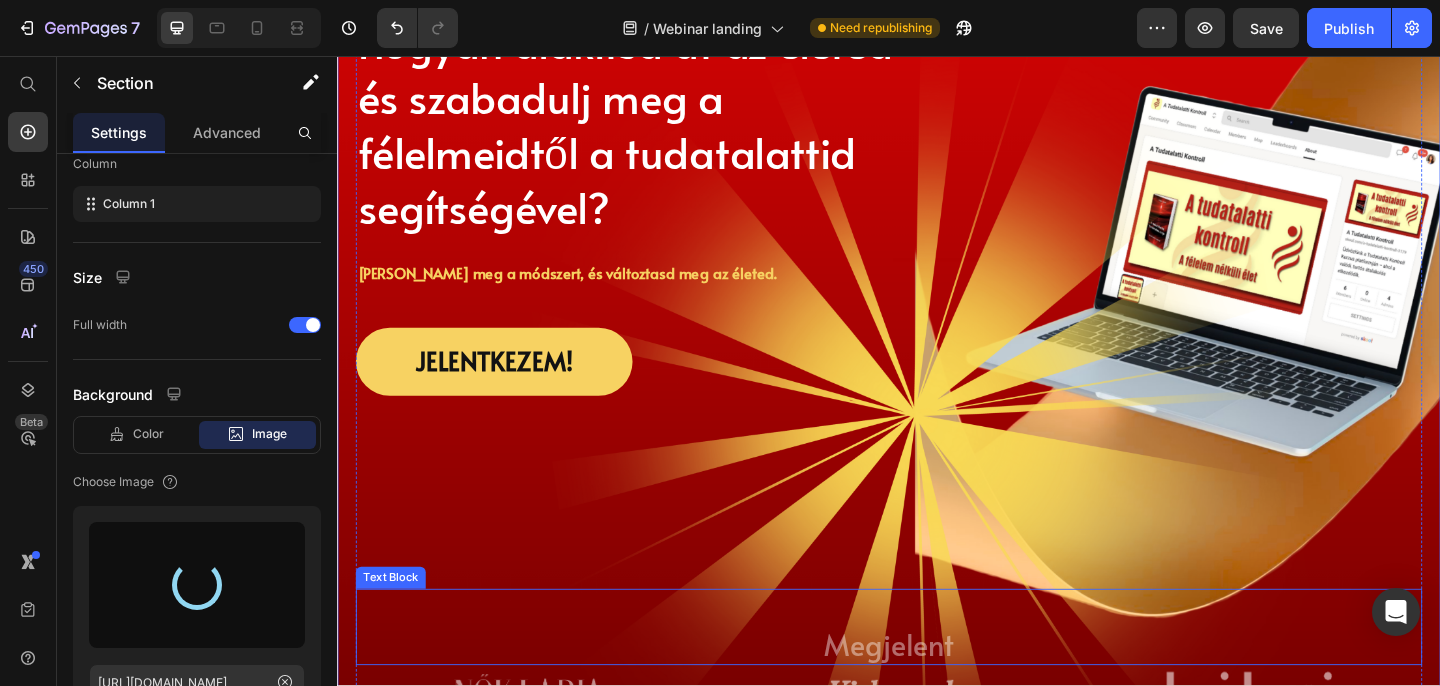 type on "[URL][DOMAIN_NAME]" 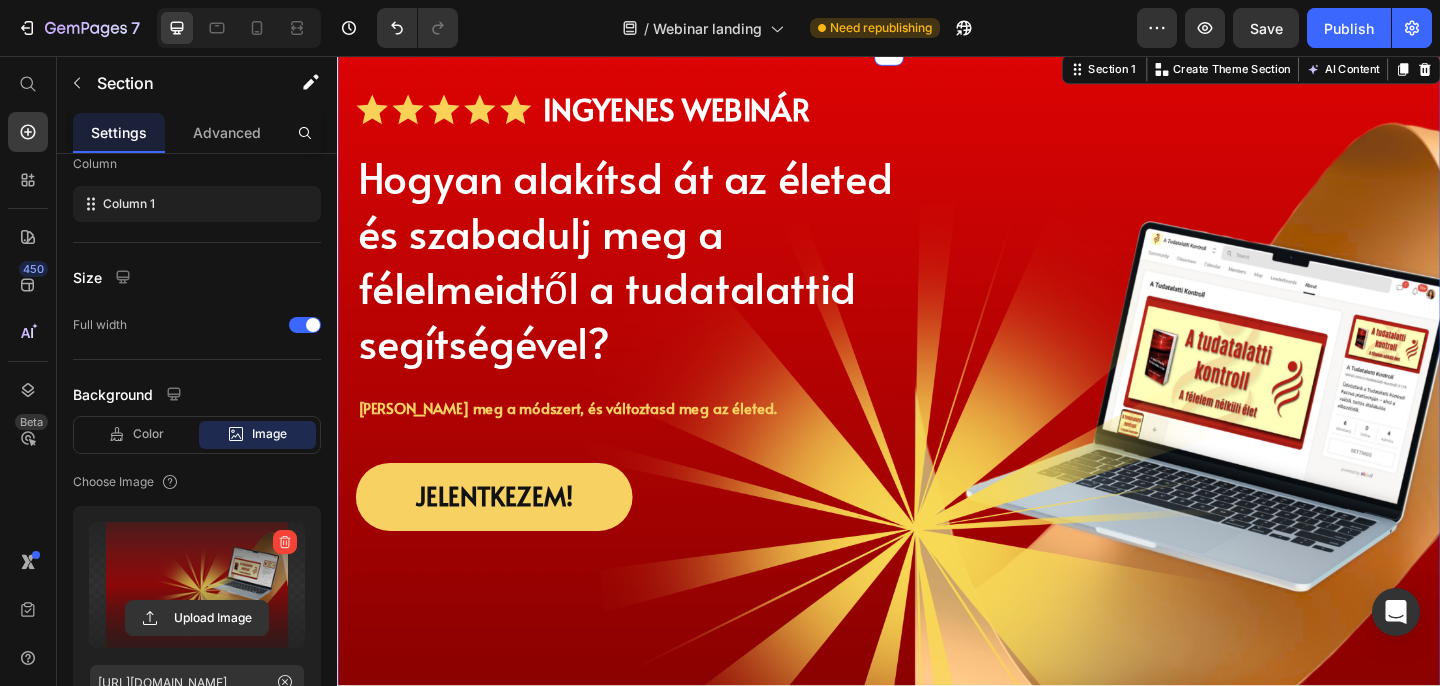 scroll, scrollTop: 30, scrollLeft: 0, axis: vertical 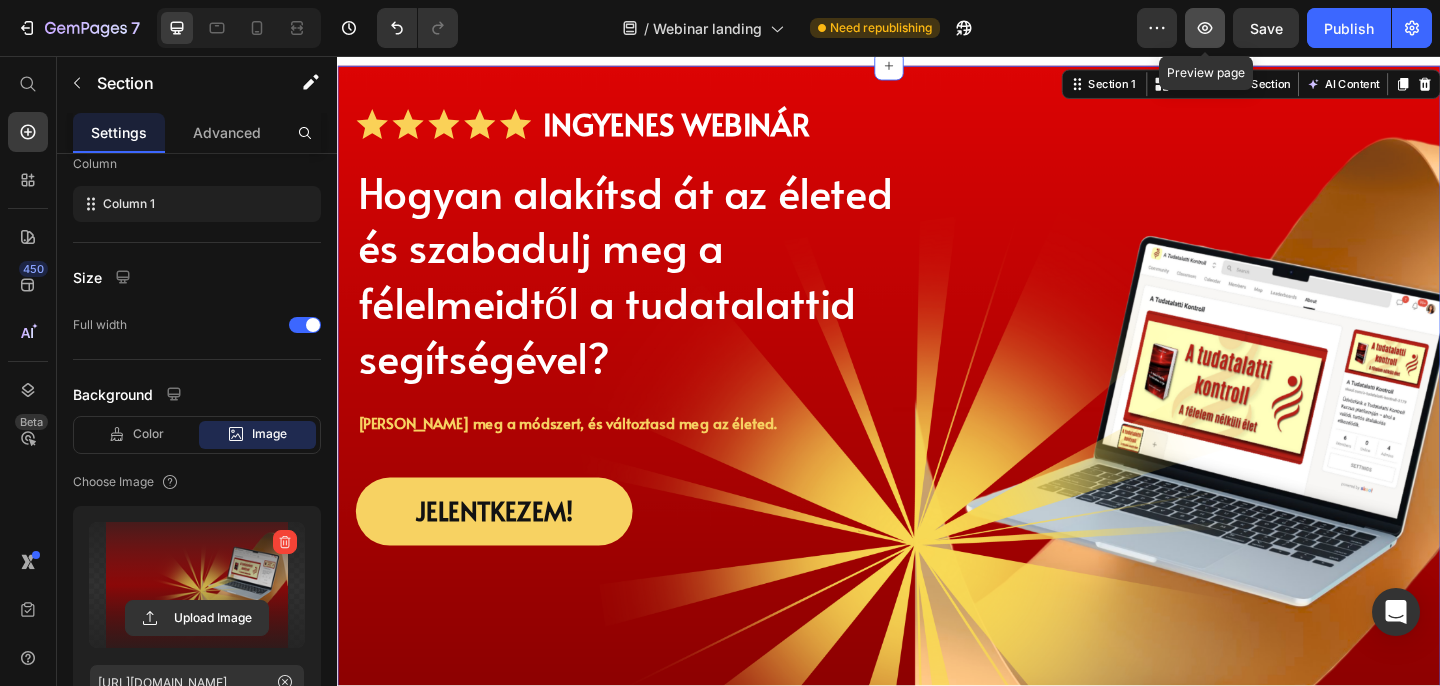 click 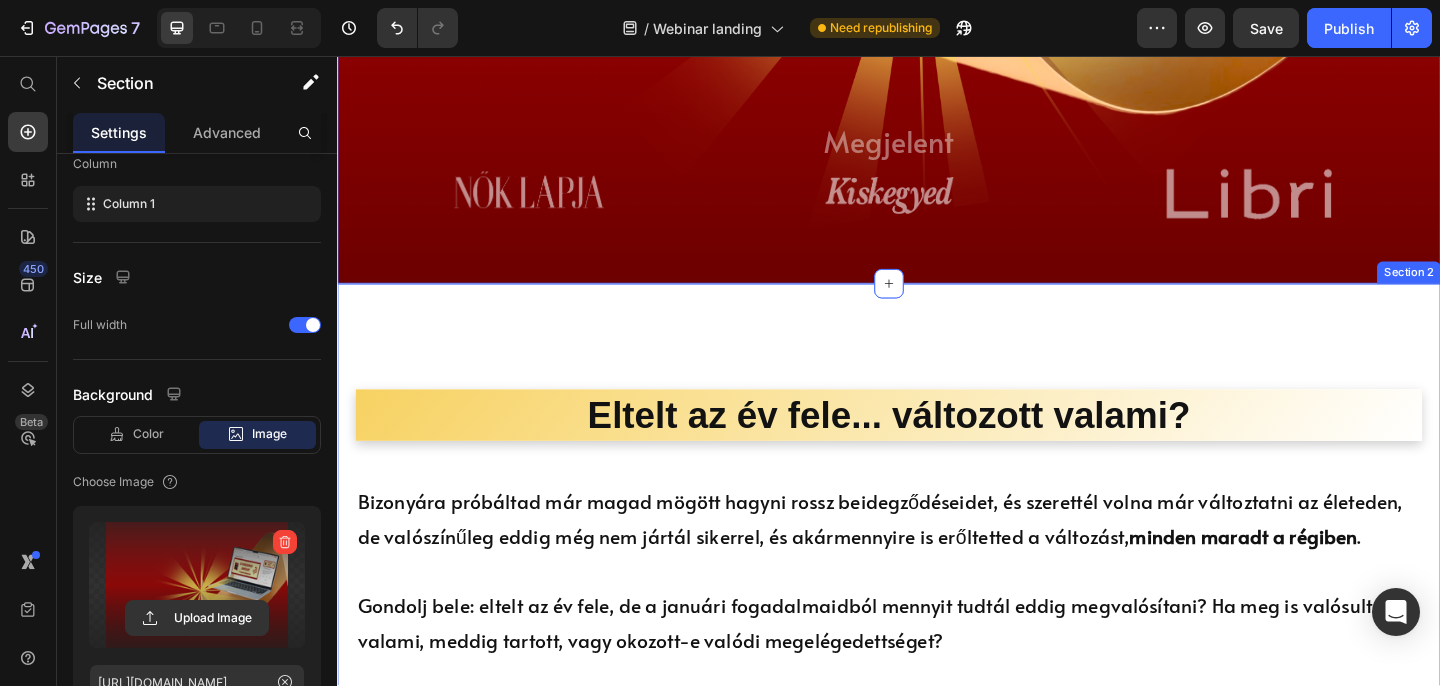 scroll, scrollTop: 878, scrollLeft: 0, axis: vertical 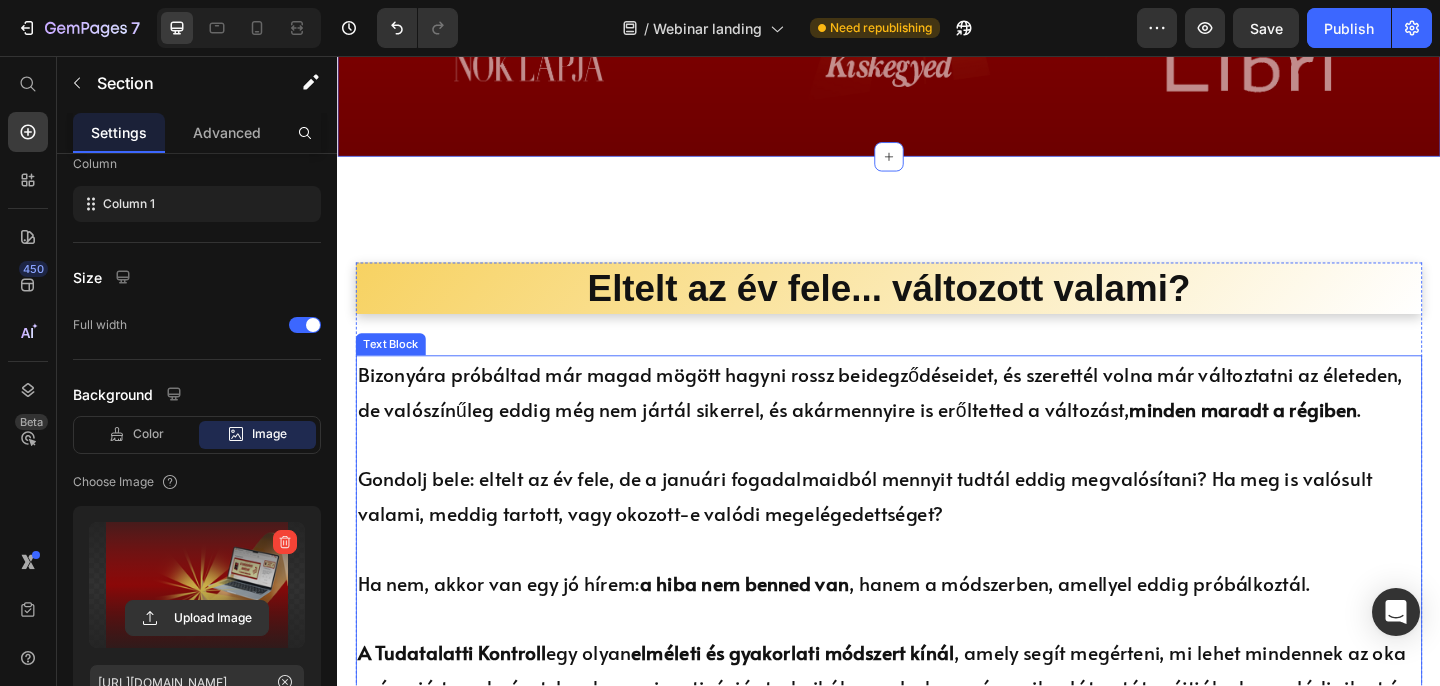 click on "Bizonyára próbáltad már magad mögött hagyni rossz beidegződéseidet, és szerettél volna már változtatni az életeden, de valószínűleg eddig még nem jártál sikerrel, és akármennyire is erőltetted a változást,  minden maradt a régiben . Gondolj bele: eltelt az év fele, de a januári fogadalmaidból mennyit tudtál eddig megvalósítani? Ha meg is valósult valami, meddig tartott, vagy okozott-e valódi megelégedettséget? Ha nem, akkor van egy jó hírem:  a hiba nem benned van , hanem a módszerben, amellyel eddig próbálkoztál." at bounding box center (937, 516) 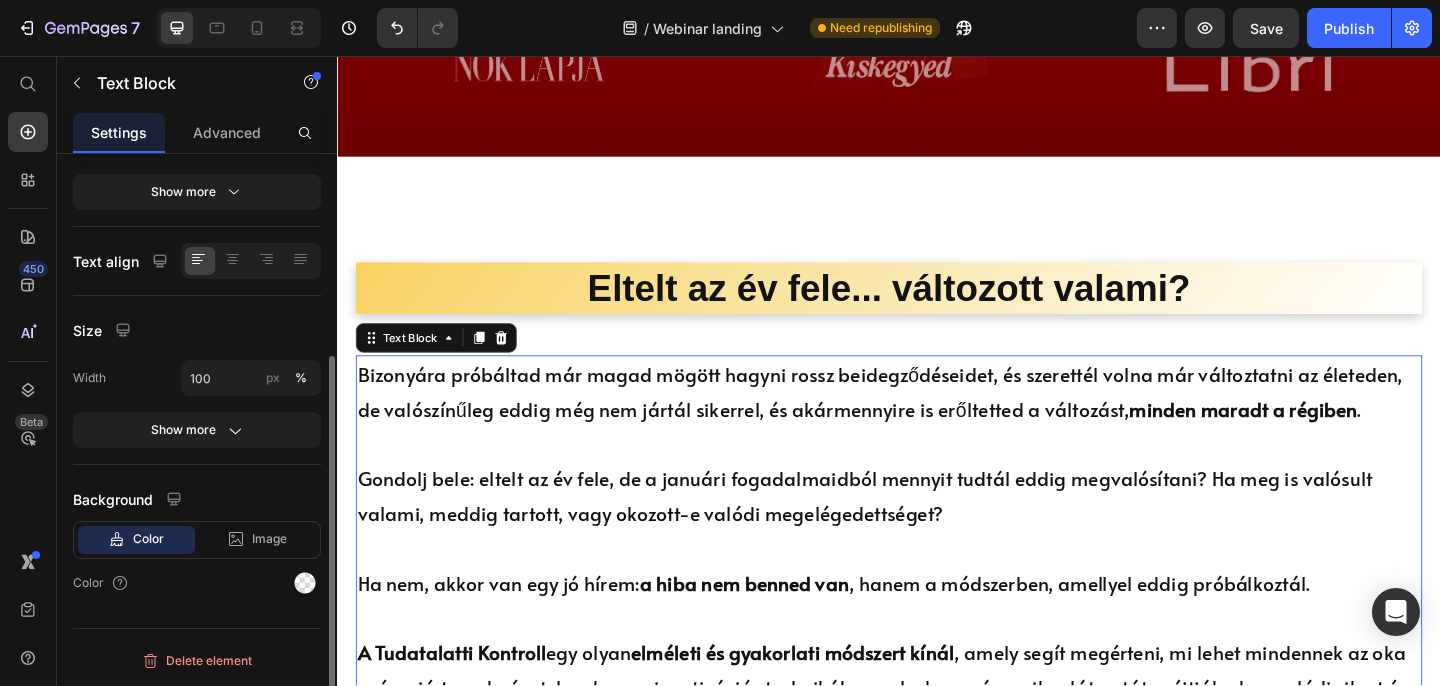 scroll, scrollTop: 0, scrollLeft: 0, axis: both 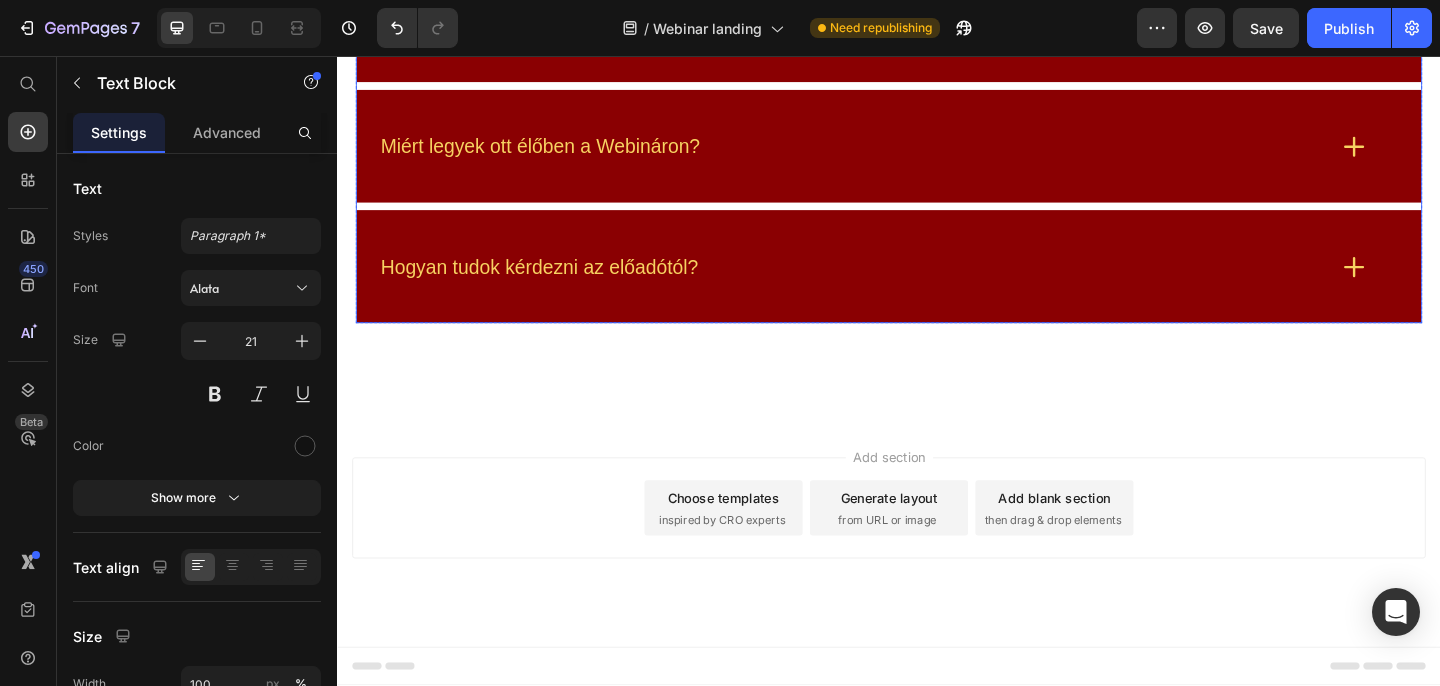 click on "Miért legyek ott élőben a Webináron?" at bounding box center (897, 154) 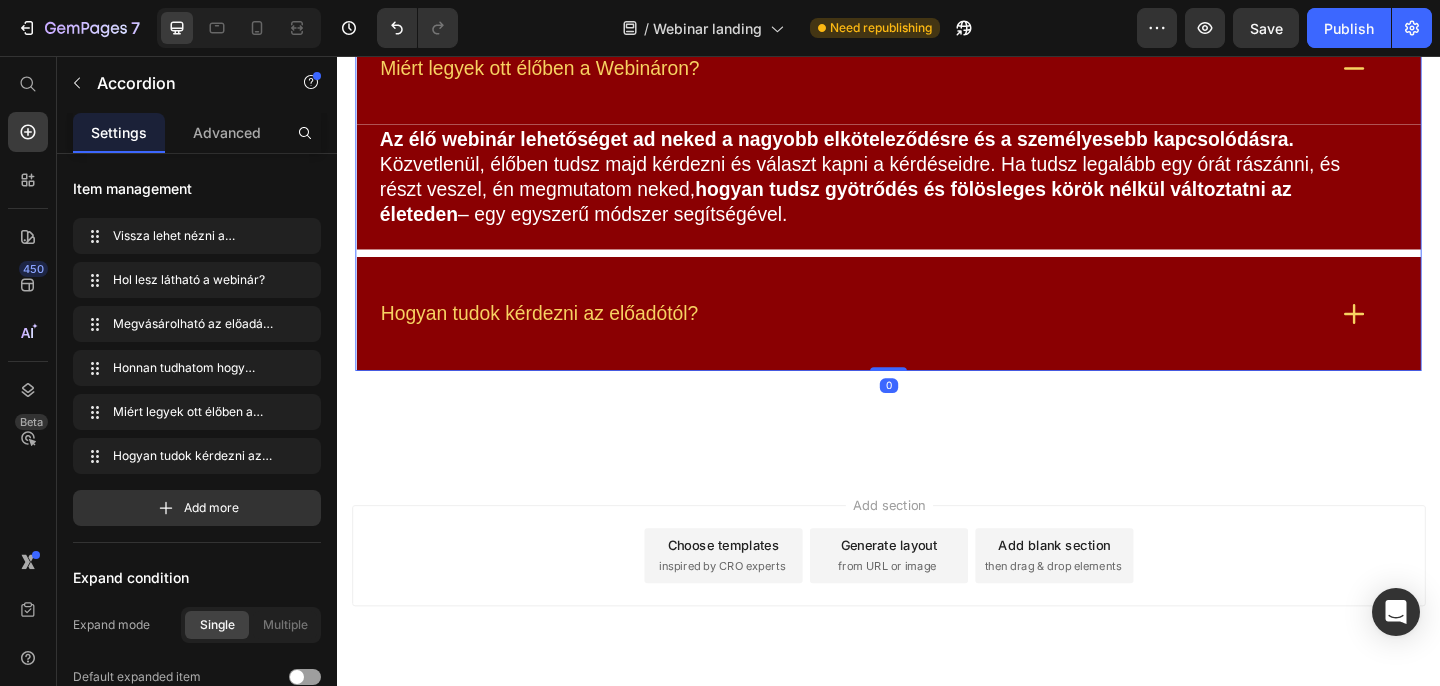 click on "Miért legyek ott élőben a Webináron?" at bounding box center (897, 69) 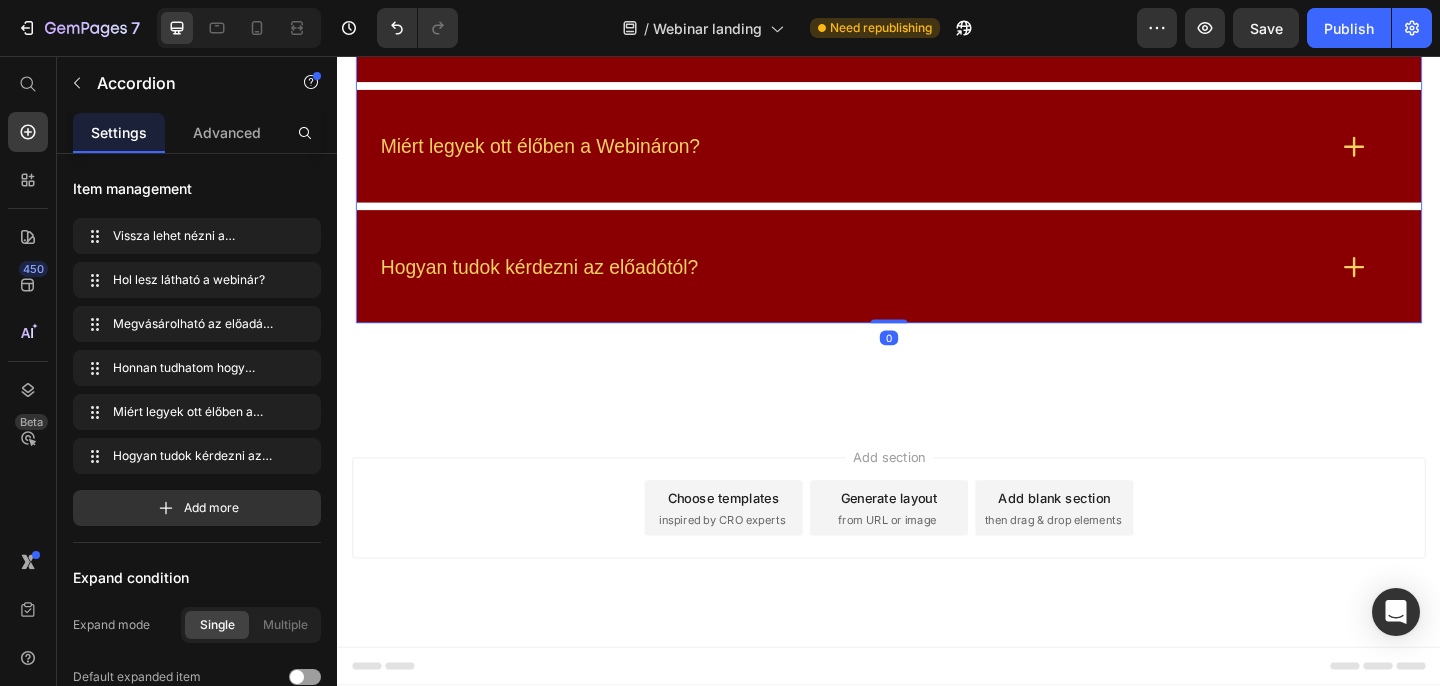 click on "Honnan tudhatom hogy nekem szól?" at bounding box center (937, 23) 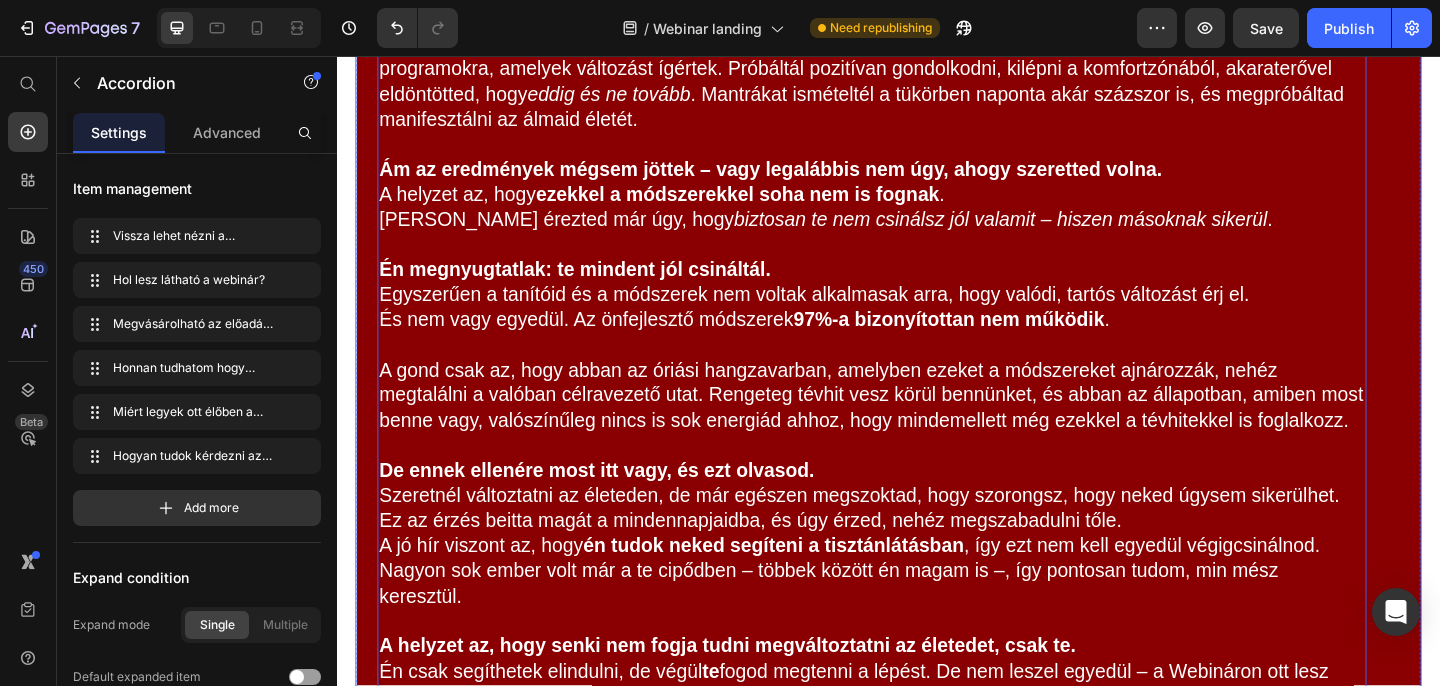 click on "Bizonyára jól gondolom, hogy sok módszerrel próbáltál már változtatni az életeden. Valószínűleg elolvastál rengeteg könyvet az önfejlesztésről, elmentél előadásokra, beiratkoztál hangzatos programokra, amelyek változást ígértek. Próbáltál pozitívan gondolkodni, kilépni a komfortzónából, akaraterővel eldöntötted, hogy  eddig és ne tovább . Mantrákat ismételtél a tükörben naponta akár százszor is, és megpróbáltad manifesztálni az álmaid életét." at bounding box center (919, 70) 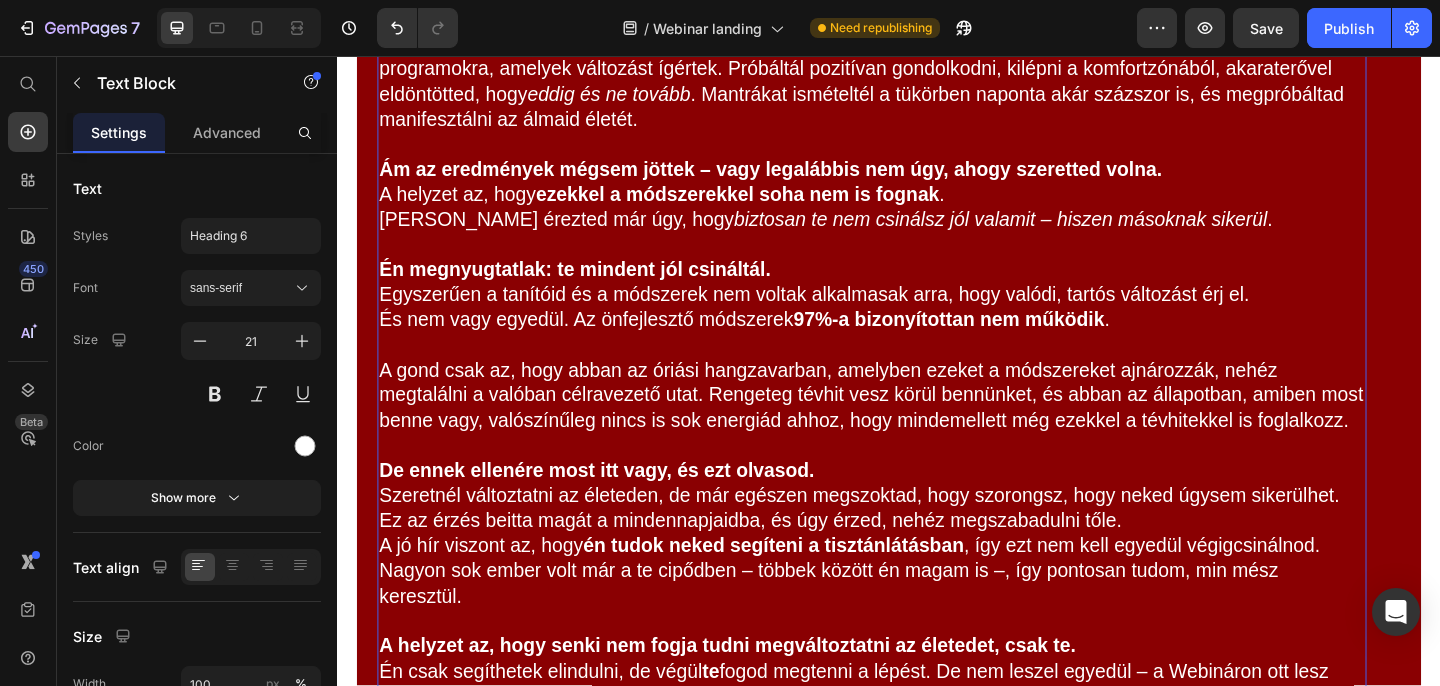 click on "Bizonyára jól gondolom, hogy sok módszerrel próbáltál már változtatni az életeden. Valószínűleg elolvastál rengeteg könyvet az önfejlesztésről, elmentél előadásokra, beiratkoztál hangzatos programokra, amelyek változást ígértek. Próbáltál pozitívan gondolkodni, kilépni a komfortzónából, akaraterővel eldöntötted, hogy  eddig és ne tovább . Mantrákat ismételtél a tükörben naponta akár százszor is, és megpróbáltad manifesztálni az álmaid életét." at bounding box center [919, 70] 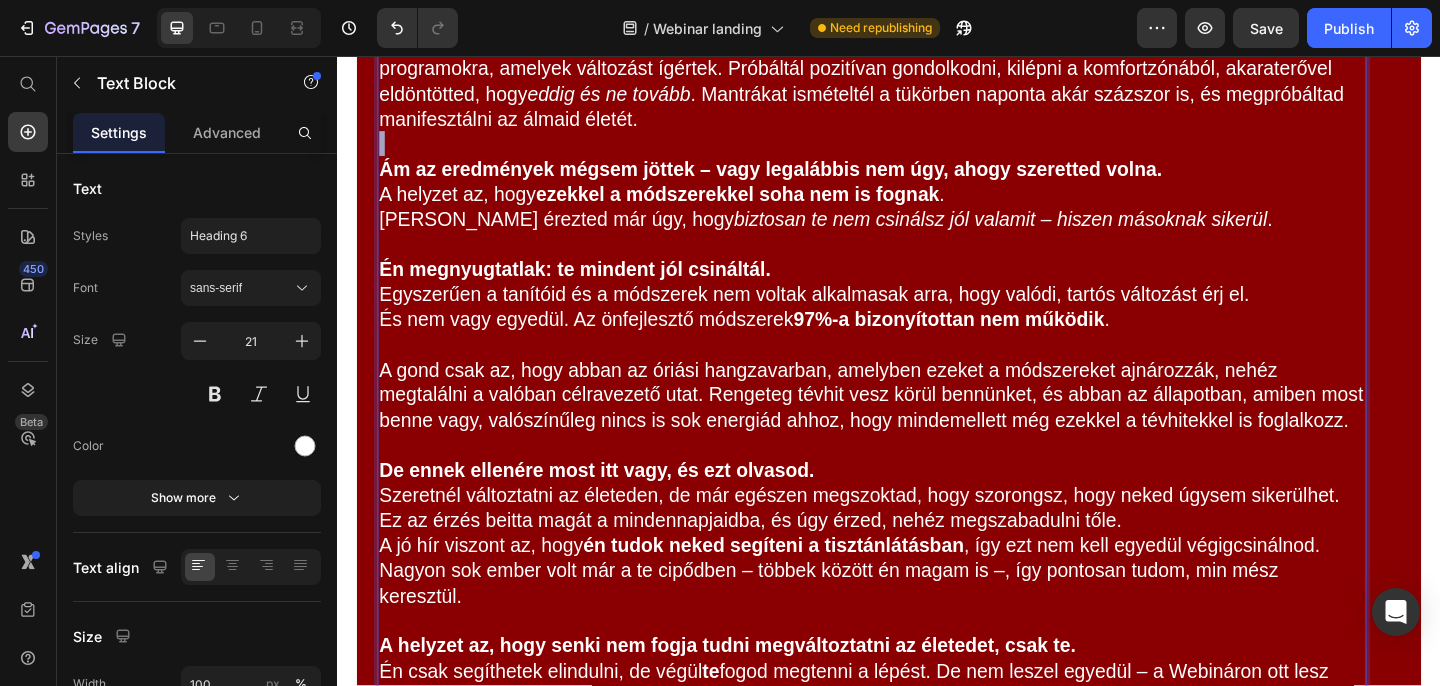 click on "Bizonyára jól gondolom, hogy sok módszerrel próbáltál már változtatni az életeden. Valószínűleg elolvastál rengeteg könyvet az önfejlesztésről, elmentél előadásokra, beiratkoztál hangzatos programokra, amelyek változást ígértek. Próbáltál pozitívan gondolkodni, kilépni a komfortzónából, akaraterővel eldöntötted, hogy  eddig és ne tovább . Mantrákat ismételtél a tükörben naponta akár százszor is, és megpróbáltad manifesztálni az álmaid életét." at bounding box center (919, 70) 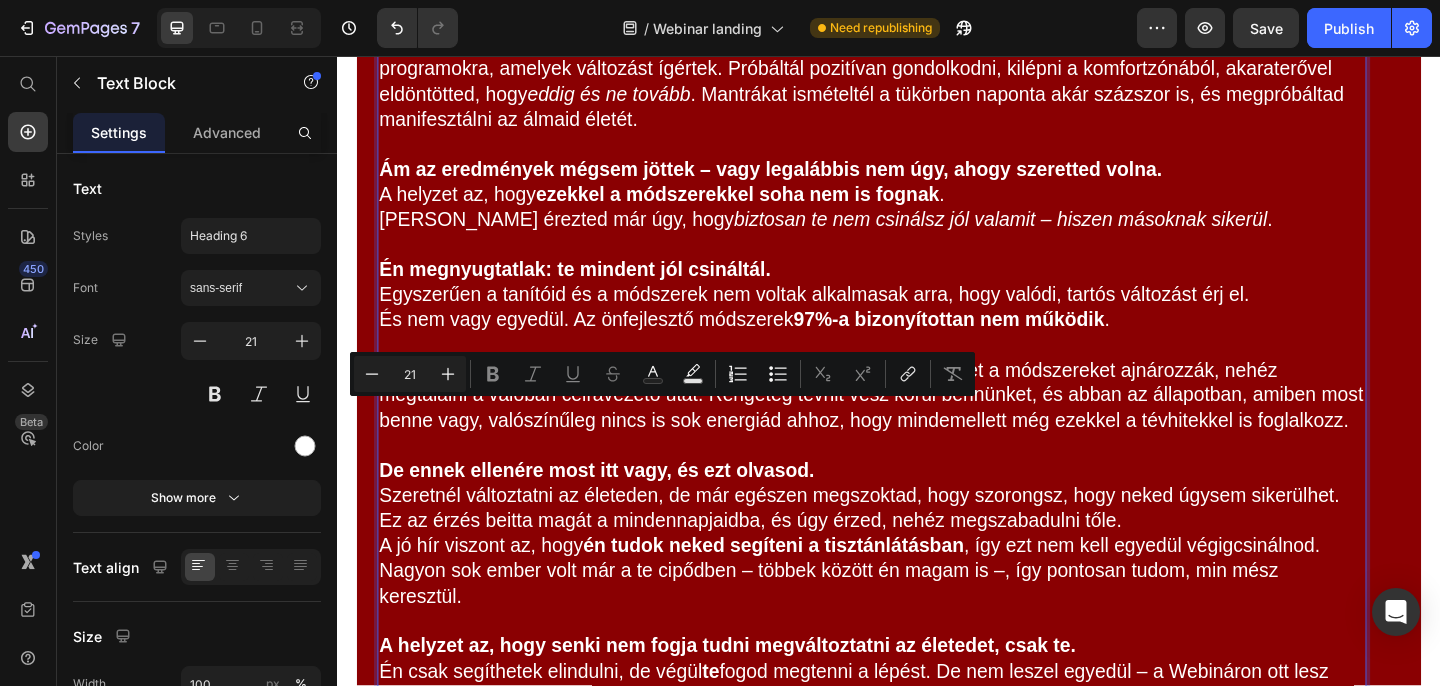 click on "Bizonyára jól gondolom, hogy sok módszerrel próbáltál már változtatni az életeden." at bounding box center [799, 15] 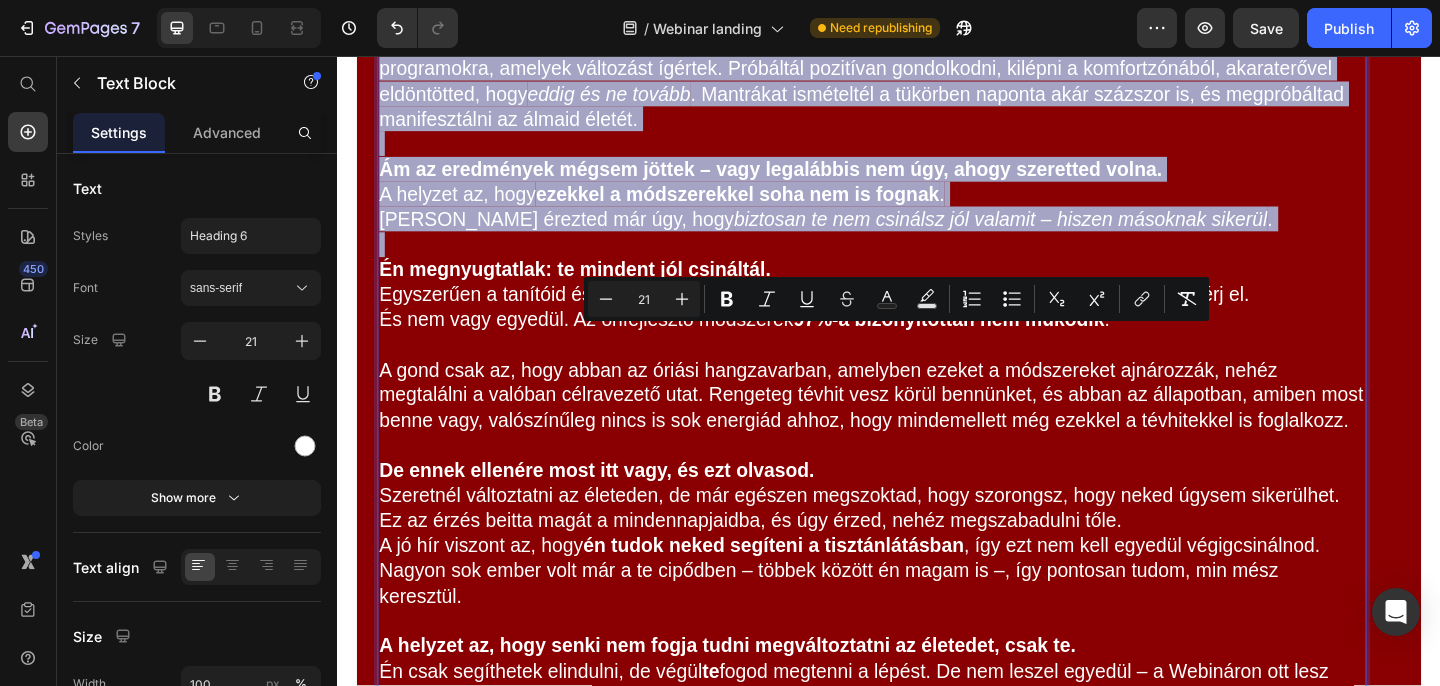 drag, startPoint x: 386, startPoint y: 362, endPoint x: 1268, endPoint y: 574, distance: 907.1207 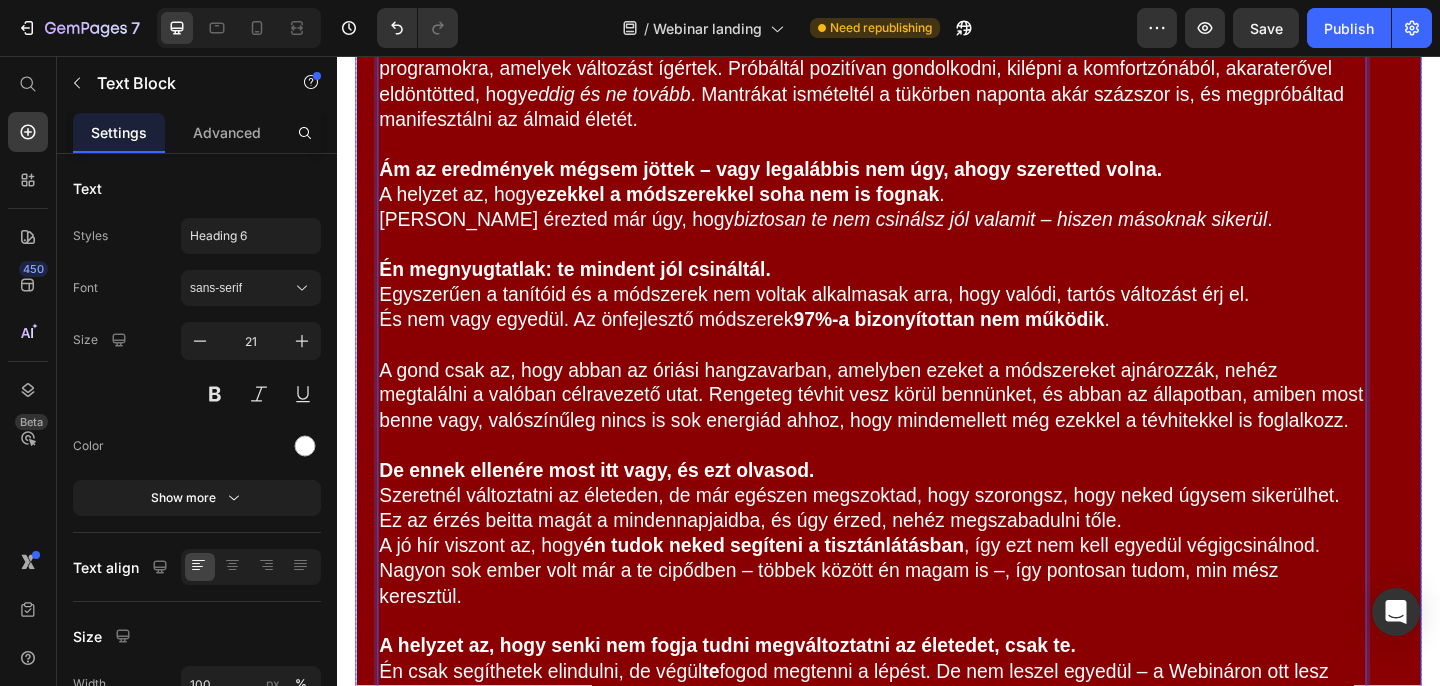 click on "Honnan tudhatom hogy nekem szól?" at bounding box center (937, -62) 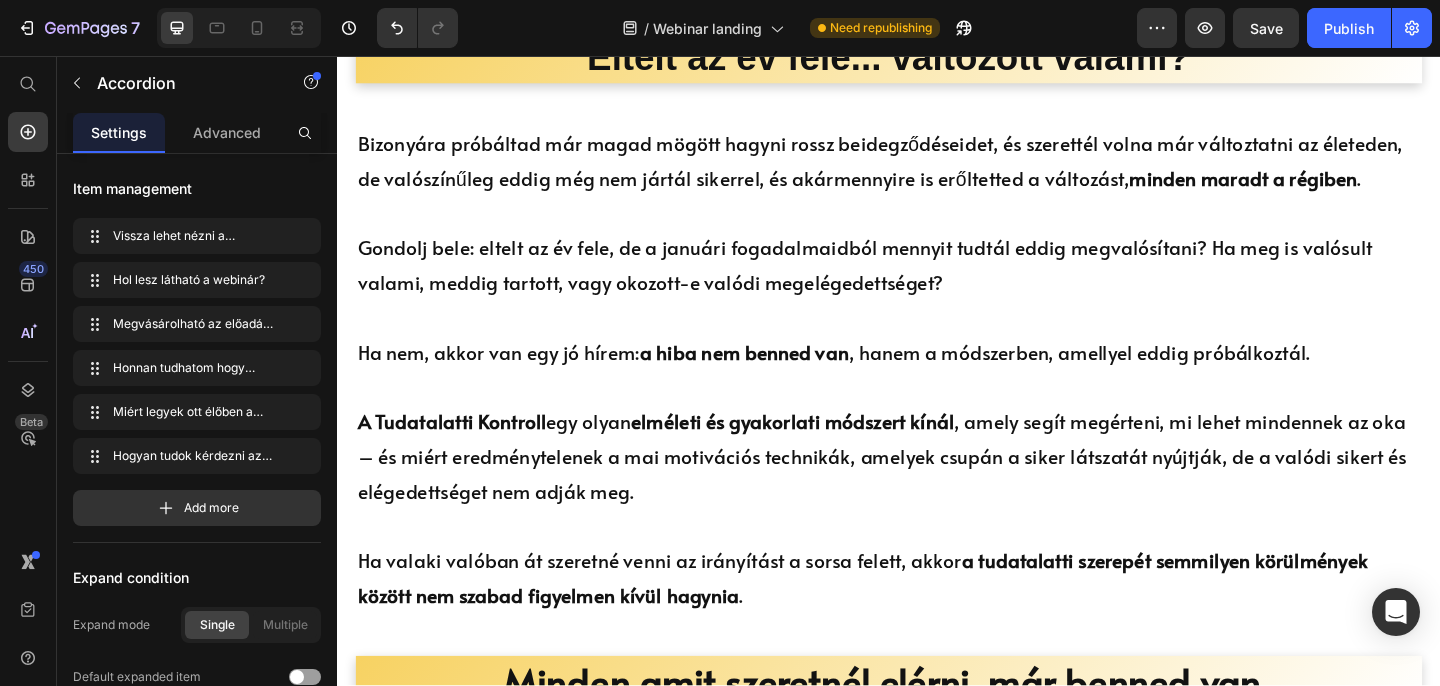 scroll, scrollTop: 1120, scrollLeft: 0, axis: vertical 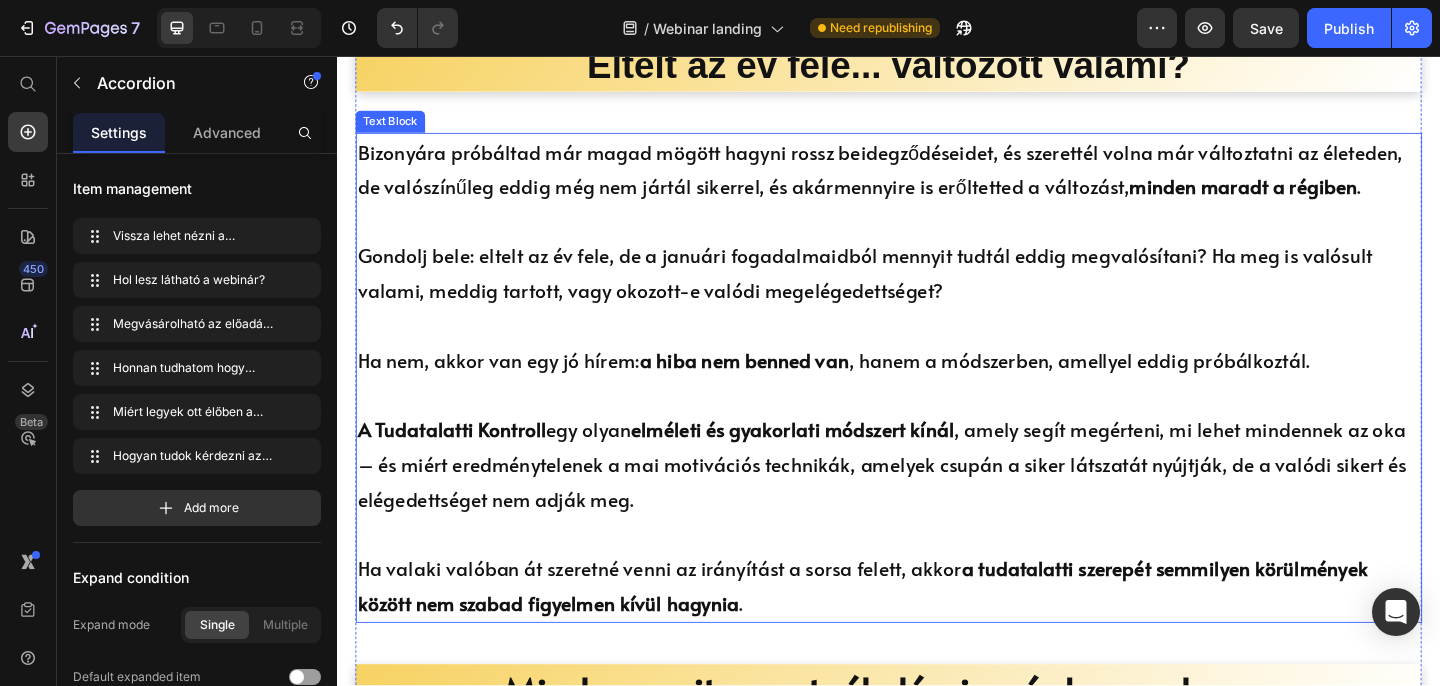click on "minden maradt a régiben" at bounding box center [1322, 198] 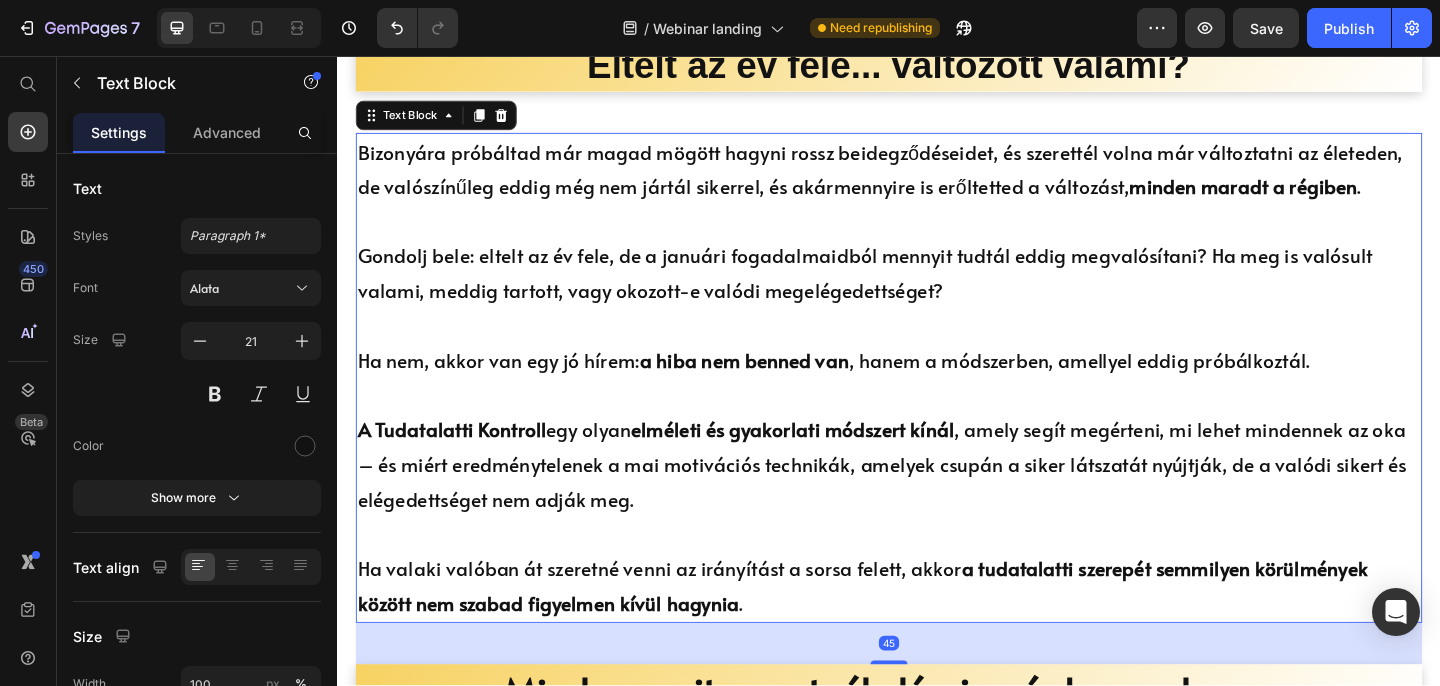 click on "minden maradt a régiben" at bounding box center [1322, 198] 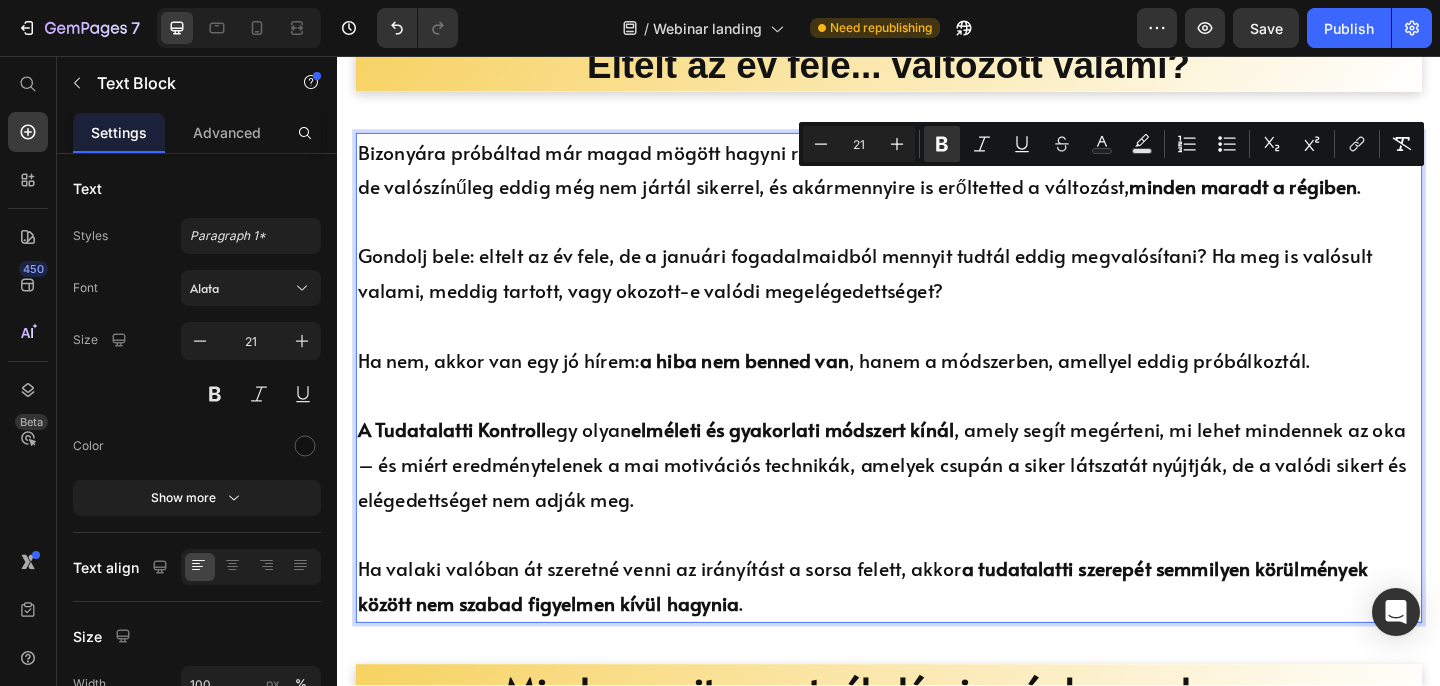 click on "Bizonyára próbáltad már magad mögött hagyni rossz beidegződéseidet, és szerettél volna már változtatni az életeden, de valószínűleg eddig még nem jártál sikerrel, és akármennyire is erőltetted a változást,  minden maradt a régiben . Gondolj bele: eltelt az év fele, de a januári fogadalmaidból mennyit tudtál eddig megvalósítani? Ha meg is valósult valami, meddig tartott, vagy okozott-e valódi megelégedettséget? Ha nem, akkor van egy jó hírem:  a hiba nem benned van , hanem a módszerben, amellyel eddig próbálkoztál." at bounding box center [937, 274] 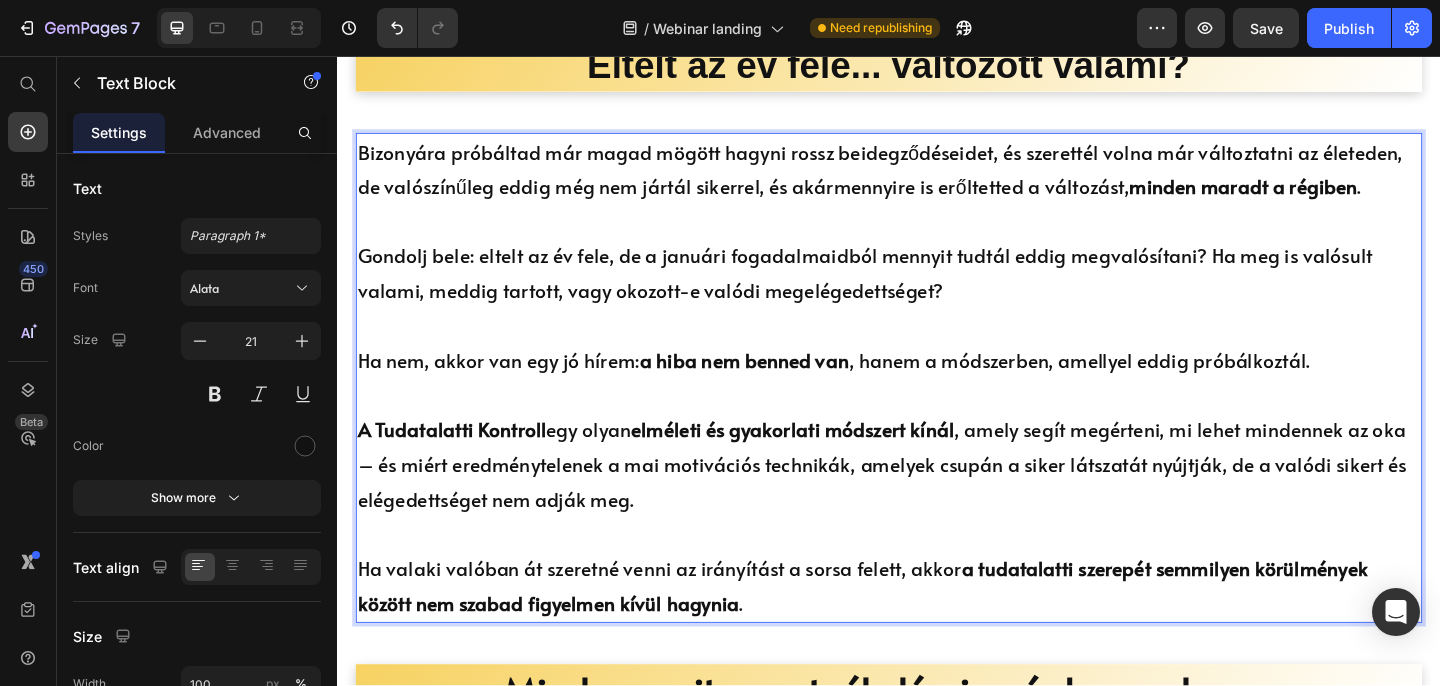 click on "Bizonyára próbáltad már magad mögött hagyni rossz beidegződéseidet, és szerettél volna már változtatni az életeden, de valószínűleg eddig még nem jártál sikerrel, és akármennyire is erőltetted a változást,  minden maradt a régiben . Gondolj bele: eltelt az év fele, de a januári fogadalmaidból mennyit tudtál eddig megvalósítani? Ha meg is valósult valami, meddig tartott, vagy okozott-e valódi megelégedettséget? Ha nem, akkor van egy jó hírem:  a hiba nem benned van , hanem a módszerben, amellyel eddig próbálkoztál." at bounding box center [937, 274] 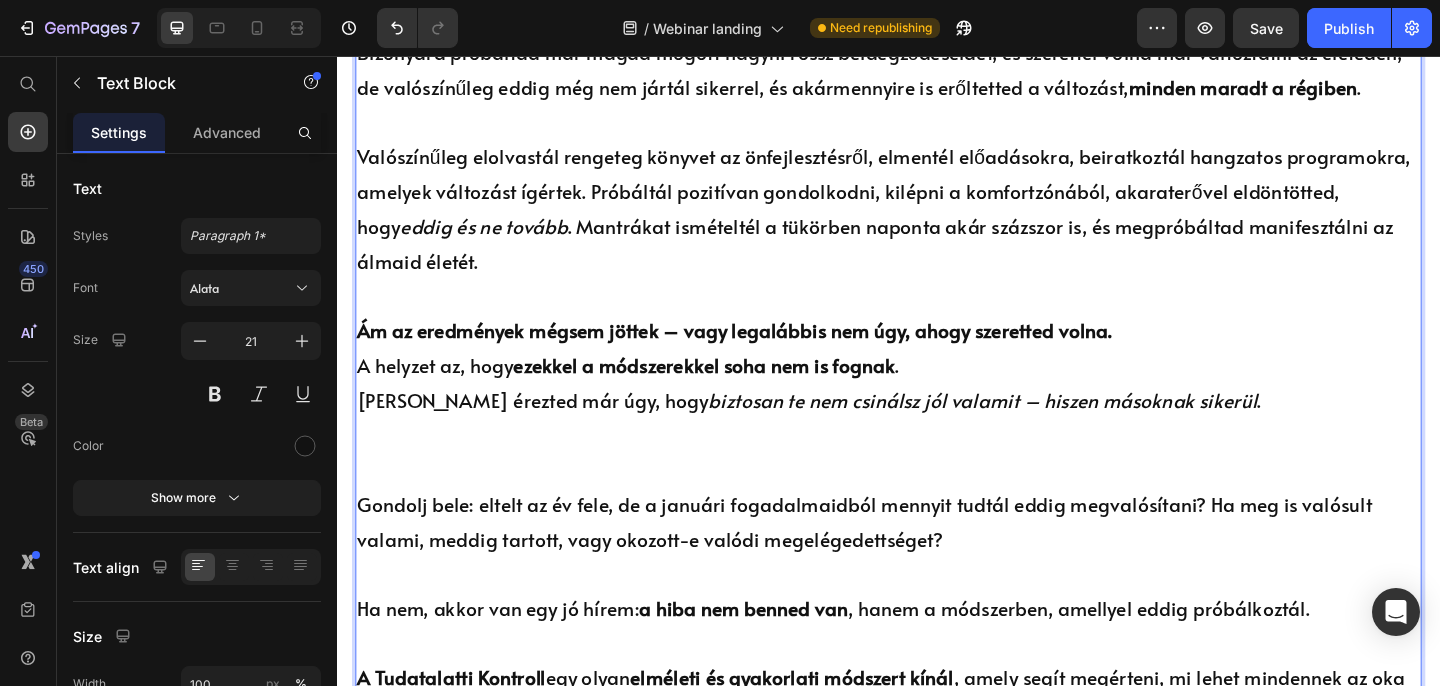 scroll, scrollTop: 1230, scrollLeft: 0, axis: vertical 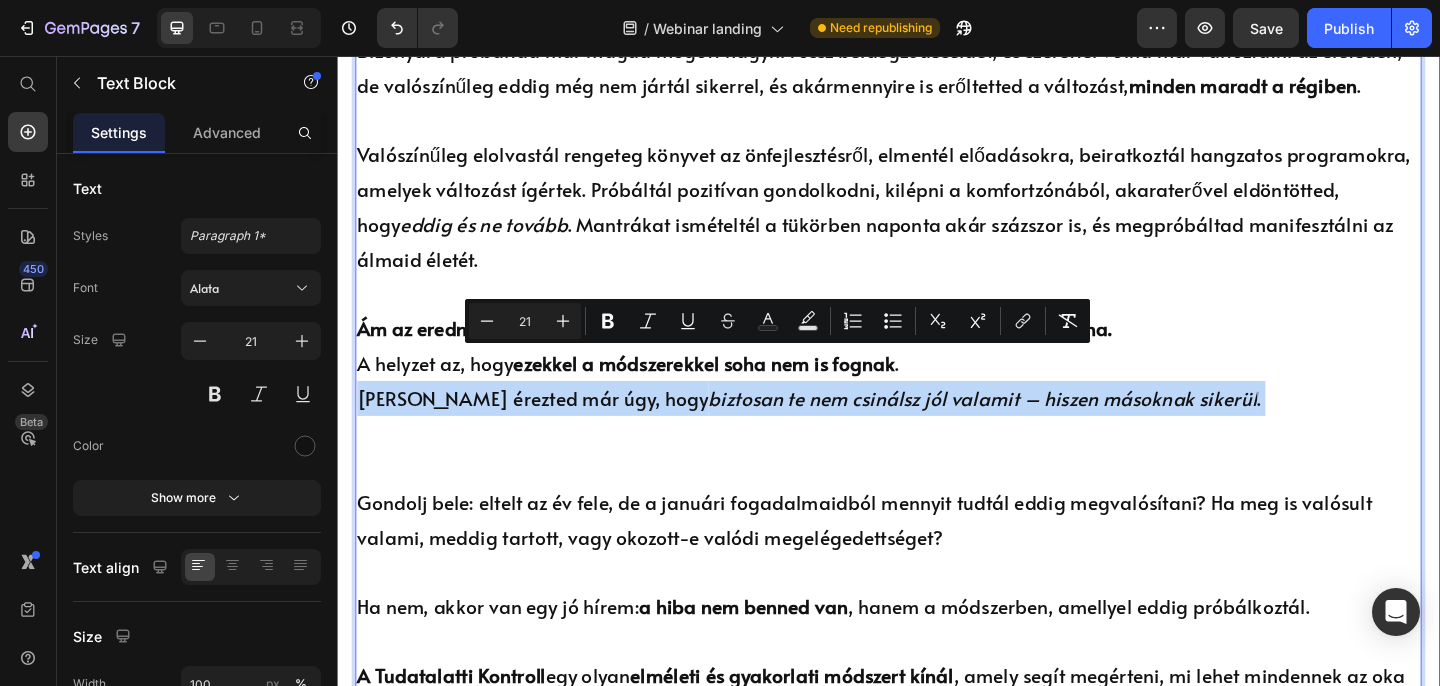 drag, startPoint x: 378, startPoint y: 428, endPoint x: 346, endPoint y: 383, distance: 55.21775 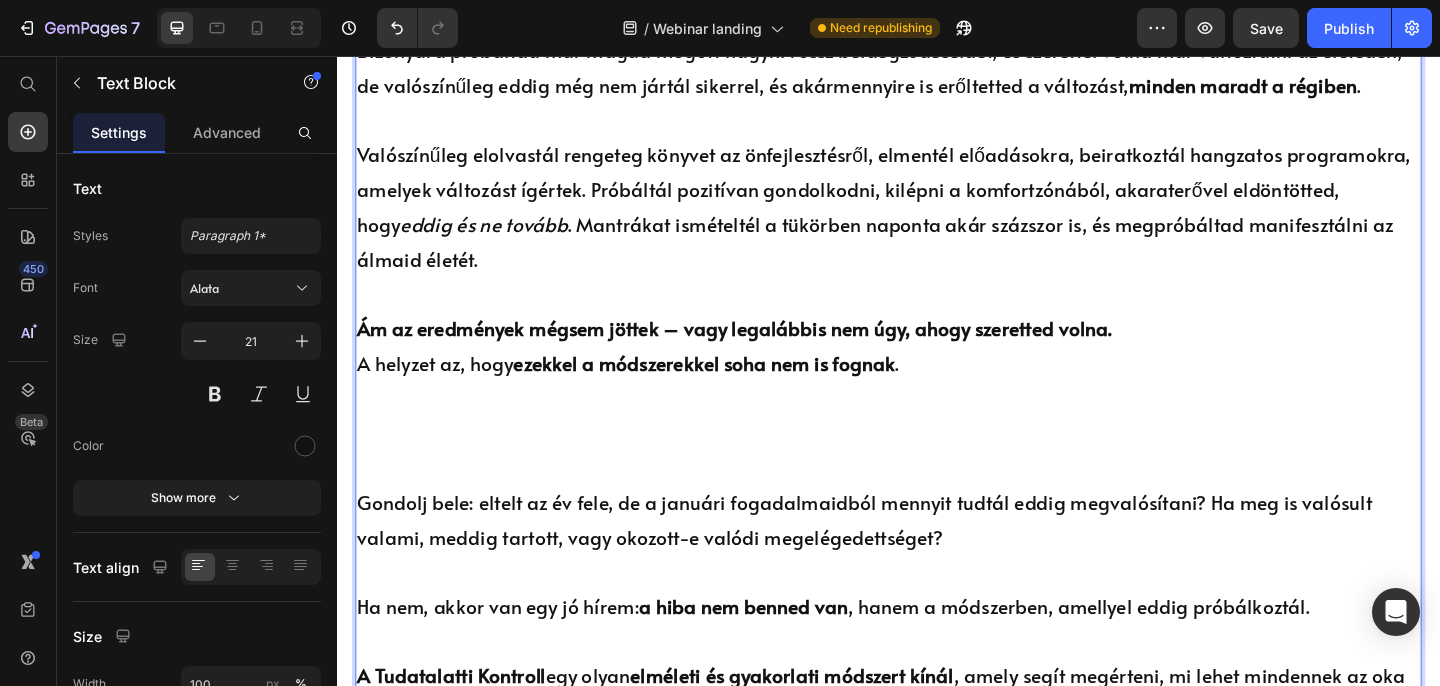 click on "Gondolj bele: eltelt az év fele, de a januári fogadalmaidból mennyit tudtál eddig megvalósítani? Ha meg is valósult valami, meddig tartott, vagy okozott-e valódi megelégedettséget? Ha nem, akkor van egy jó hírem:  a hiba nem benned van , hanem a módszerben, amellyel eddig próbálkoztál." at bounding box center (937, 561) 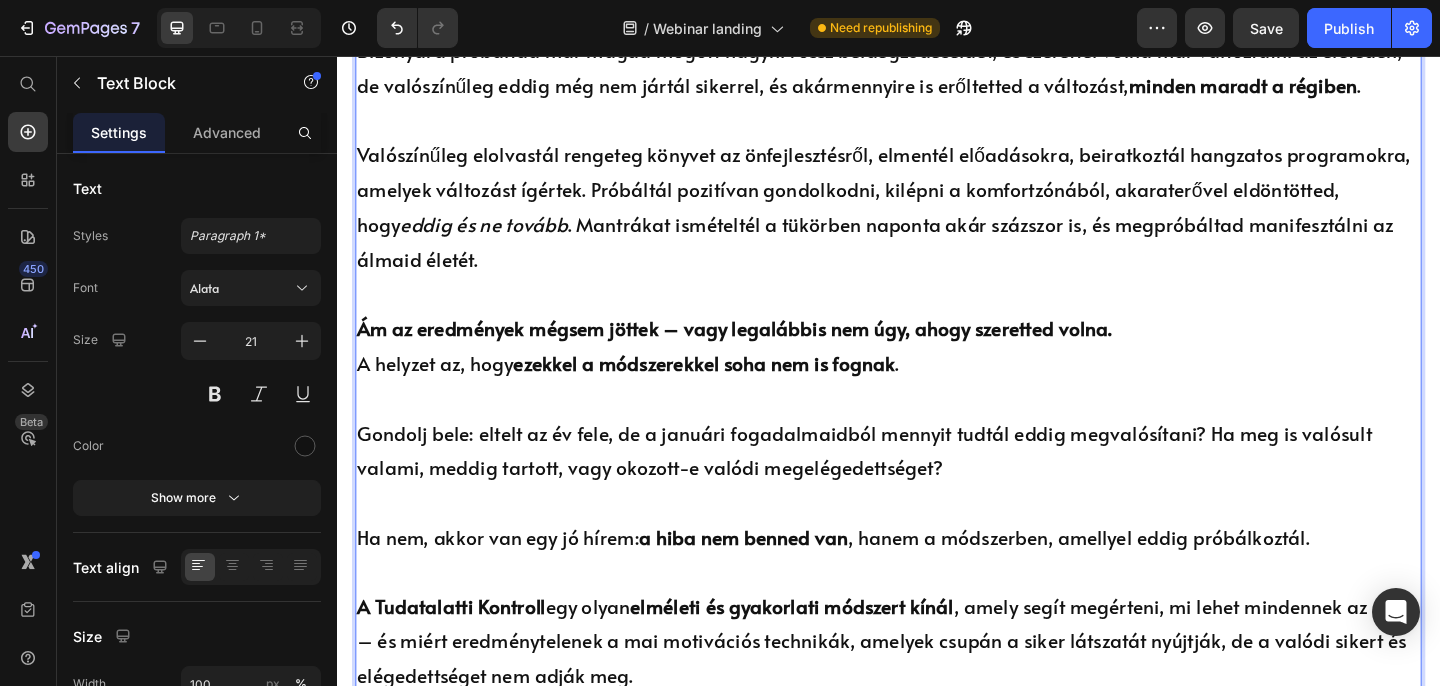 click on "A helyzet az, hogy  ezekkel a módszerekkel soha nem is fognak . Gondolj bele: eltelt az év fele, de a januári fogadalmaidból mennyit tudtál eddig megvalósítani? Ha meg is valósult valami, meddig tartott, vagy okozott-e valódi megelégedettséget? Ha nem, akkor van egy jó hírem:  a hiba nem benned van , hanem a módszerben, amellyel eddig próbálkoztál." at bounding box center (937, 485) 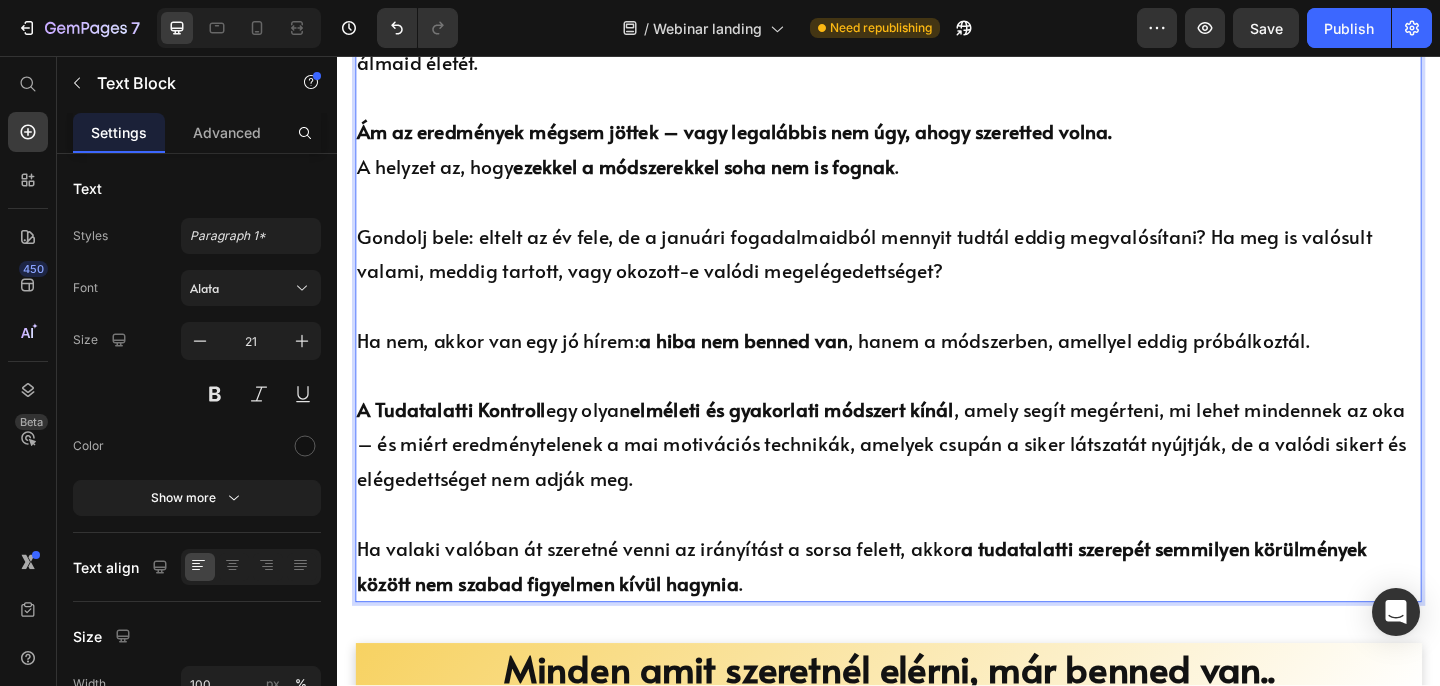 scroll, scrollTop: 1447, scrollLeft: 0, axis: vertical 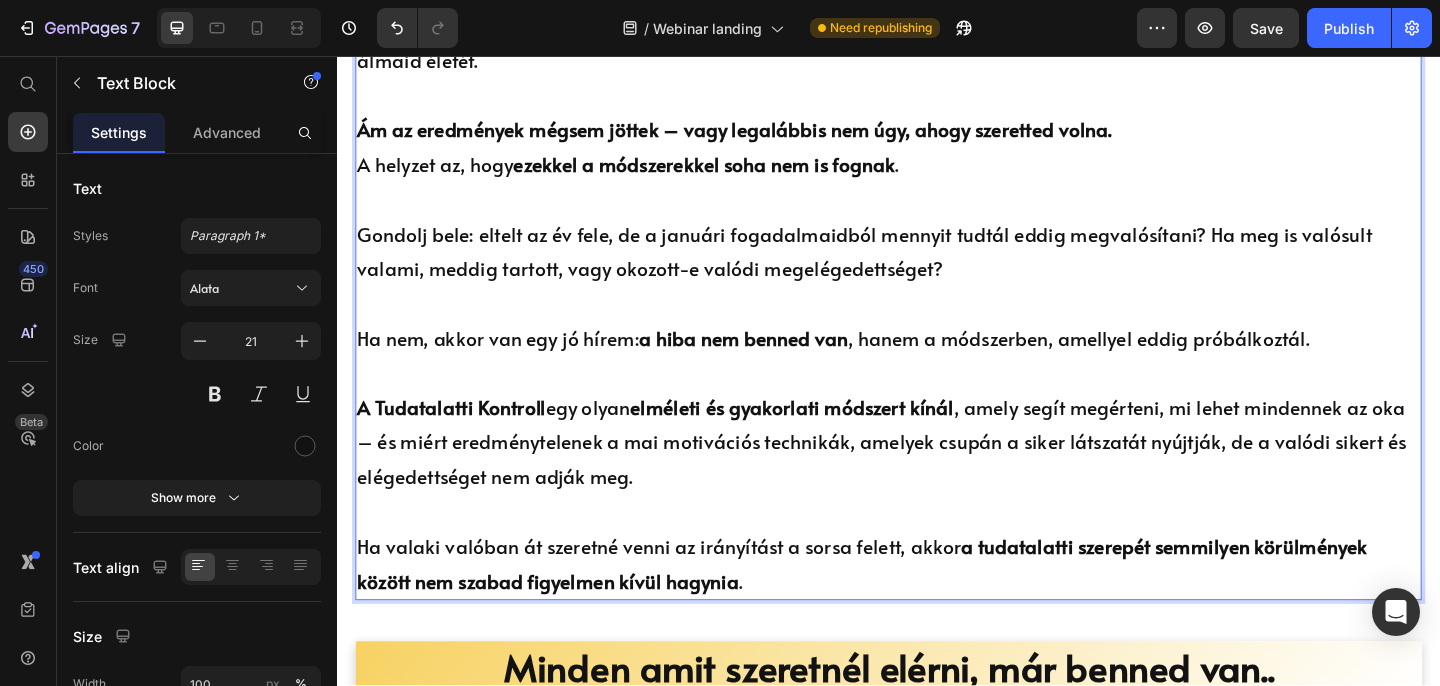 click on "A Tudatalatti Kontroll  egy olyan  elméleti és gyakorlati módszert kínál , amely segít megérteni, mi lehet mindennek az oka – és miért eredménytelenek a mai motivációs technikák, amelyek csupán a siker látszatát nyújtják, de a valódi sikert és elégedettséget nem adják meg. Ha valaki valóban át szeretné venni az irányítást a sorsa felett, akkor  a tudatalatti szerepét semmilyen körülmények között nem szabad figyelmen kívül hagynia ." at bounding box center [937, 533] 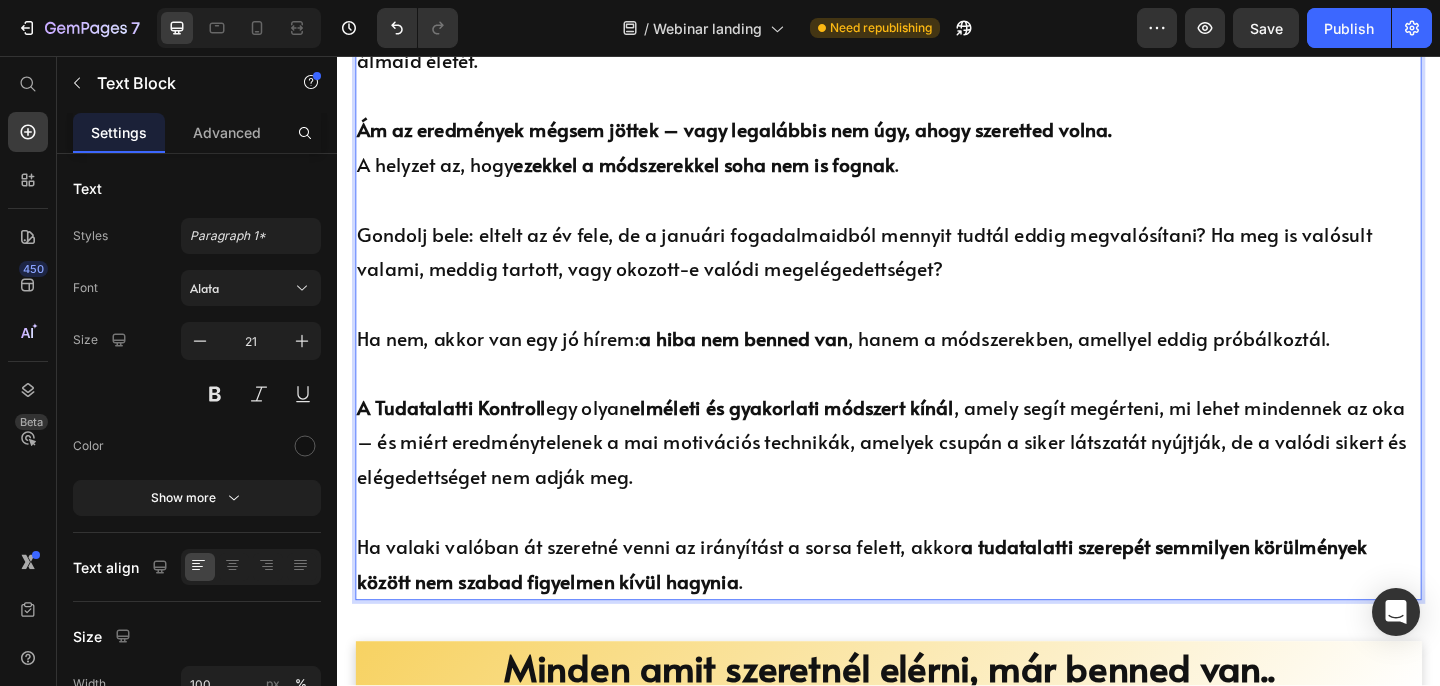 click on "A helyzet az, hogy  ezekkel a módszerekkel soha nem is fognak . Gondolj bele: eltelt az év fele, de a januári fogadalmaidból mennyit tudtál eddig megvalósítani? Ha meg is valósult valami, meddig tartott, vagy okozott-e valódi megelégedettséget? Ha nem, akkor van egy jó hírem:  a hiba nem benned van , hanem a módszerekben, amellyel eddig próbálkoztál." at bounding box center (937, 268) 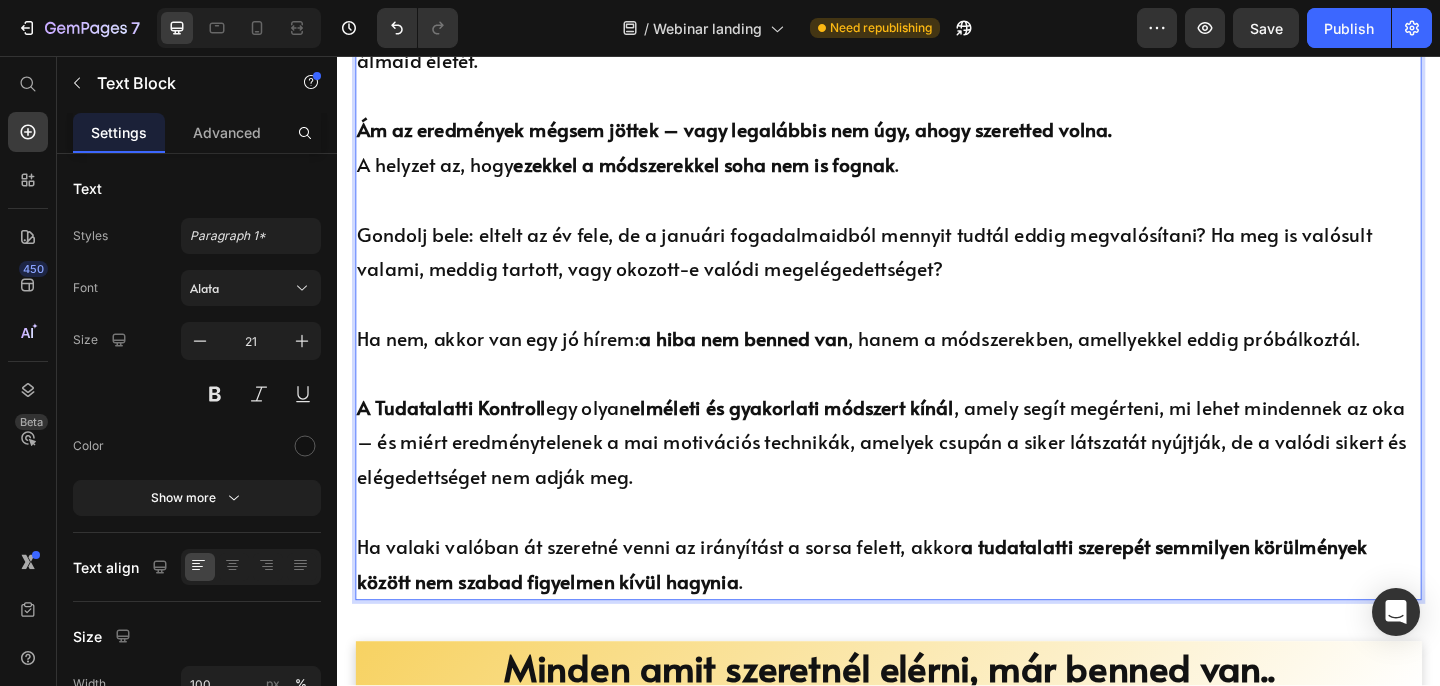 click on "A Tudatalatti Kontroll  egy olyan  elméleti és gyakorlati módszert kínál , amely segít megérteni, mi lehet mindennek az oka – és miért eredménytelenek a mai motivációs technikák, amelyek csupán a siker látszatát nyújtják, de a valódi sikert és elégedettséget nem adják meg. Ha valaki valóban át szeretné venni az irányítást a sorsa felett, akkor  a tudatalatti szerepét semmilyen körülmények között nem szabad figyelmen kívül hagynia ." at bounding box center [937, 533] 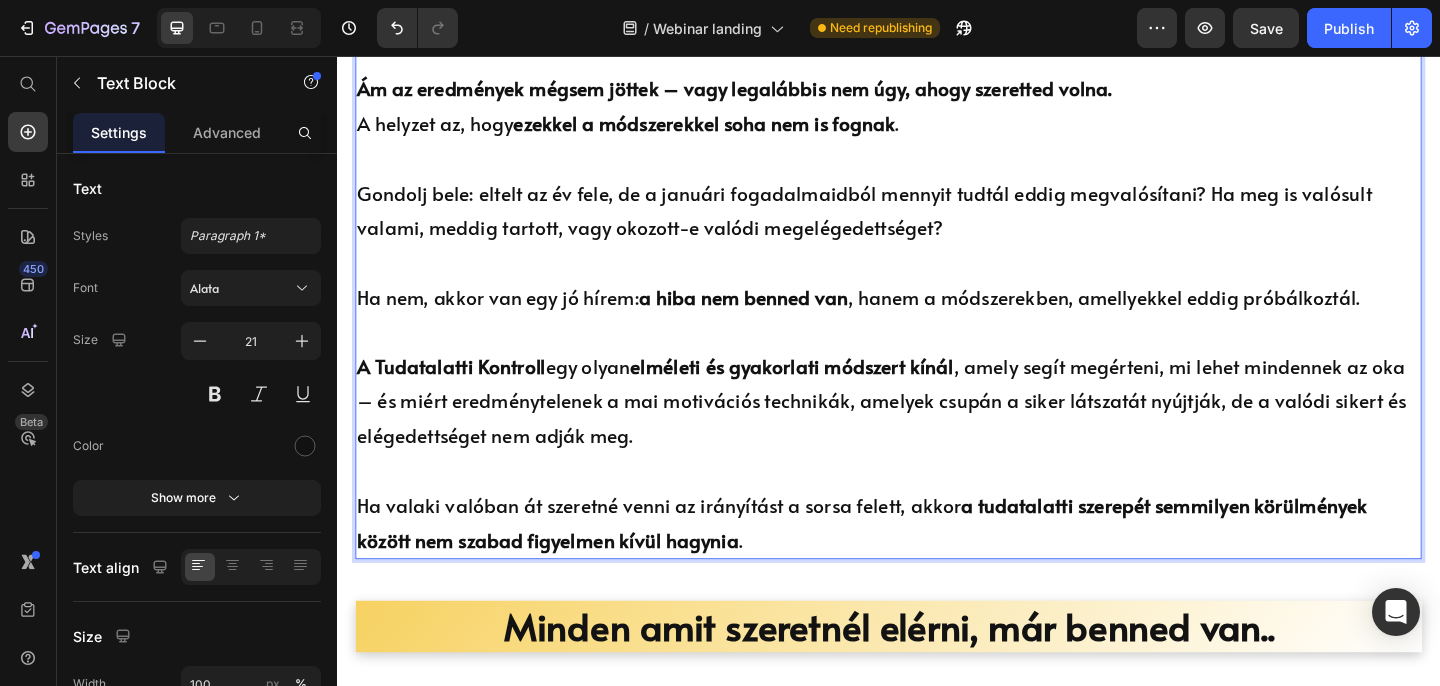 scroll, scrollTop: 1494, scrollLeft: 0, axis: vertical 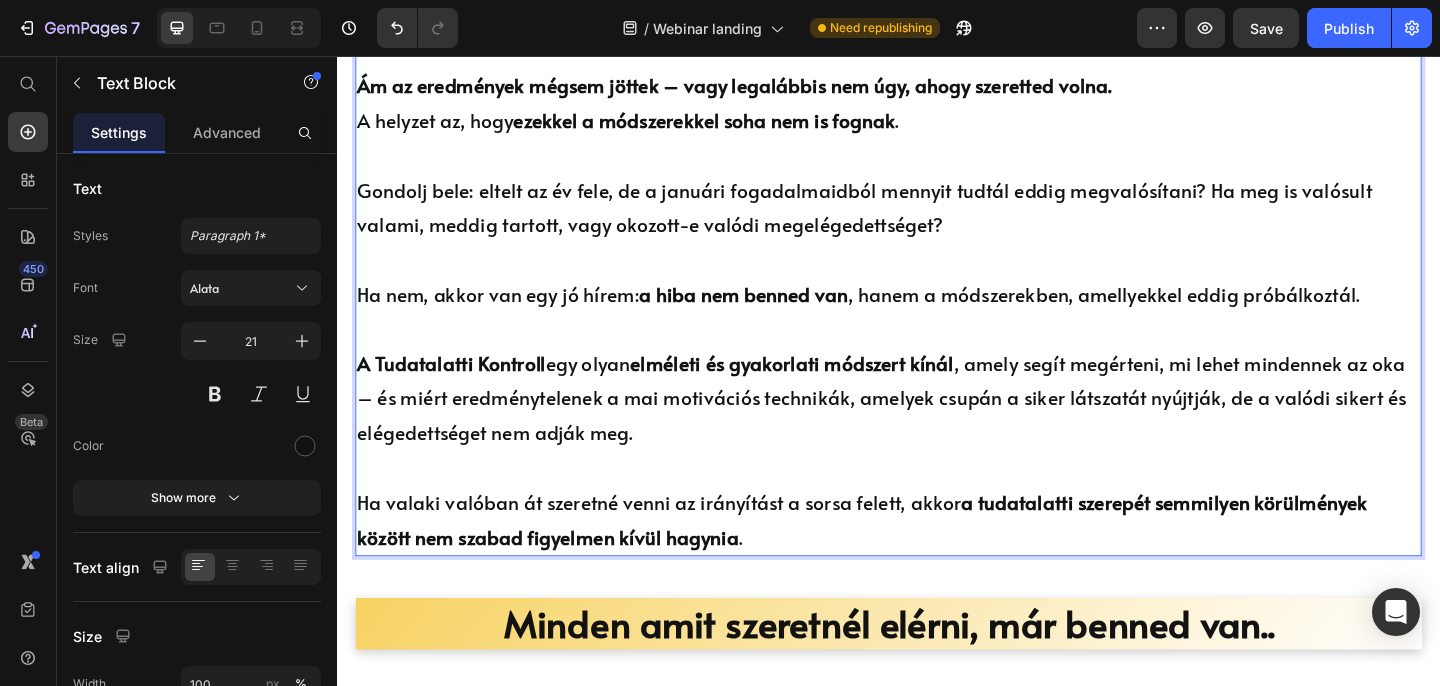 click on "A Tudatalatti Kontroll  egy olyan  elméleti és gyakorlati módszert kínál , amely segít megérteni, mi lehet mindennek az oka – és miért eredménytelenek a mai motivációs technikák, amelyek csupán a siker látszatát nyújtják, de a valódi sikert és elégedettséget nem adják meg. Ha valaki valóban át szeretné venni az irányítást a sorsa felett, akkor  a tudatalatti szerepét semmilyen körülmények között nem szabad figyelmen kívül hagynia ." at bounding box center [937, 486] 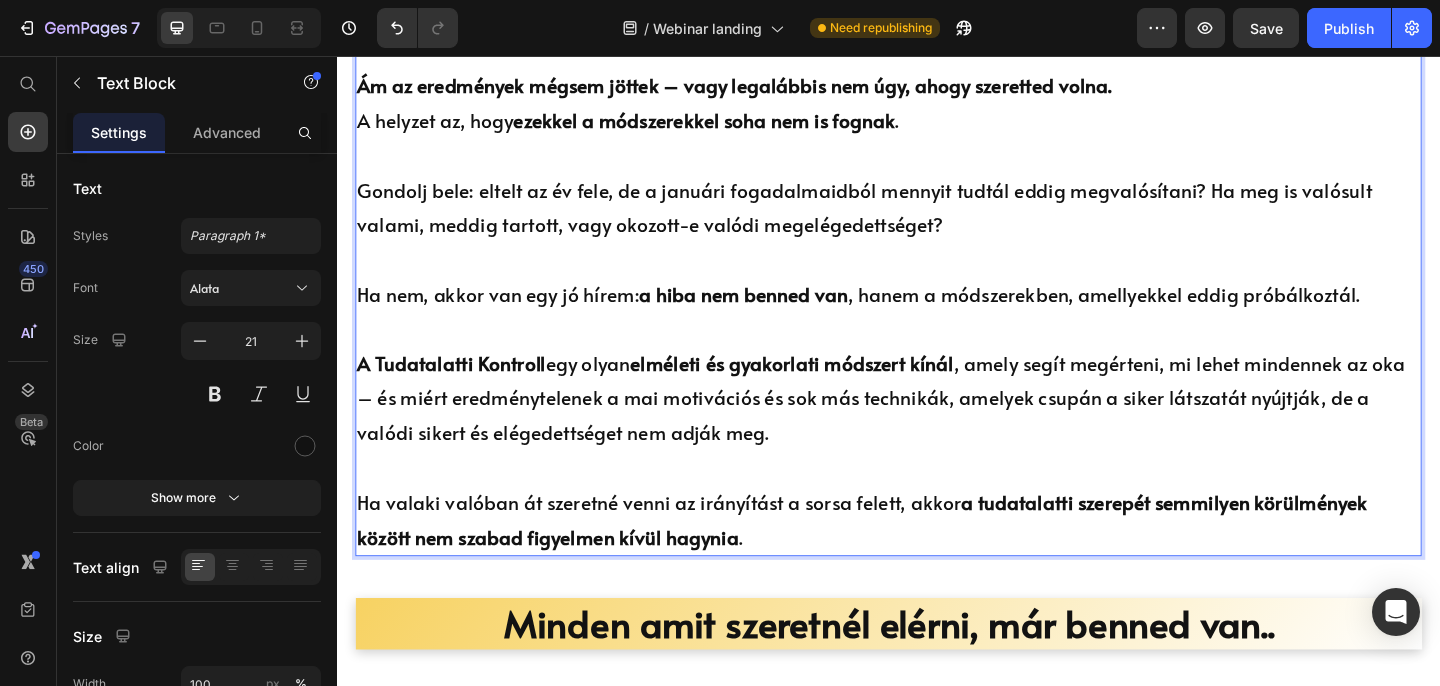 click on "A Tudatalatti Kontroll  egy olyan  elméleti és gyakorlati módszert kínál , amely segít megérteni, mi lehet mindennek az oka – és miért eredménytelenek a mai motivációs és sok más technikák, amelyek csupán a siker látszatát nyújtják, de a valódi sikert és elégedettséget nem adják meg. Ha valaki valóban át szeretné venni az irányítást a sorsa felett, akkor  a tudatalatti szerepét semmilyen körülmények között nem szabad figyelmen kívül hagynia ." at bounding box center [937, 486] 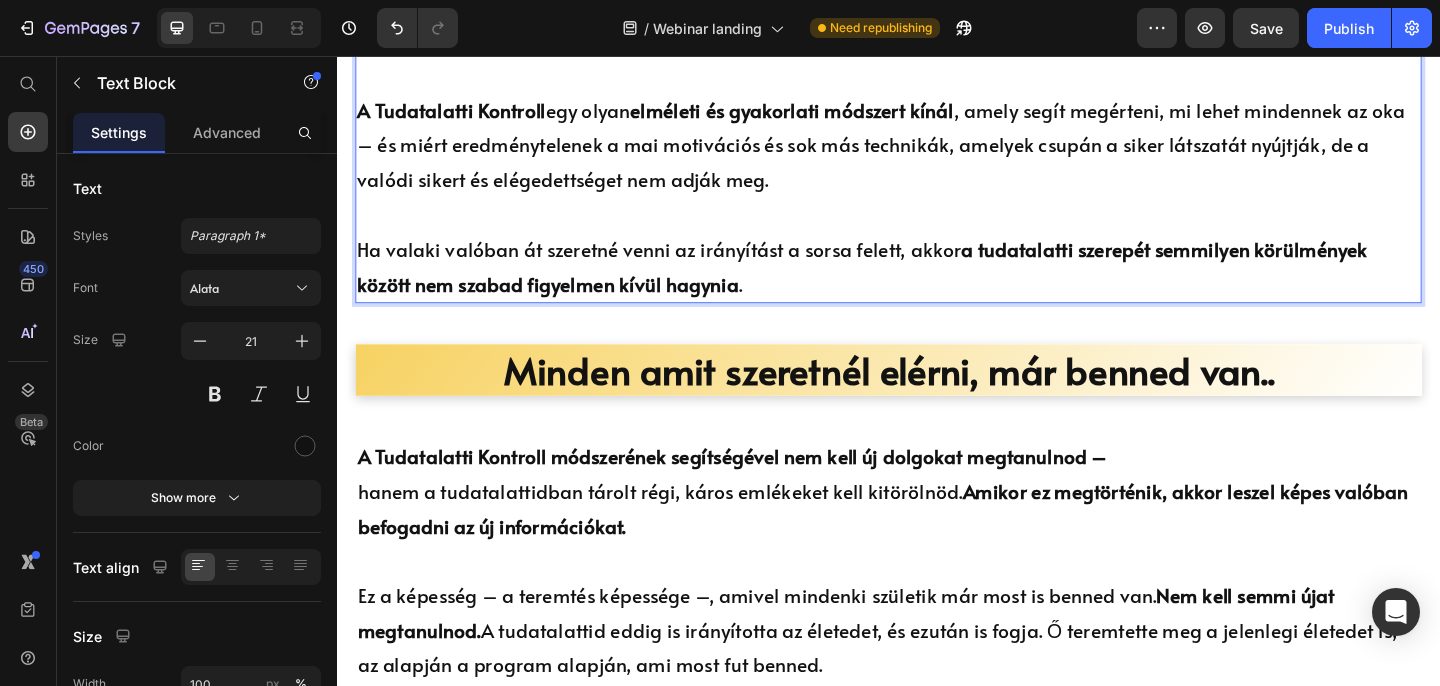 scroll, scrollTop: 1844, scrollLeft: 0, axis: vertical 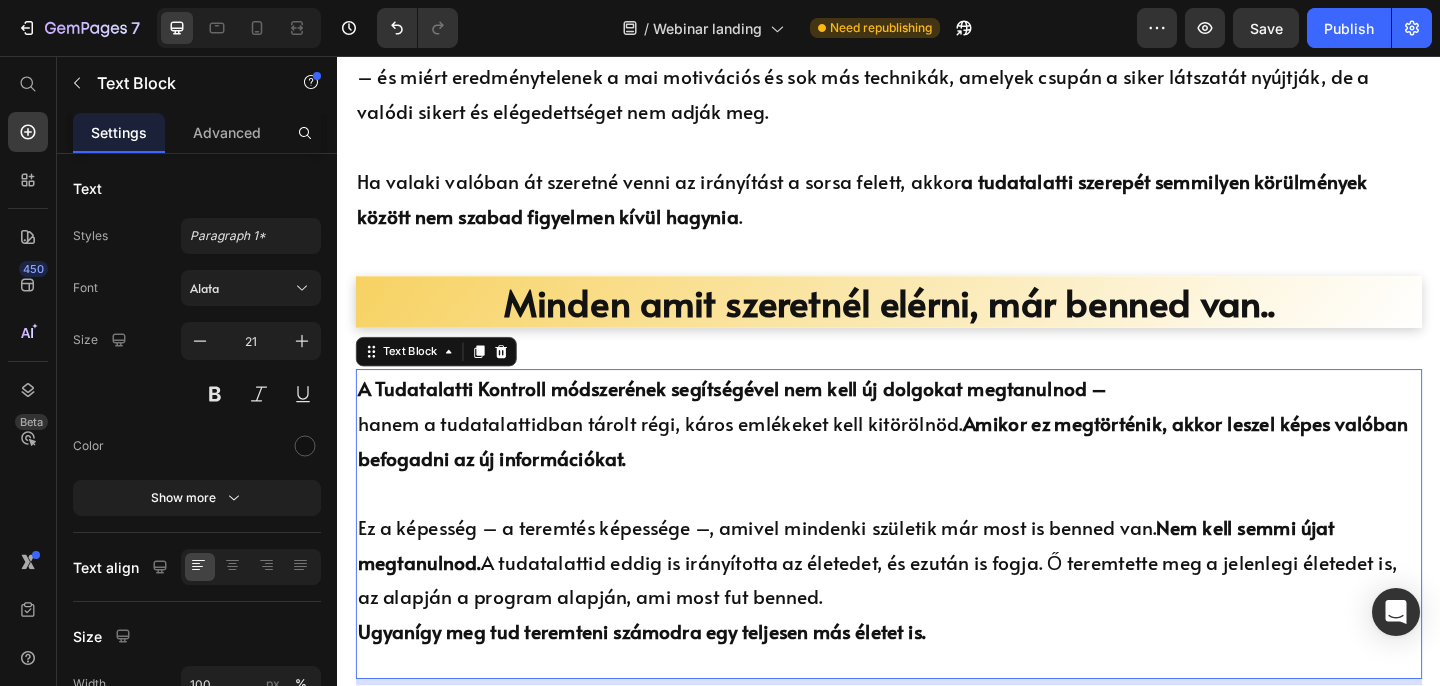 click on "A Tudatalatti Kontroll módszerének segítségével nem kell új dolgokat megtanulnod – hanem a tudatalattidban tárolt régi, káros emlékeket kell kitörölnöd.  Amikor ez megtörténik, akkor leszel képes valóban befogadni az új információkat." at bounding box center (937, 455) 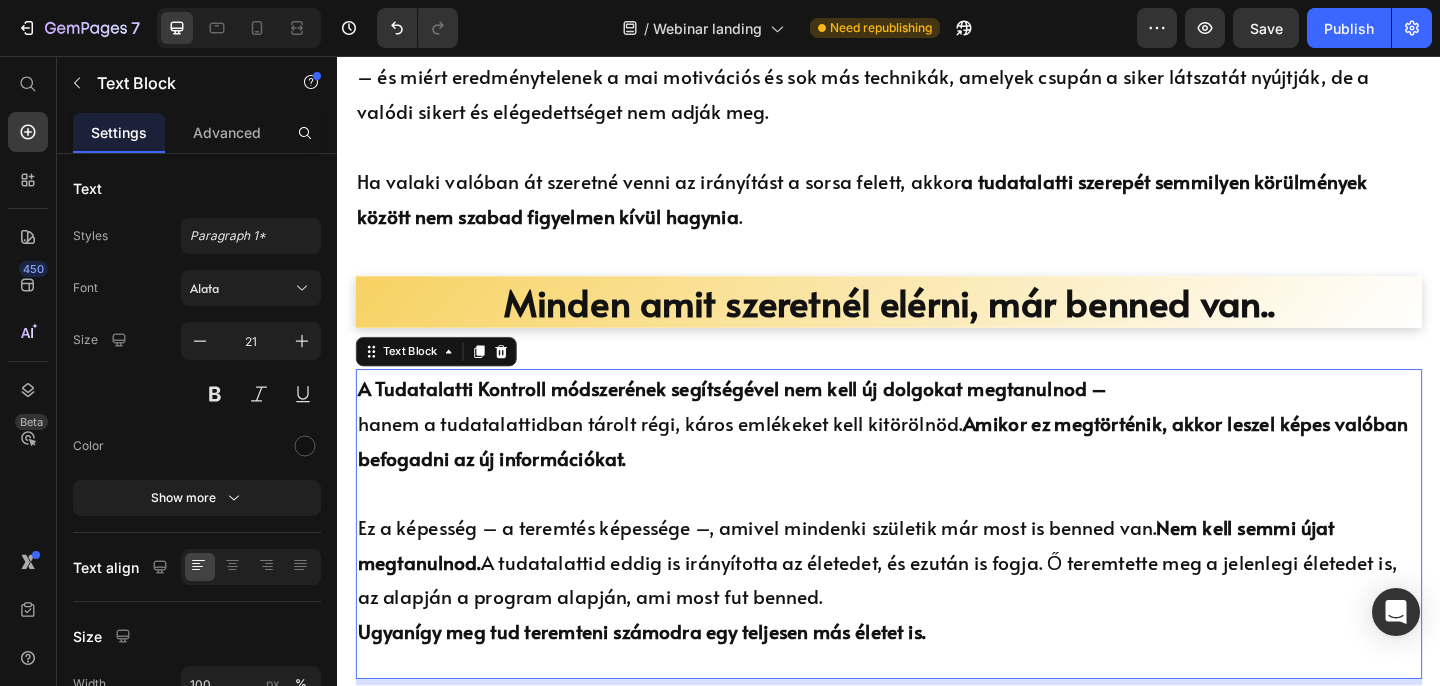 click on "A Tudatalatti Kontroll módszerének segítségével nem kell új dolgokat megtanulnod – hanem a tudatalattidban tárolt régi, káros emlékeket kell kitörölnöd.  Amikor ez megtörténik, akkor leszel képes valóban befogadni az új információkat." at bounding box center (937, 455) 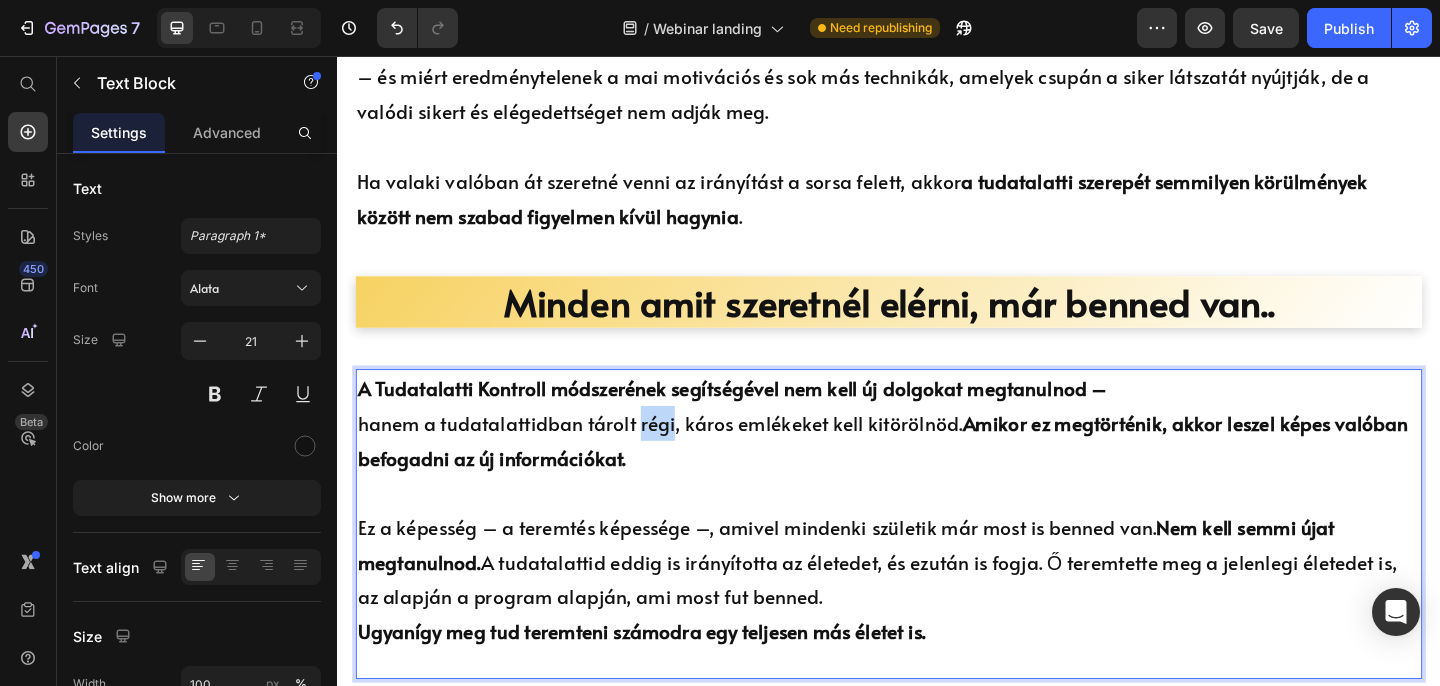 click on "A Tudatalatti Kontroll módszerének segítségével nem kell új dolgokat megtanulnod – hanem a tudatalattidban tárolt régi, káros emlékeket kell kitörölnöd.  Amikor ez megtörténik, akkor leszel képes valóban befogadni az új információkat." at bounding box center (937, 455) 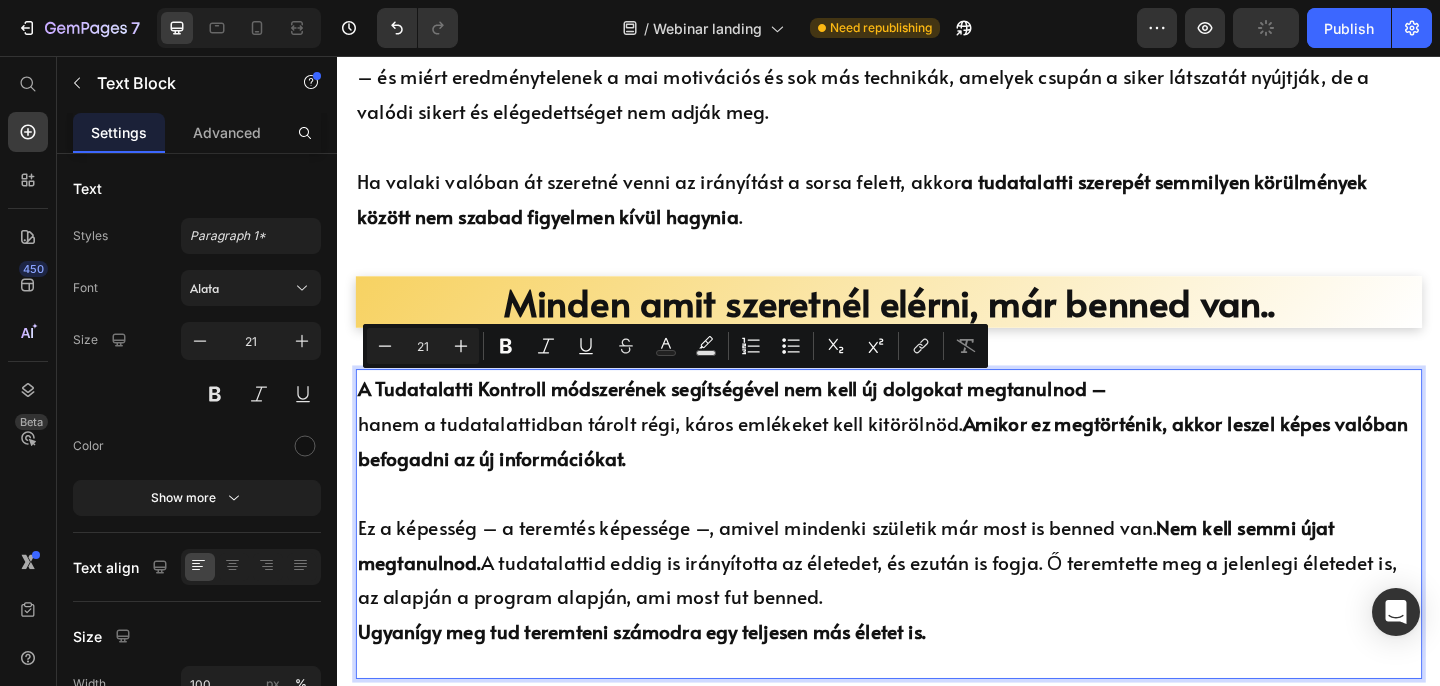 click on "A Tudatalatti Kontroll módszerének segítségével nem kell új dolgokat megtanulnod – hanem a tudatalattidban tárolt régi, káros emlékeket kell kitörölnöd.  Amikor ez megtörténik, akkor leszel képes valóban befogadni az új információkat." at bounding box center (937, 455) 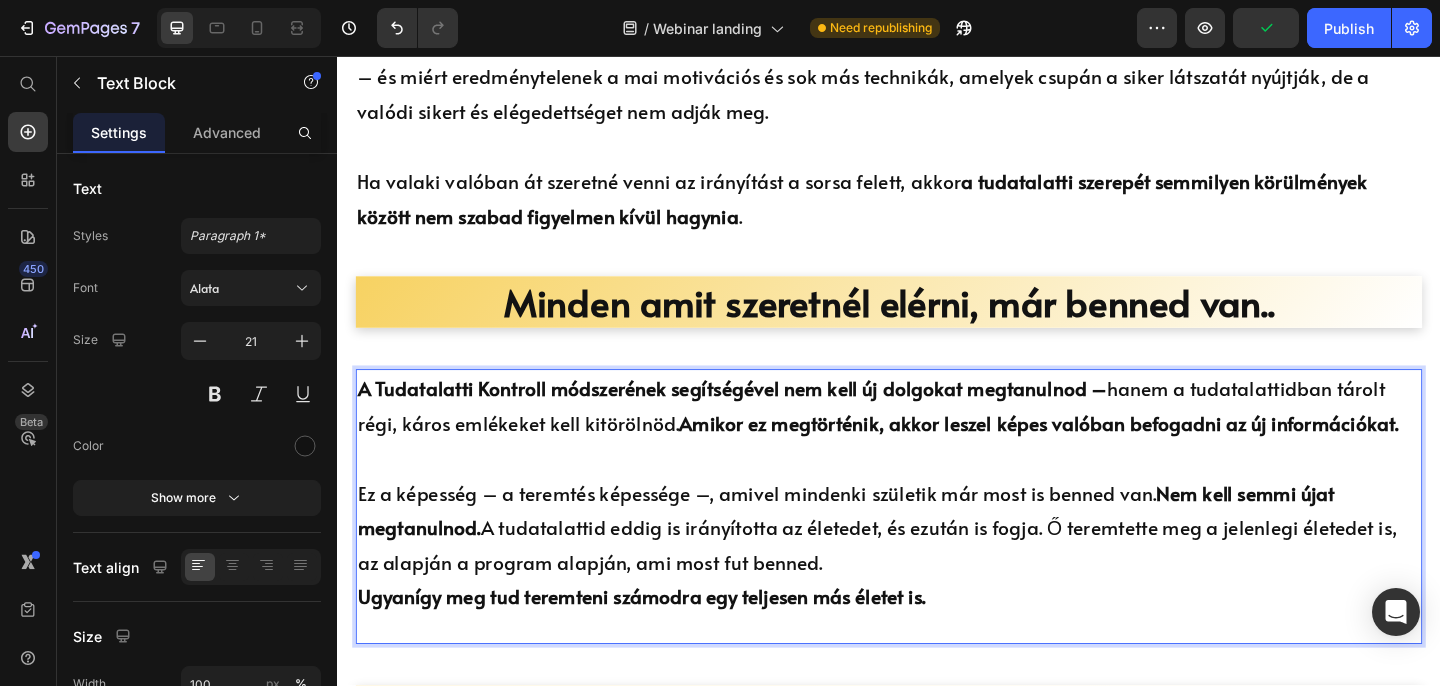click on "Ez a képesség – a teremtés képessége –, amivel mindenki születik már most is benned van.  Nem kell semmi újat megtanulnod.  A tudatalattid eddig is irányította az életedet, és ezután is fogja. Ő teremtette meg a jelenlegi életedet is, az alapján a program alapján, ami most fut benned. Ugyanígy meg tud teremteni számodra egy teljesen más életet is." at bounding box center (937, 569) 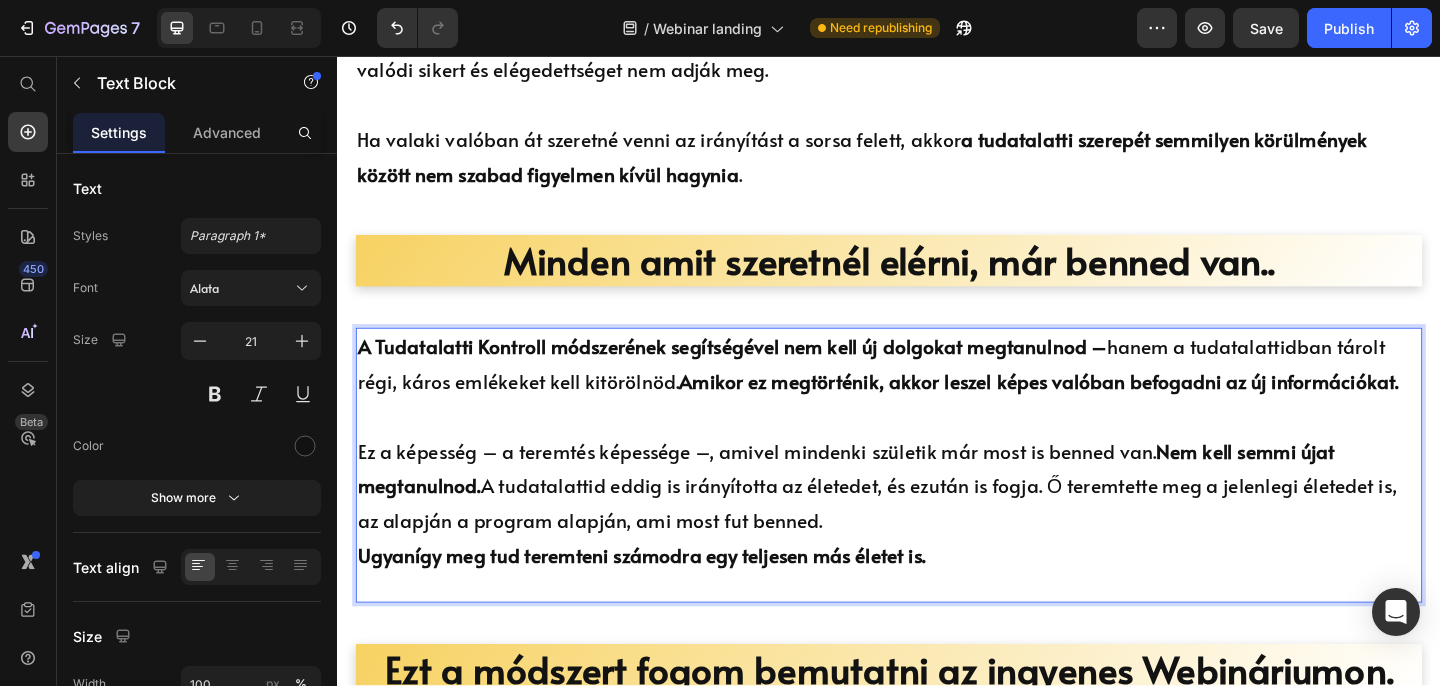 scroll, scrollTop: 1874, scrollLeft: 0, axis: vertical 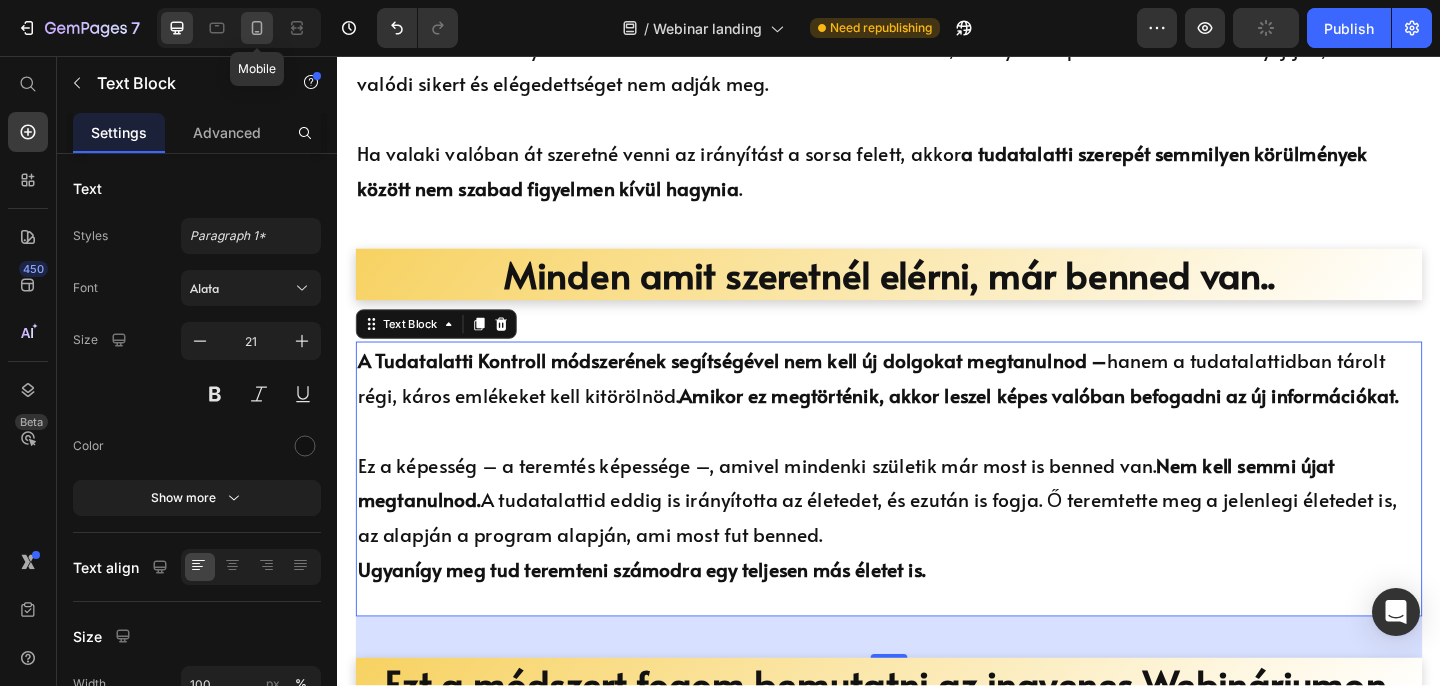 click 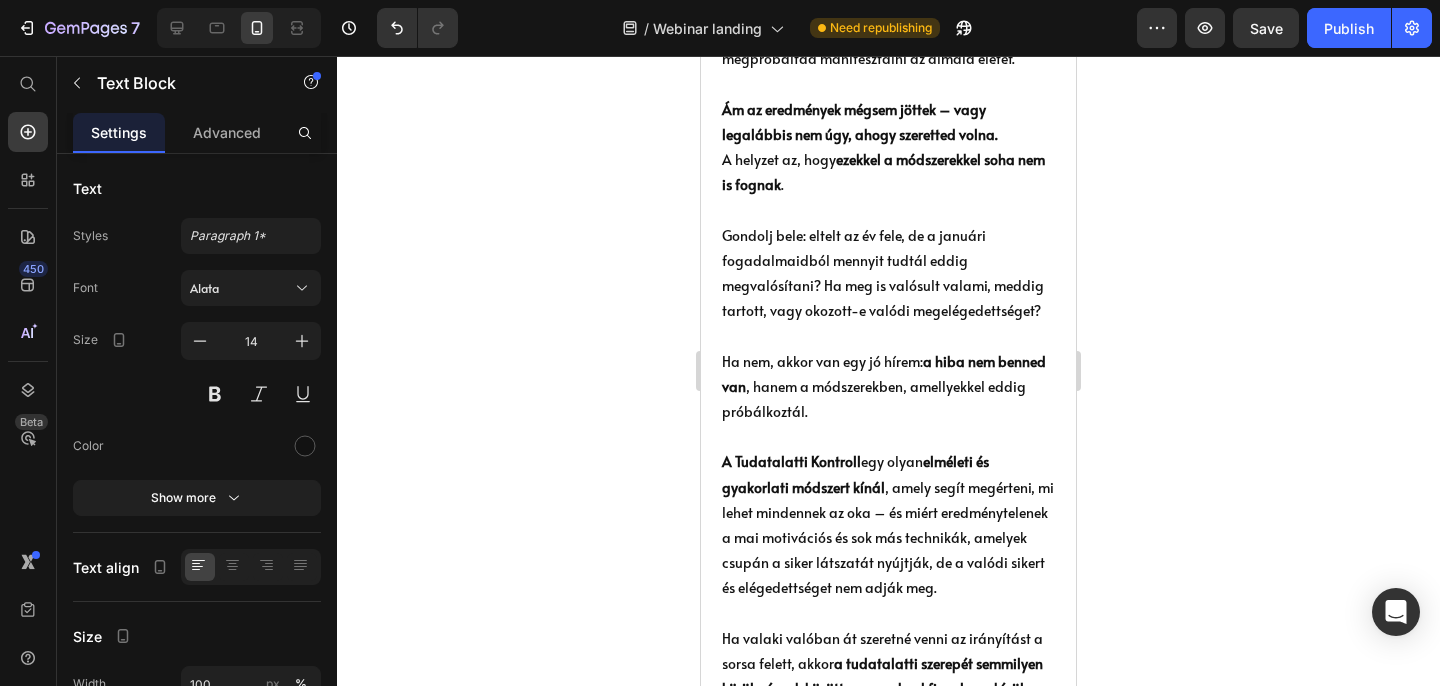 scroll, scrollTop: 1475, scrollLeft: 0, axis: vertical 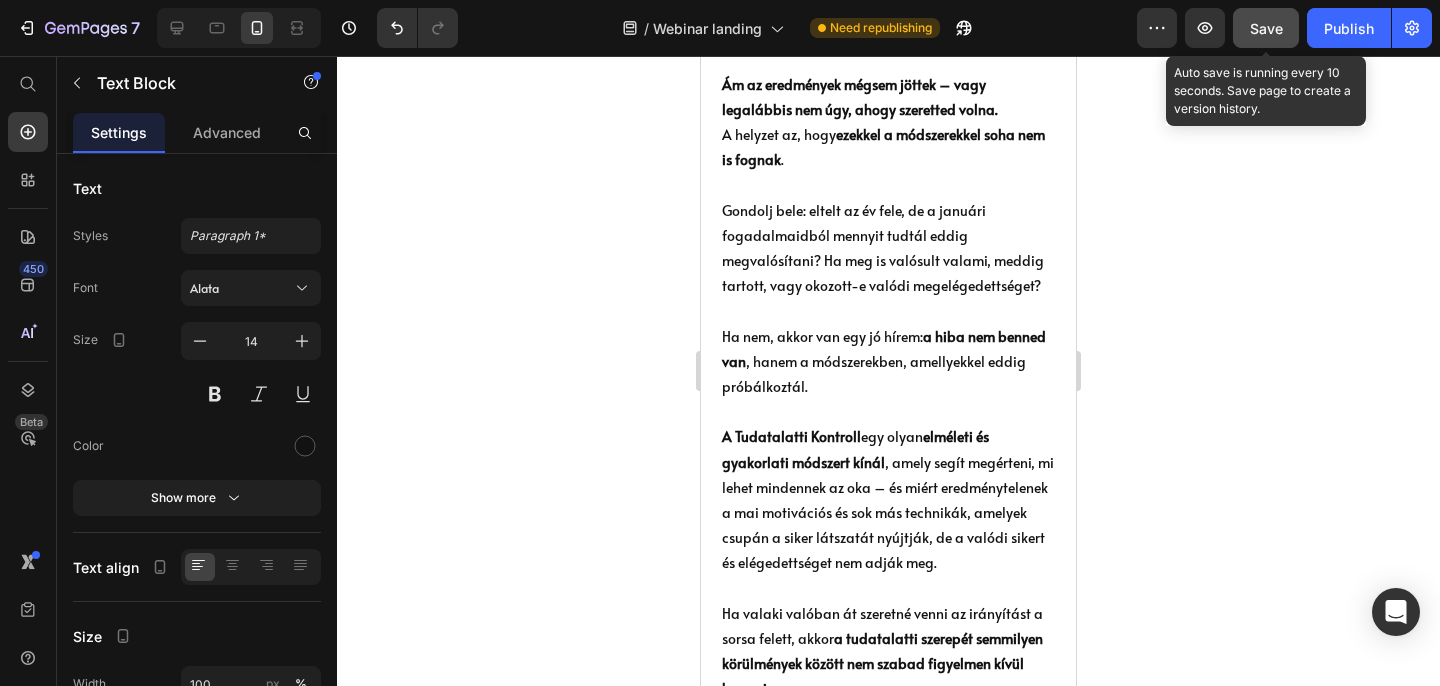 click on "Save" at bounding box center (1266, 28) 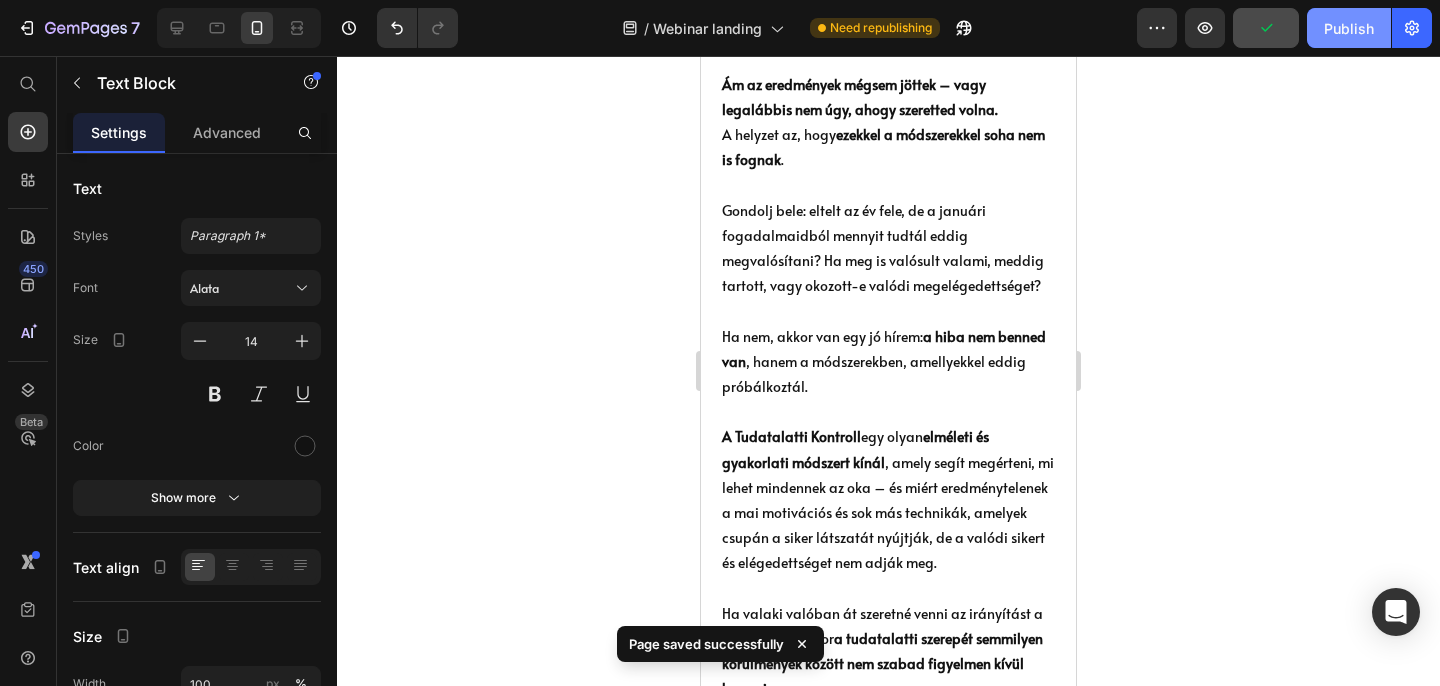 click on "Publish" at bounding box center (1349, 28) 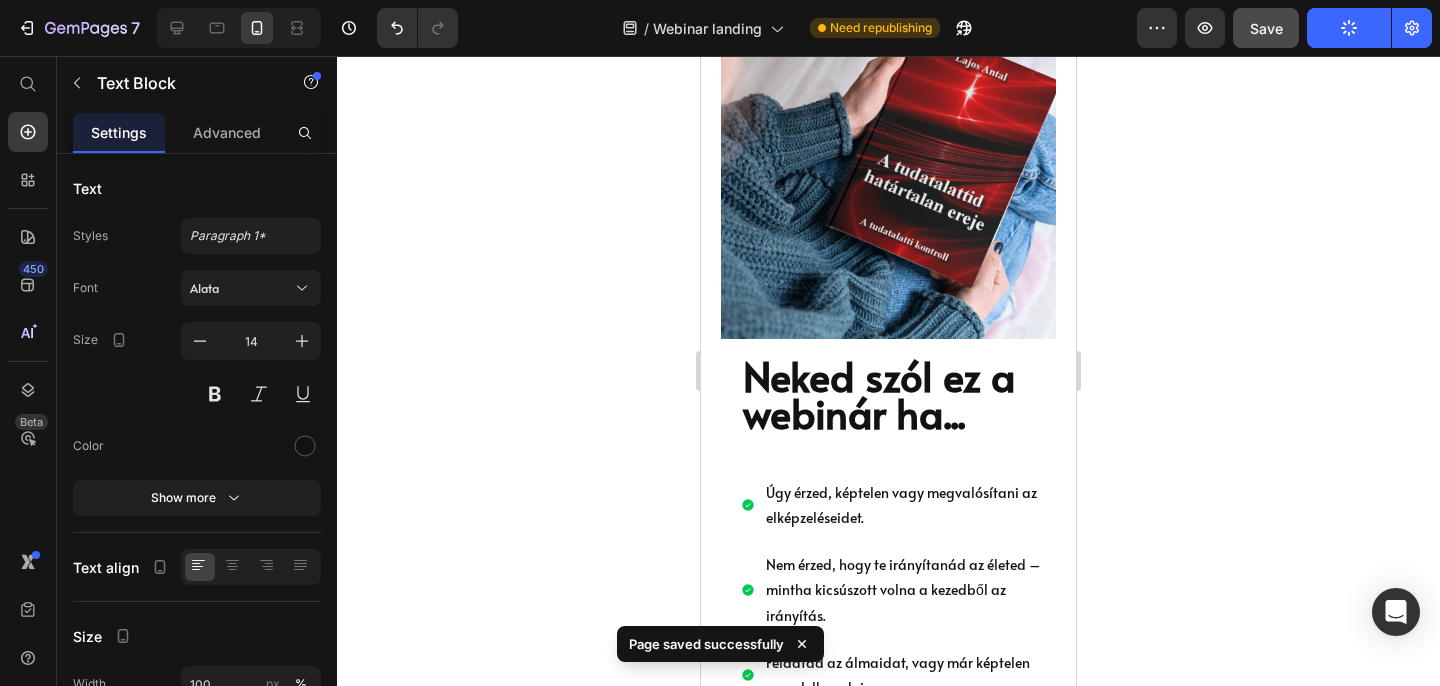 scroll, scrollTop: 3087, scrollLeft: 0, axis: vertical 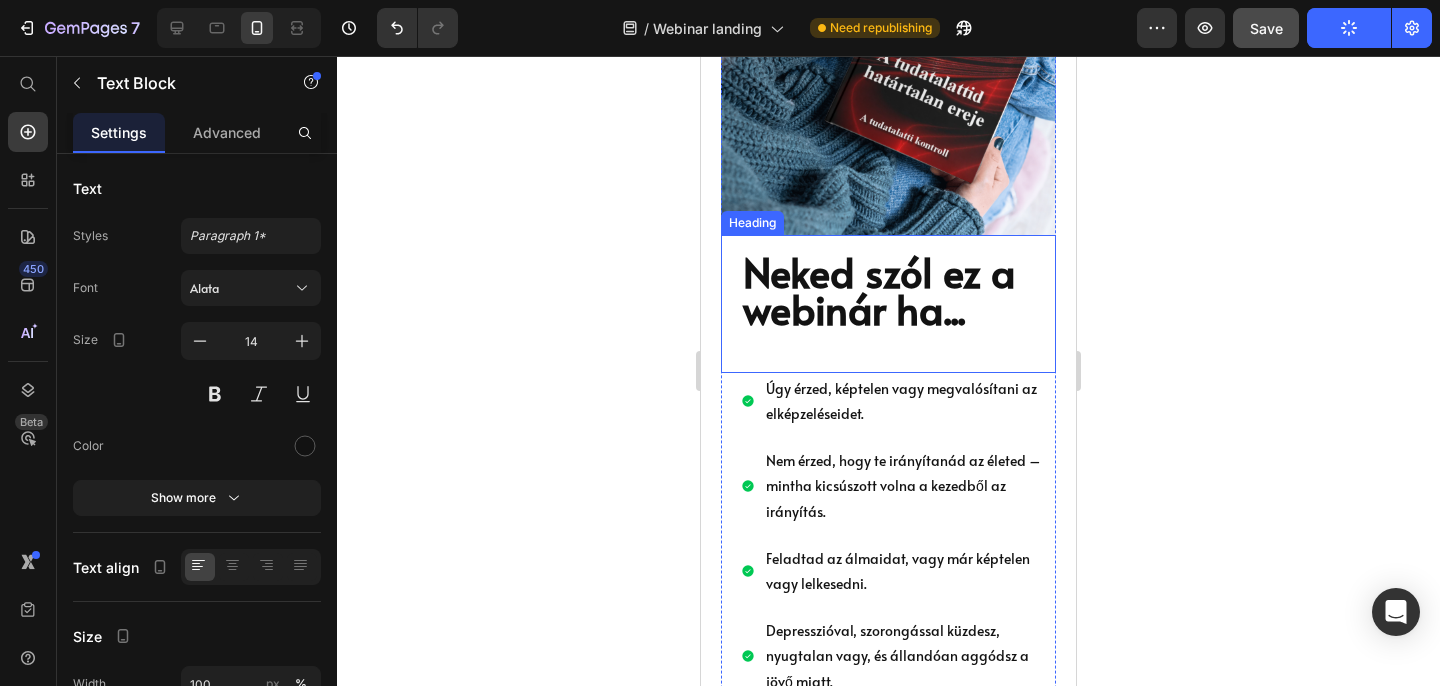 click on "Neked szól ez a webinár ha..." at bounding box center (879, 290) 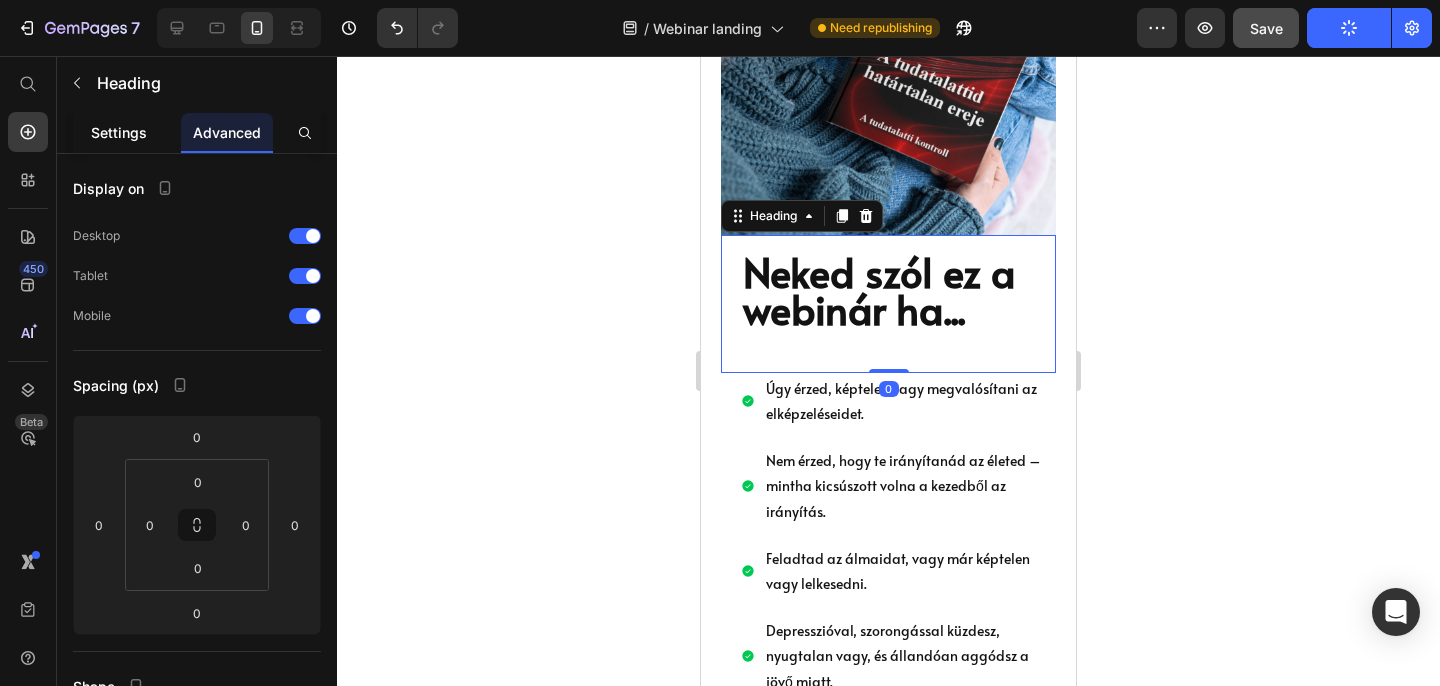 click on "Settings" at bounding box center (119, 132) 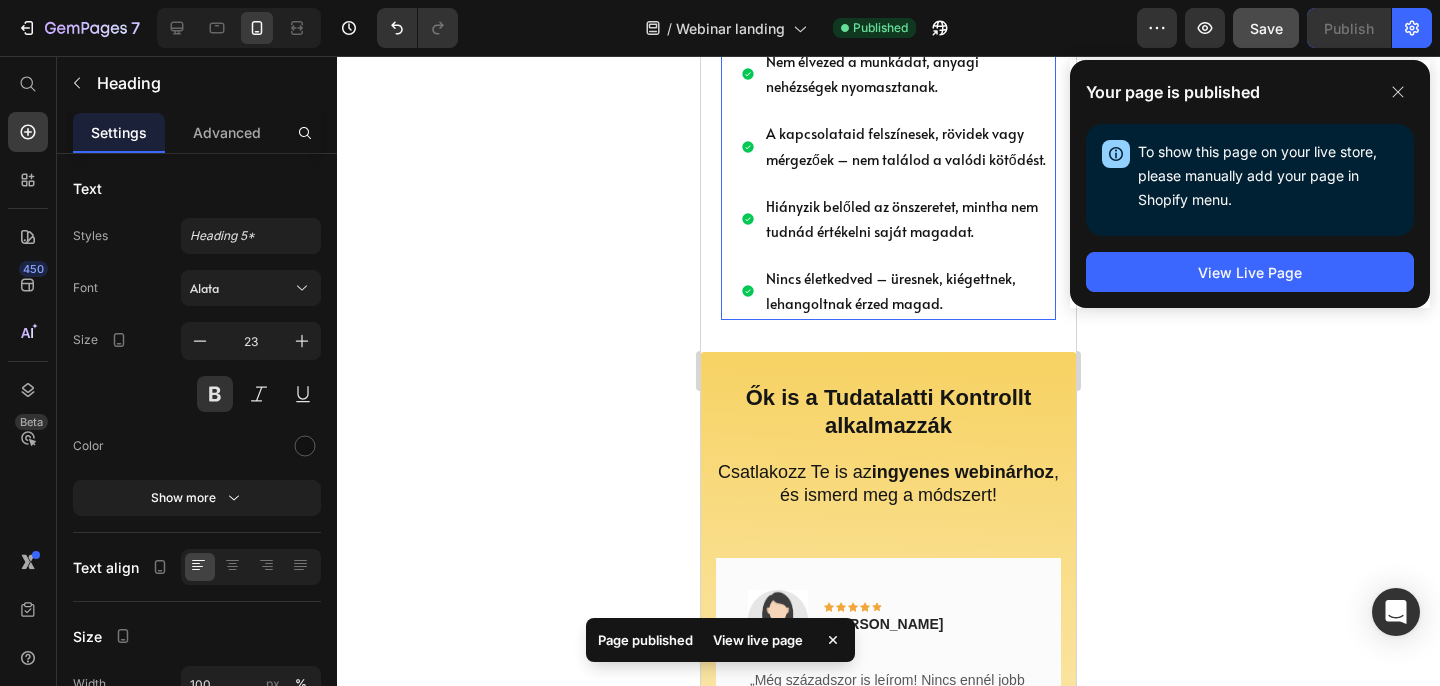 scroll, scrollTop: 4099, scrollLeft: 0, axis: vertical 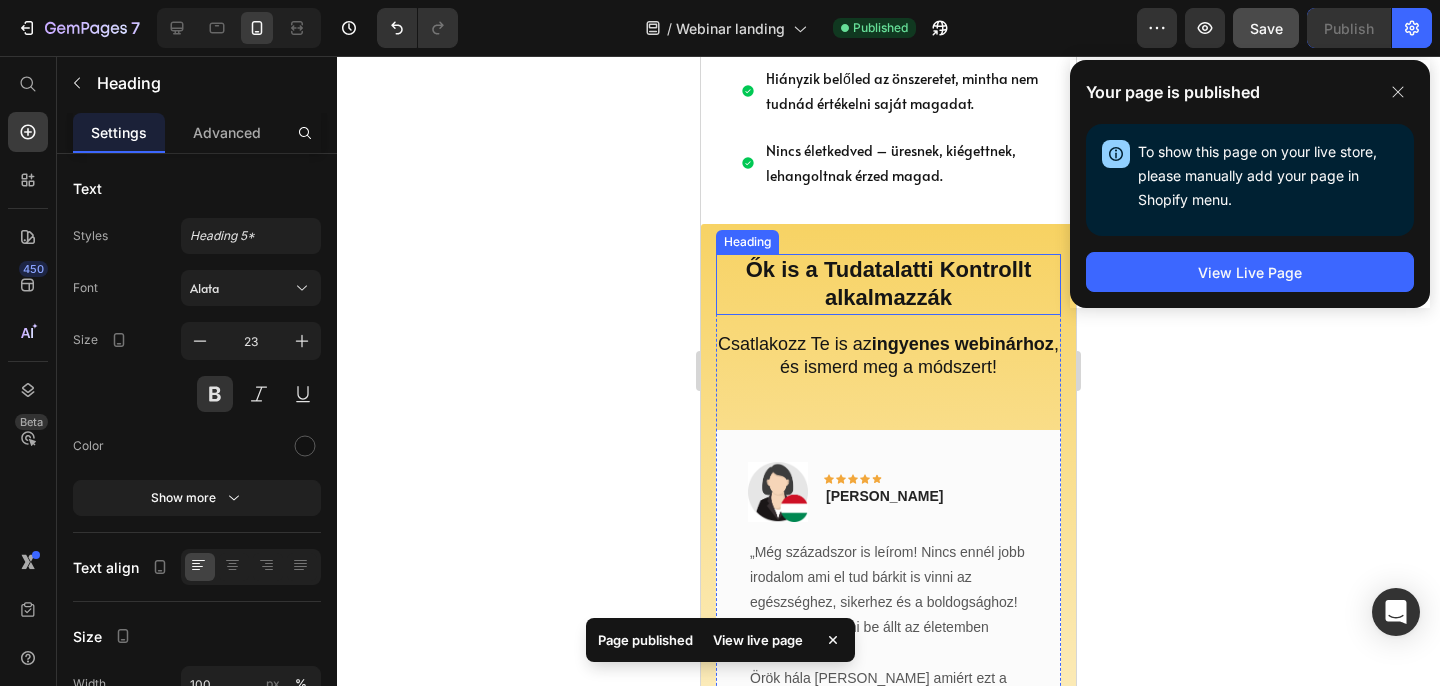 click on "Ők is a Tudatalatti Kontrollt alkalmazzák" at bounding box center (888, 284) 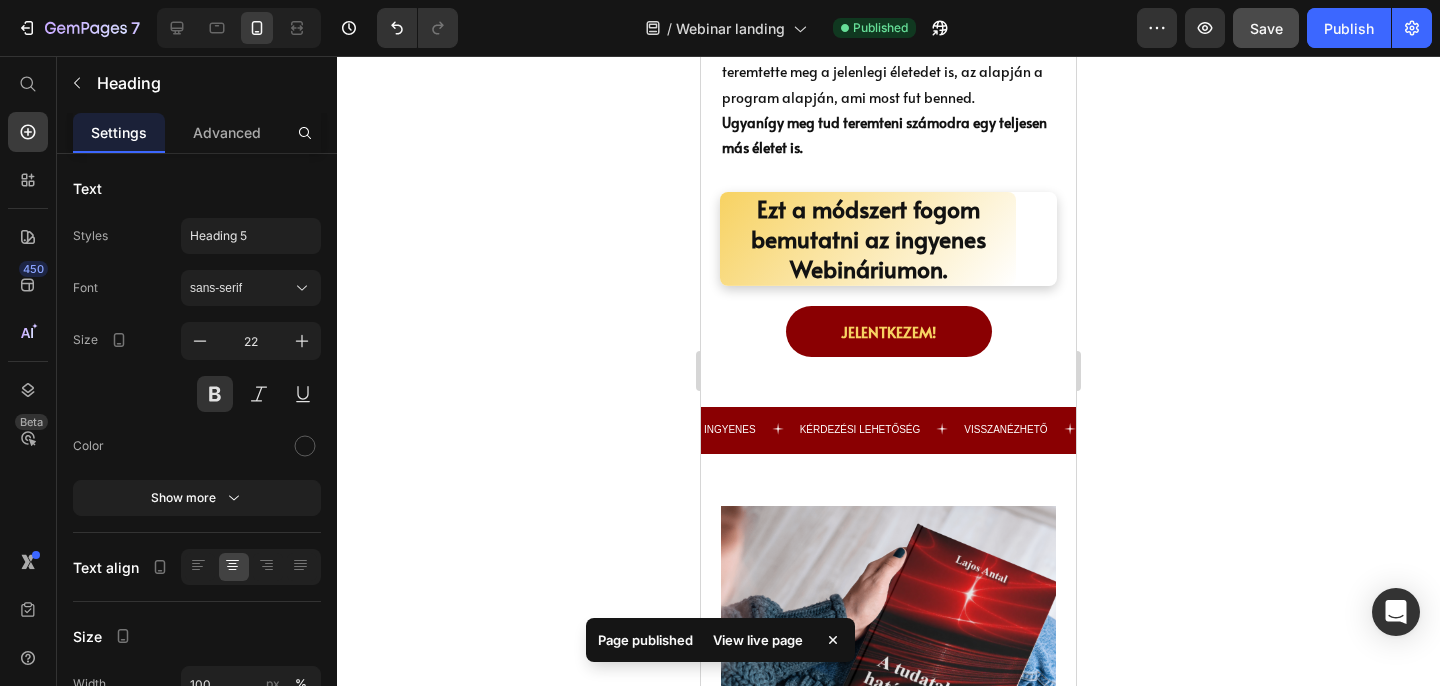 scroll, scrollTop: 2948, scrollLeft: 0, axis: vertical 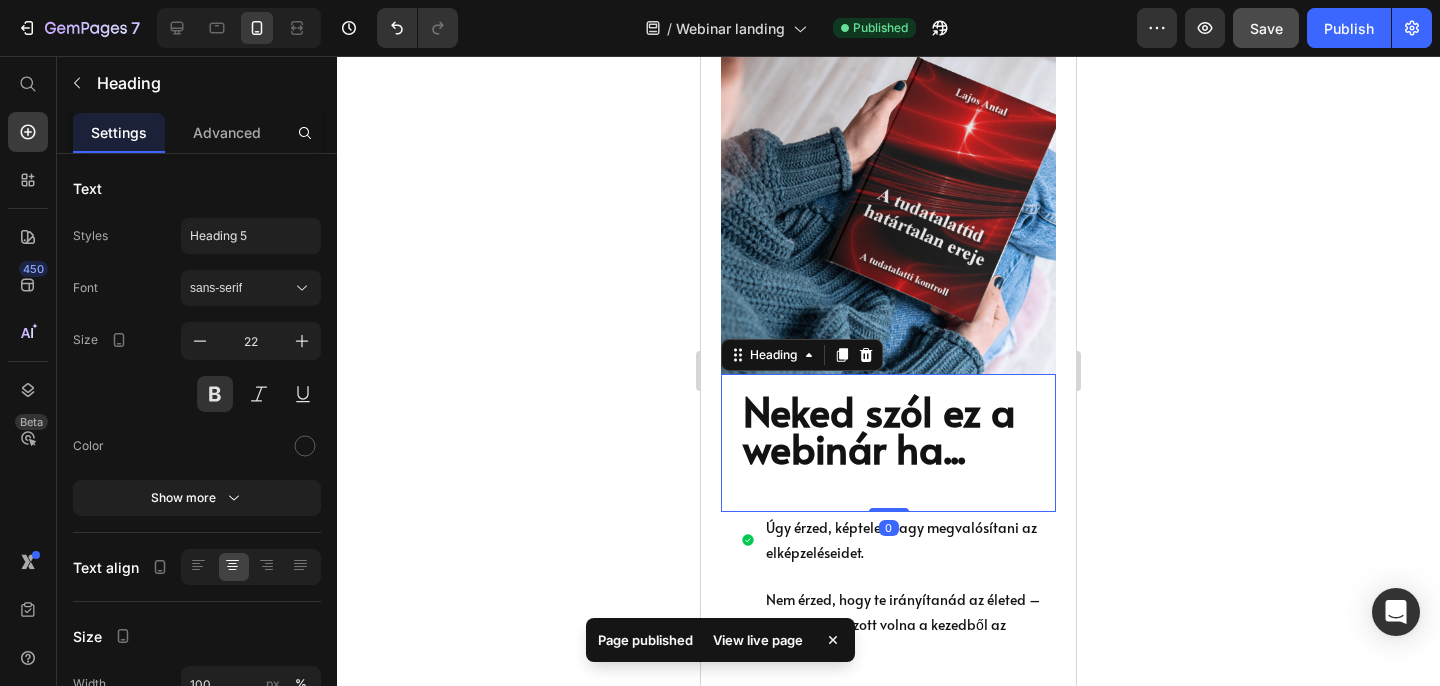 click on "Neked szól ez a webinár ha..." at bounding box center (879, 429) 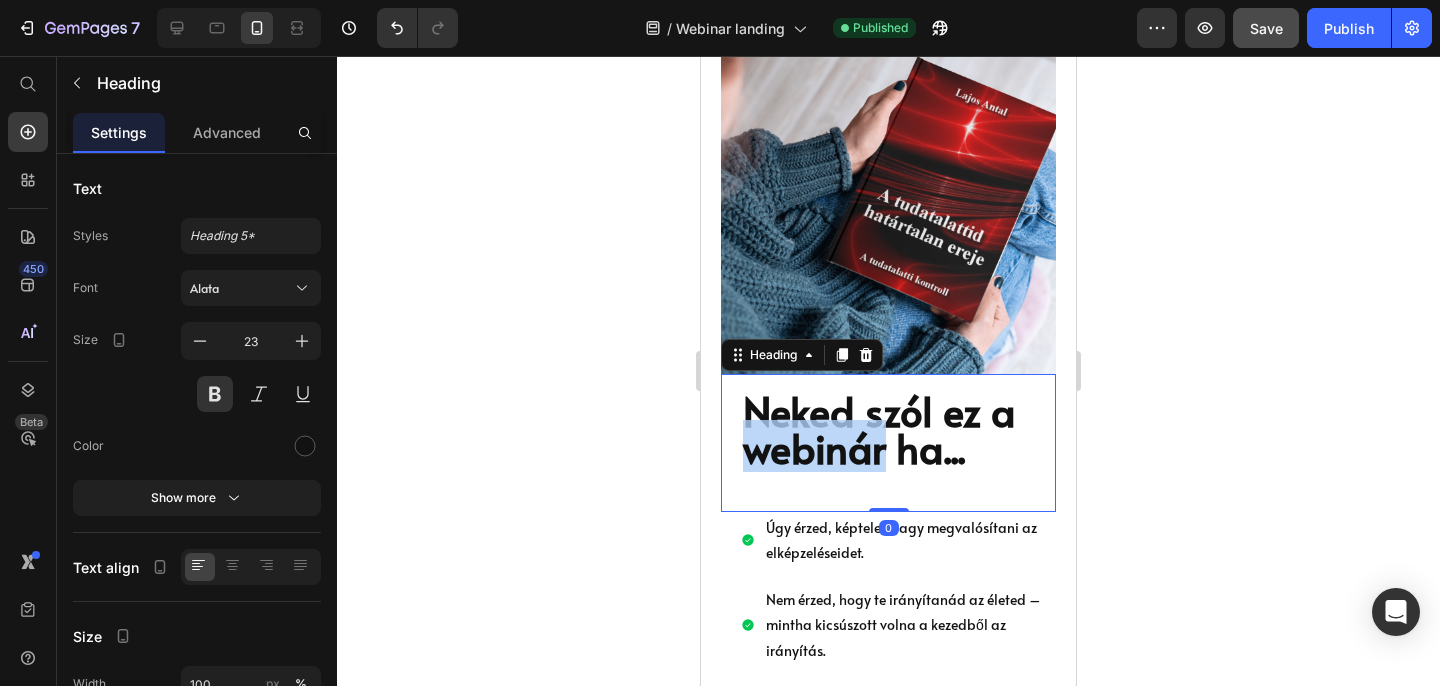 click on "Neked szól ez a webinár ha..." at bounding box center (879, 429) 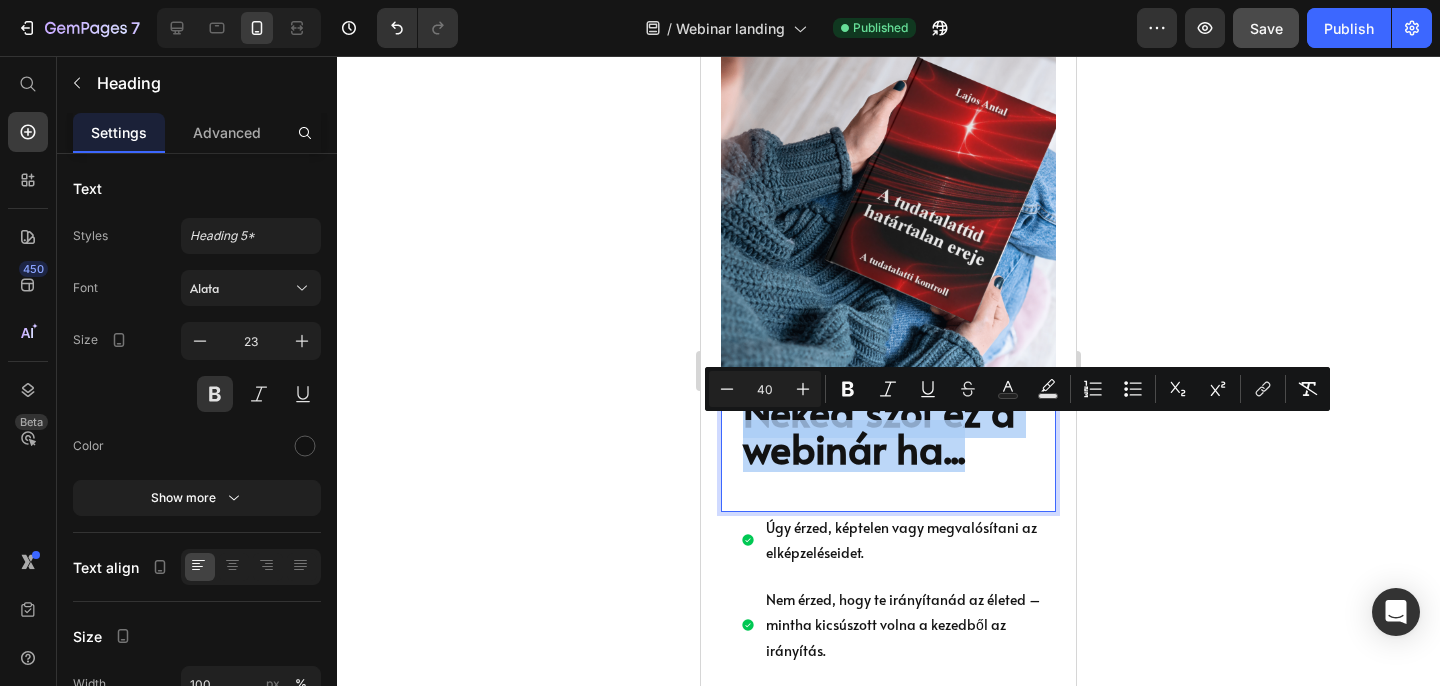 click on "Neked szól ez a webinár ha..." at bounding box center (879, 429) 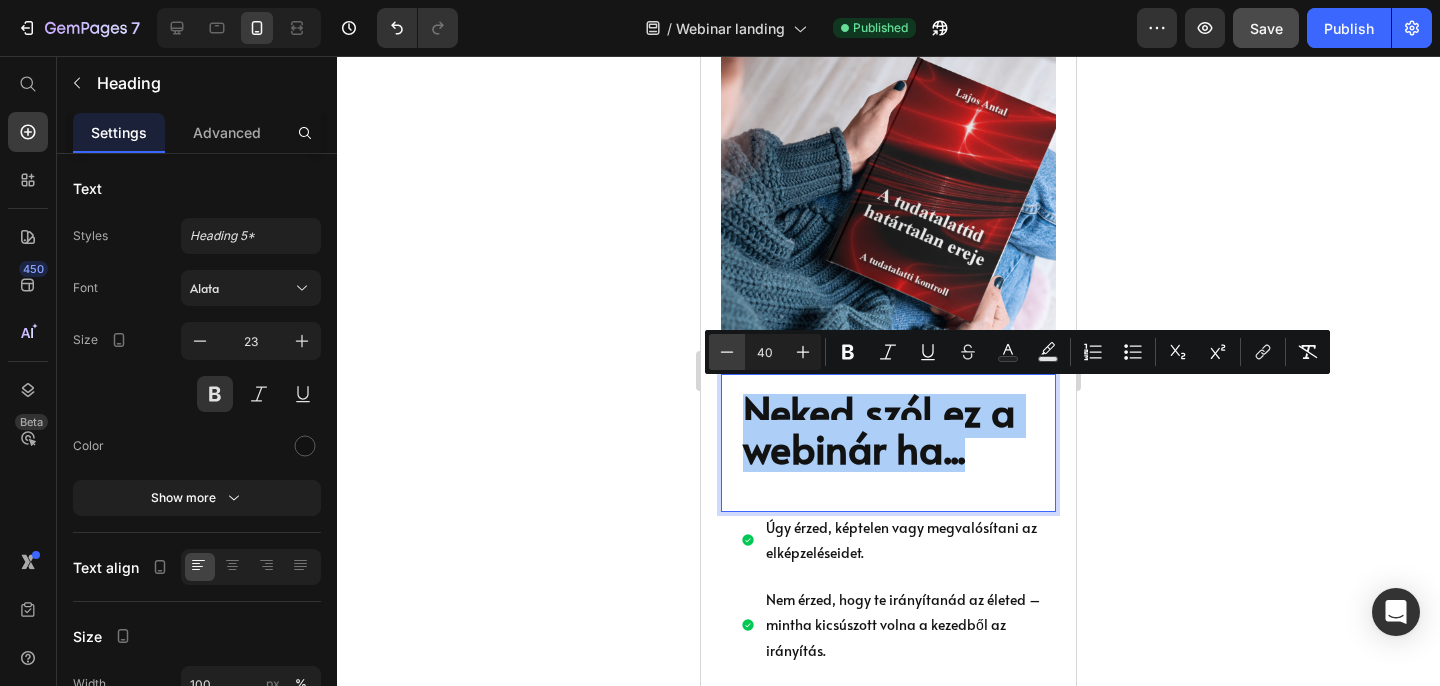 click 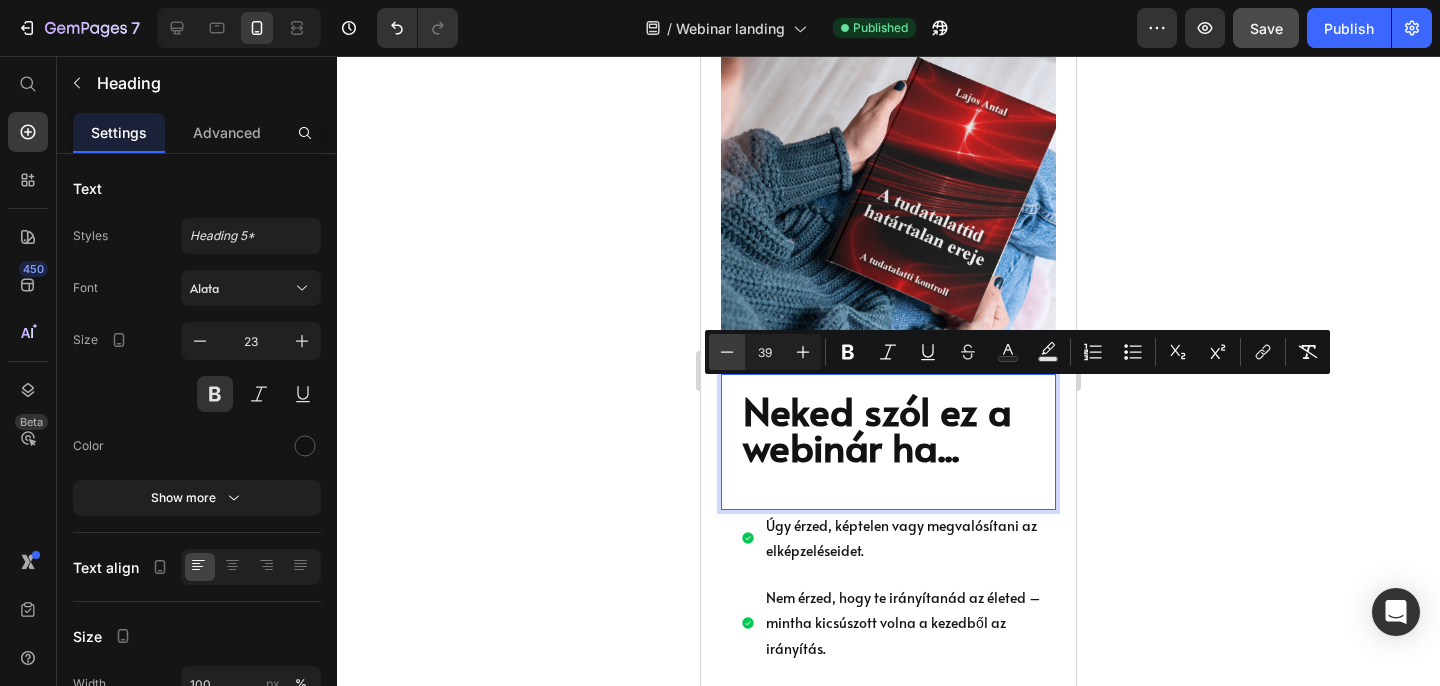 click 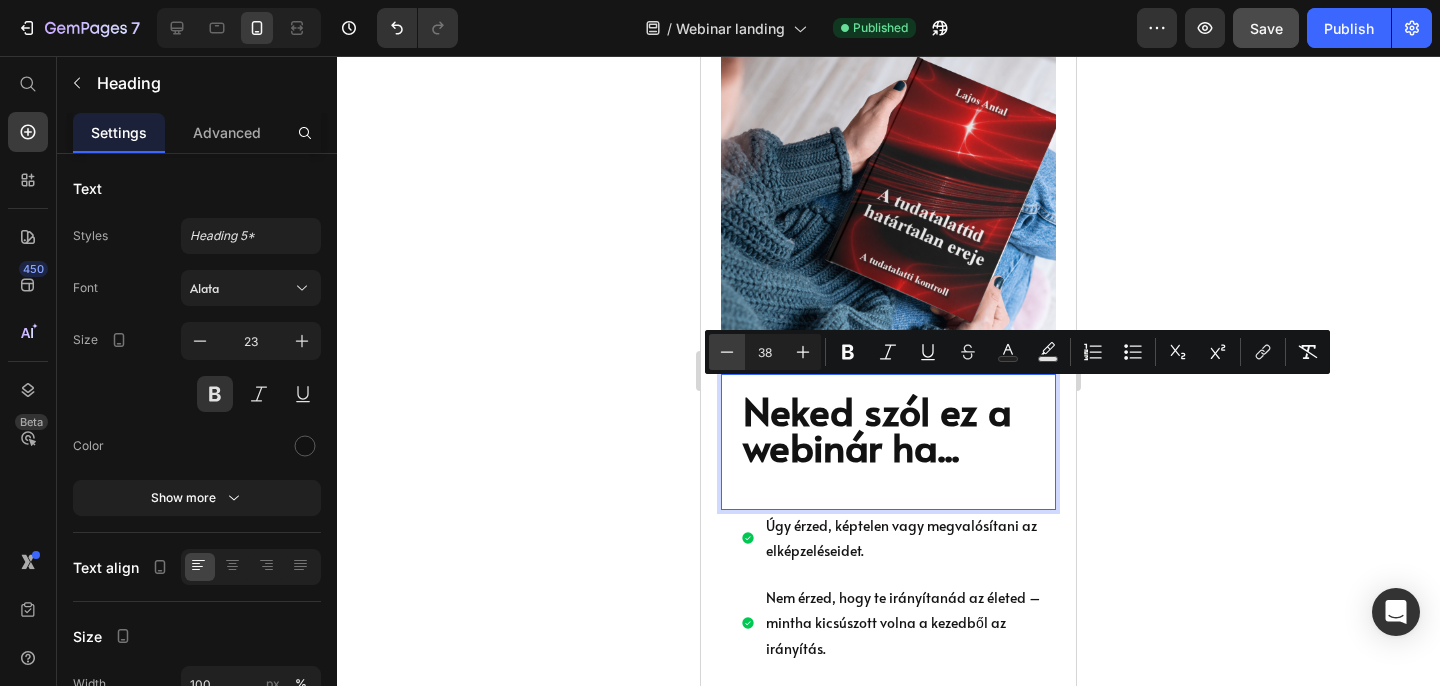 click 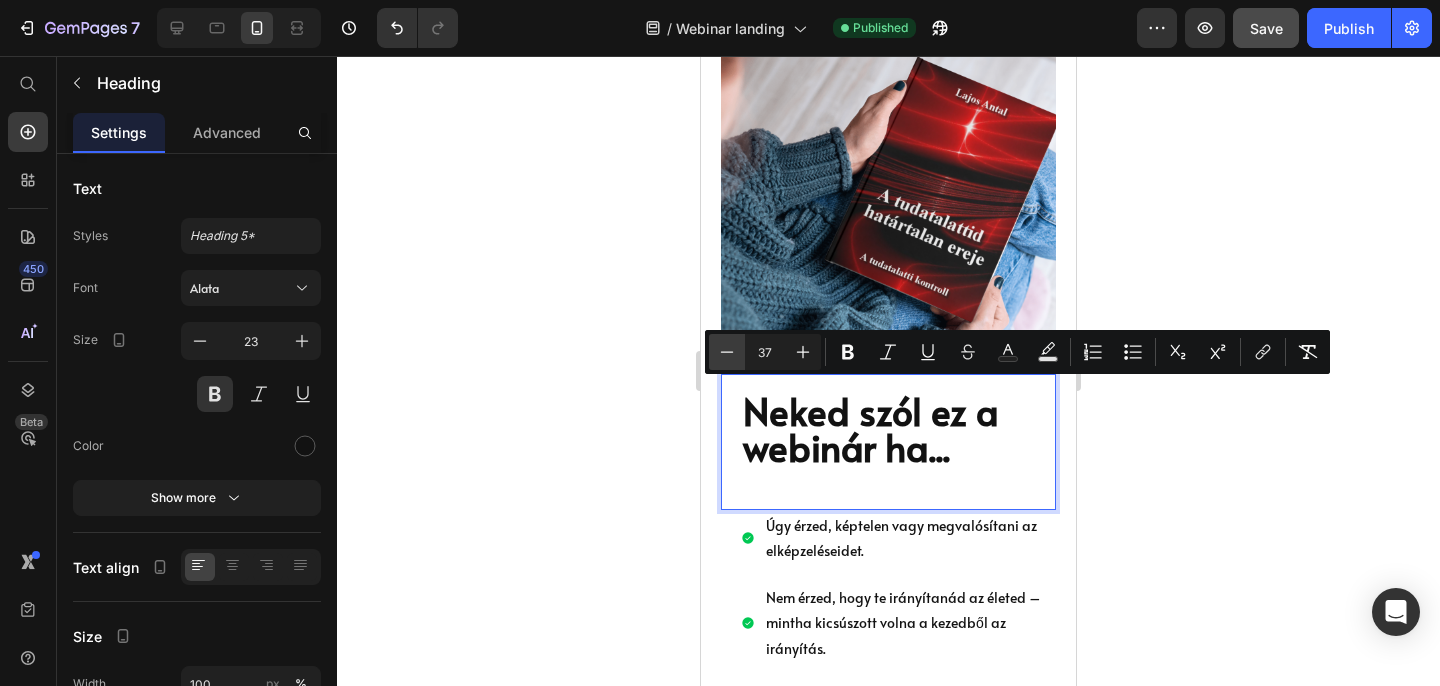 click 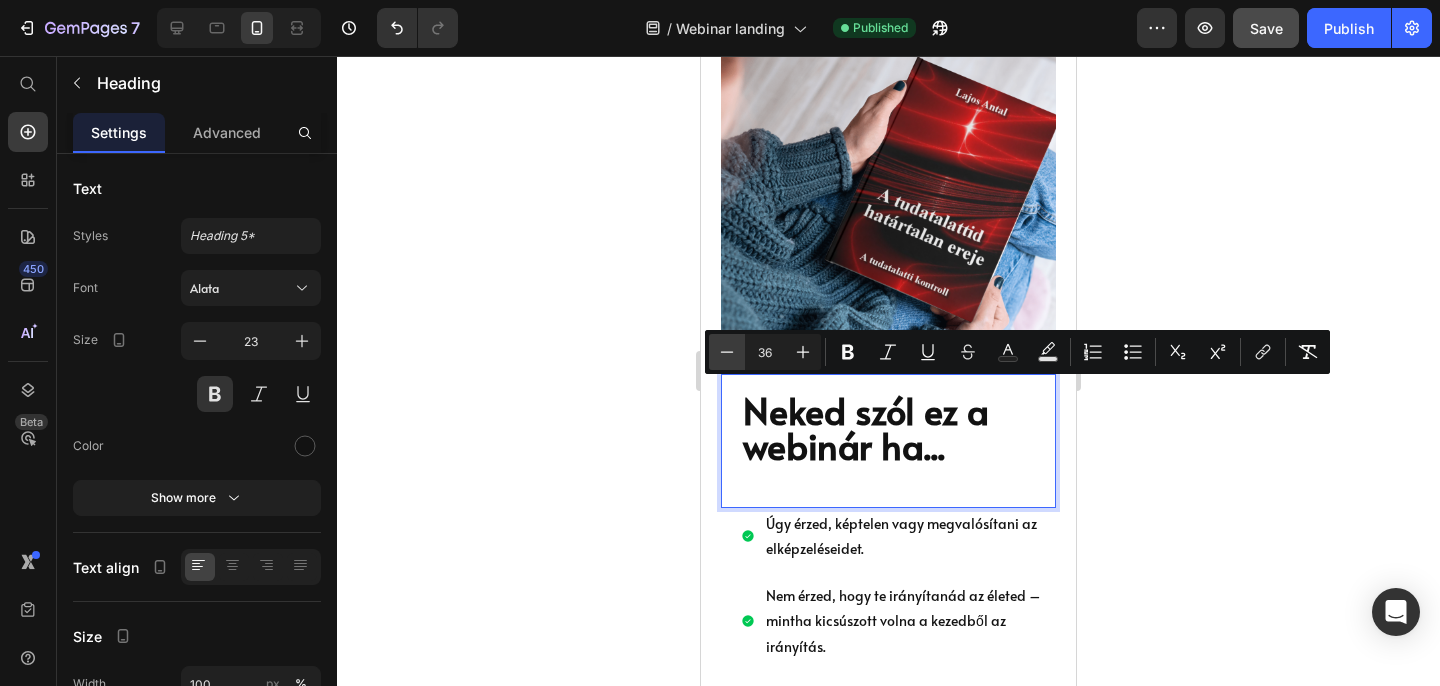 click 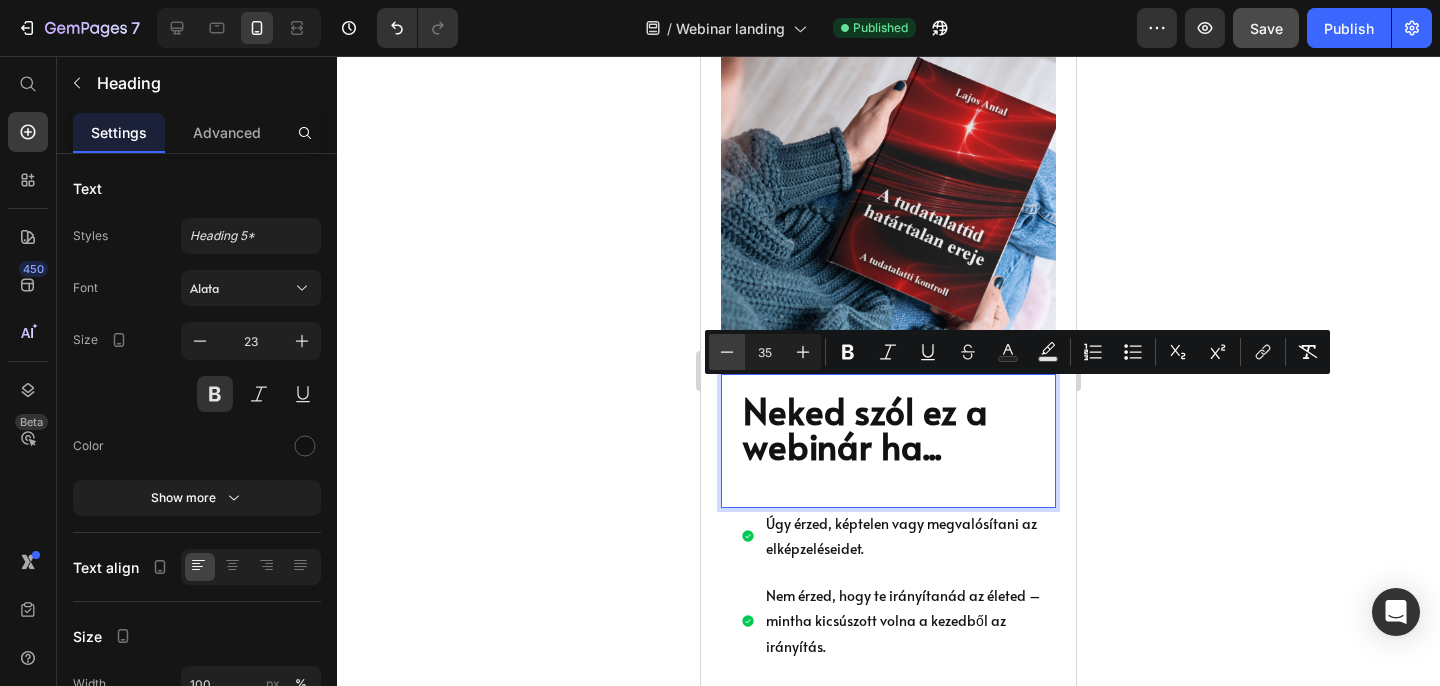 click 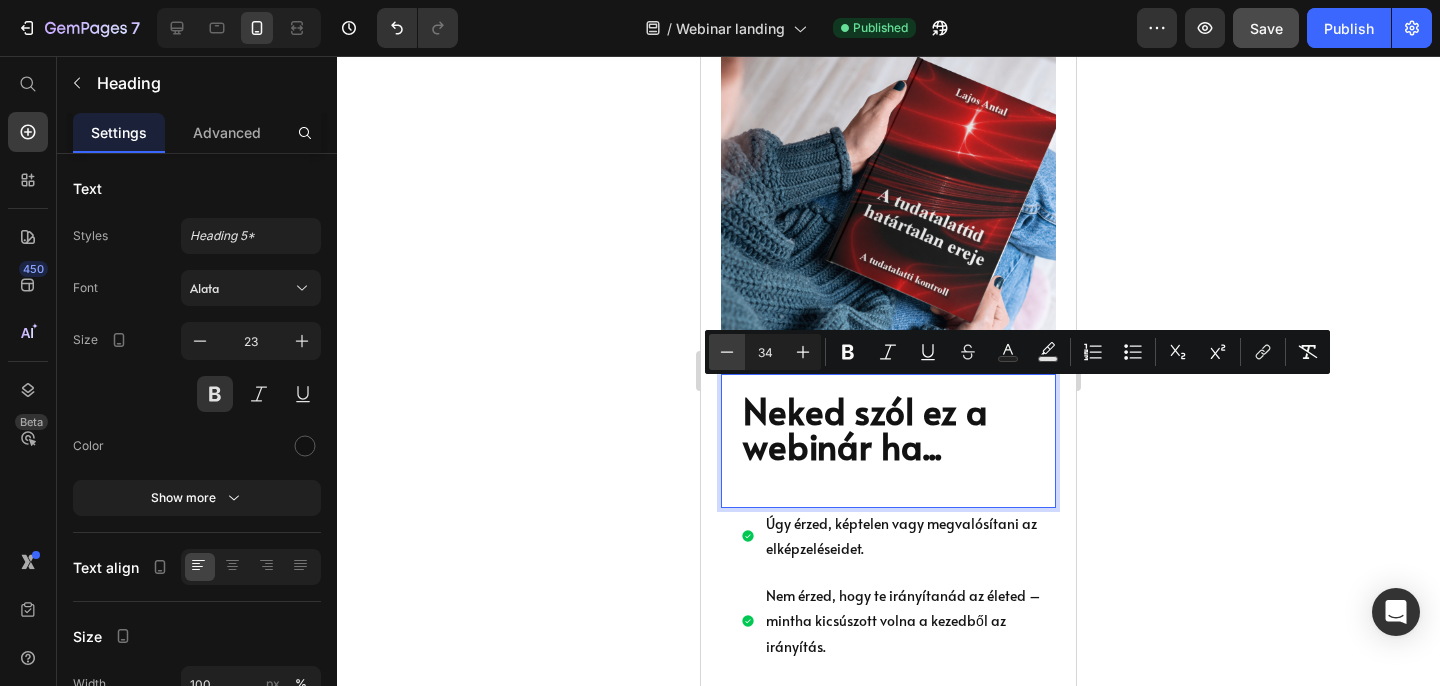 click 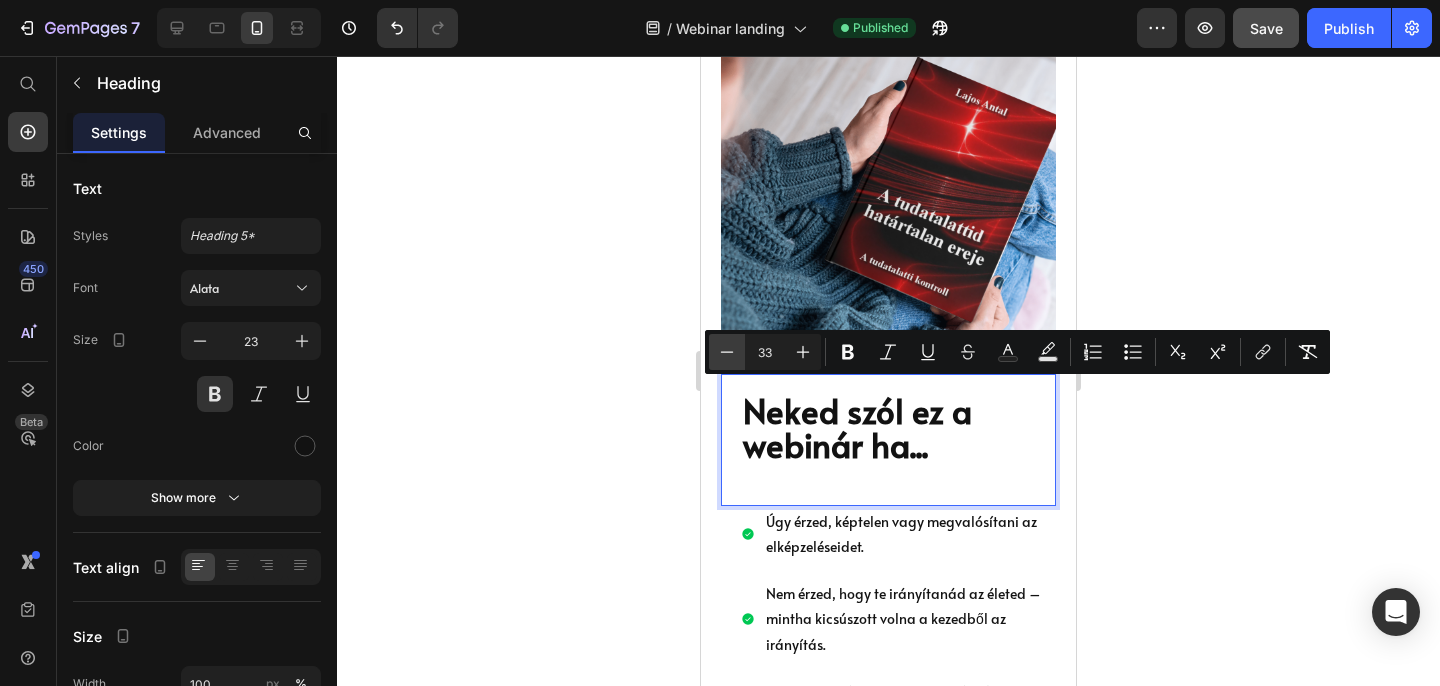 click 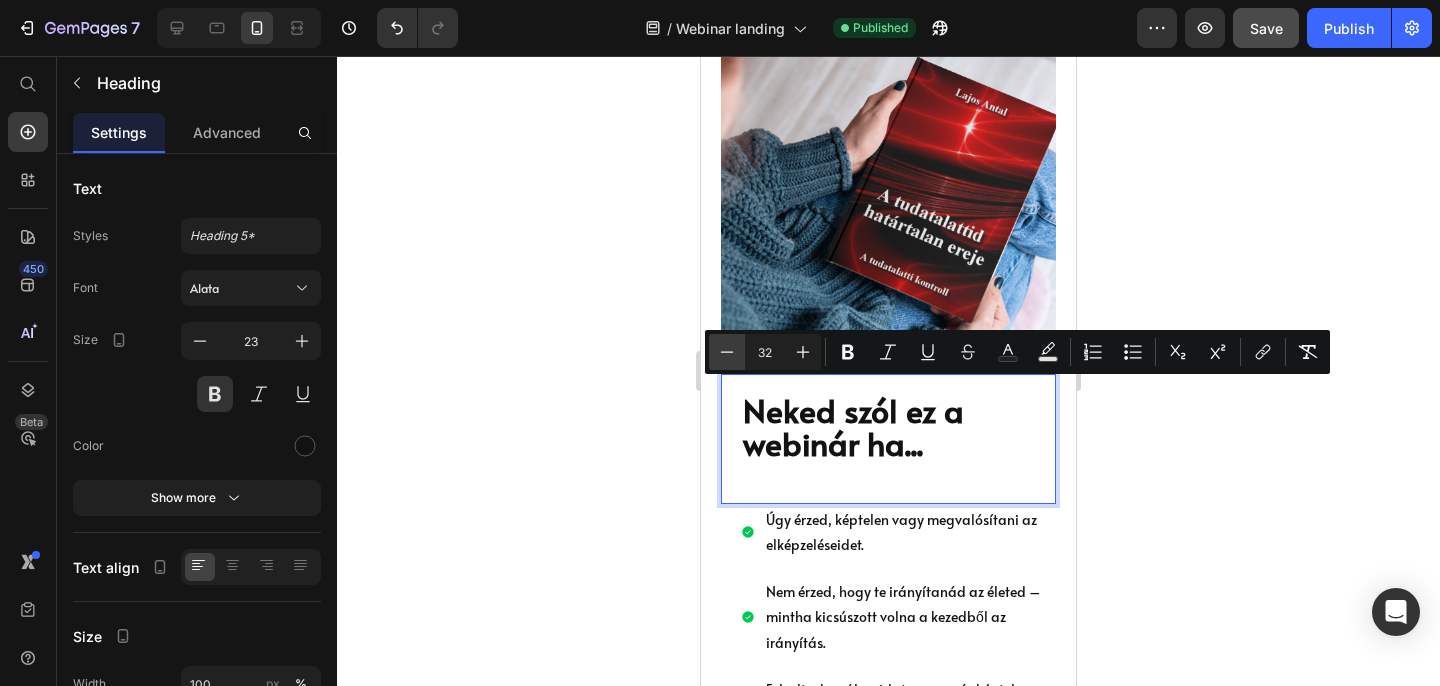 click 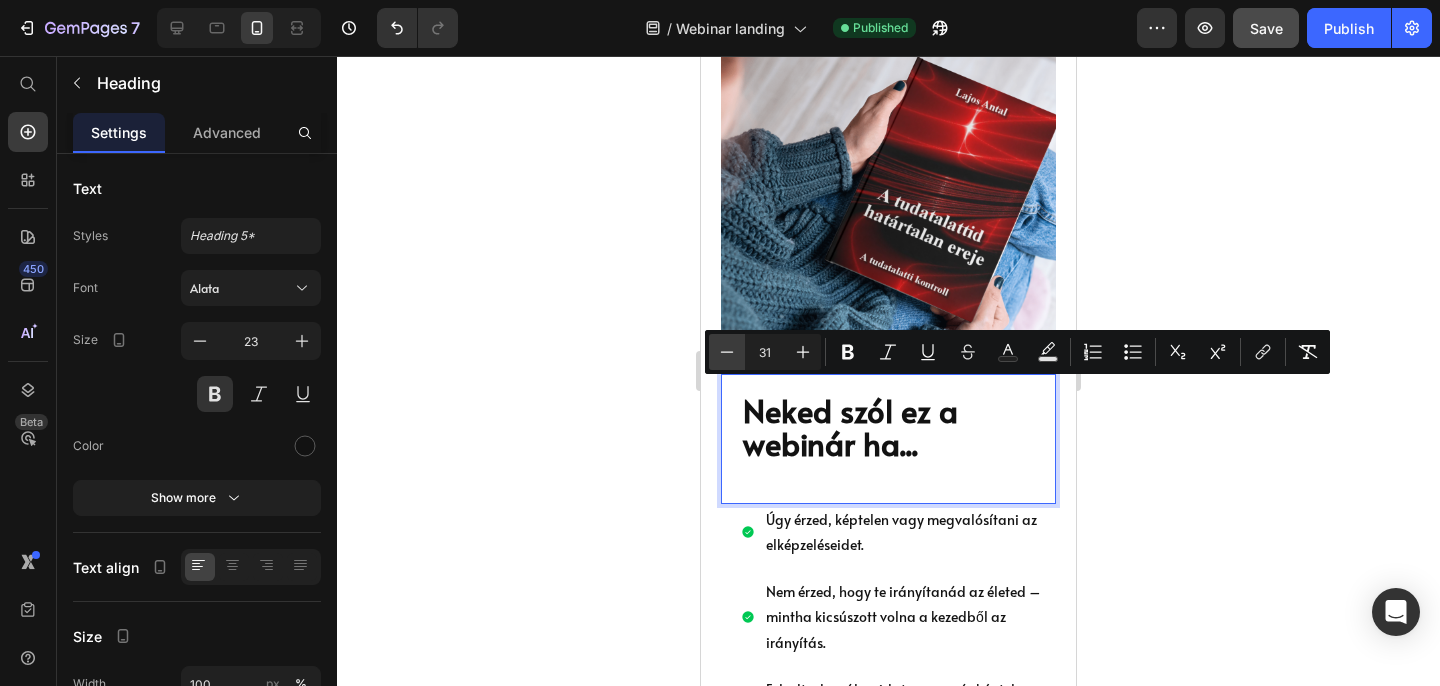 click 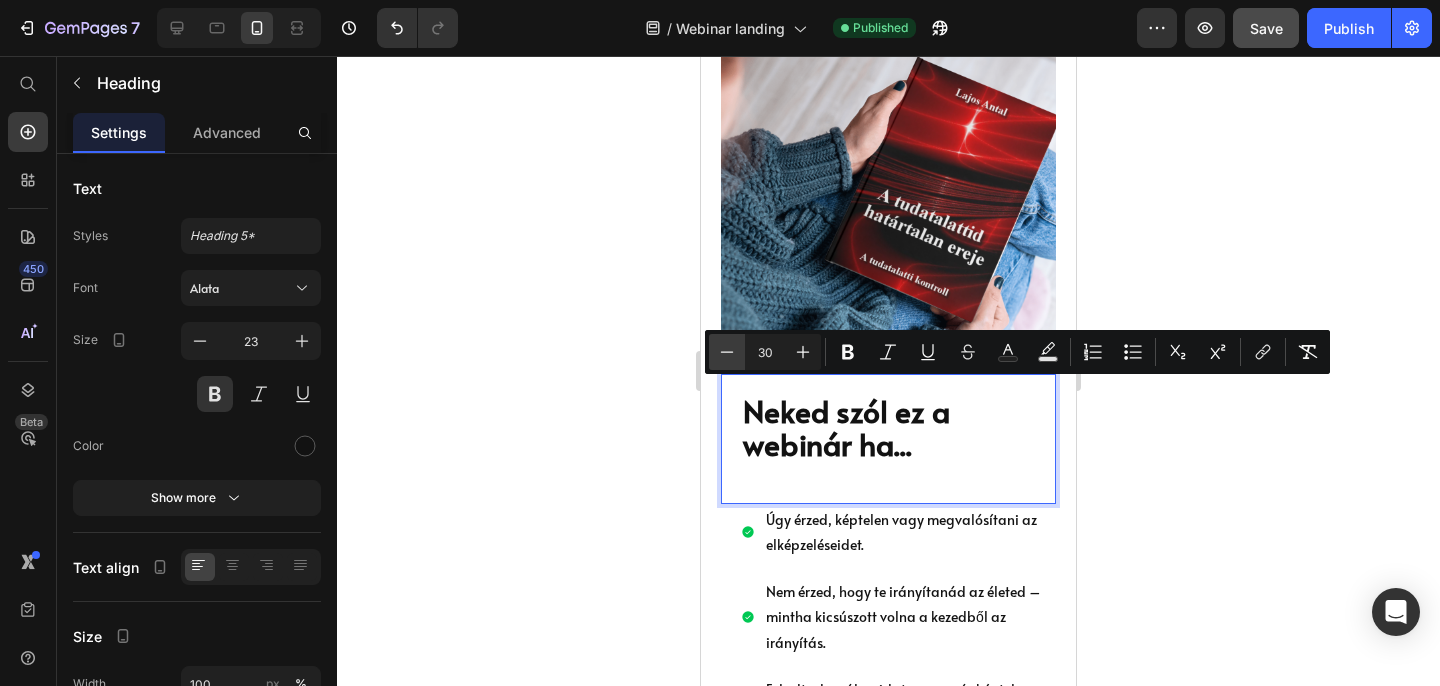 click 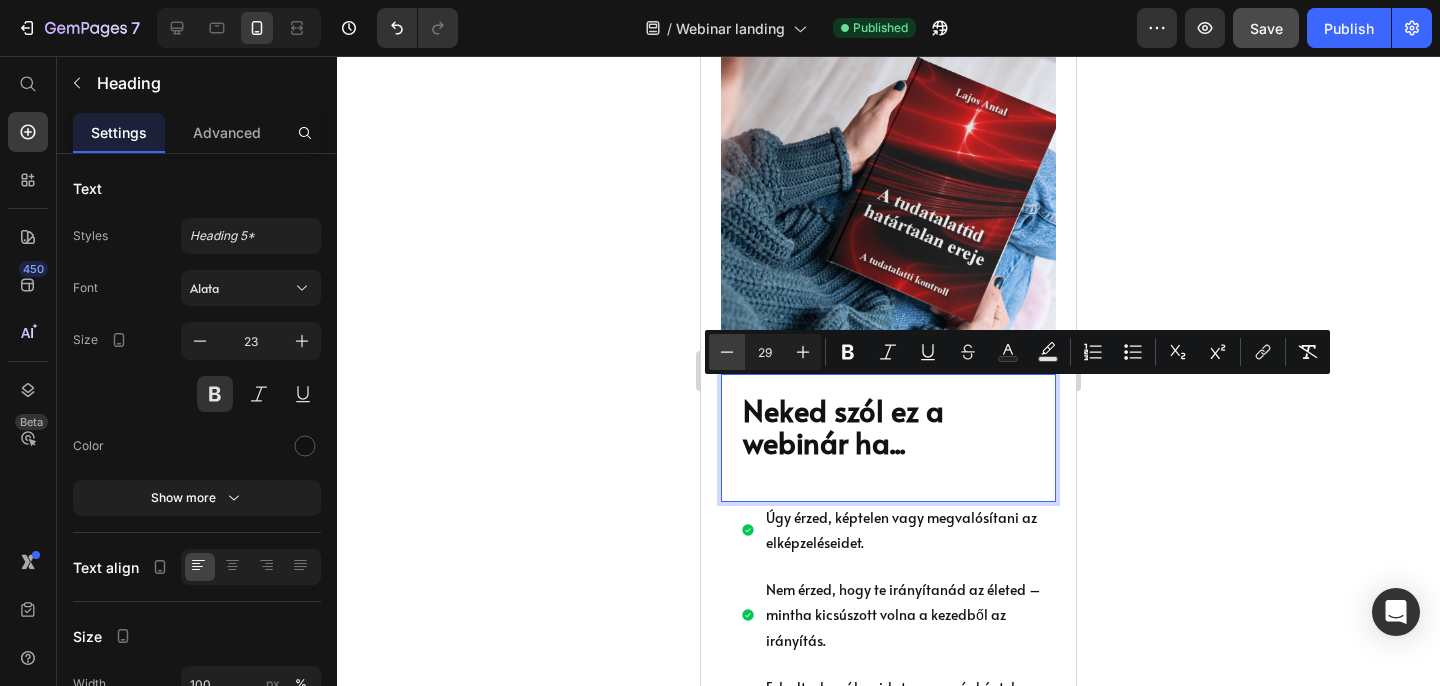 click 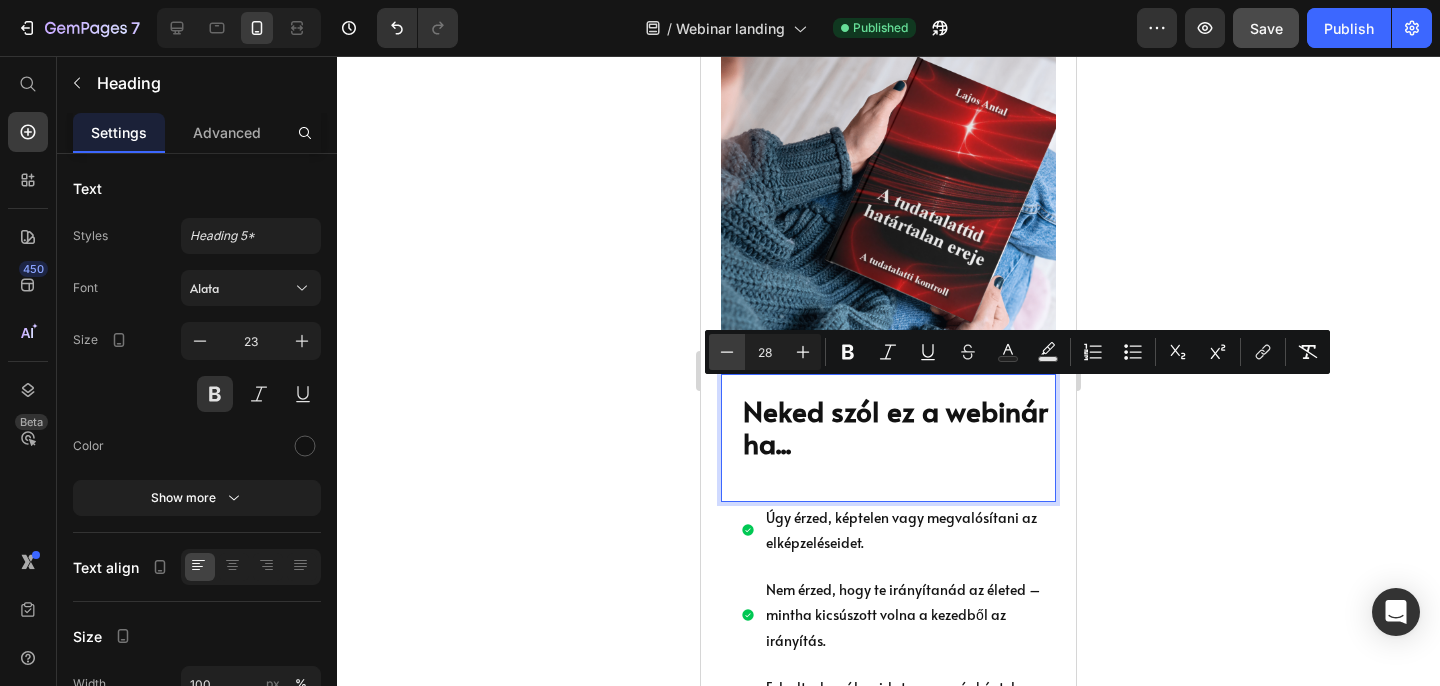 click 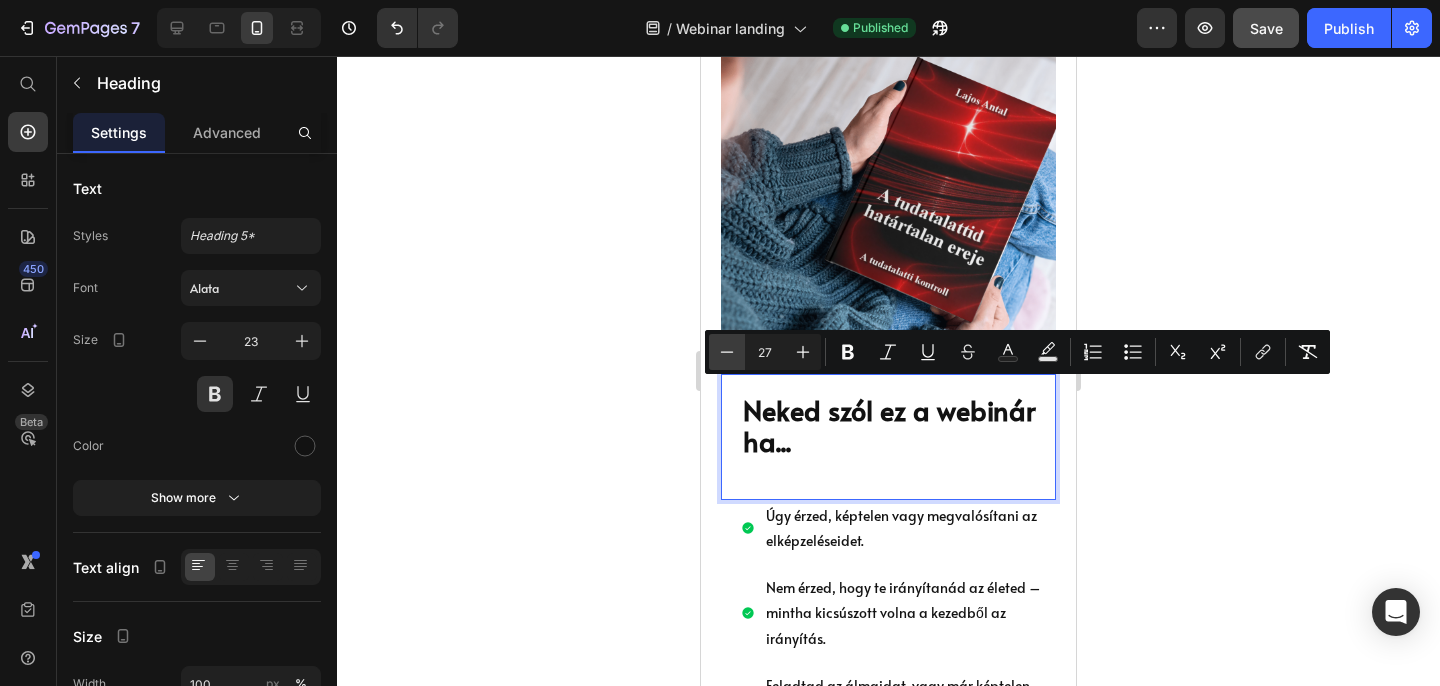 click 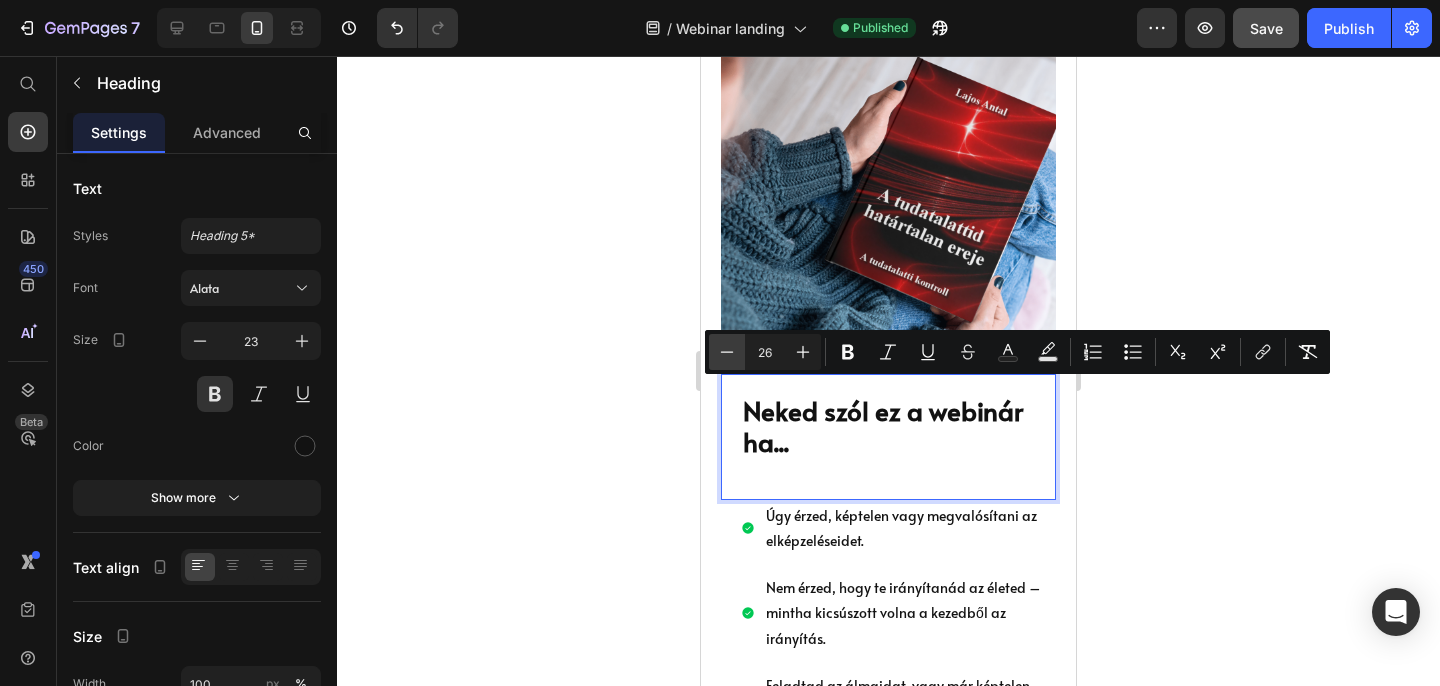 click 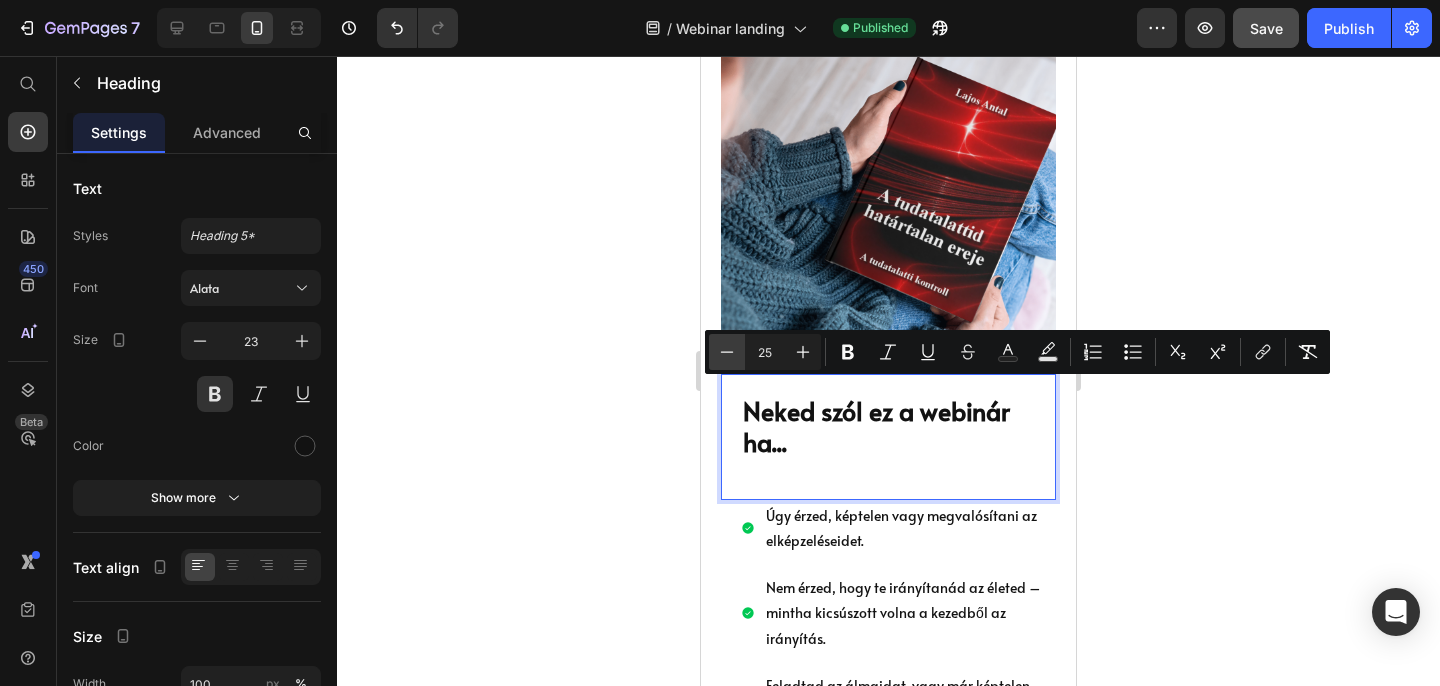 click 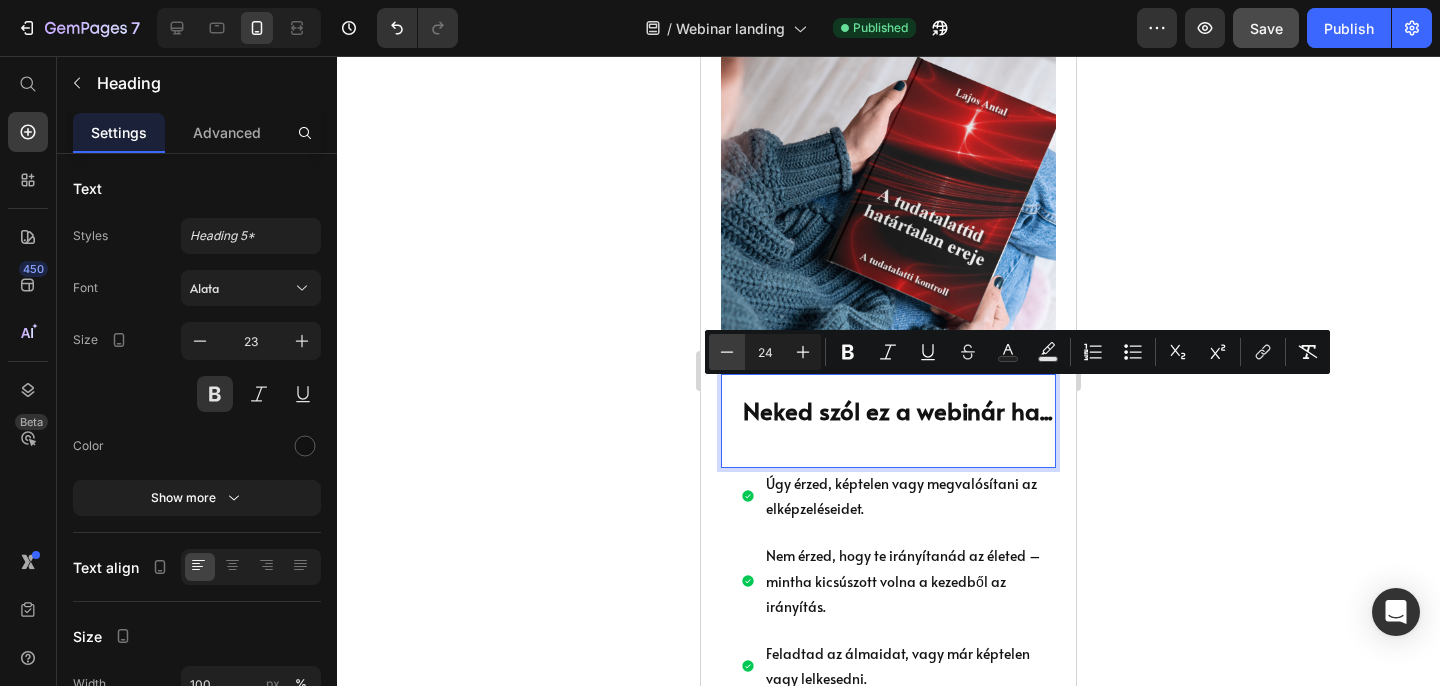 click 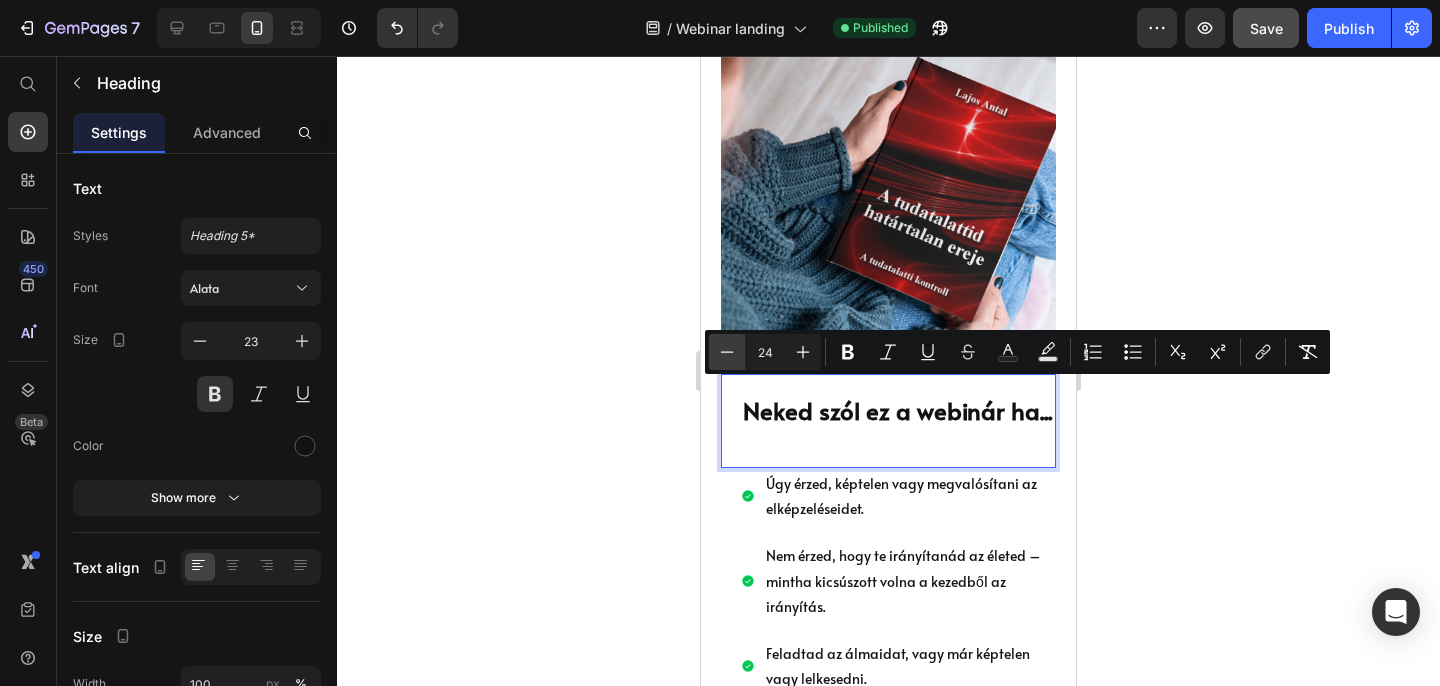 type on "23" 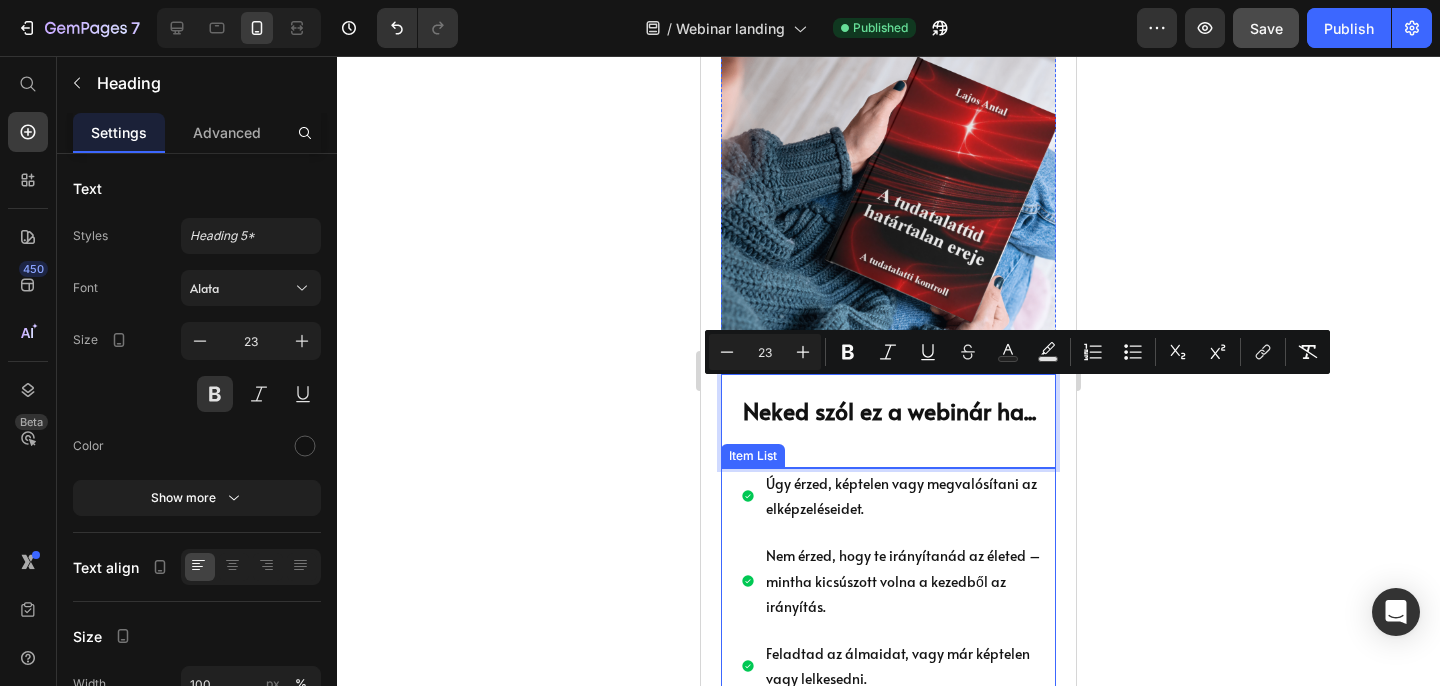 click on "Nem érzed, hogy te irányítanád az életed – mintha kicsúszott volna a kezedből az irányítás." at bounding box center [909, 581] 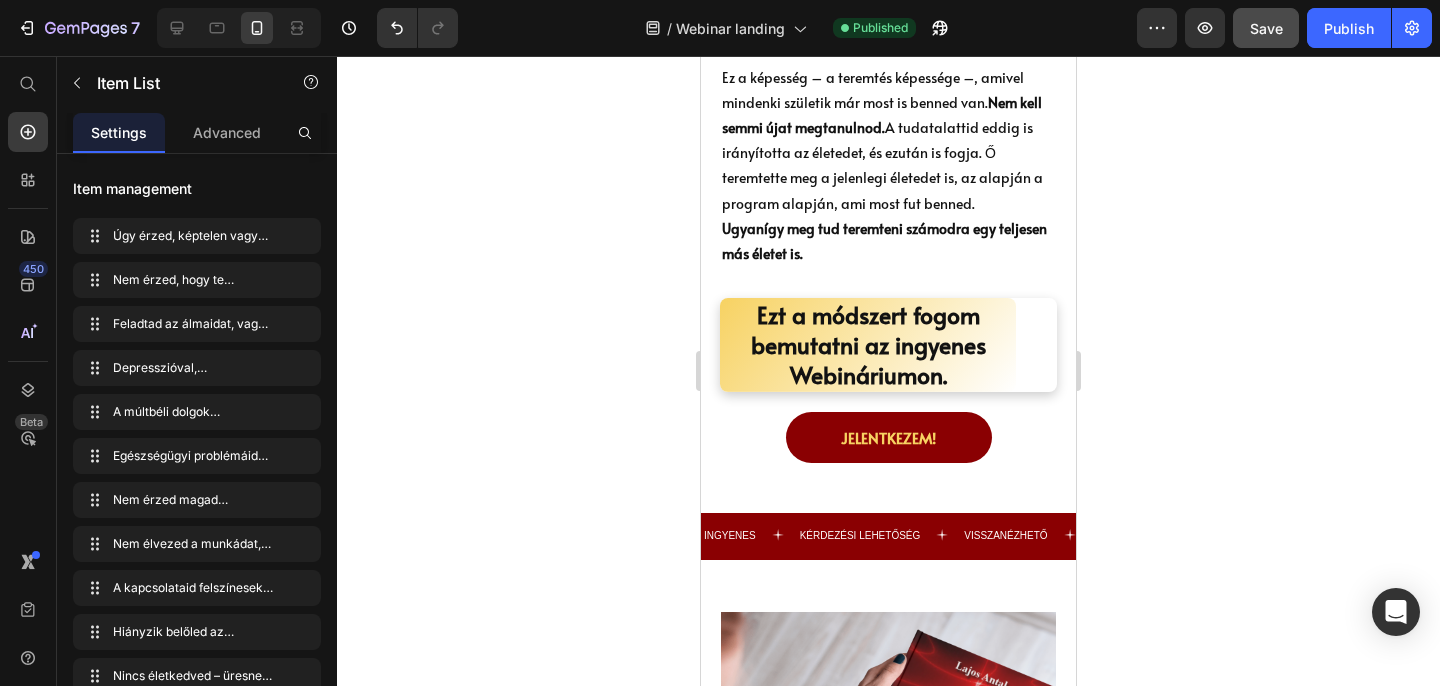 scroll, scrollTop: 2304, scrollLeft: 0, axis: vertical 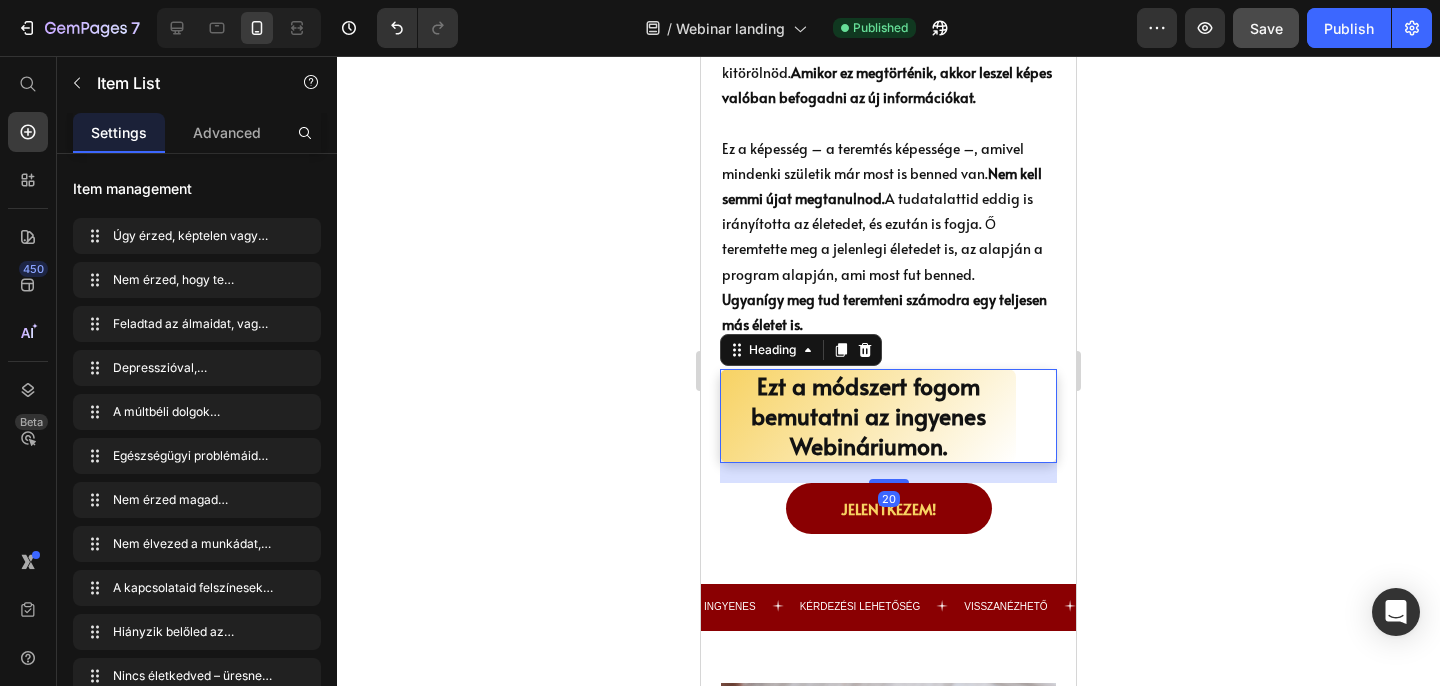 click on "Ezt a módszert fogom bemutatni az ingyenes Webináriumon." at bounding box center (868, 416) 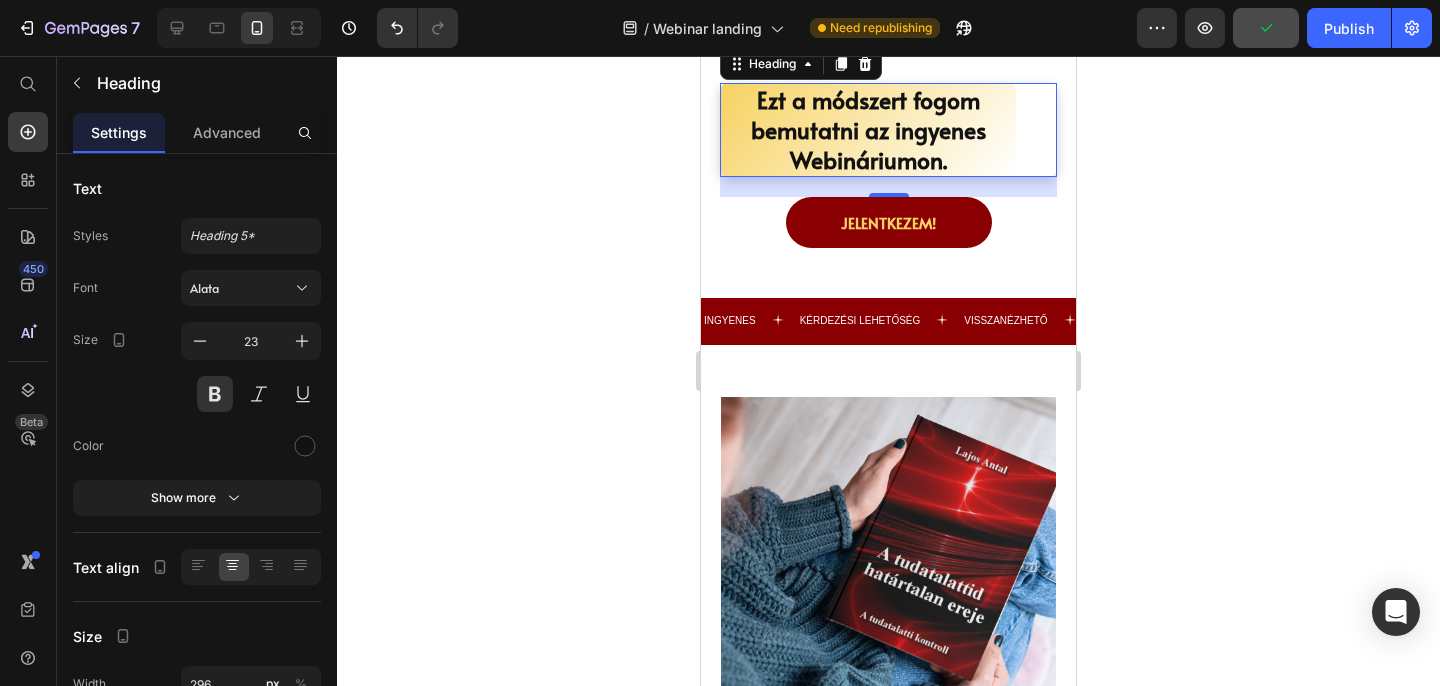 scroll, scrollTop: 2533, scrollLeft: 0, axis: vertical 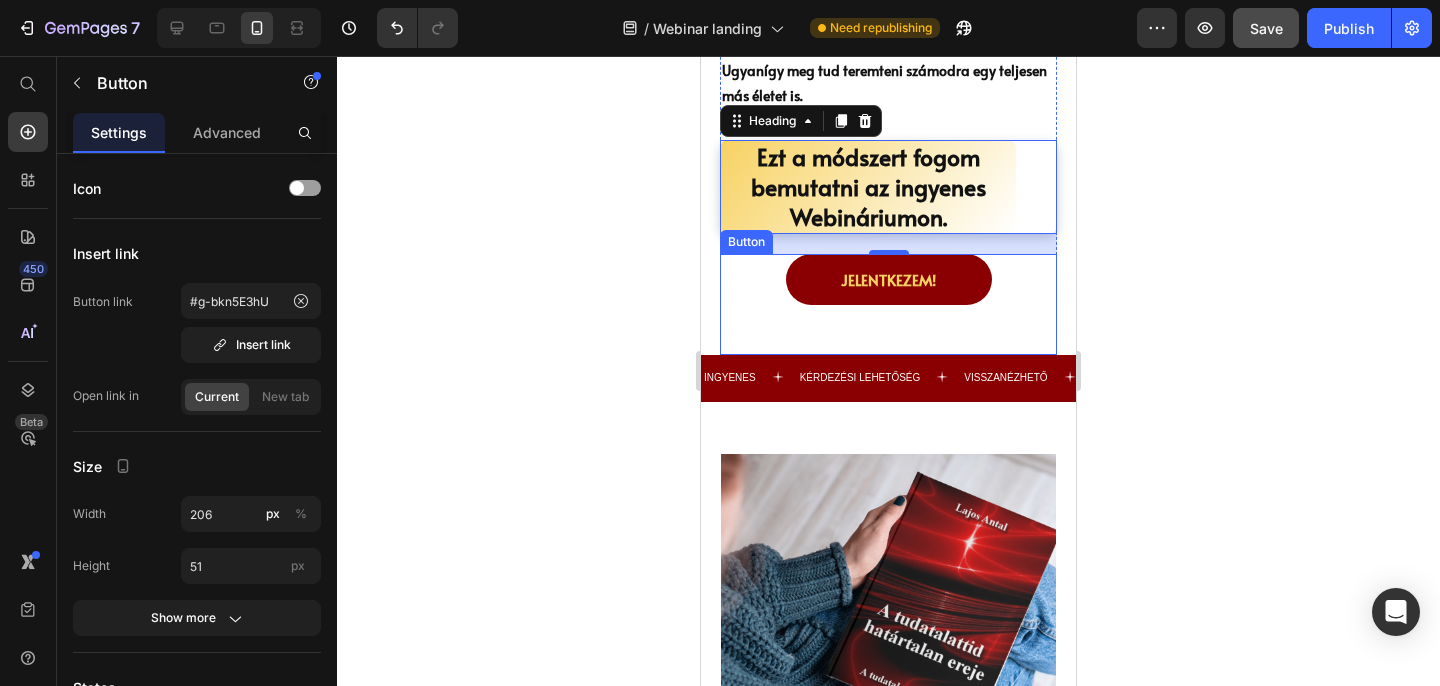 click on "Jelentkezem! Button" at bounding box center (888, 304) 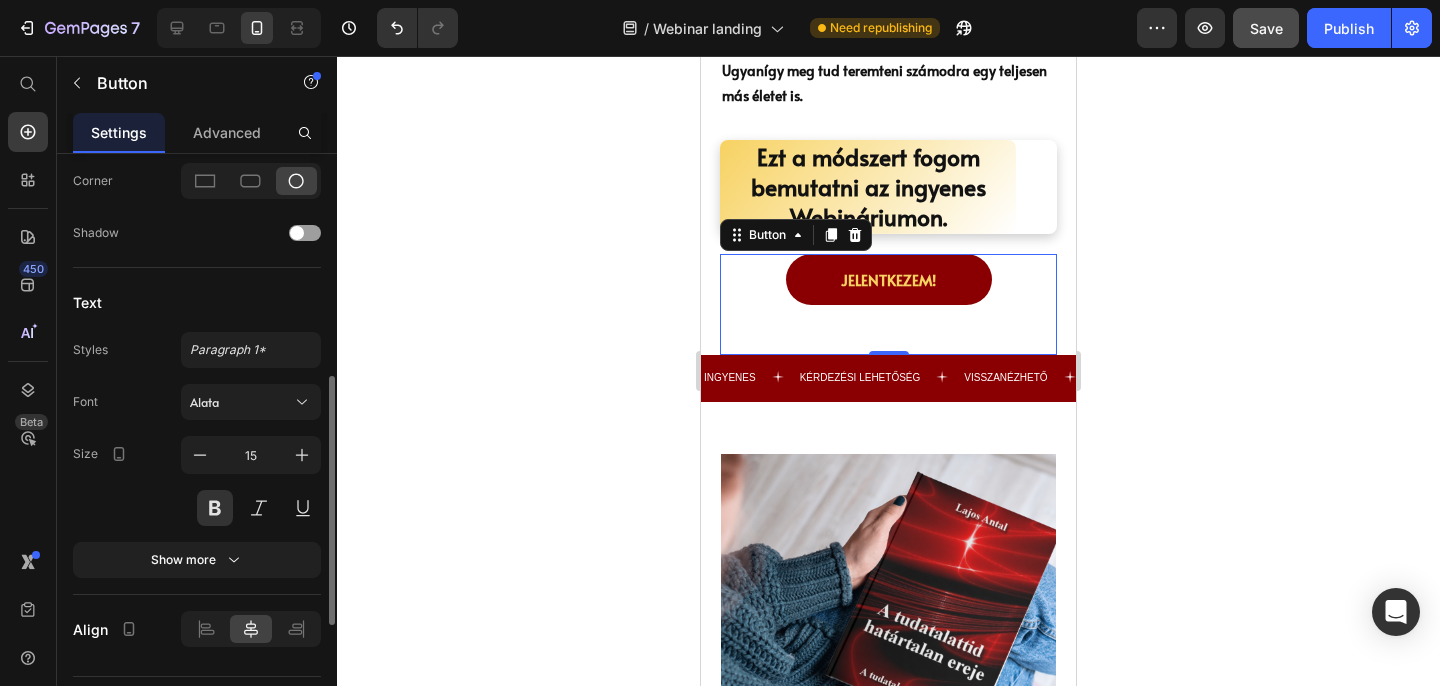 scroll, scrollTop: 786, scrollLeft: 0, axis: vertical 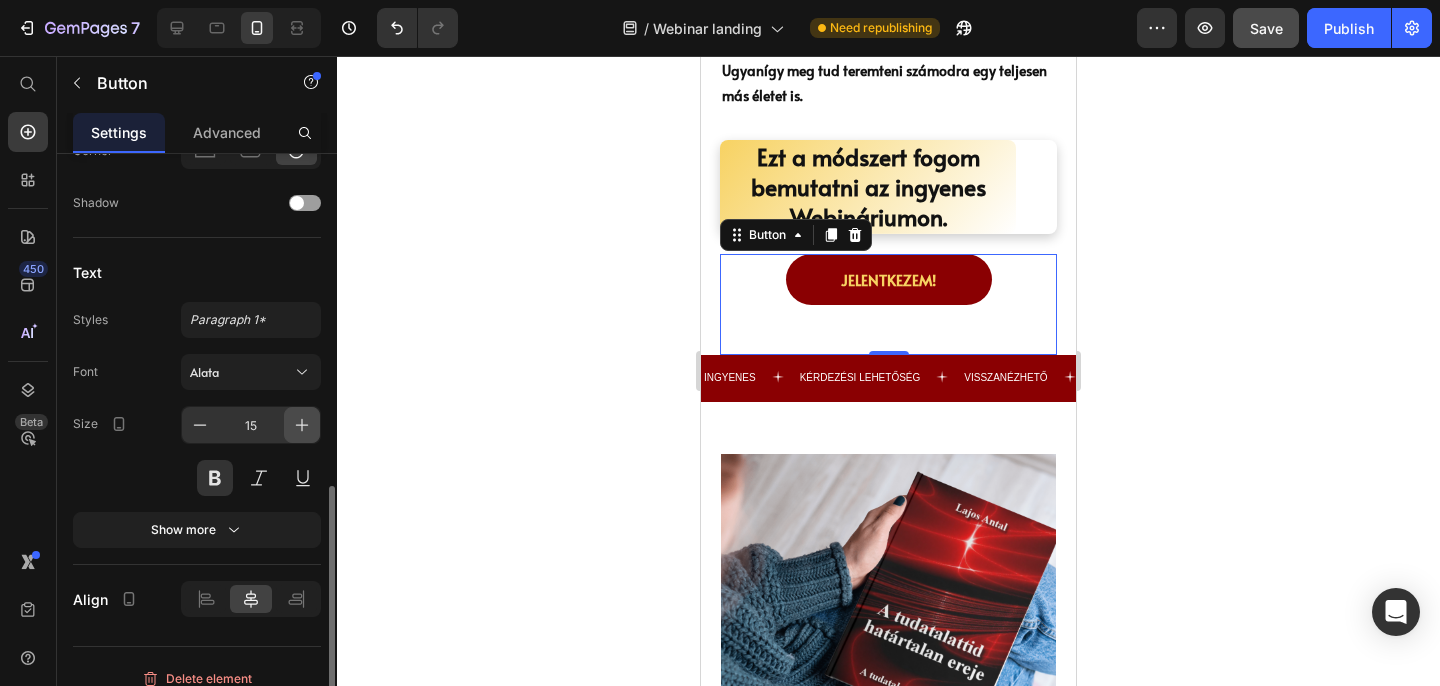 click 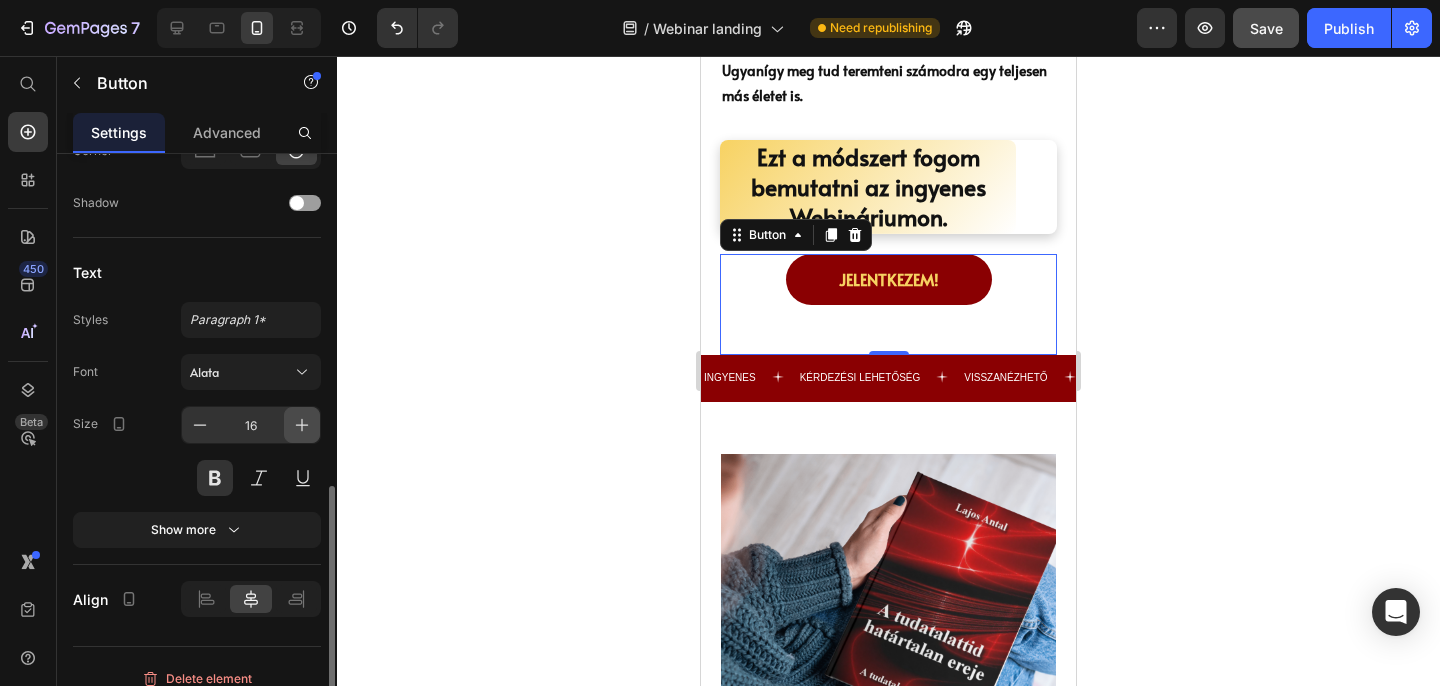 click 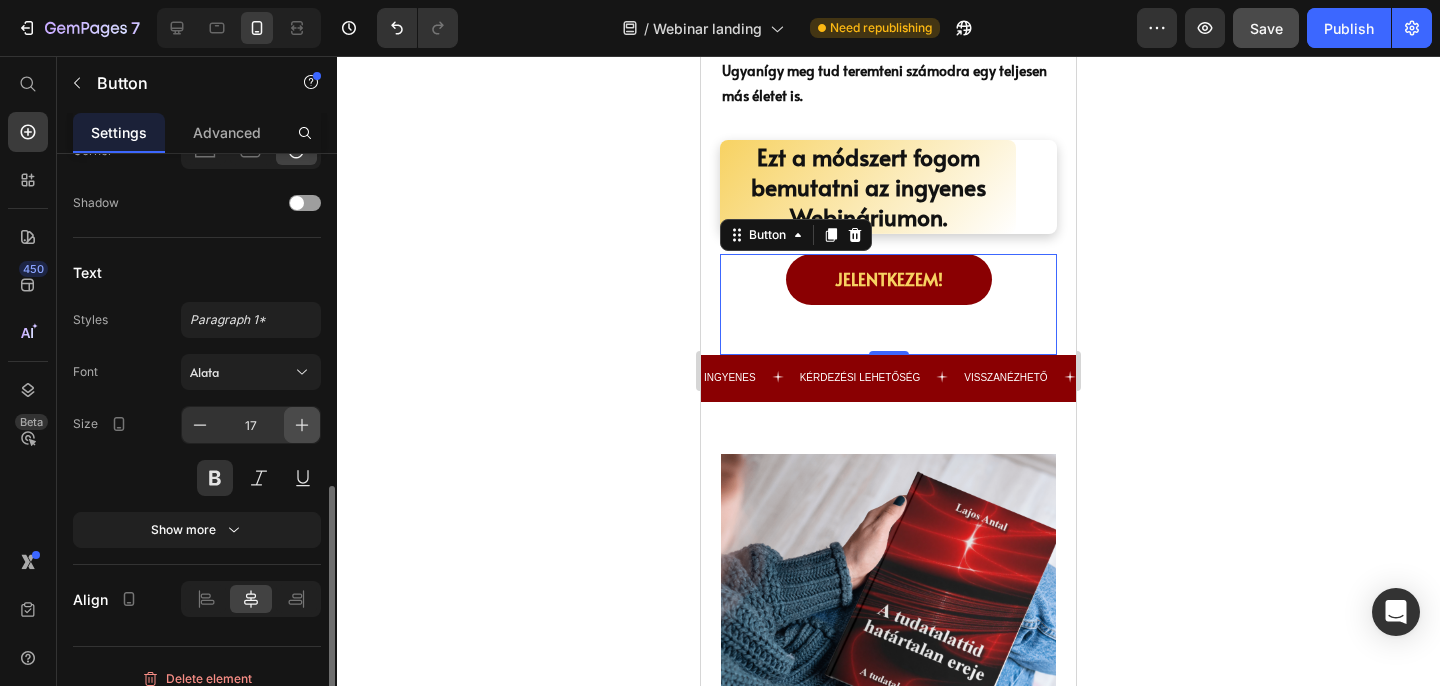 click 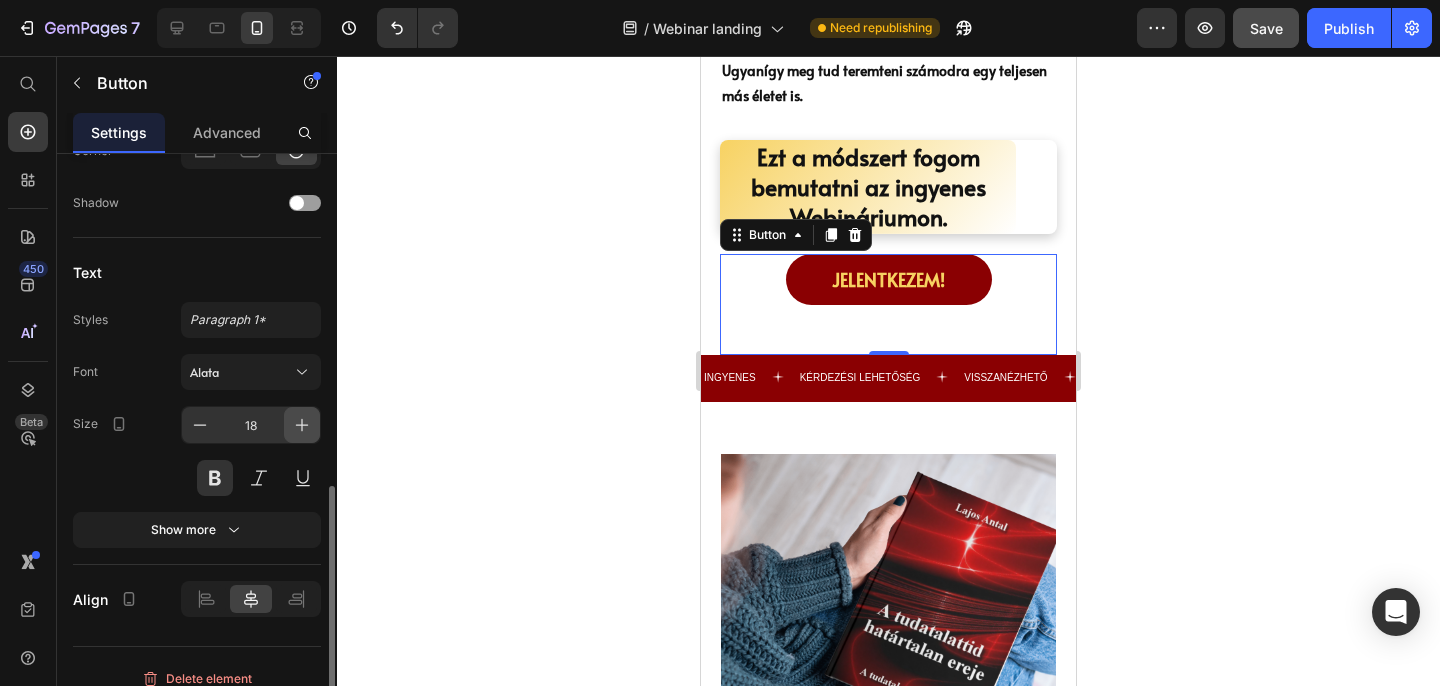 click 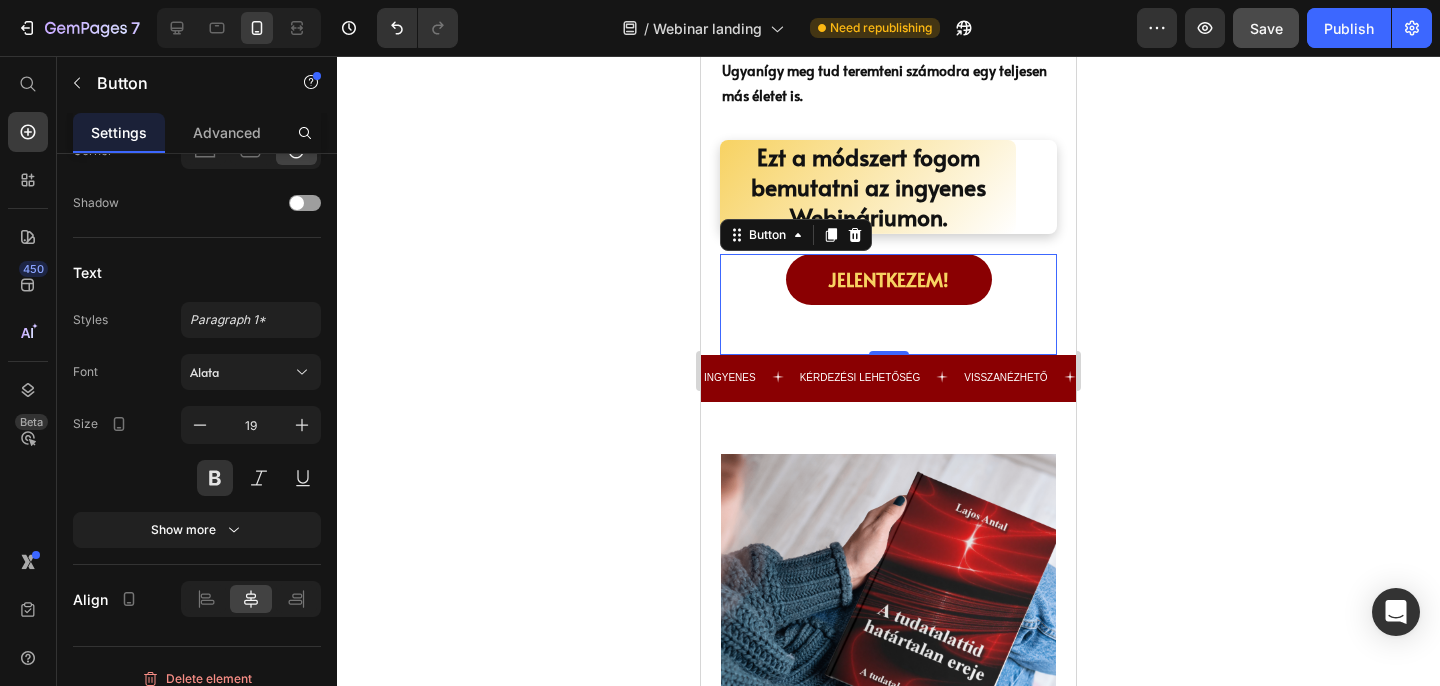click 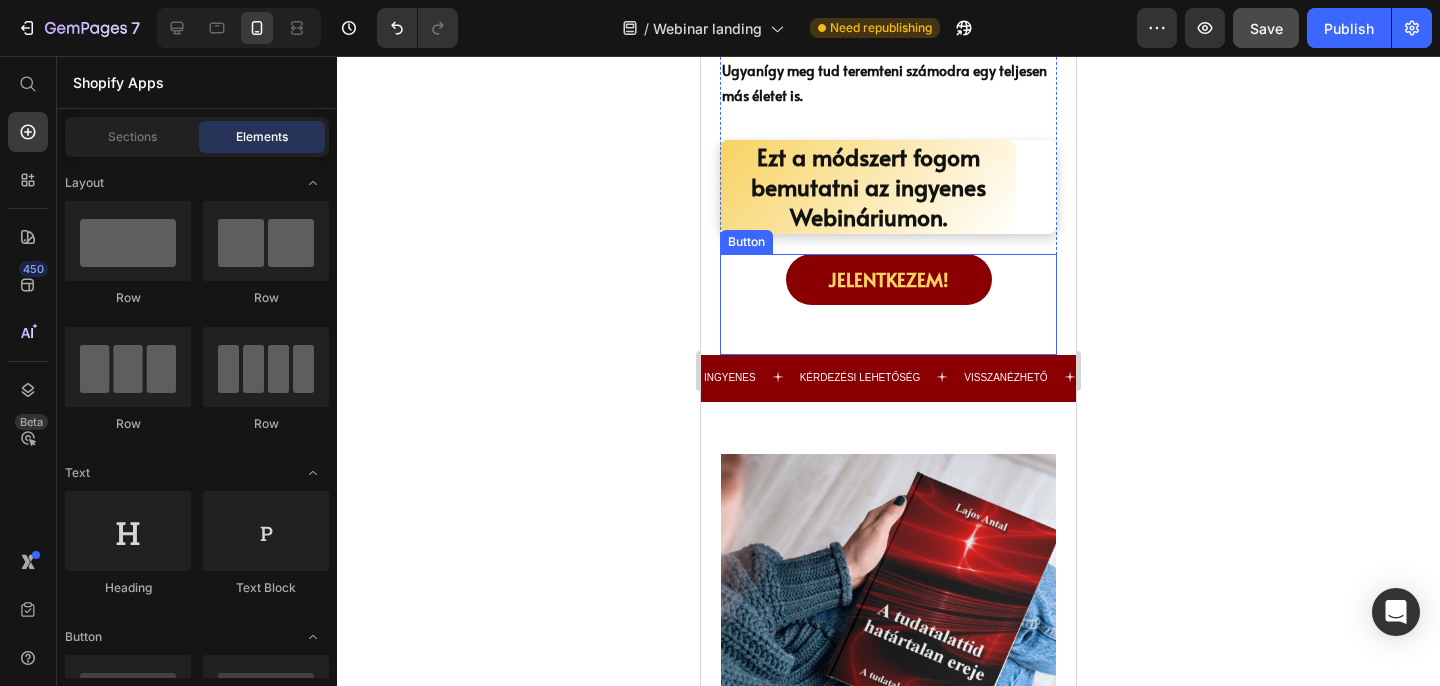 click on "Jelentkezem! Button" at bounding box center (888, 304) 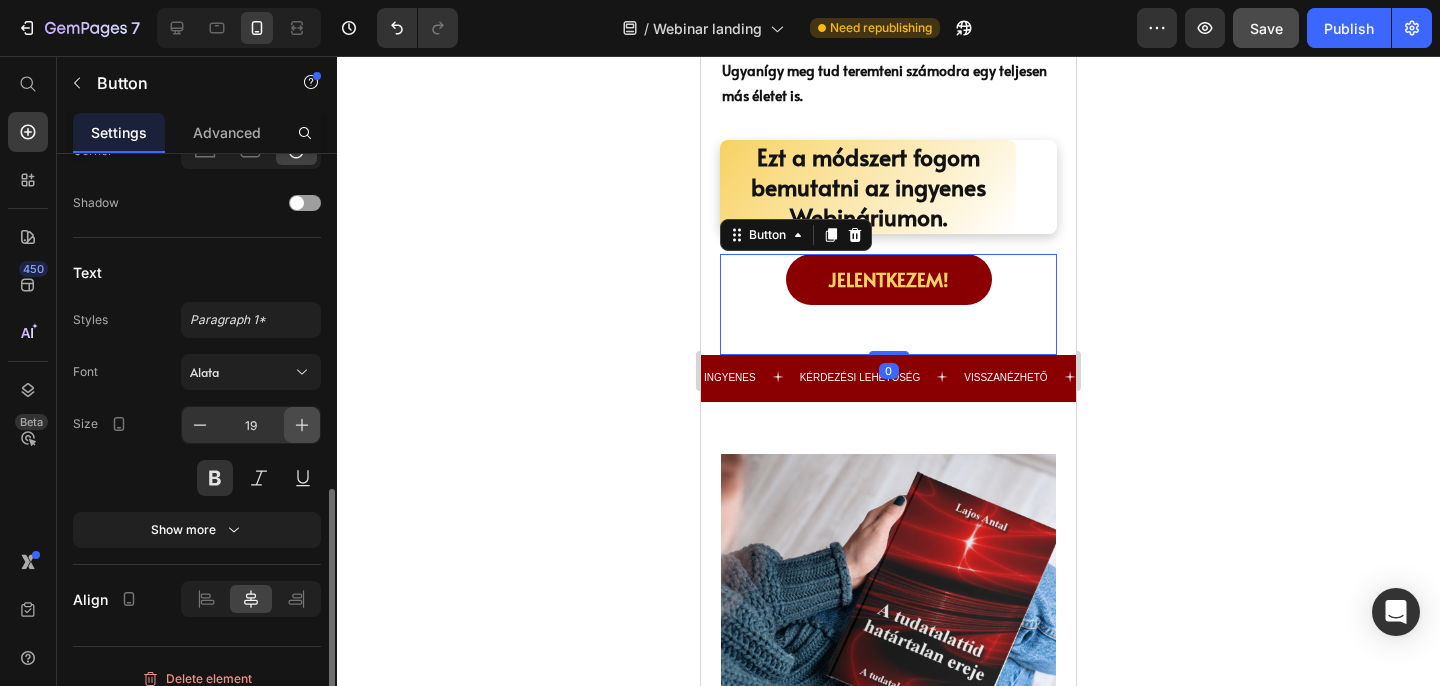 scroll, scrollTop: 804, scrollLeft: 0, axis: vertical 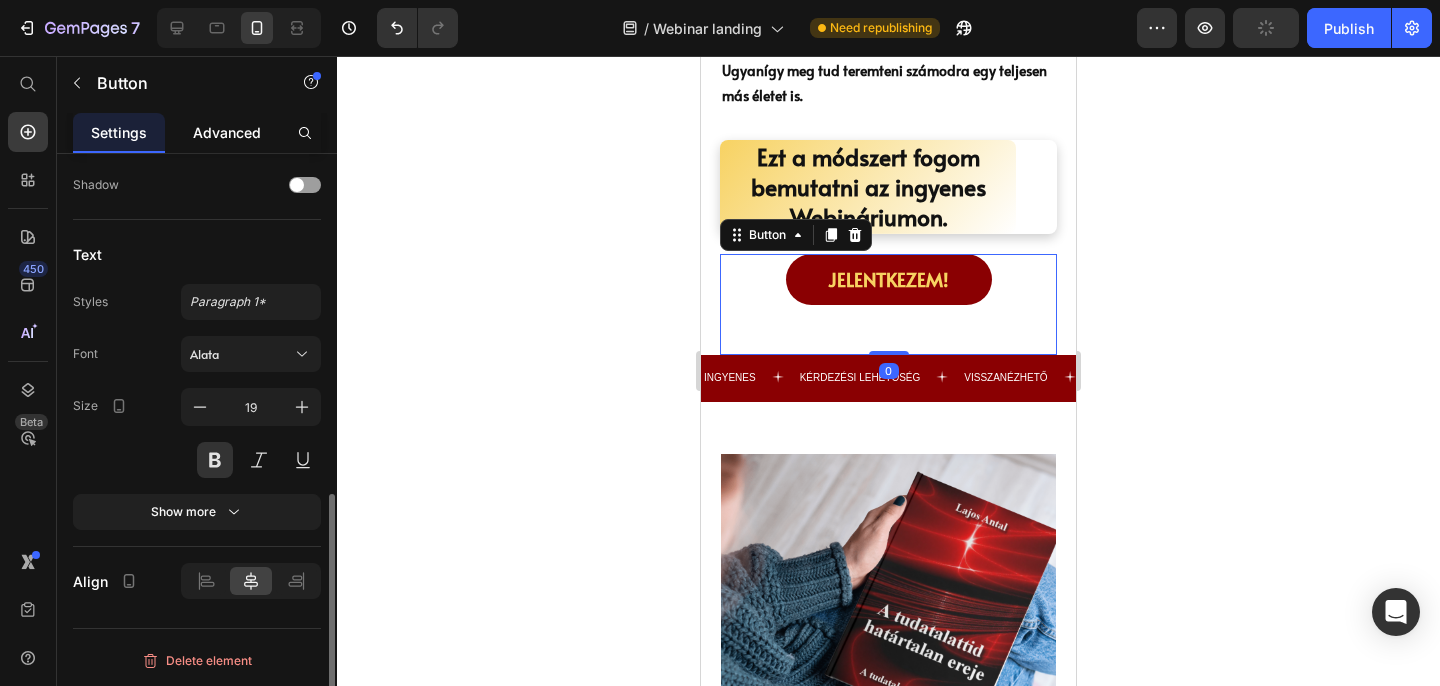 click on "Advanced" at bounding box center (227, 132) 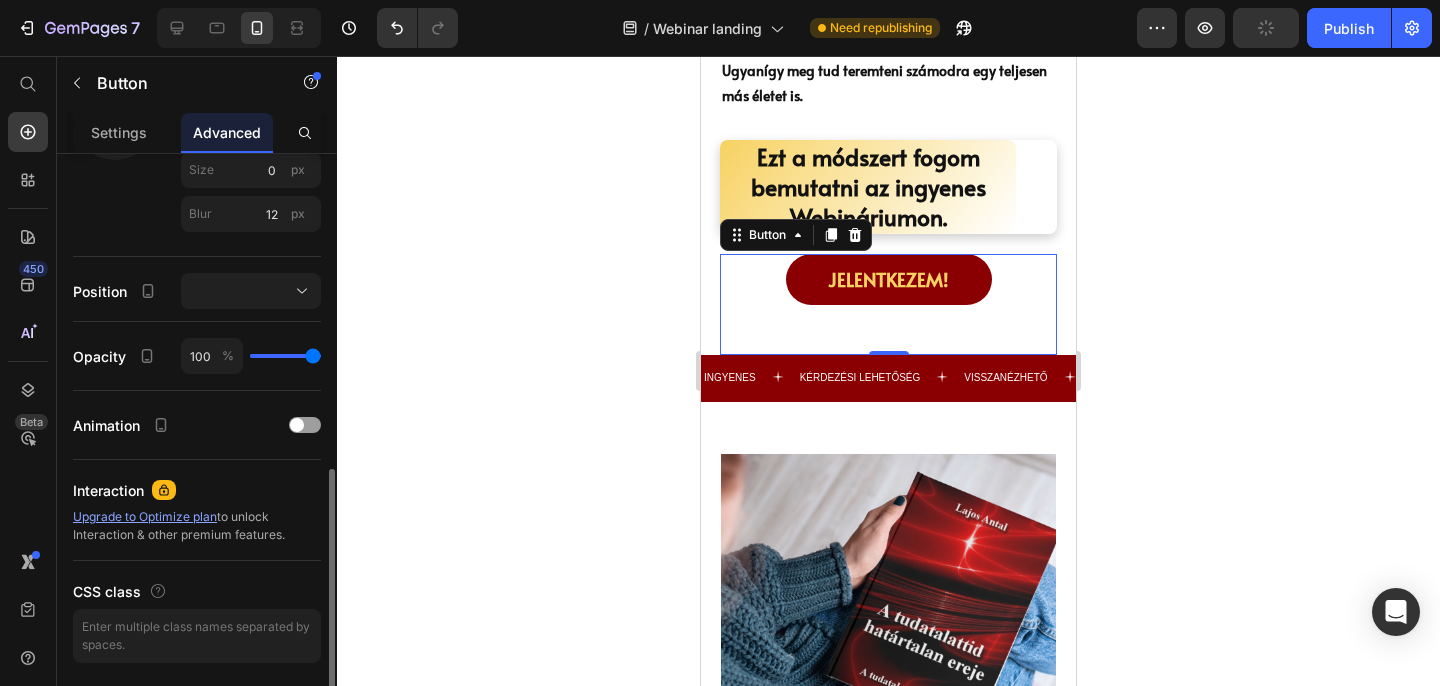 scroll, scrollTop: 0, scrollLeft: 0, axis: both 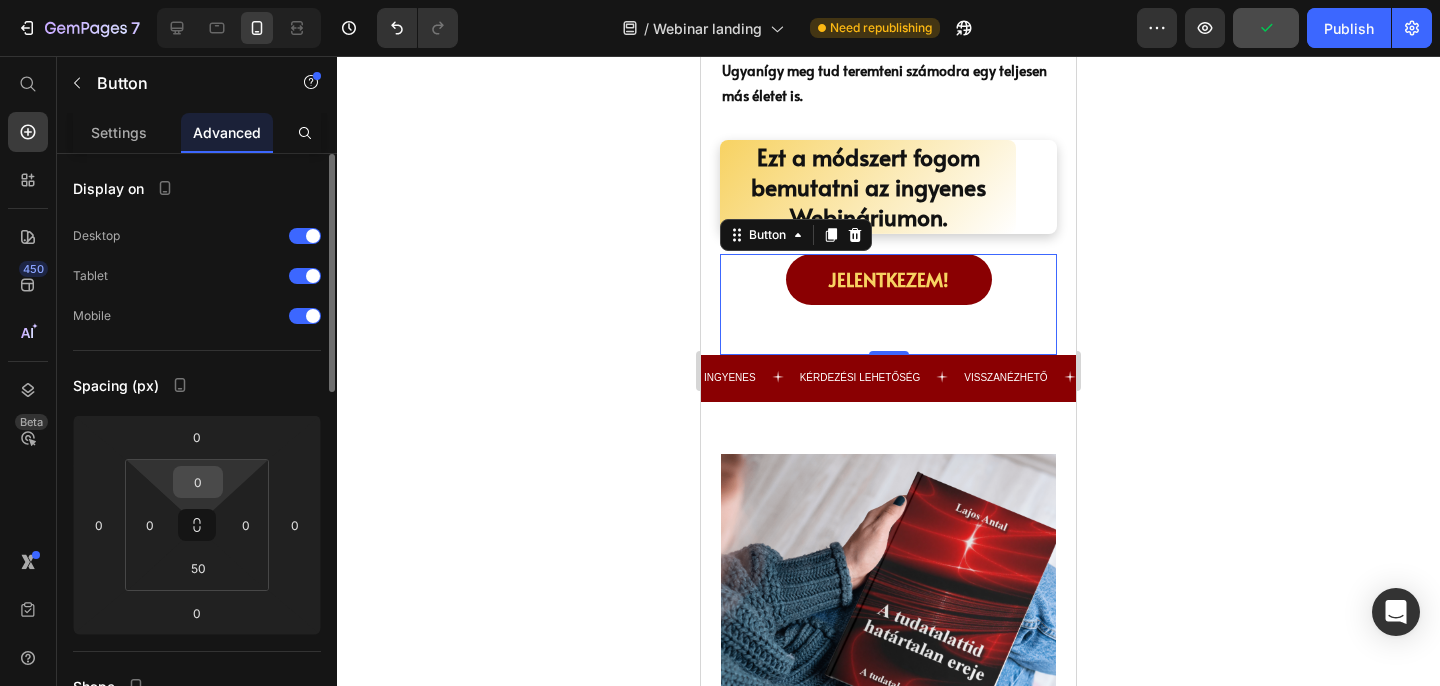 click on "0" at bounding box center (198, 482) 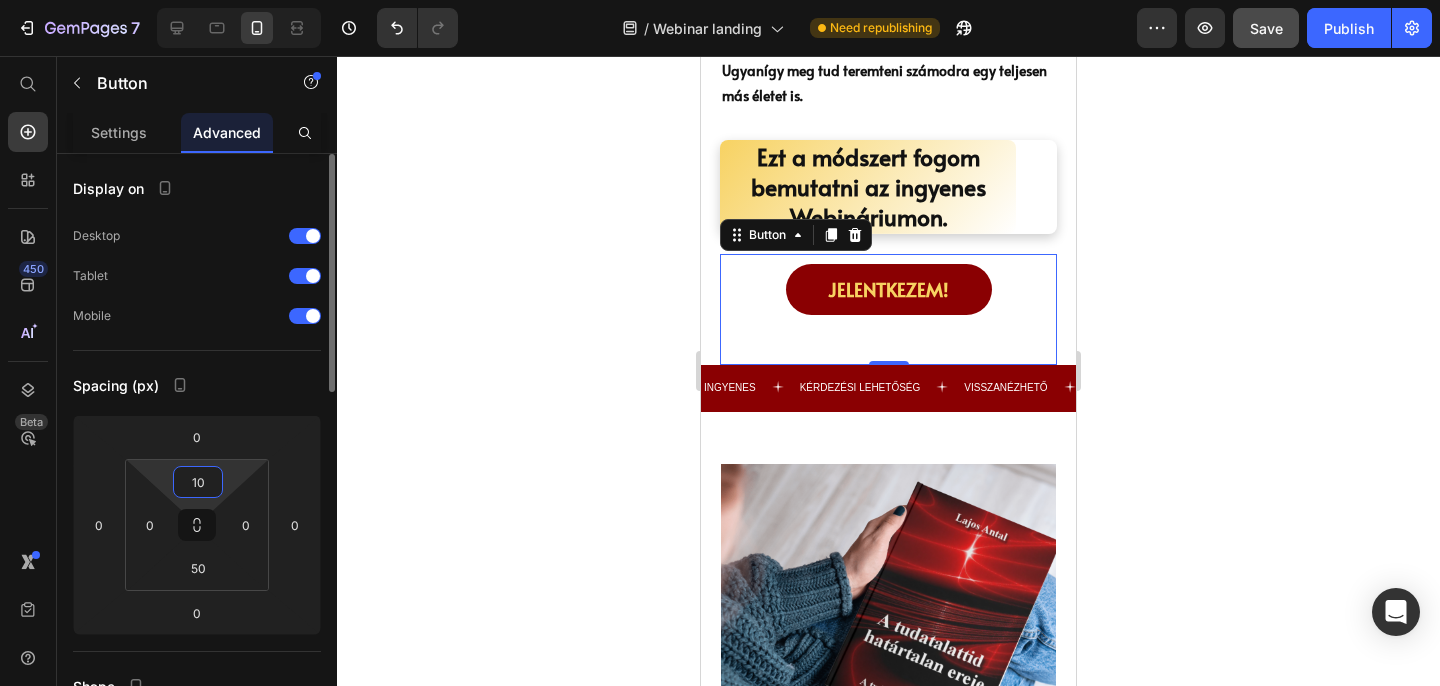type on "1" 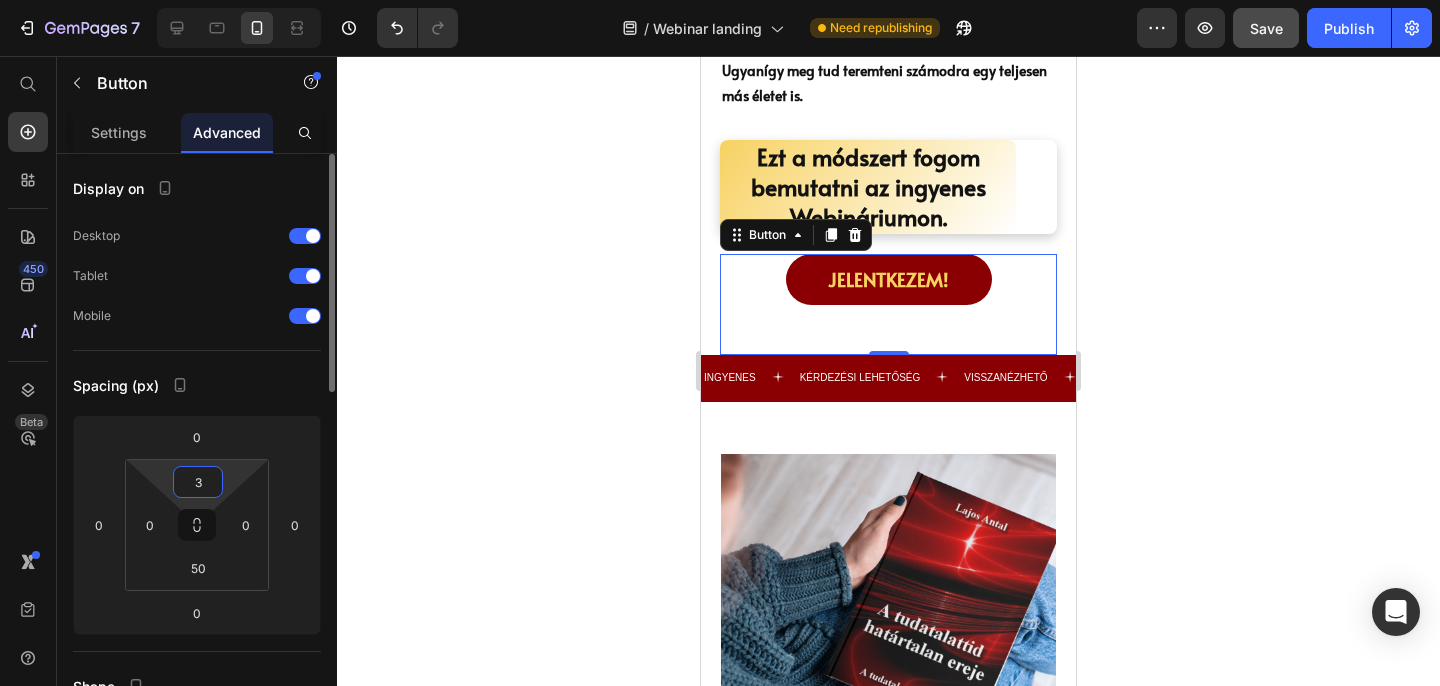 type on "30" 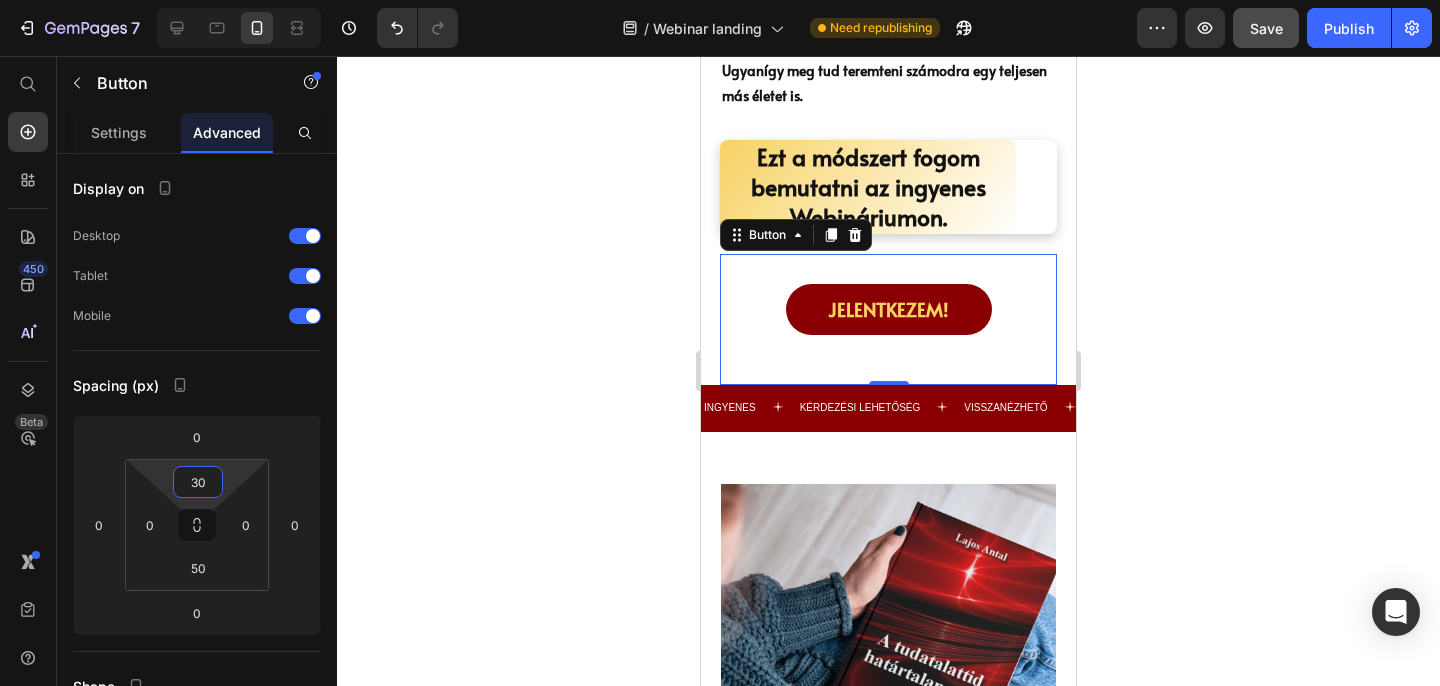 click 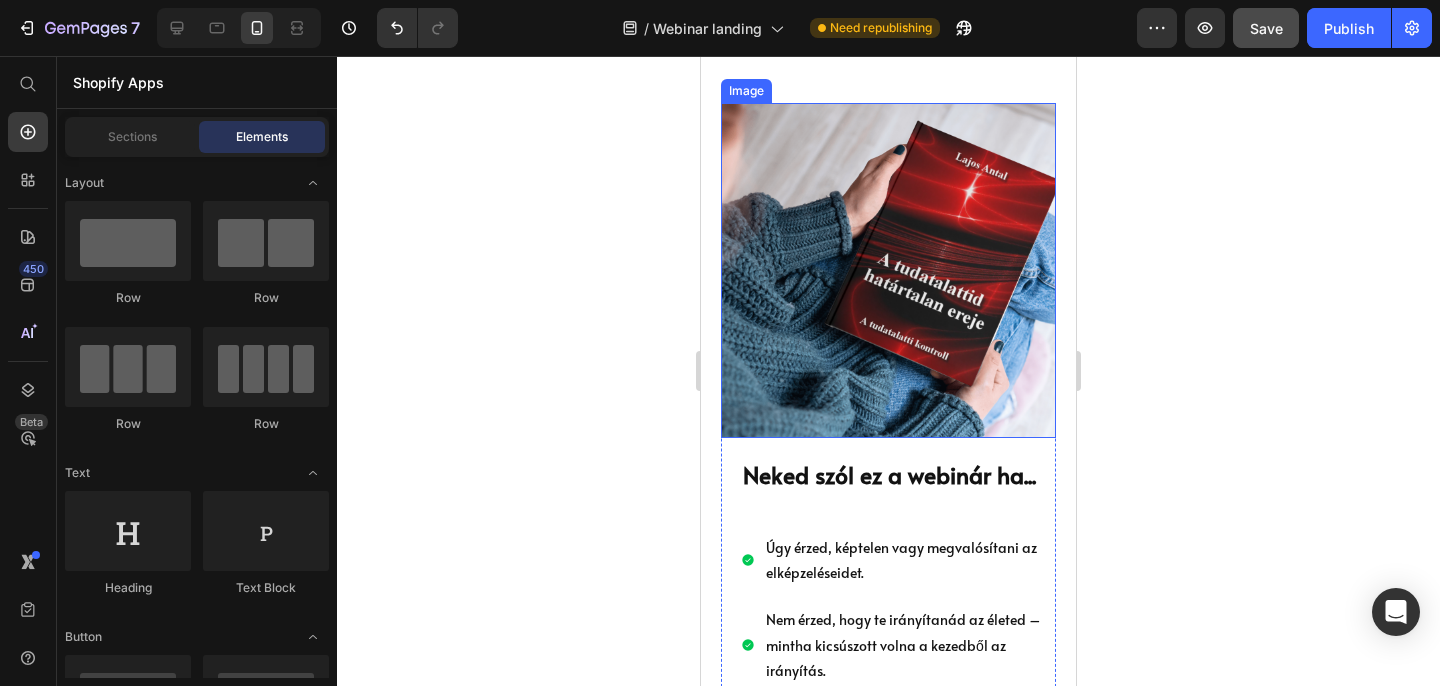 scroll, scrollTop: 3087, scrollLeft: 0, axis: vertical 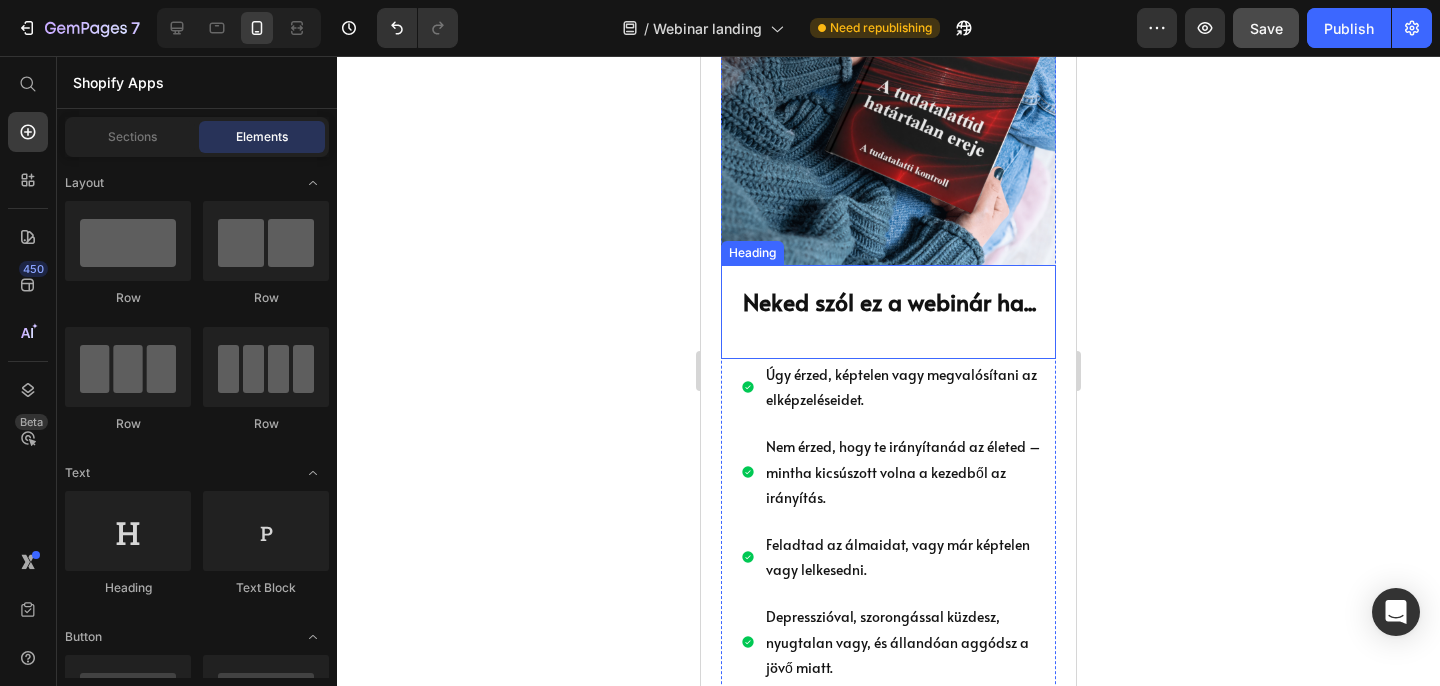 click on "Neked szól ez a webinár ha..." at bounding box center [889, 301] 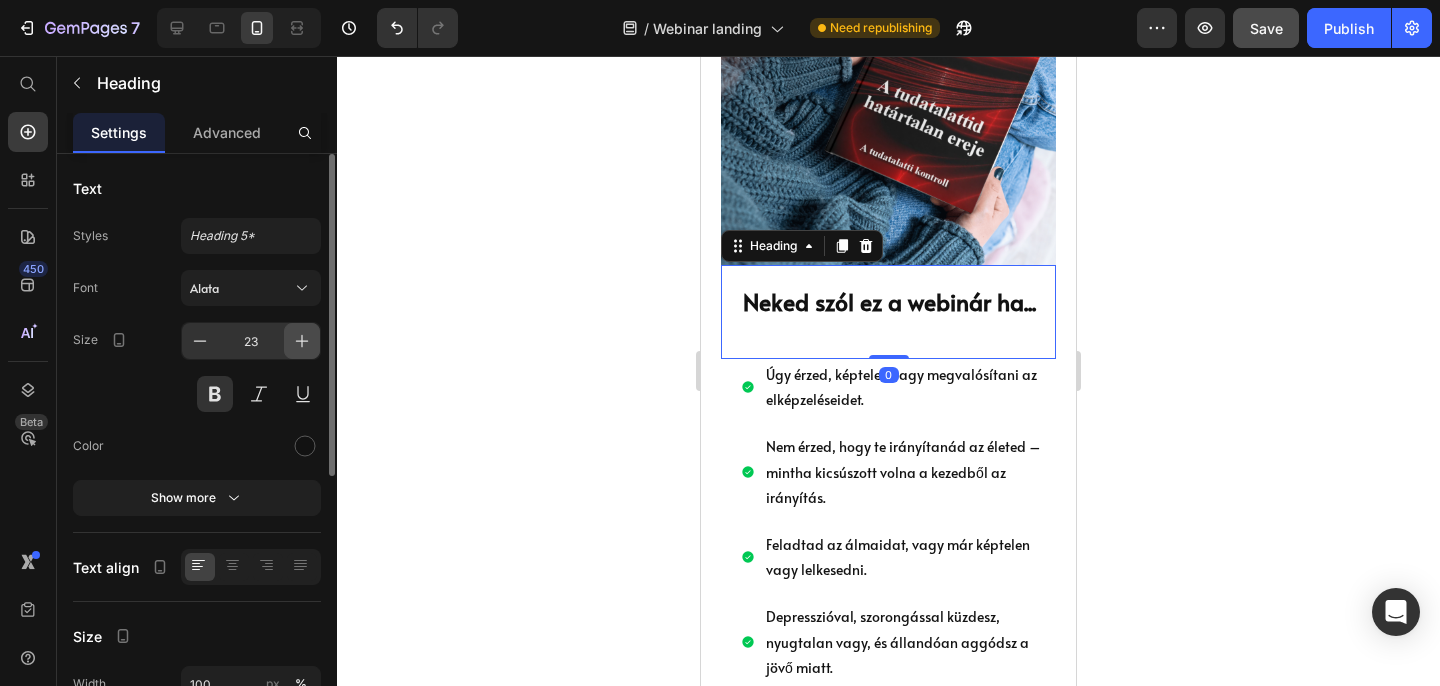 click 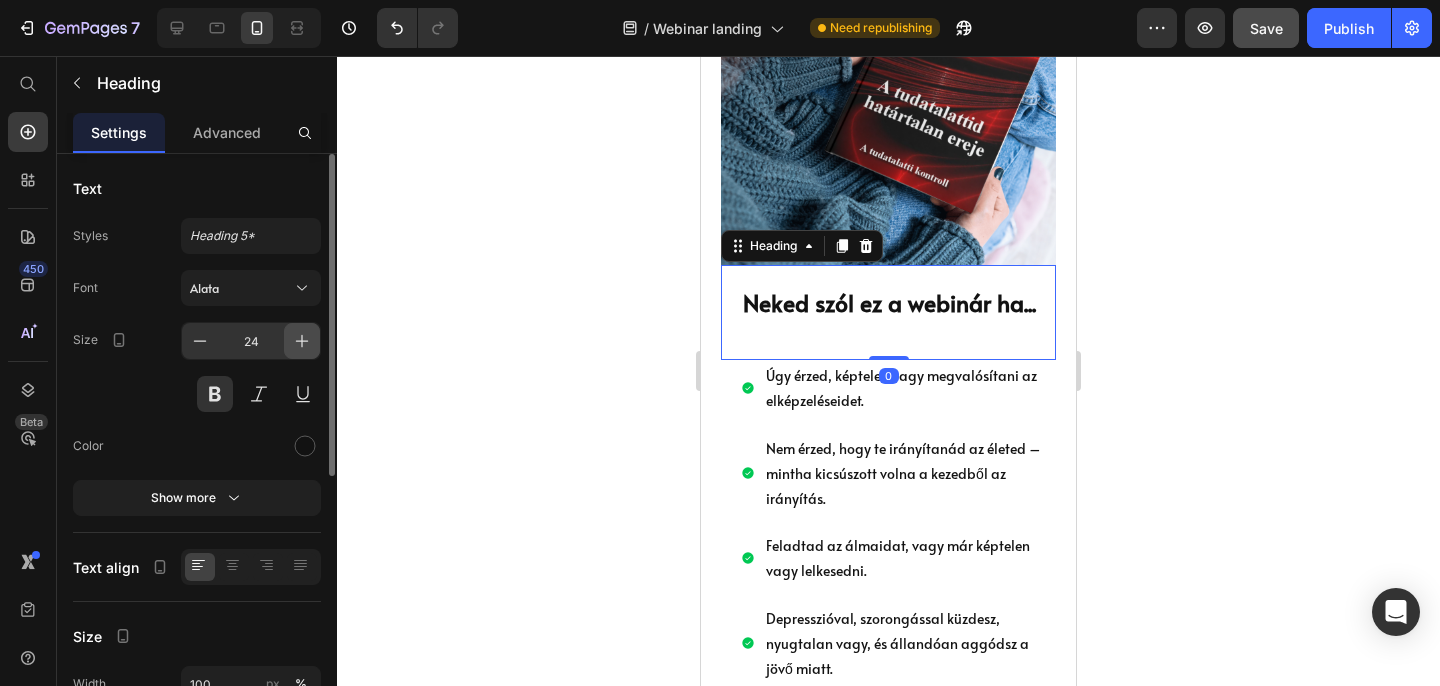 click 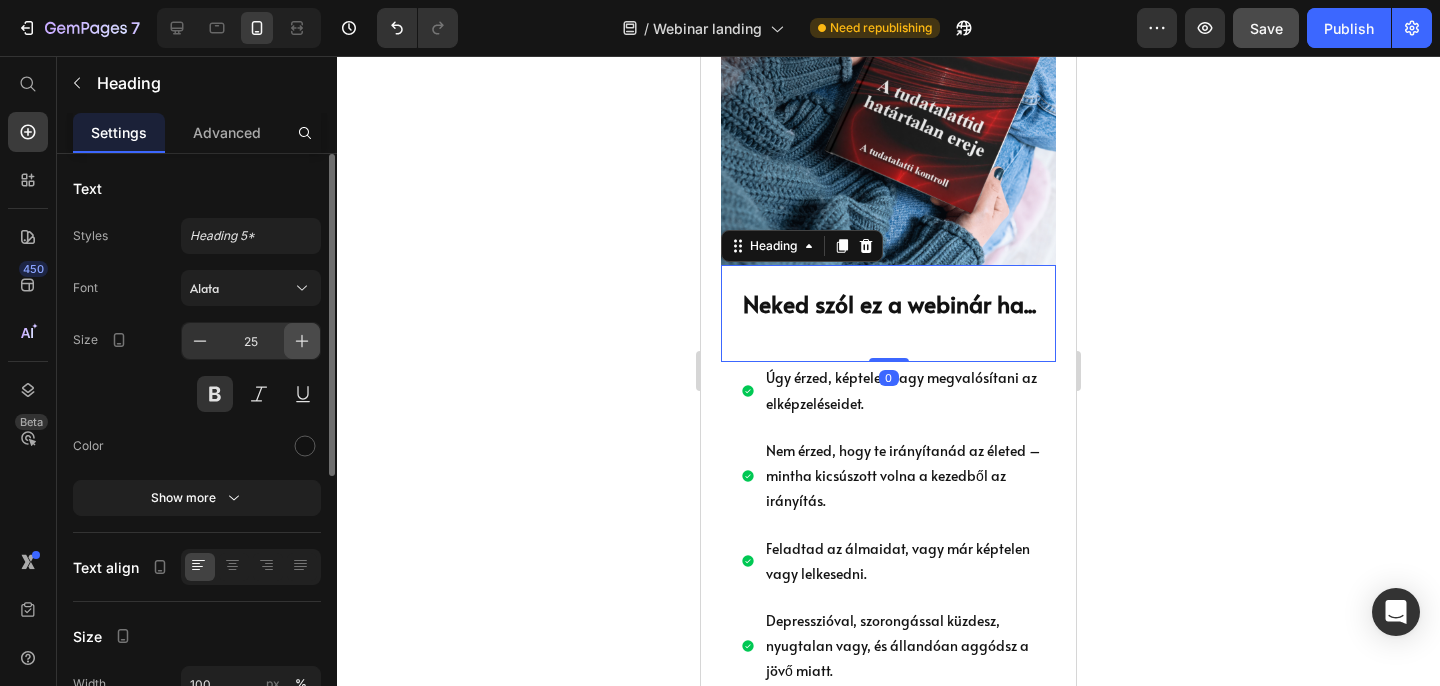 click 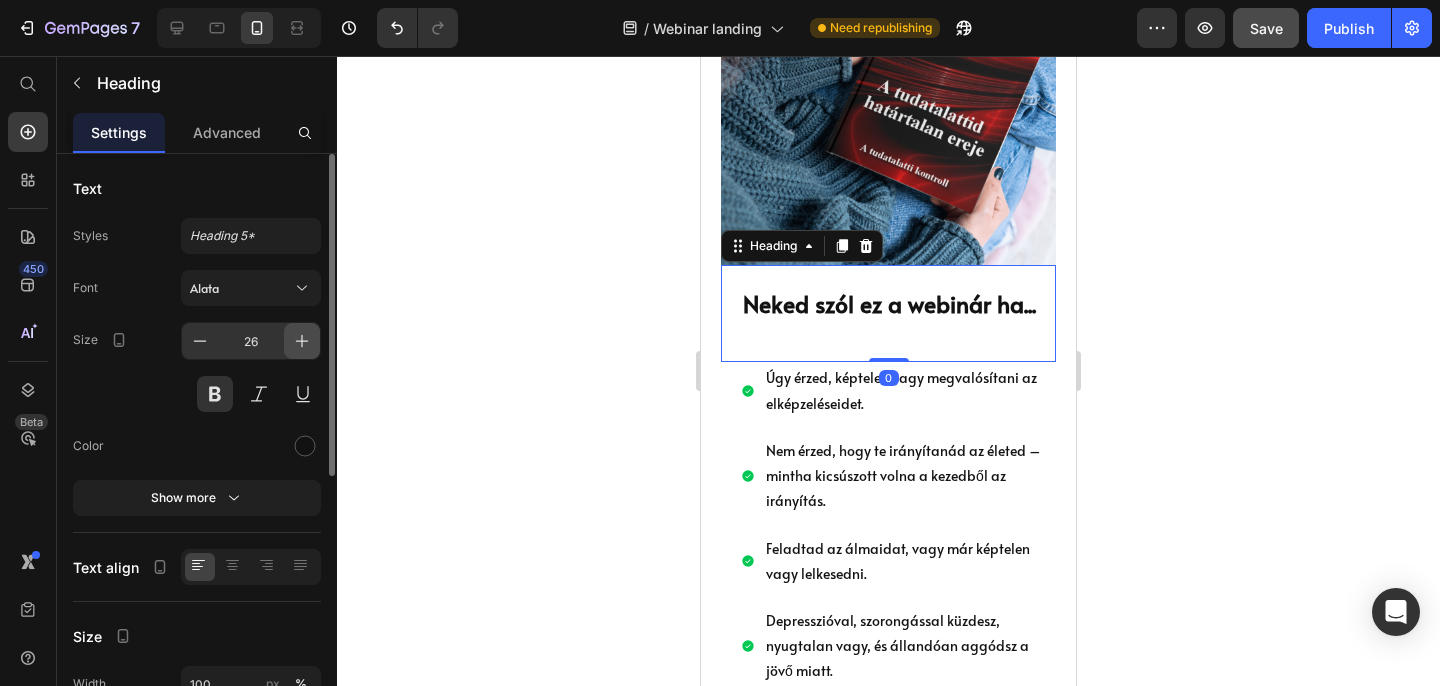 click 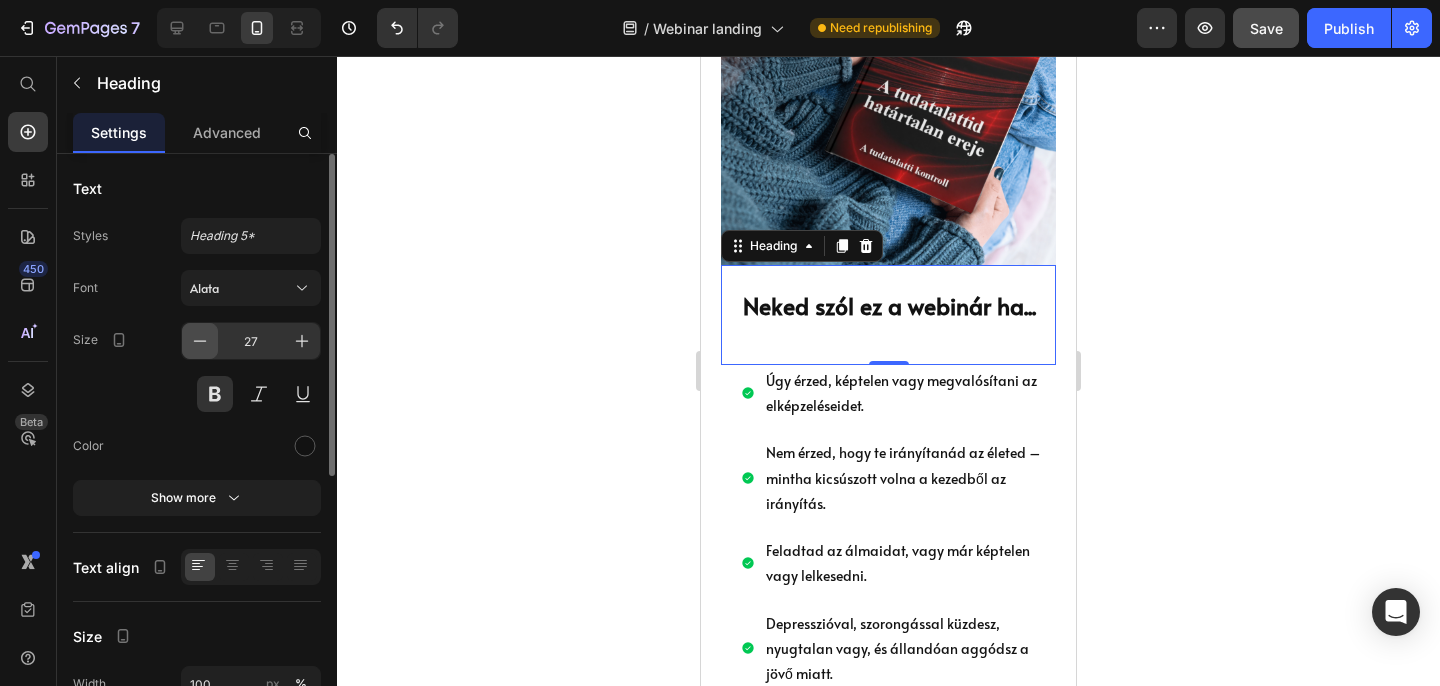 click at bounding box center [200, 341] 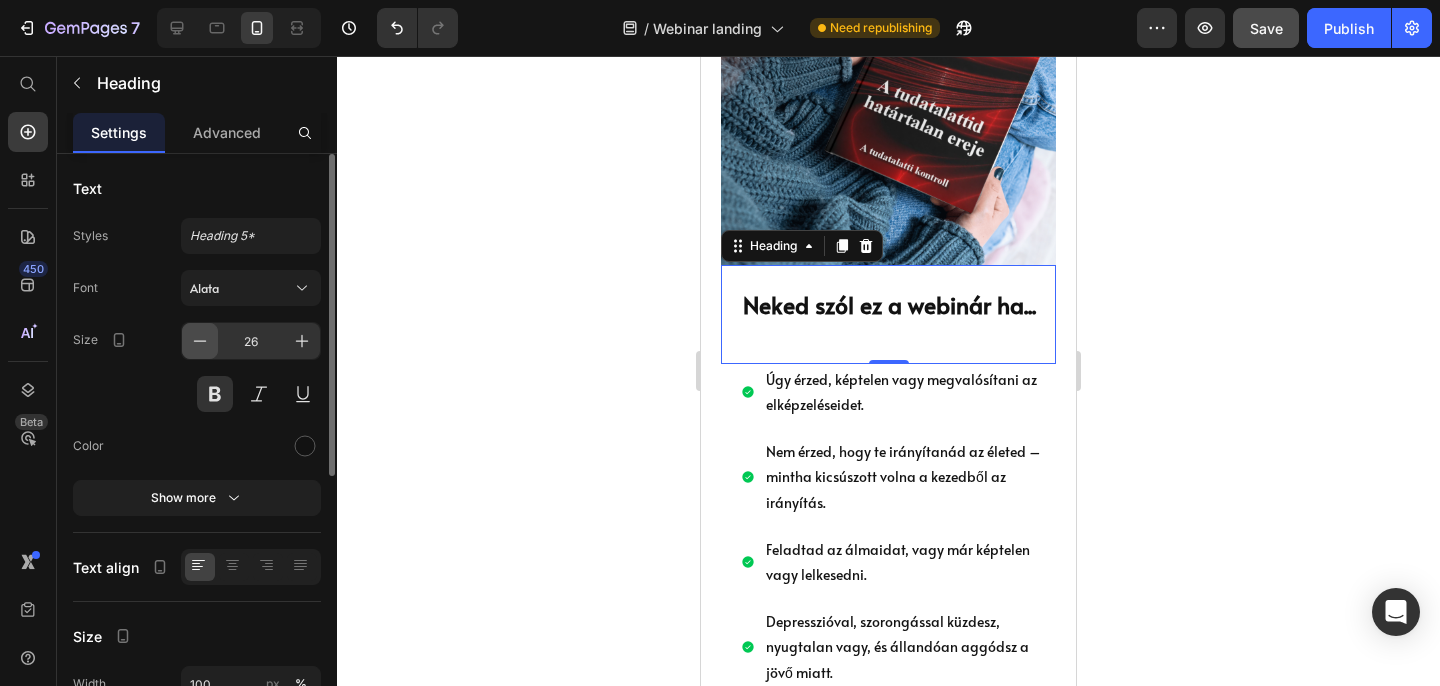 click at bounding box center (200, 341) 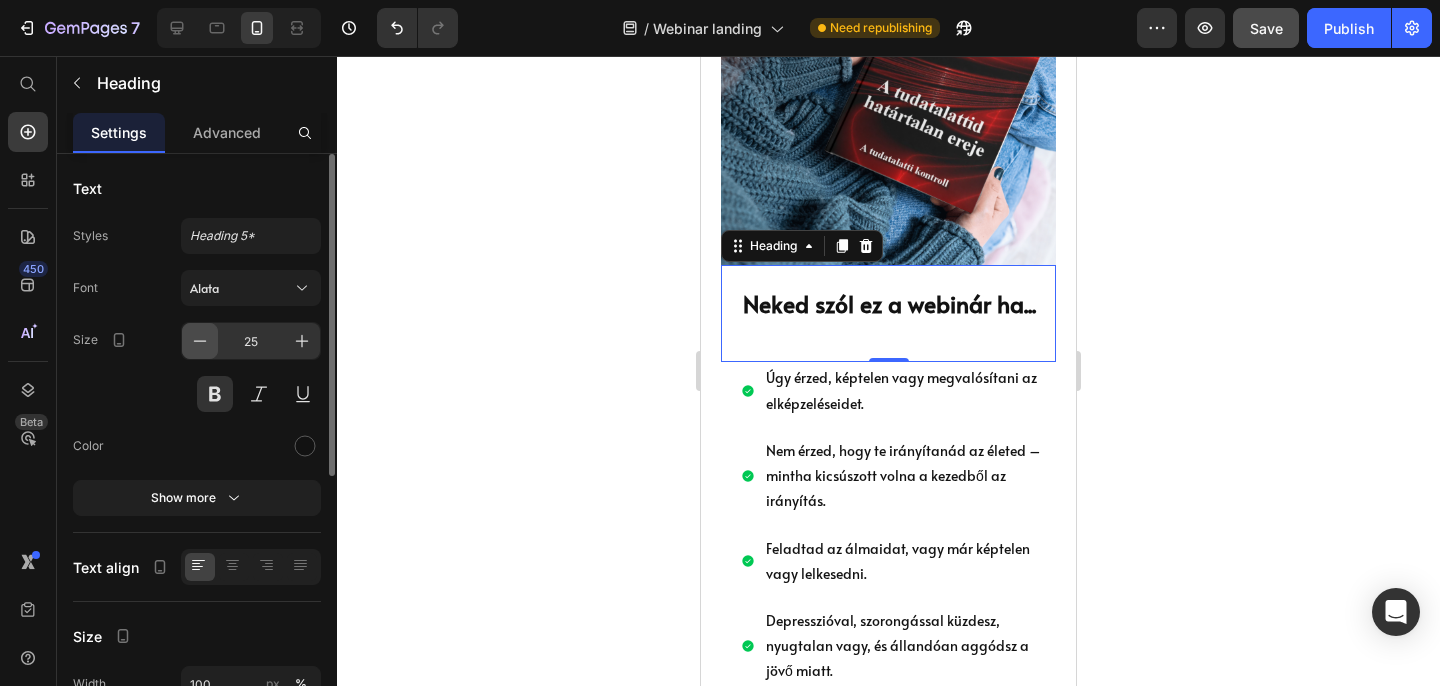 click at bounding box center (200, 341) 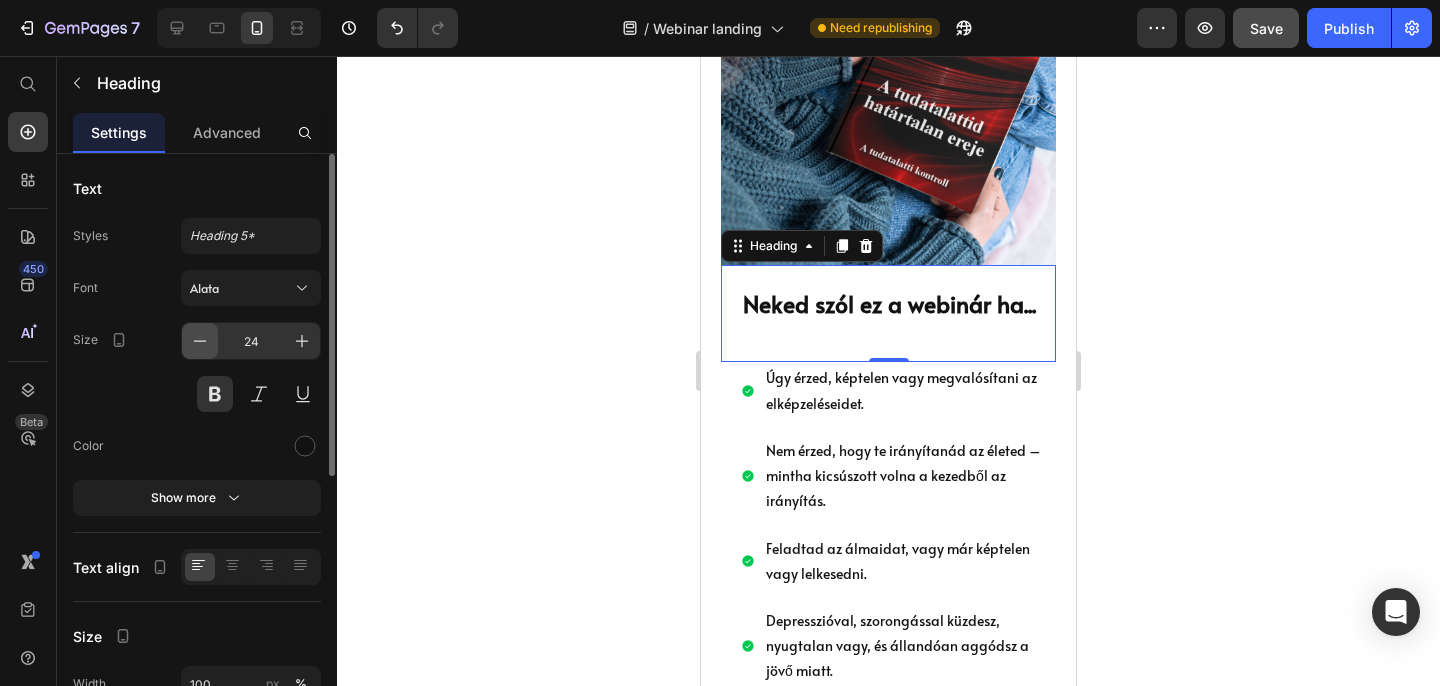 click at bounding box center [200, 341] 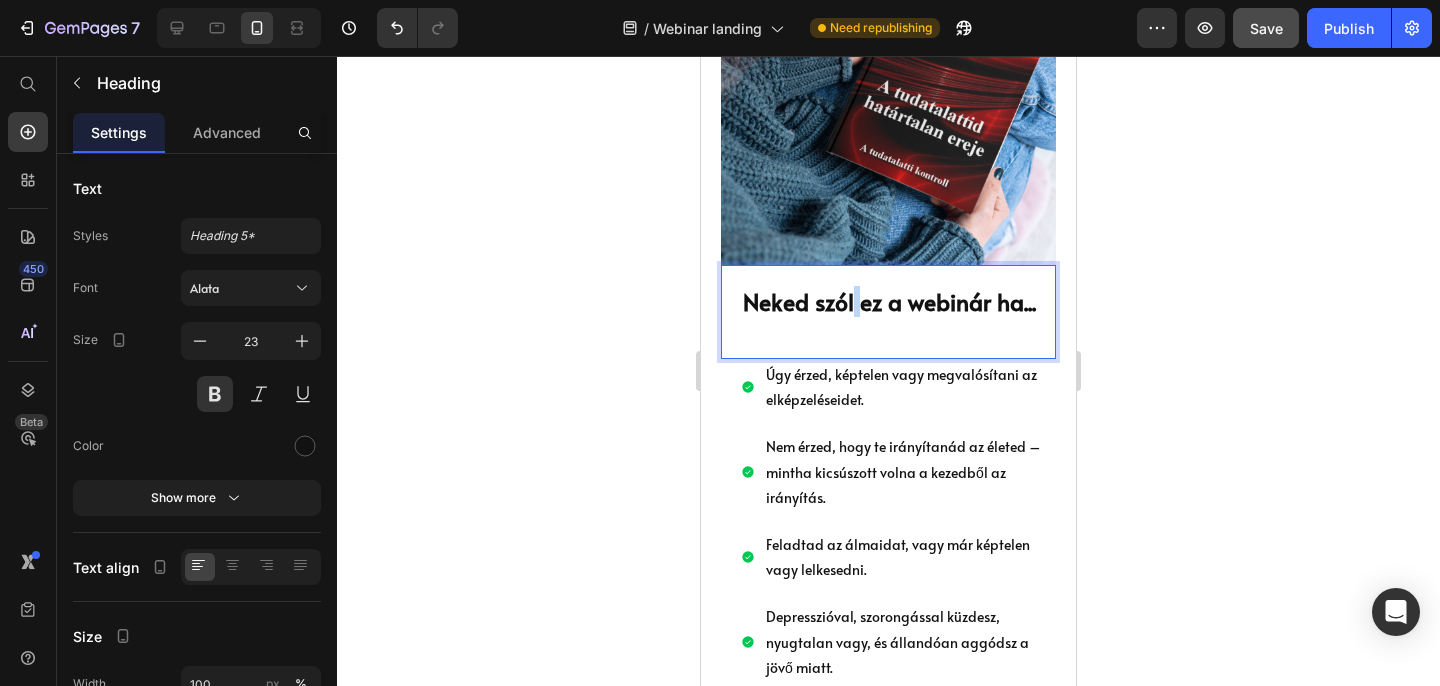 click on "Neked szól ez a webinár ha..." at bounding box center [889, 301] 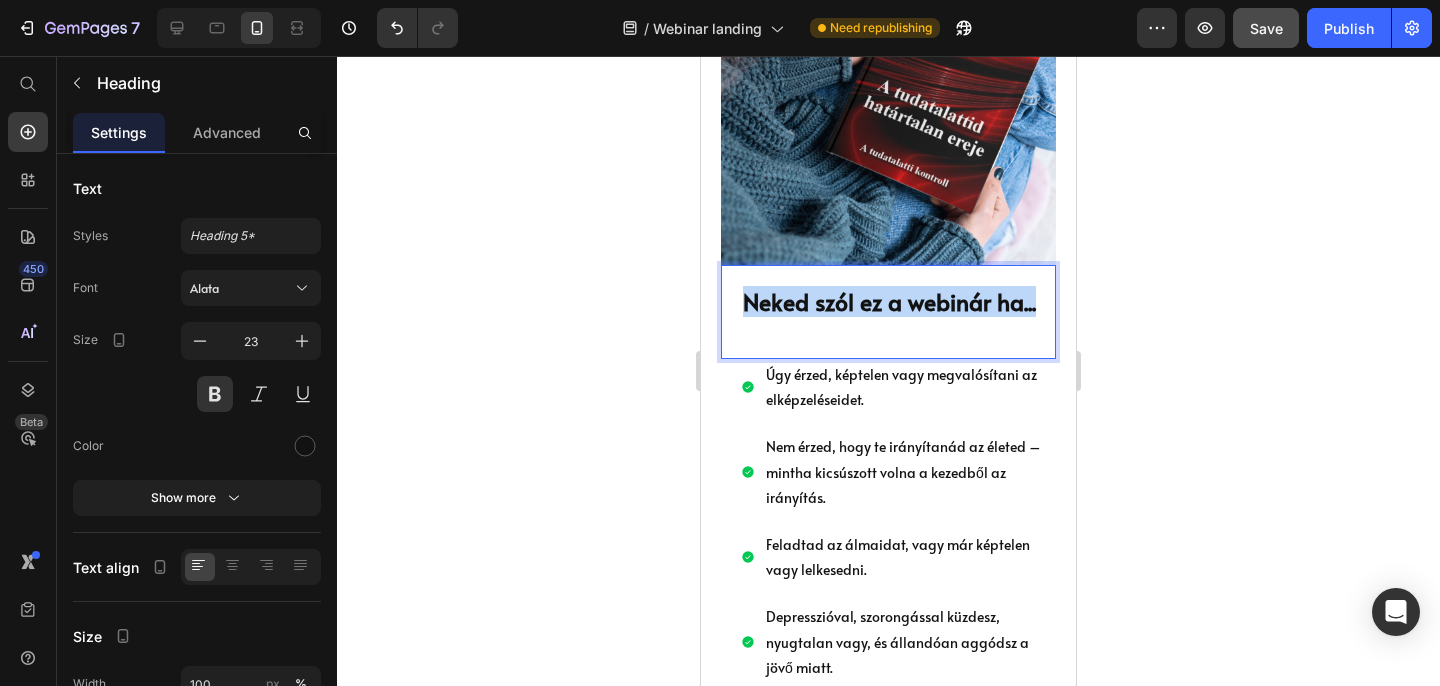 click on "Neked szól ez a webinár ha..." at bounding box center (889, 301) 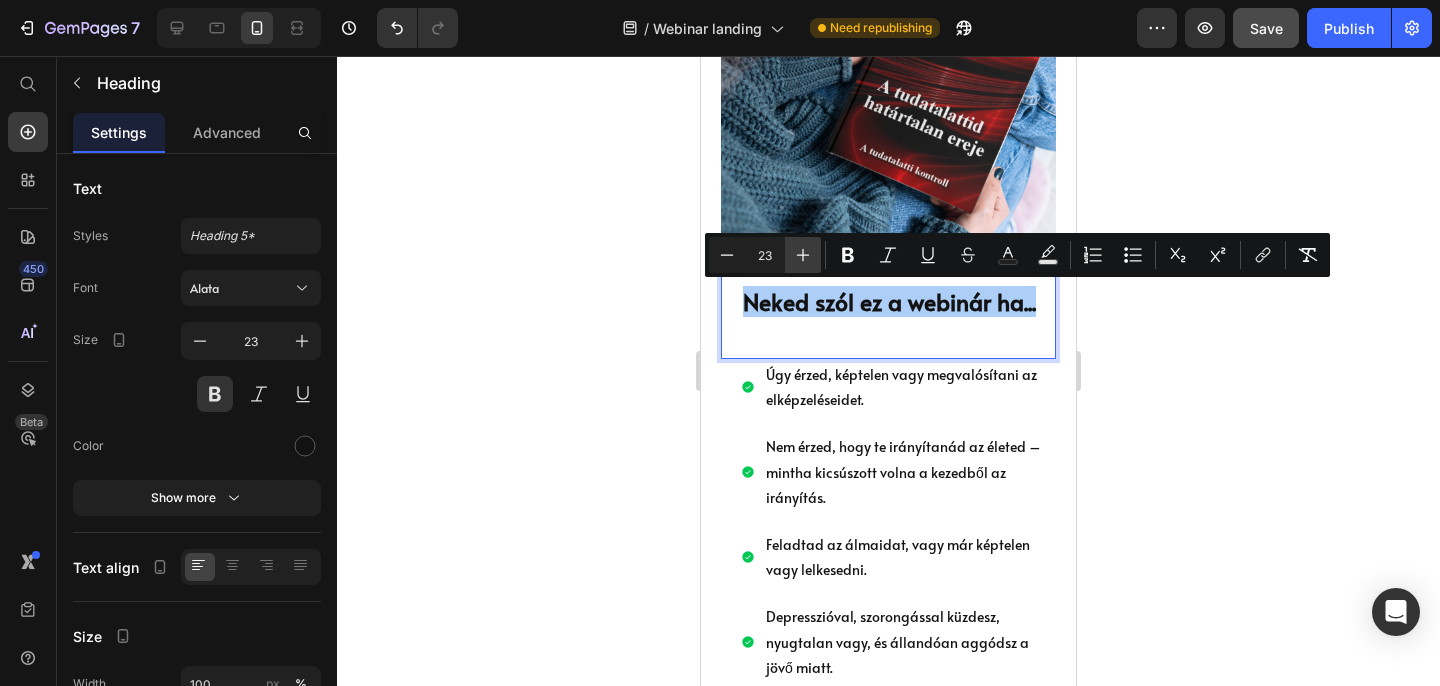 click on "Plus" at bounding box center (803, 255) 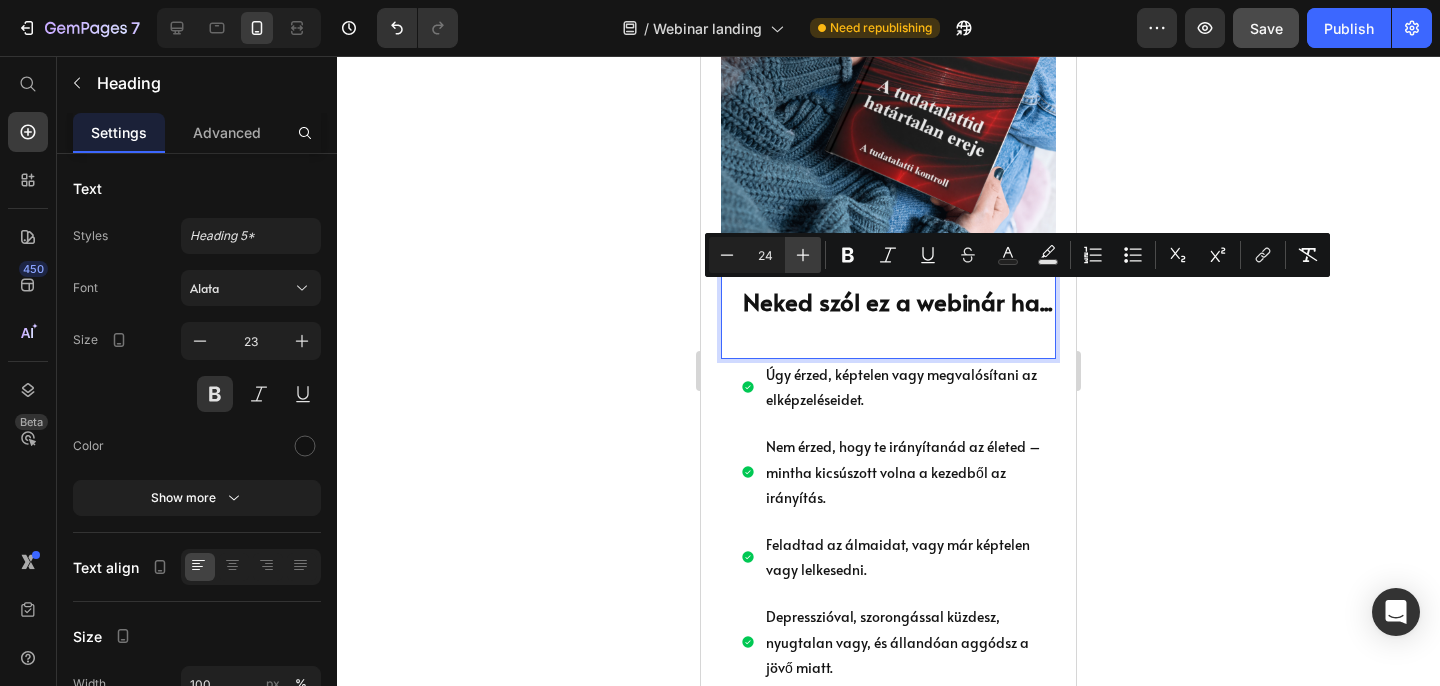 click on "Plus" at bounding box center [803, 255] 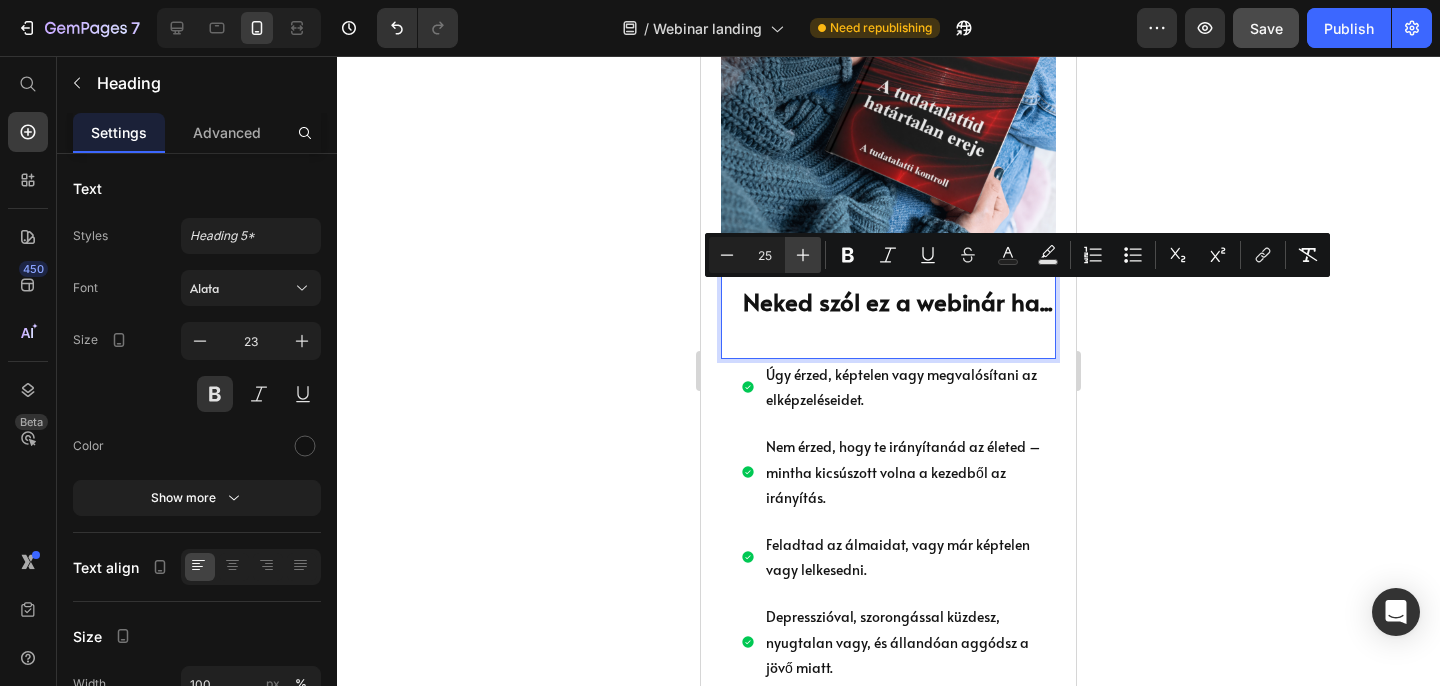 click on "Plus" at bounding box center [803, 255] 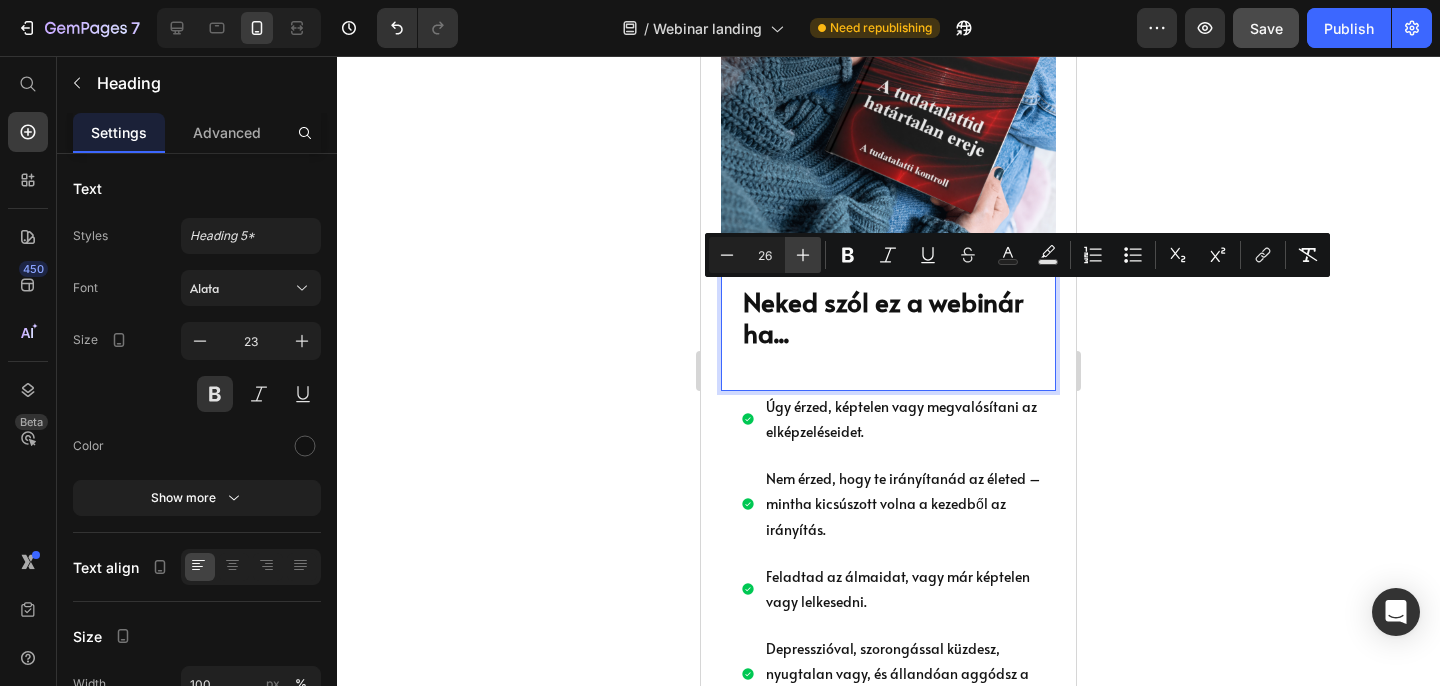 click on "Plus" at bounding box center (803, 255) 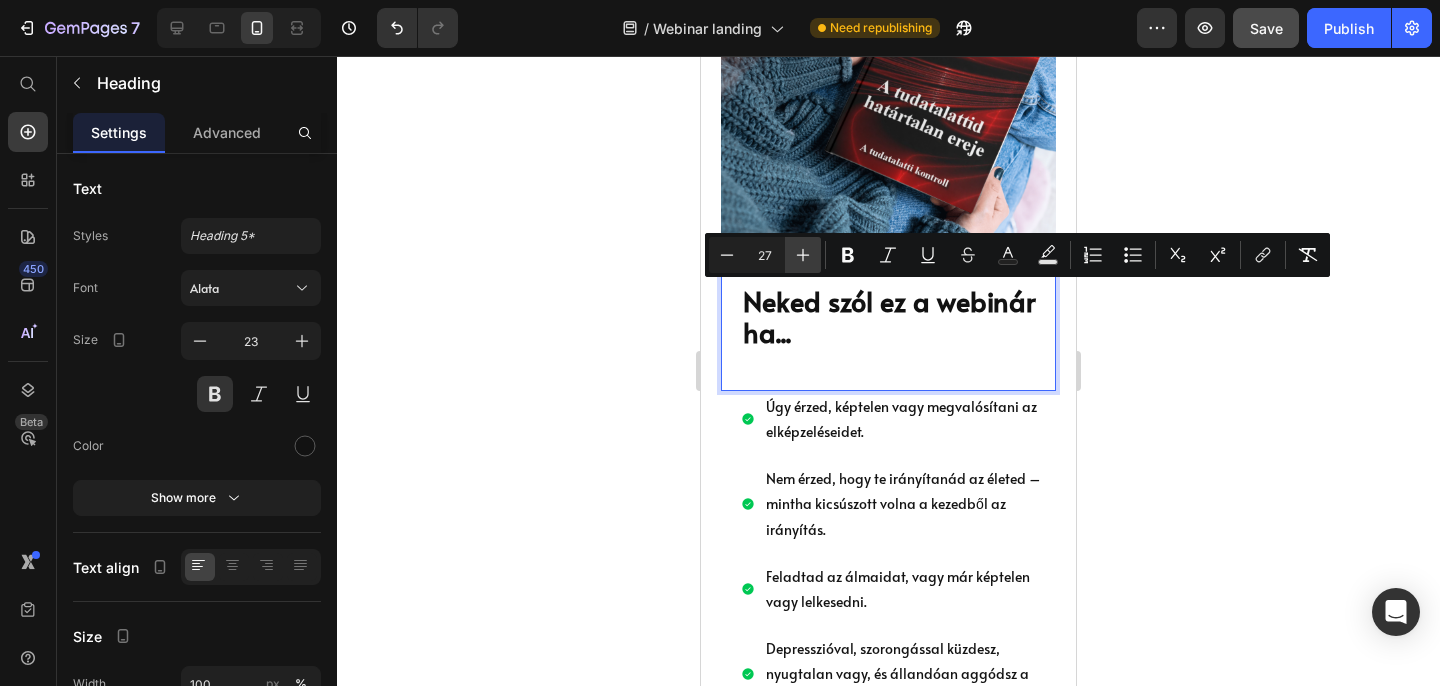 click on "Plus" at bounding box center [803, 255] 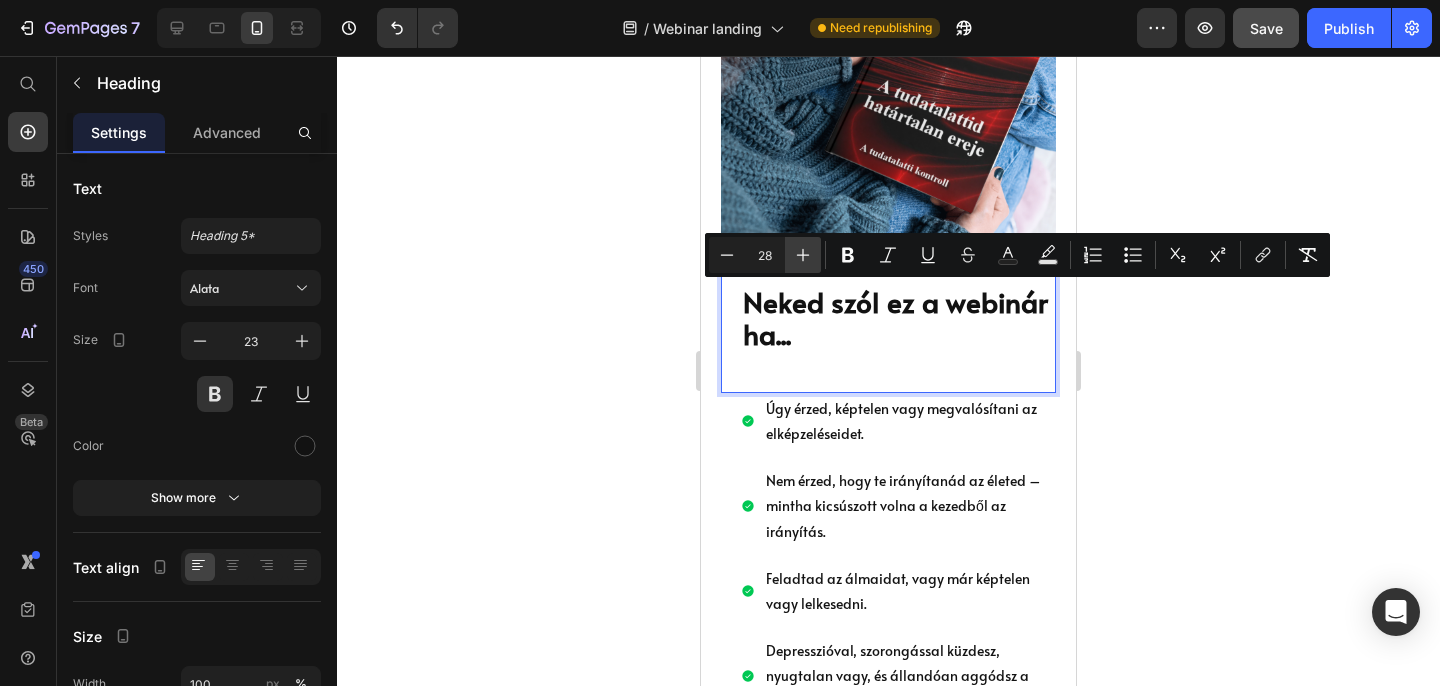 click on "Plus" at bounding box center [803, 255] 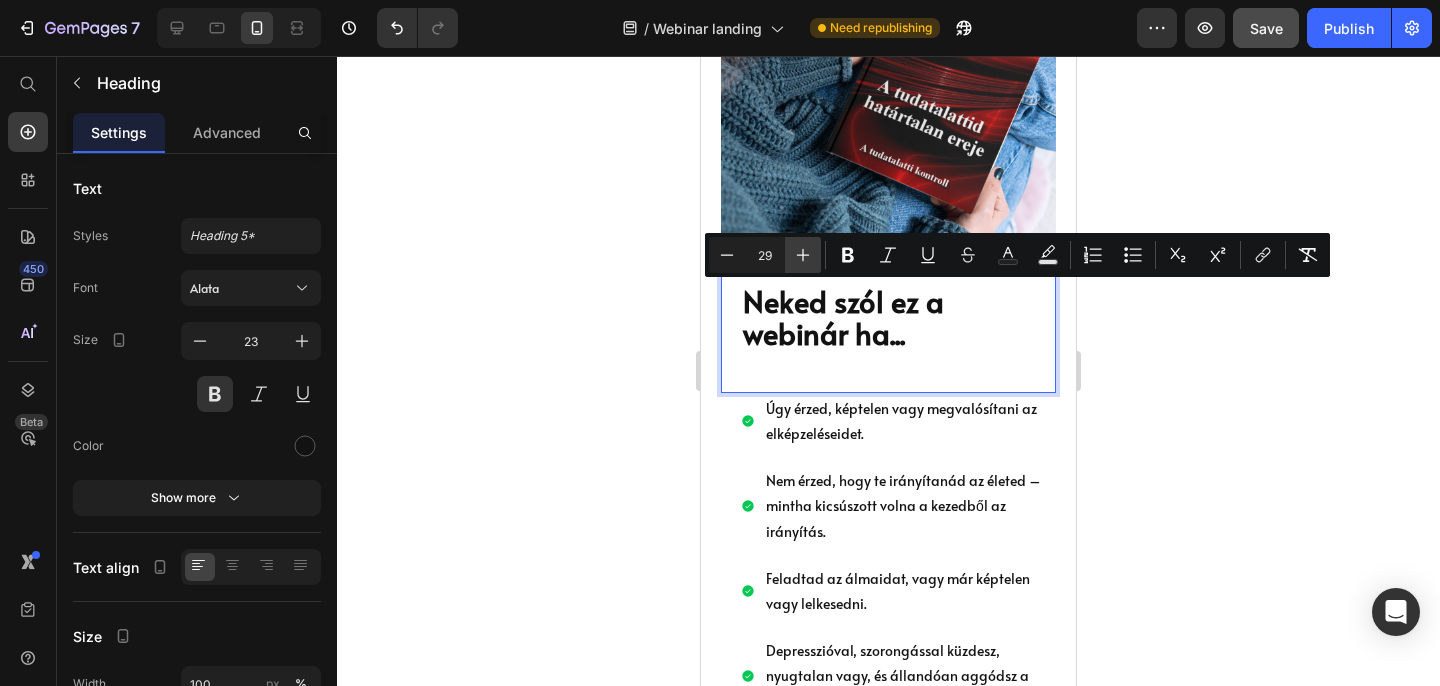 click on "Plus" at bounding box center [803, 255] 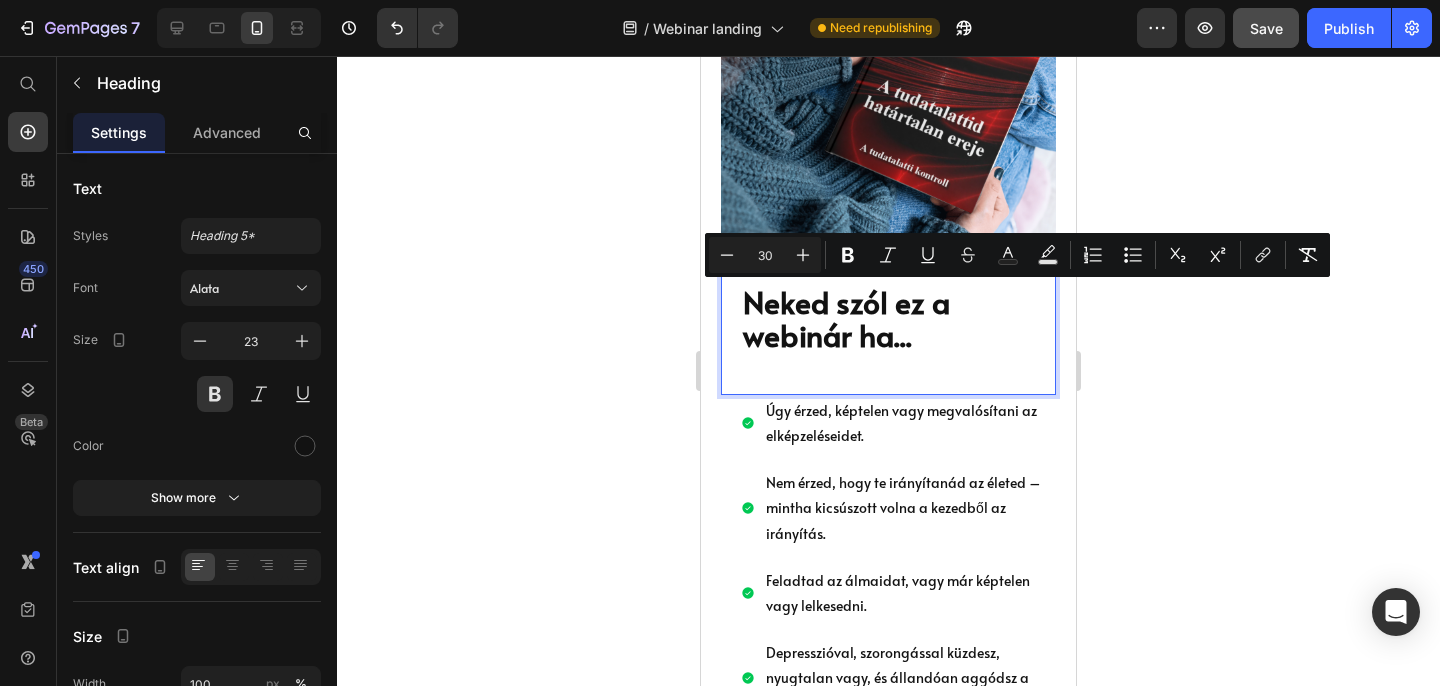 click 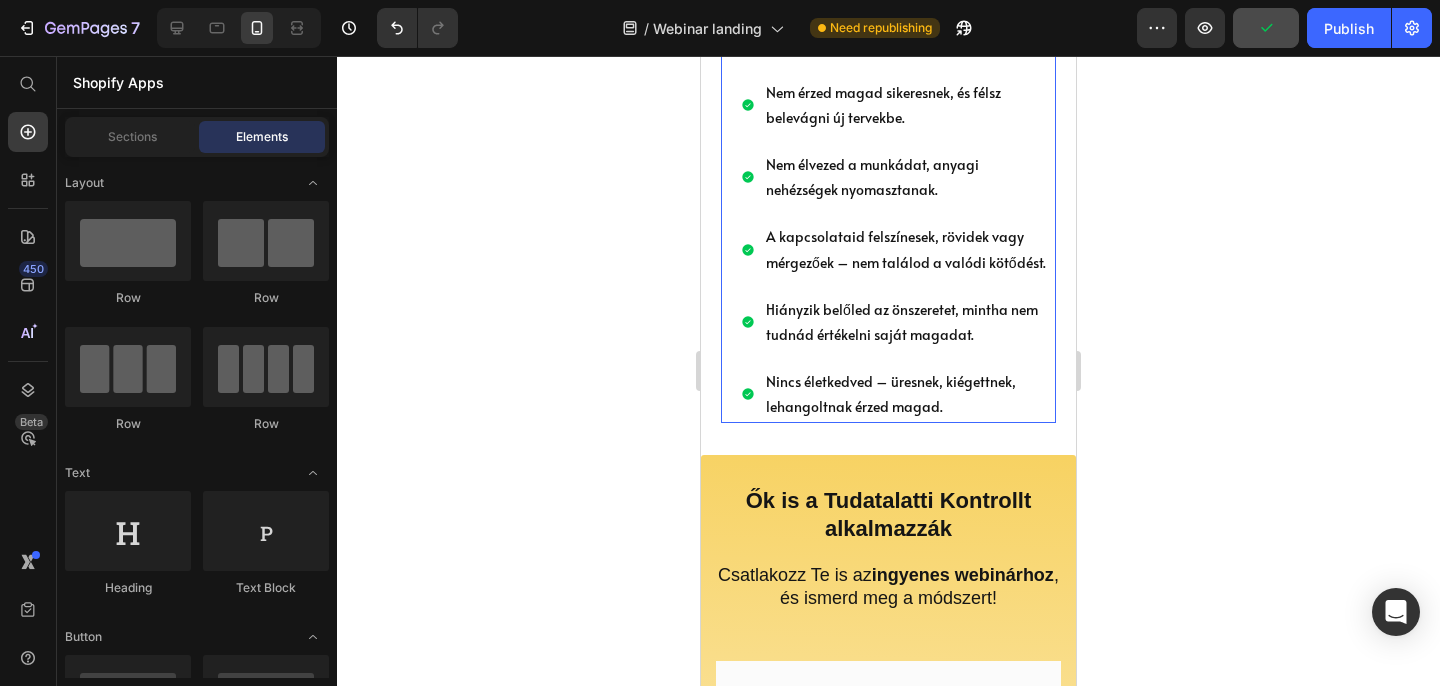 scroll, scrollTop: 4269, scrollLeft: 0, axis: vertical 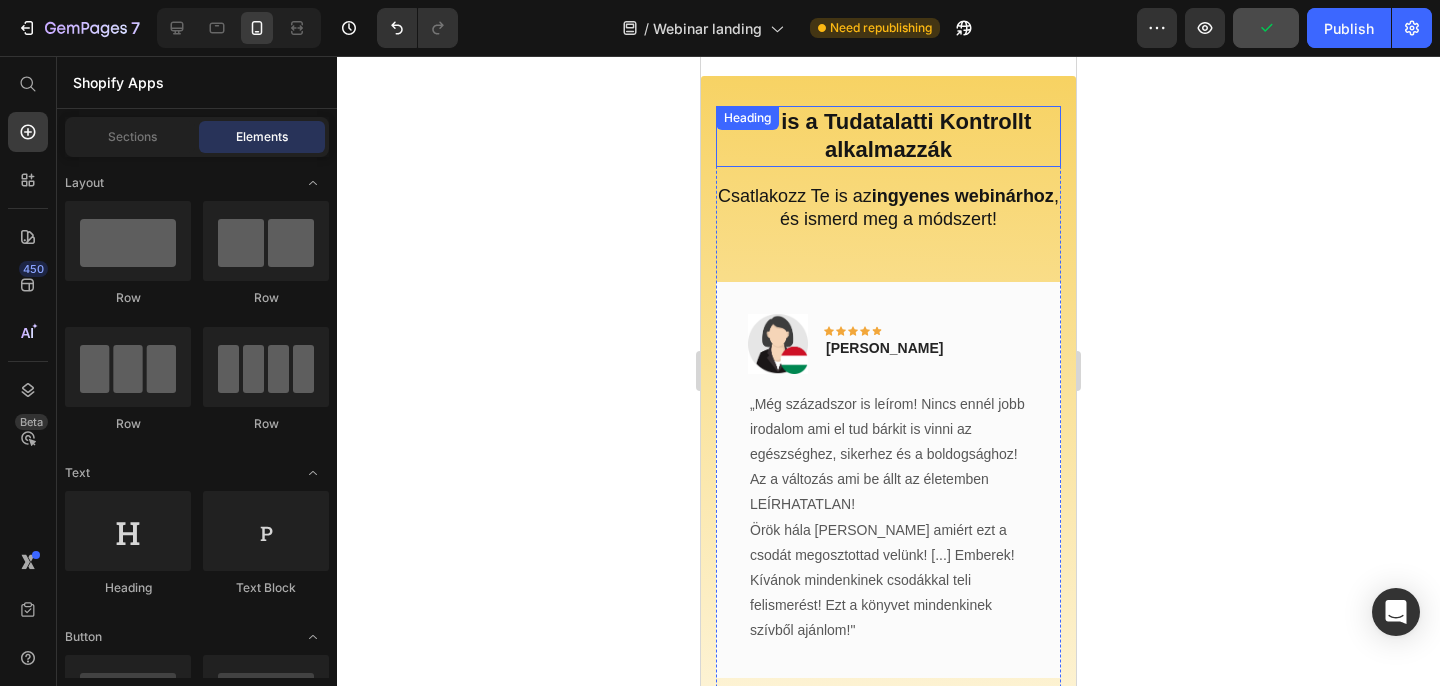 click on "Ők is a Tudatalatti Kontrollt alkalmazzák" at bounding box center [888, 136] 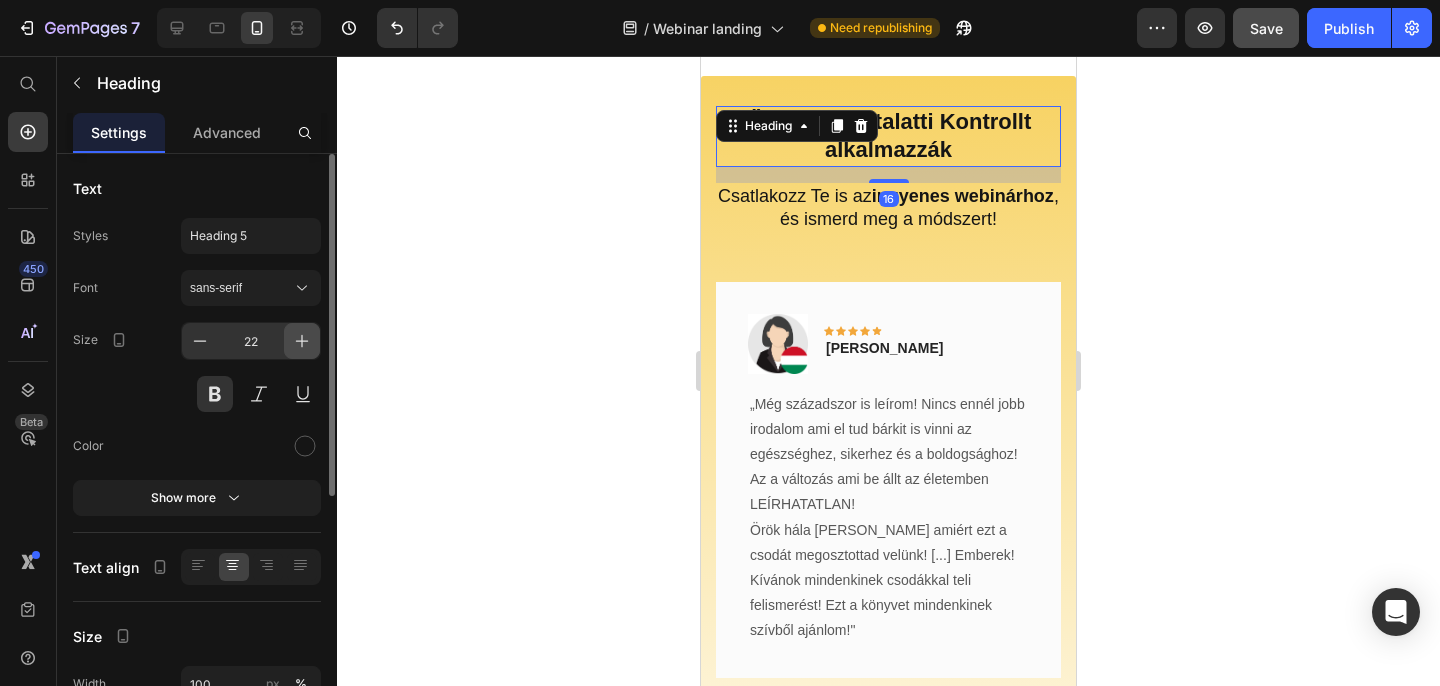 click 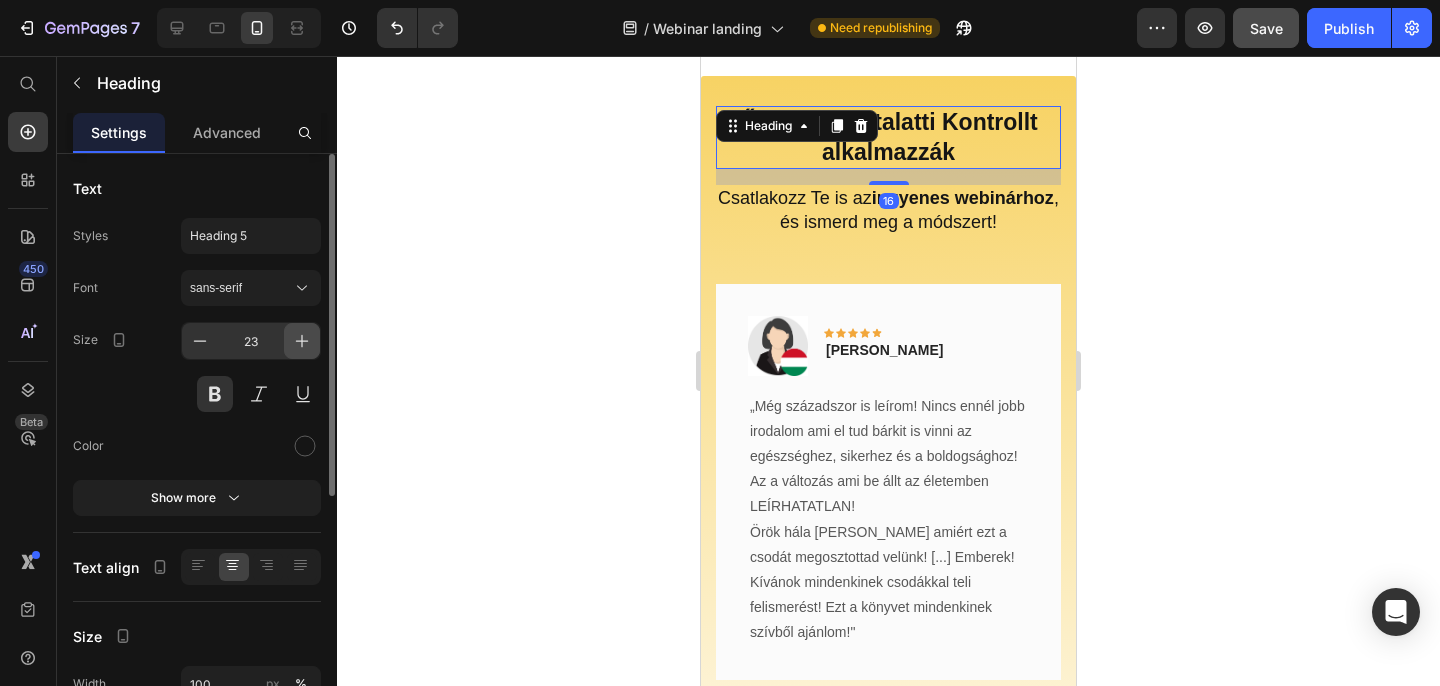 click 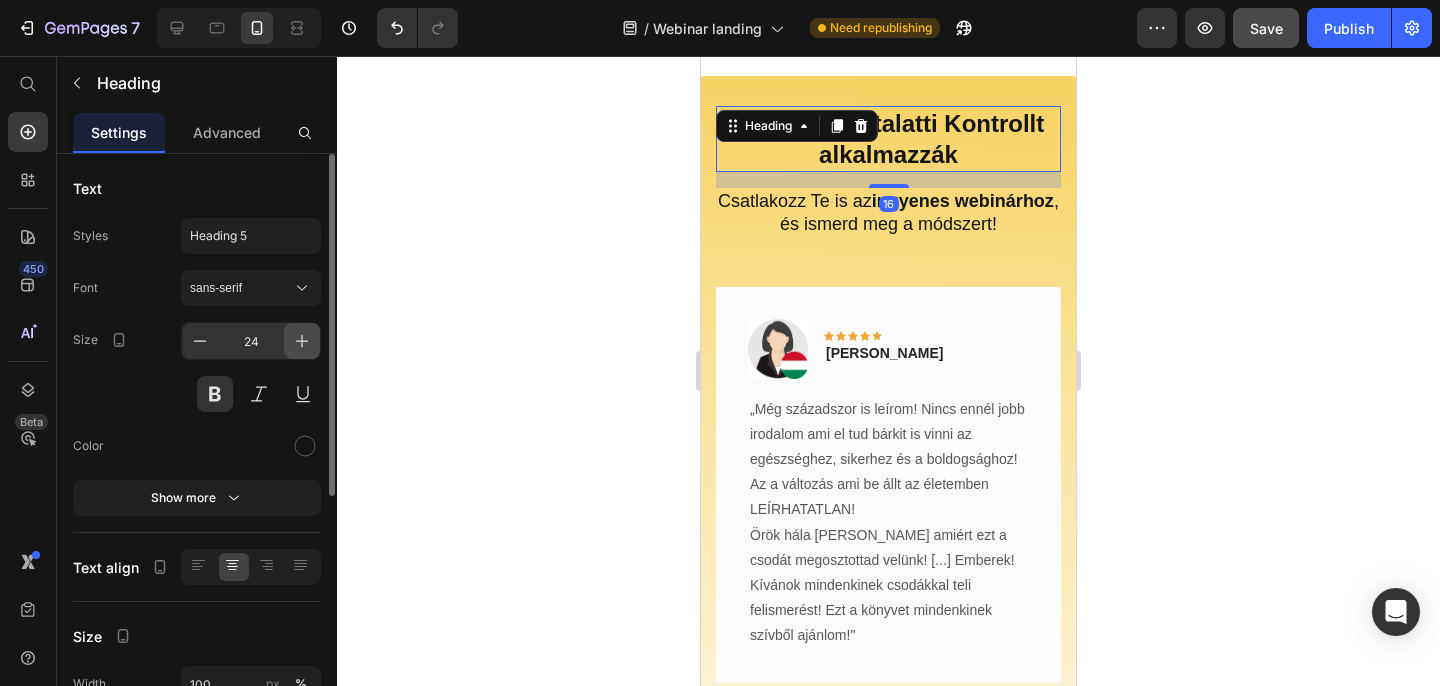click 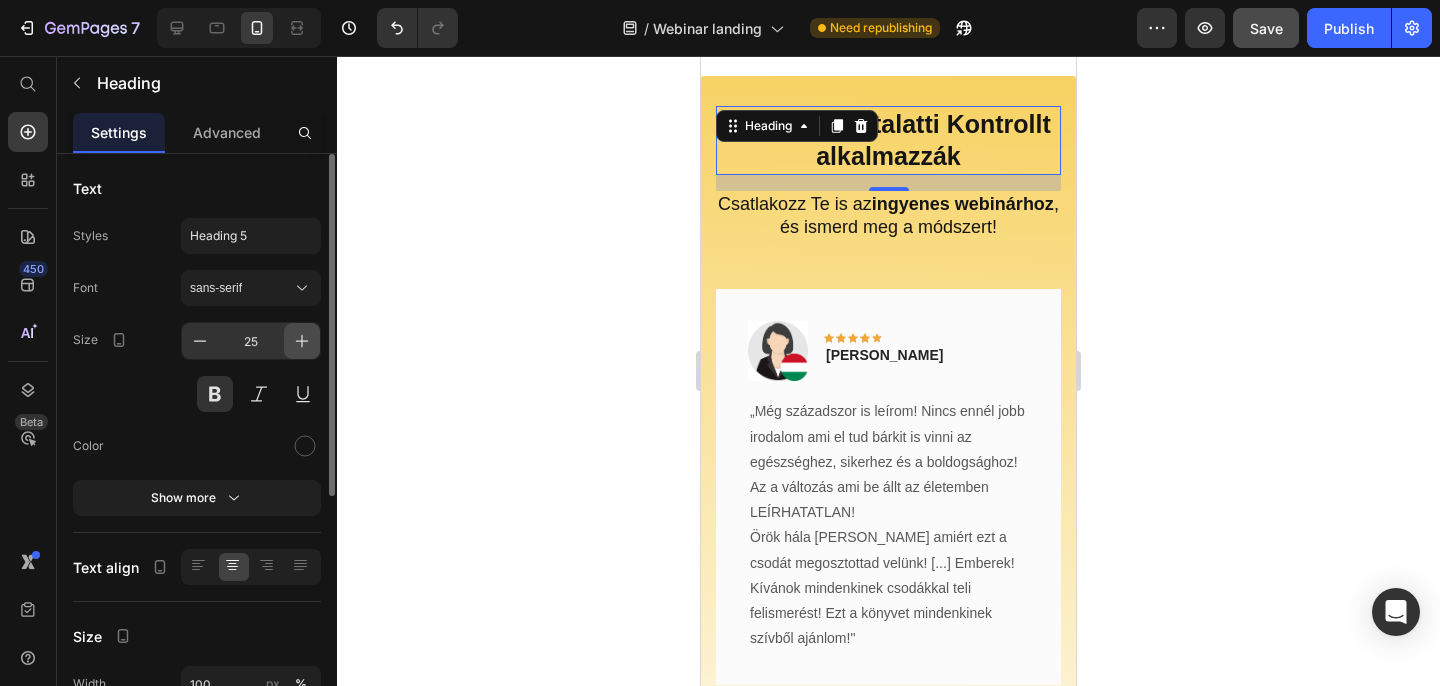 click 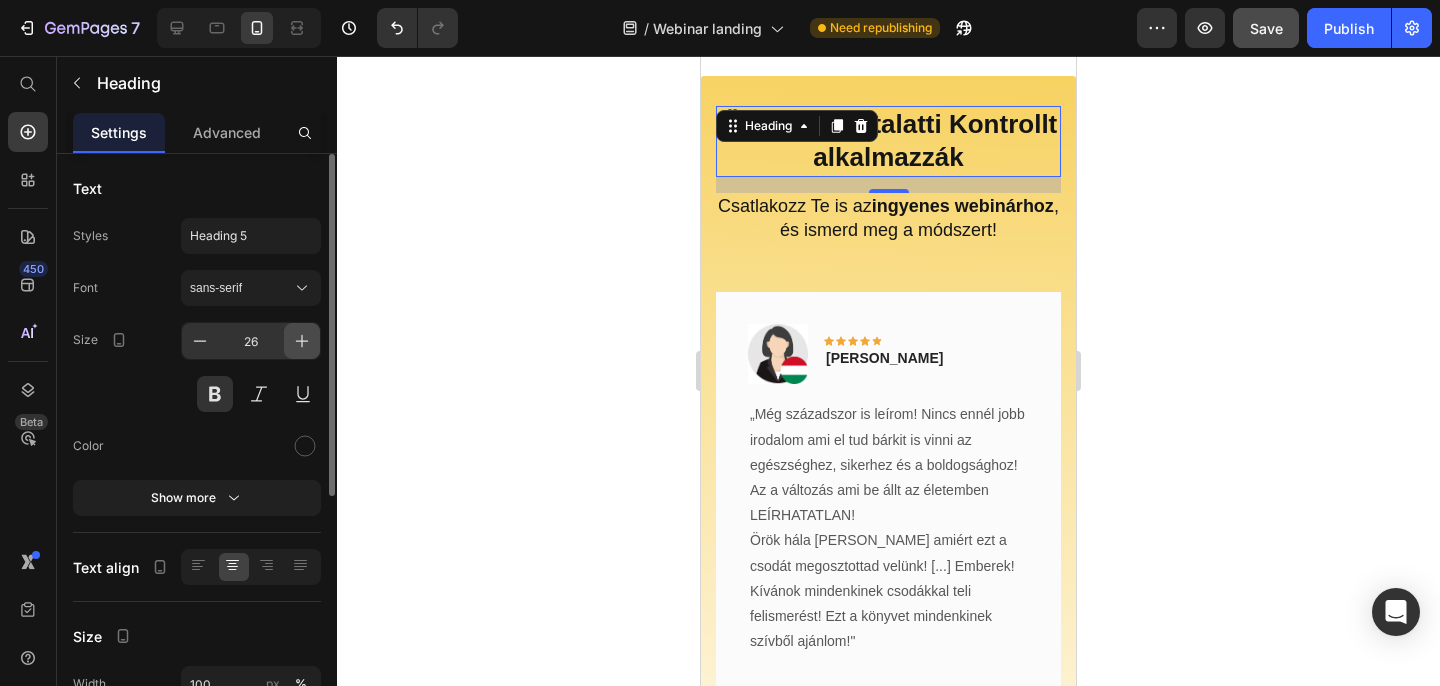 click 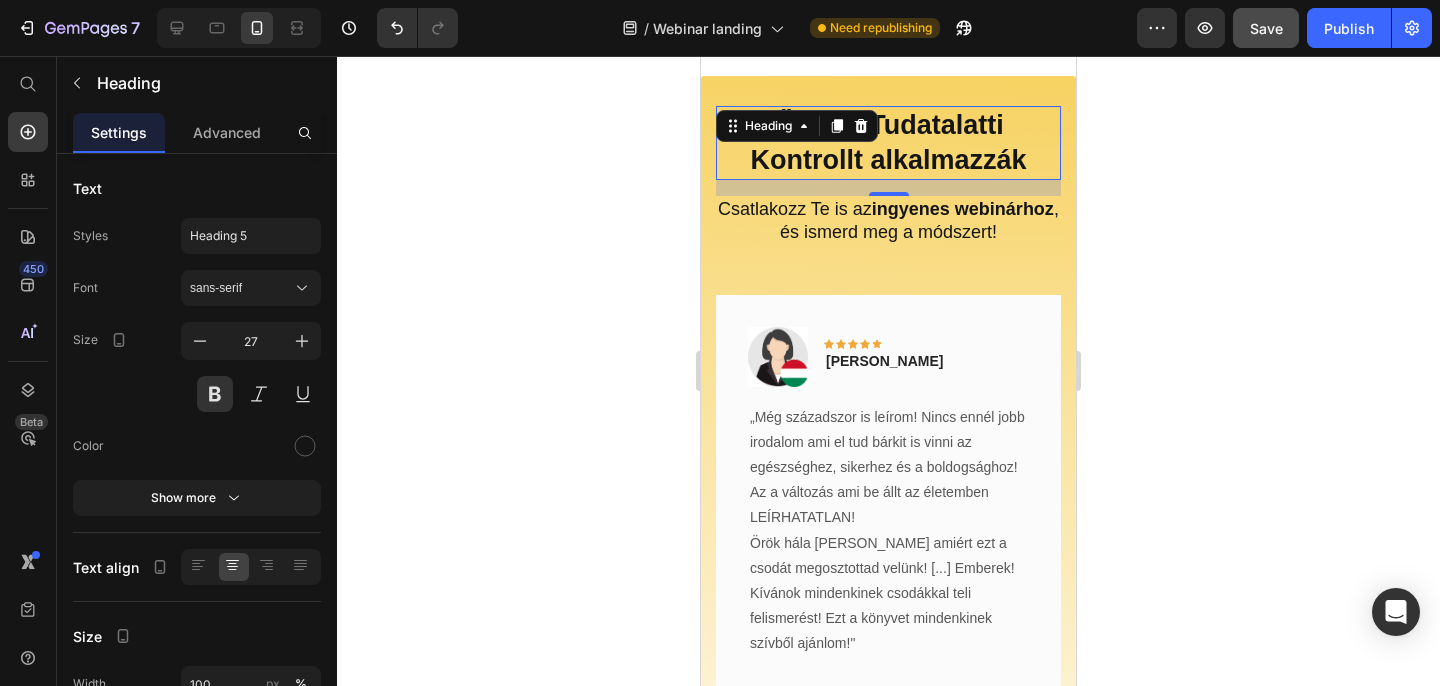 click 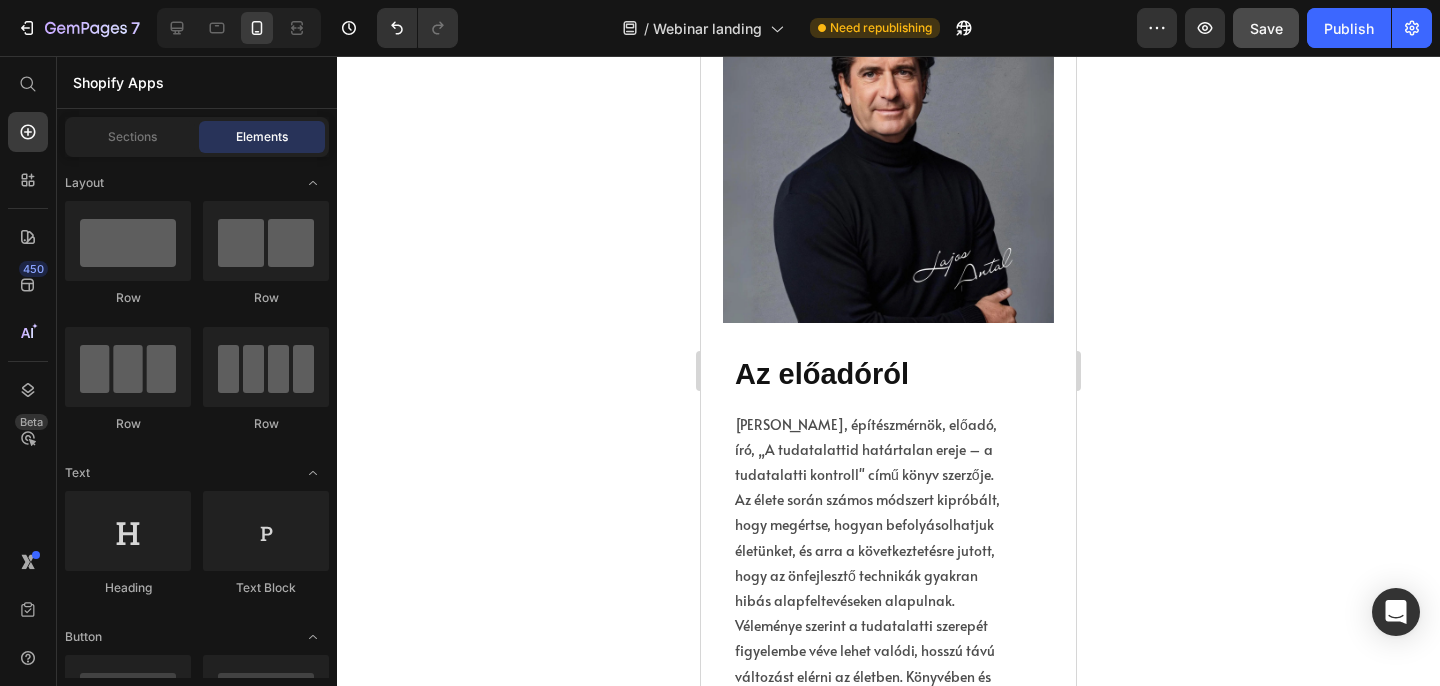 scroll, scrollTop: 5436, scrollLeft: 0, axis: vertical 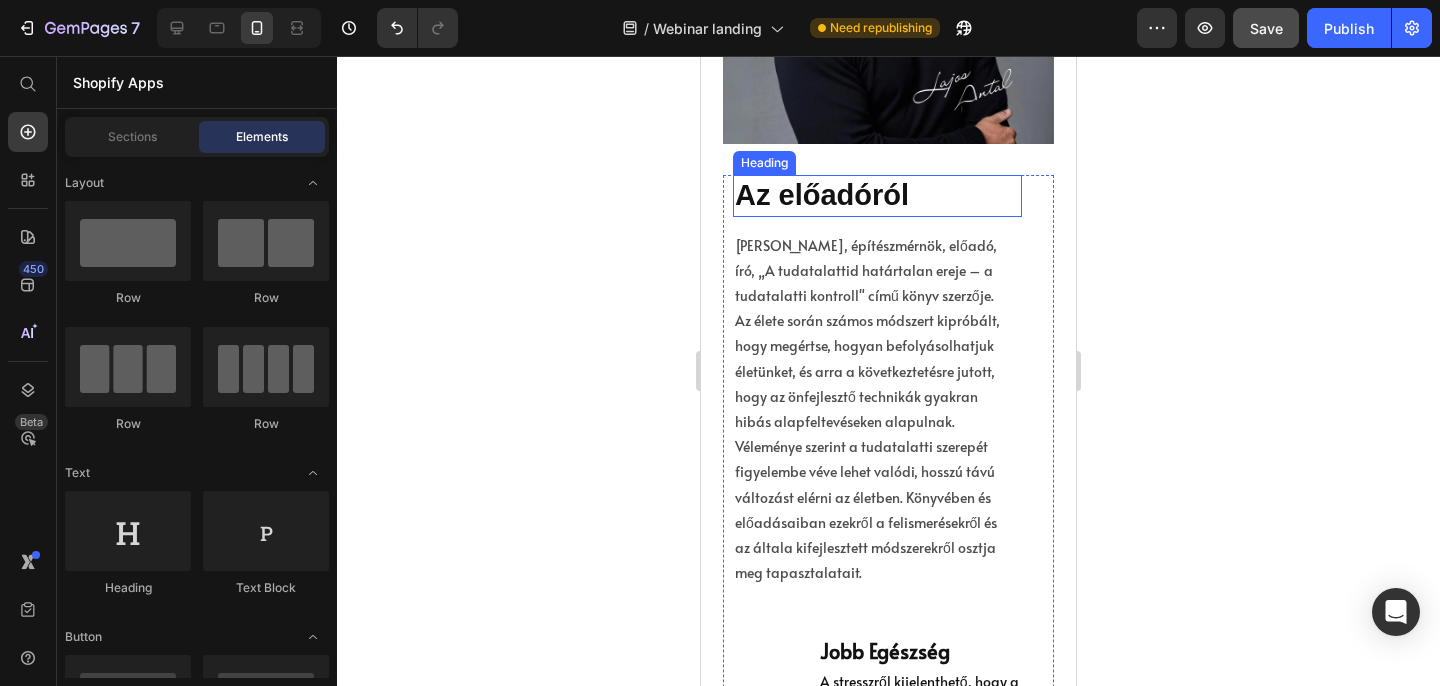 click on "Az előadóról" at bounding box center (877, 196) 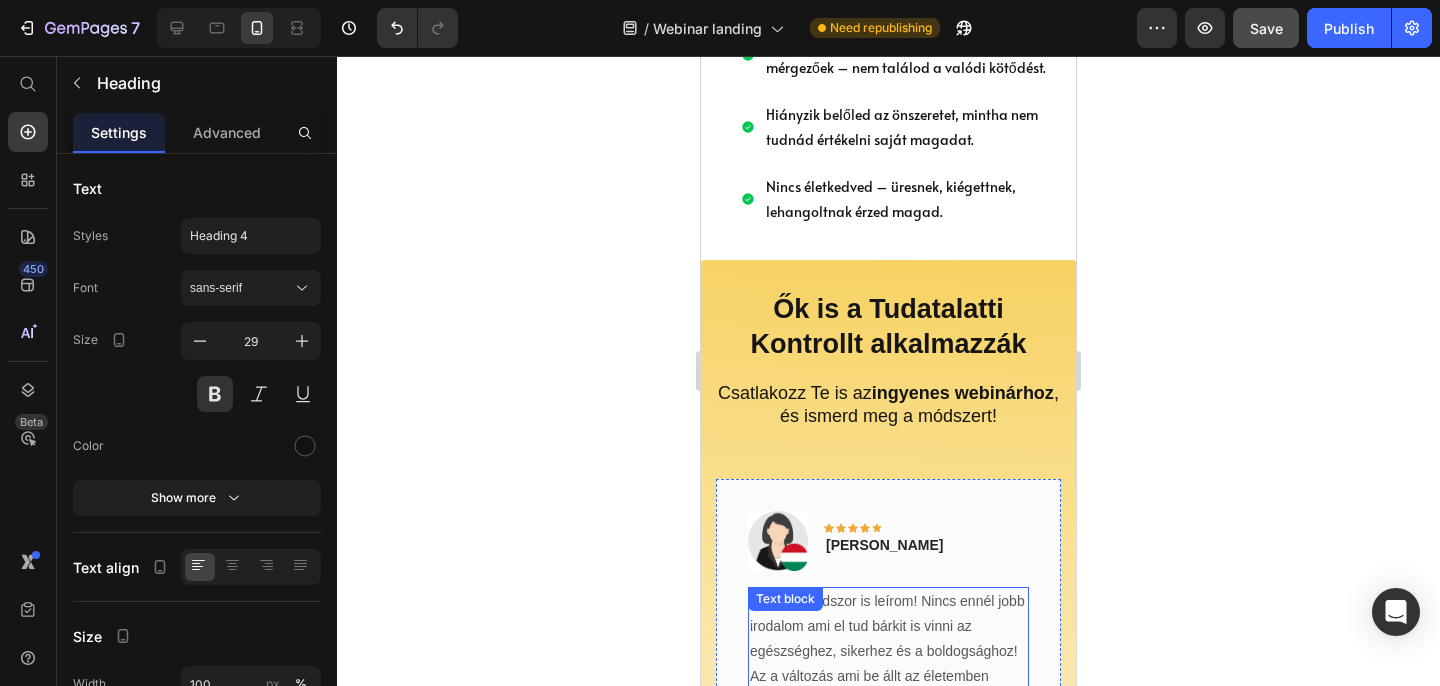scroll, scrollTop: 4007, scrollLeft: 0, axis: vertical 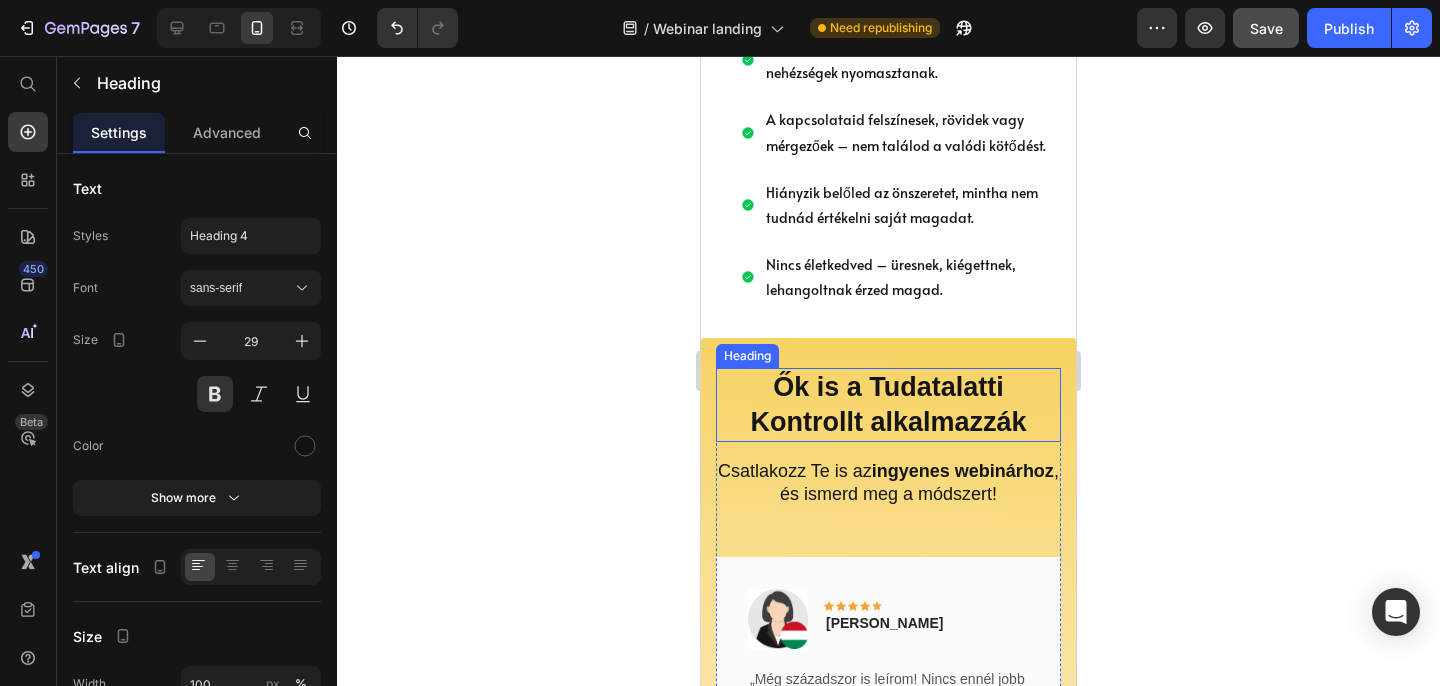 click on "Ők is a Tudatalatti Kontrollt alkalmazzák" at bounding box center (888, 405) 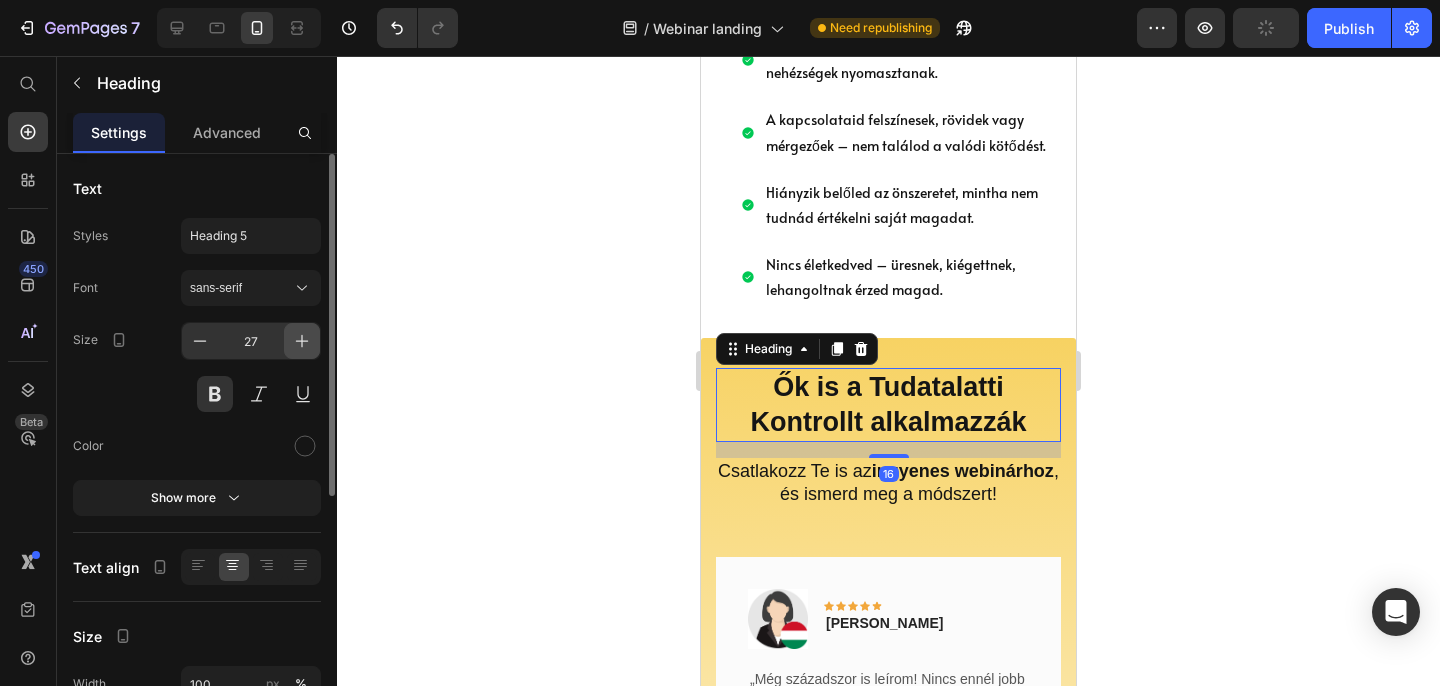 click at bounding box center [302, 341] 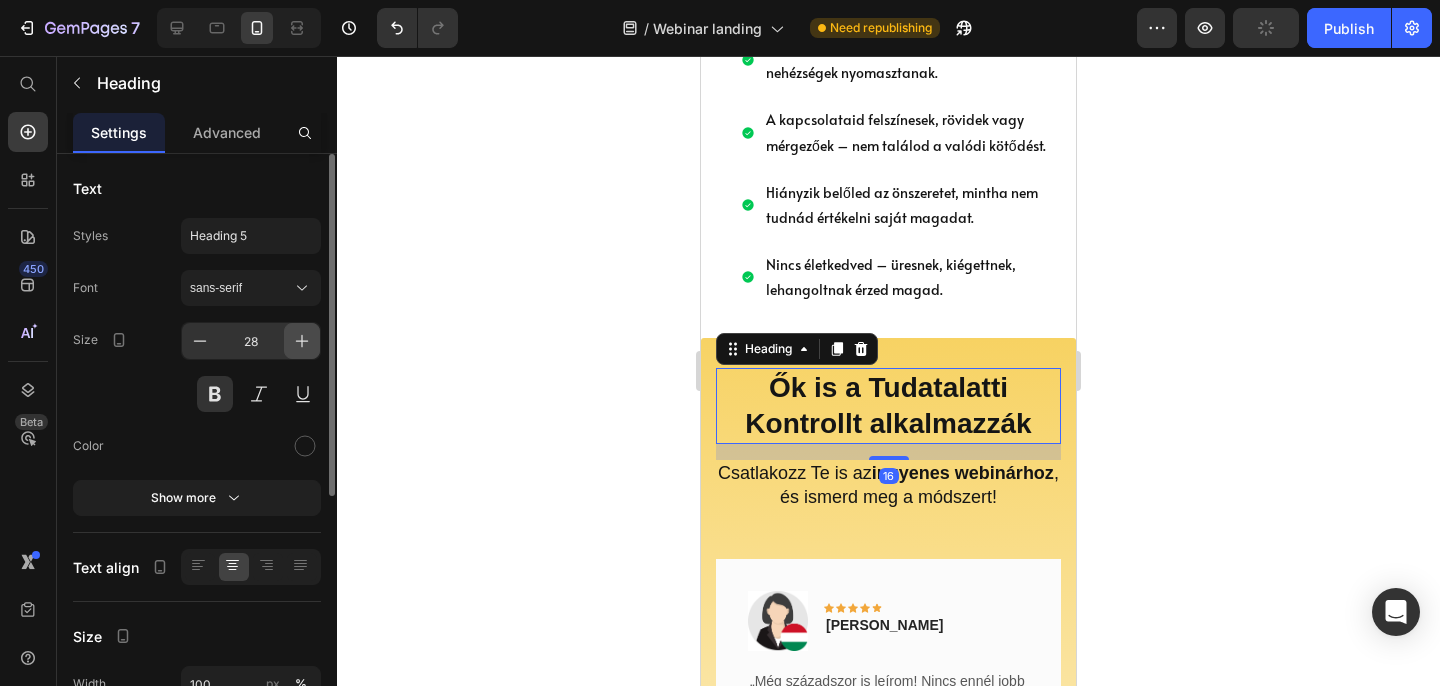 click at bounding box center (302, 341) 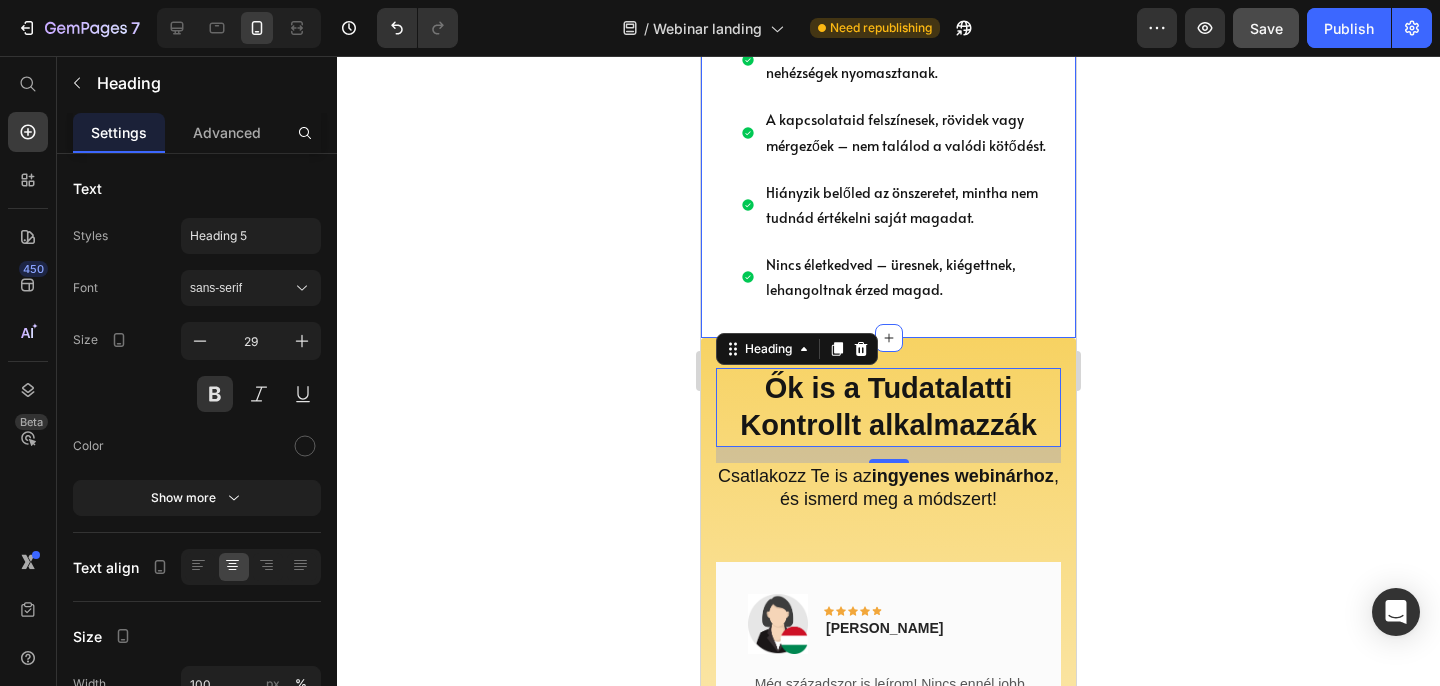 click 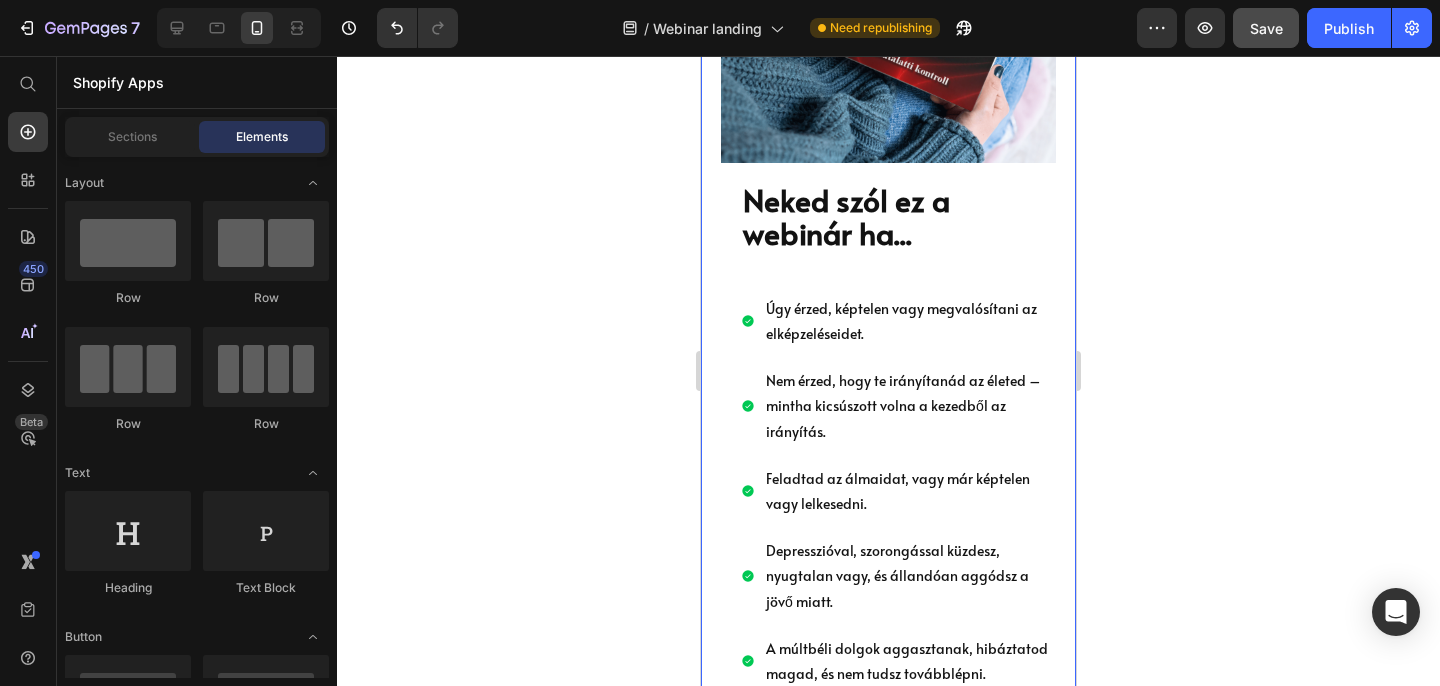 scroll, scrollTop: 3031, scrollLeft: 0, axis: vertical 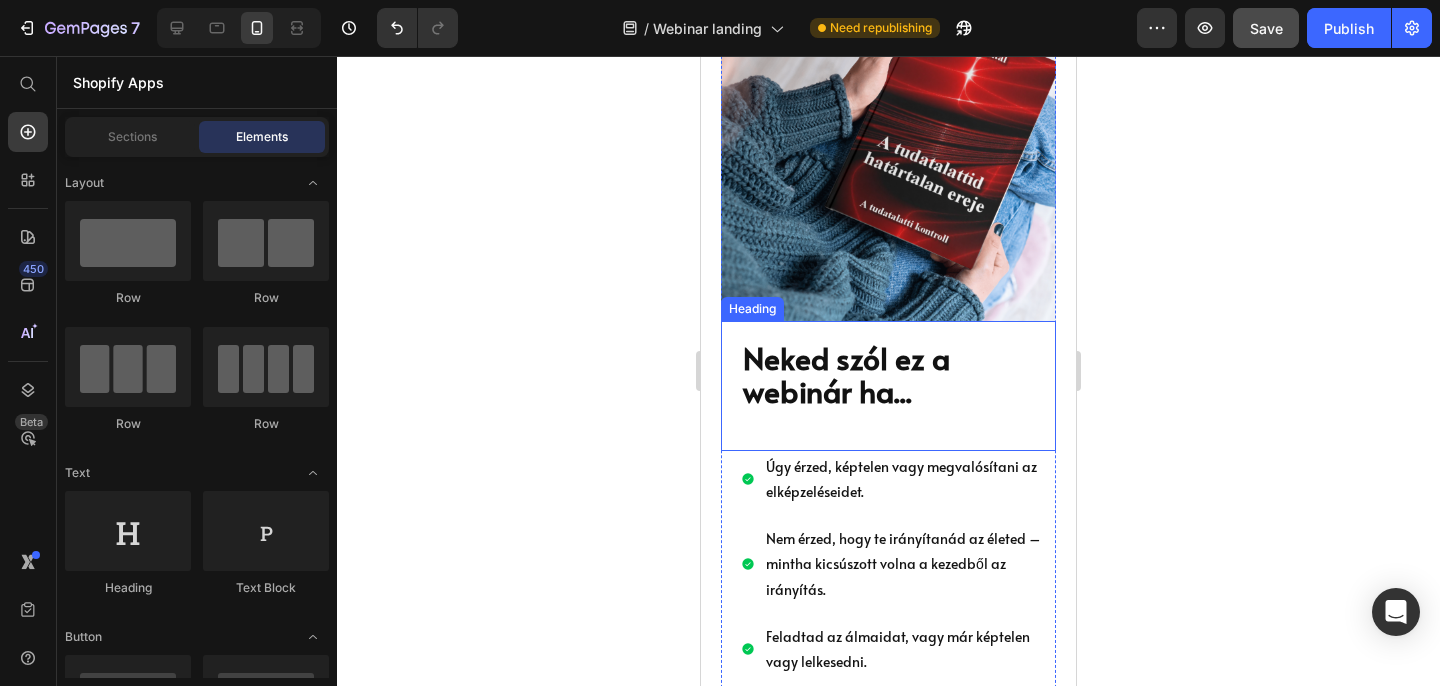 click on "Neked szól ez a webinár ha..." at bounding box center [846, 374] 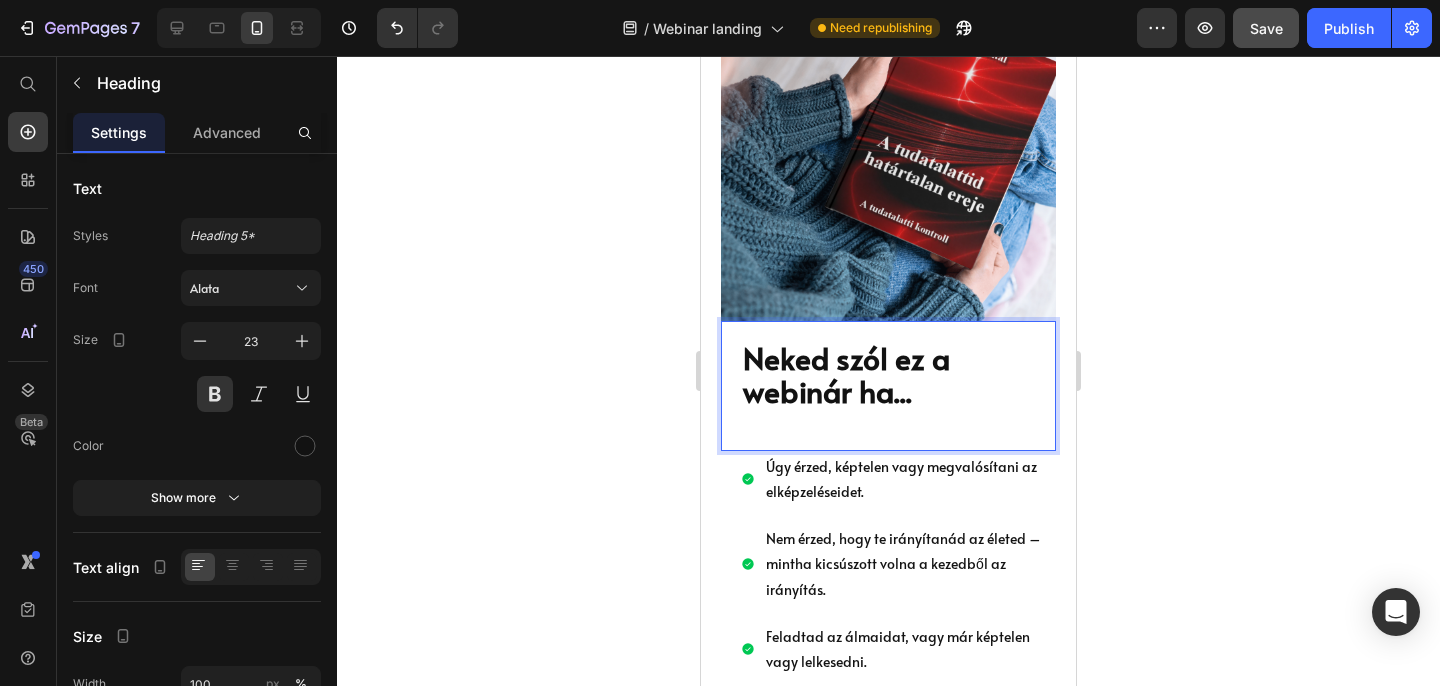 click on "Neked szól ez a webinár ha..." at bounding box center [846, 374] 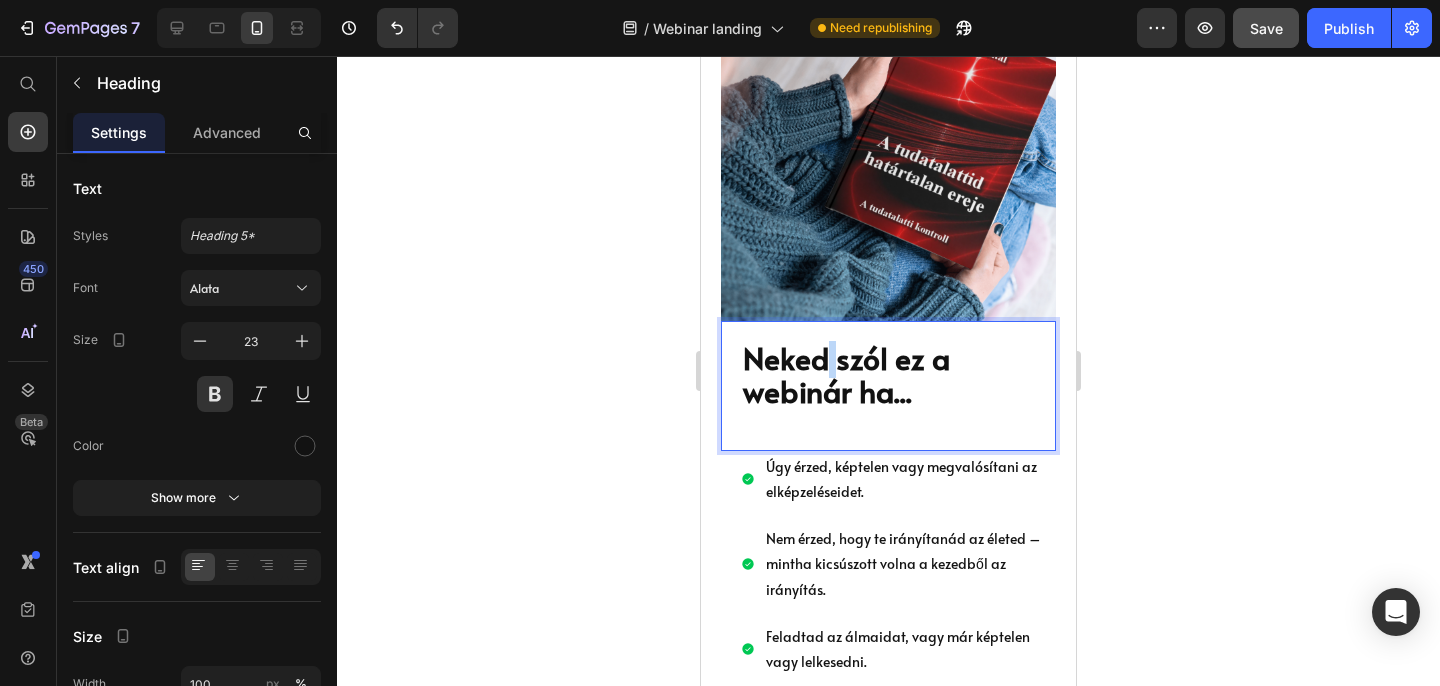 click on "Neked szól ez a webinár ha..." at bounding box center (846, 374) 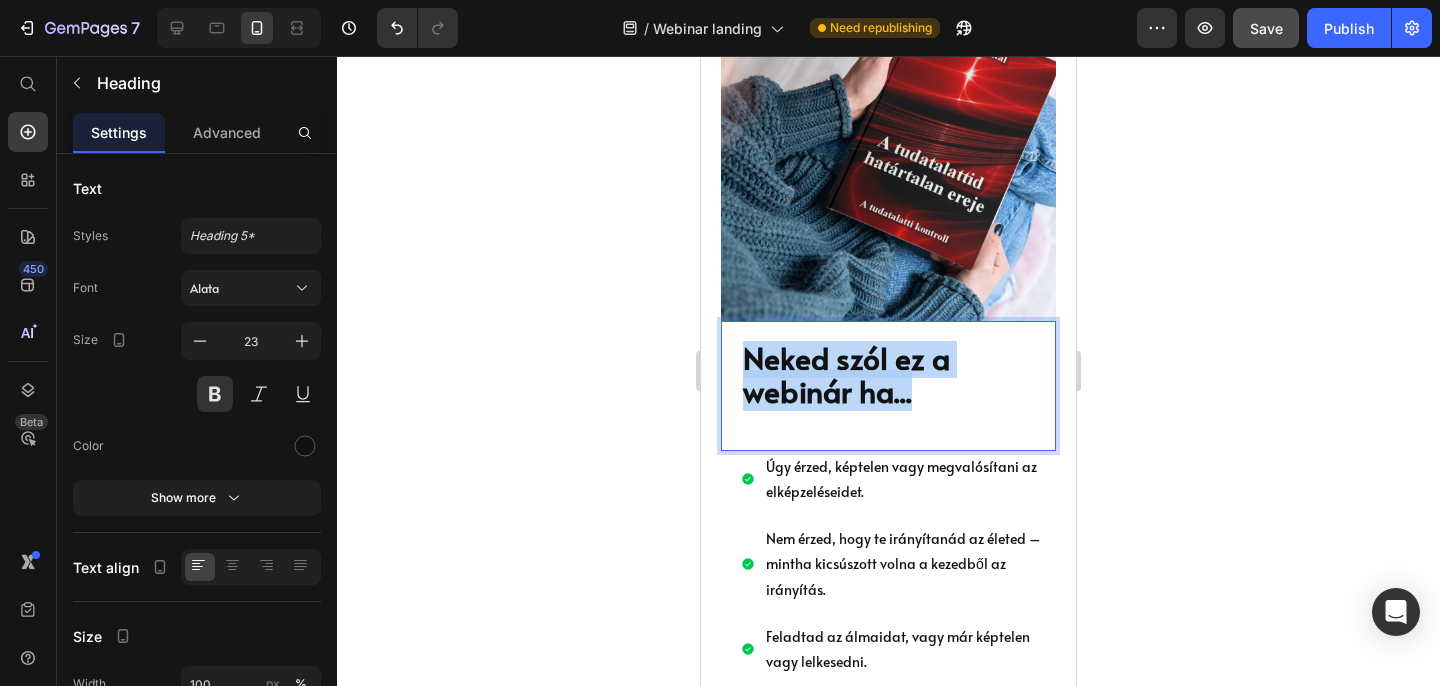 click on "Neked szól ez a webinár ha..." at bounding box center (846, 374) 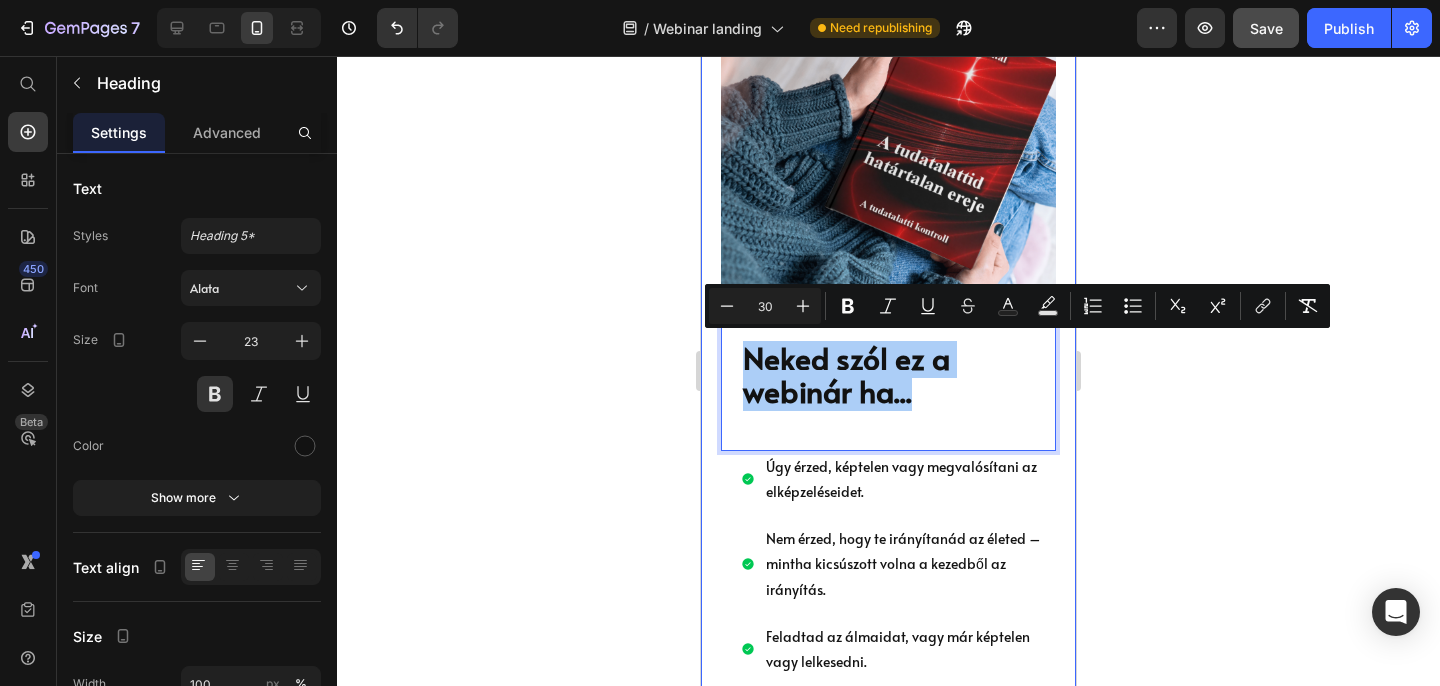 click 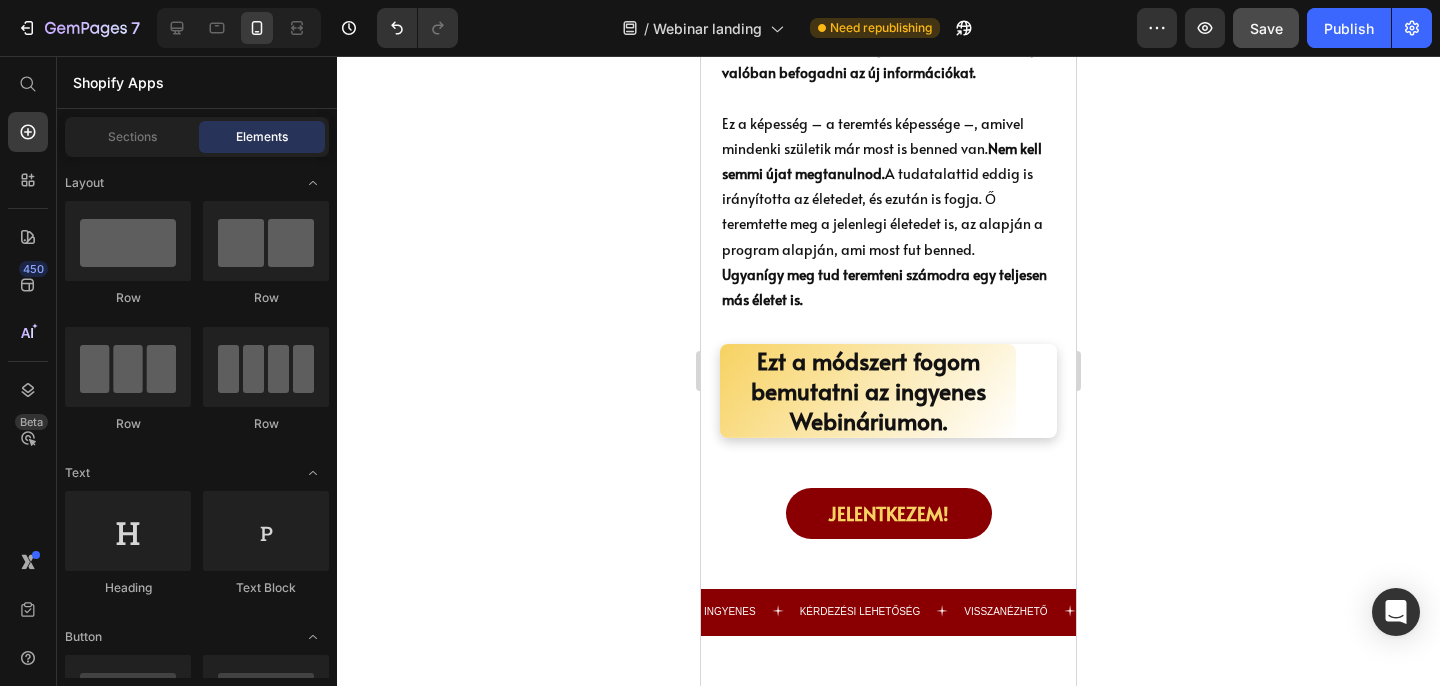 scroll, scrollTop: 2274, scrollLeft: 0, axis: vertical 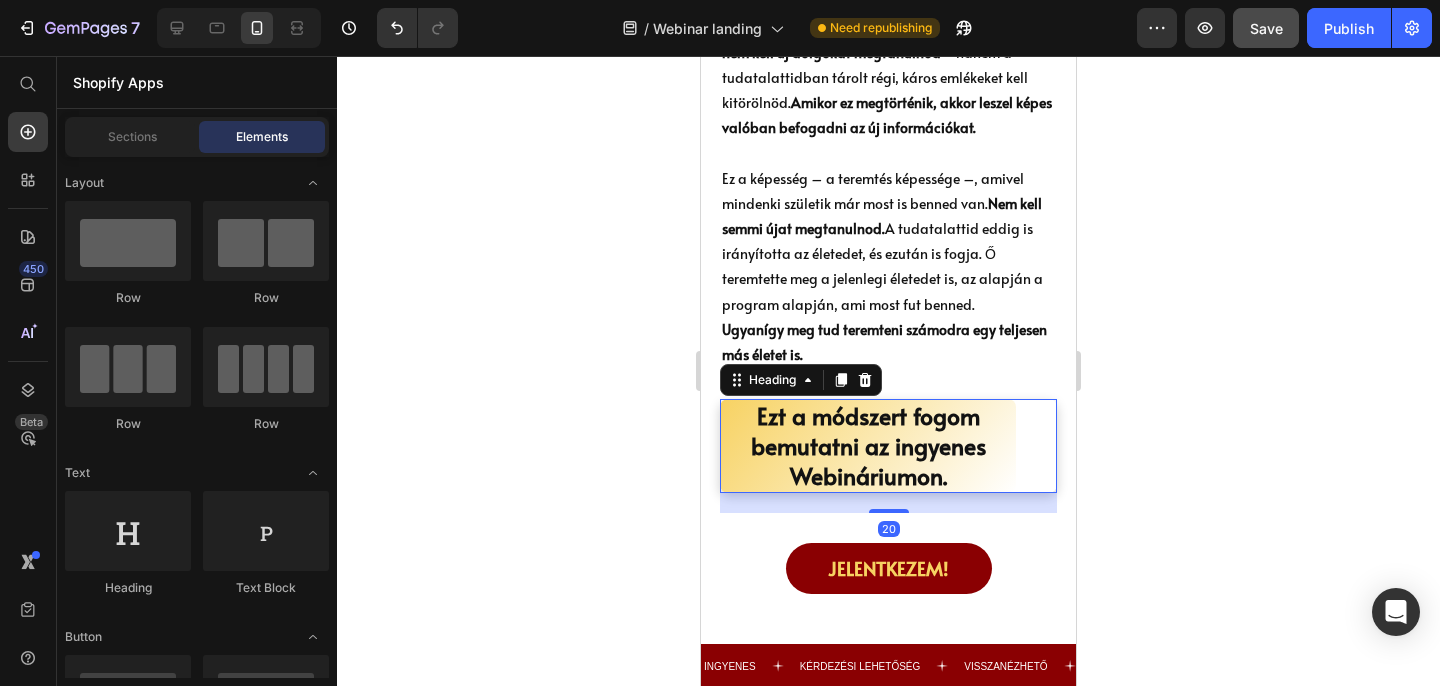 click on "Ezt a módszert fogom bemutatni az ingyenes Webináriumon." at bounding box center [868, 446] 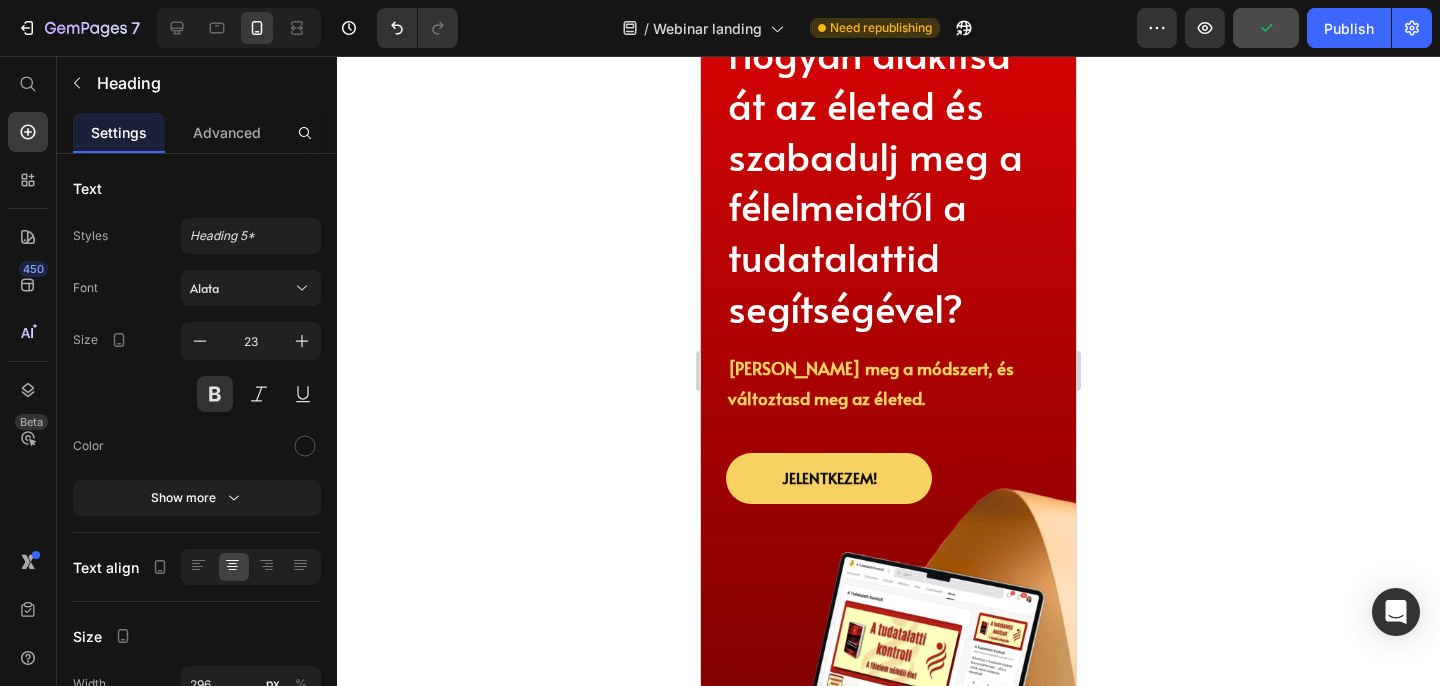 scroll, scrollTop: 0, scrollLeft: 0, axis: both 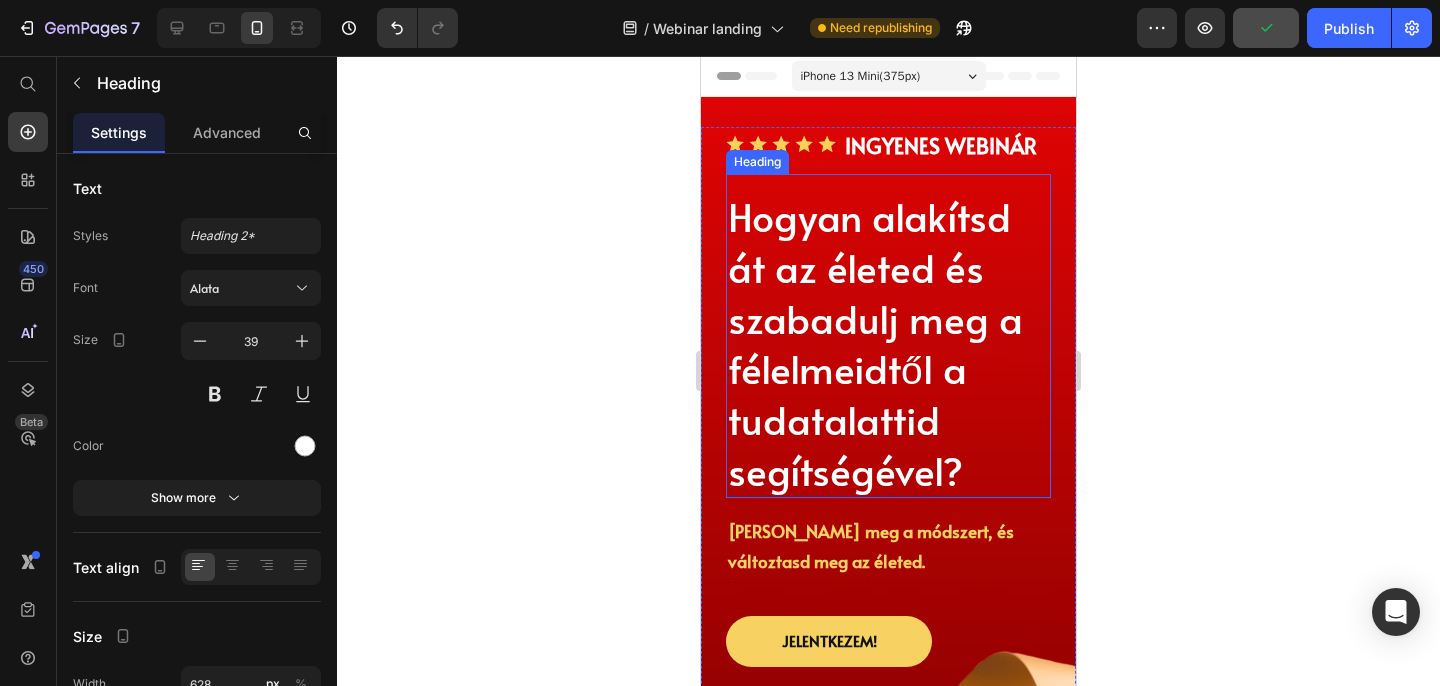 click on "Hogyan alakítsd át az életed és szabadulj meg a félelmeidtől a tudatalattid segítségével?" at bounding box center (888, 343) 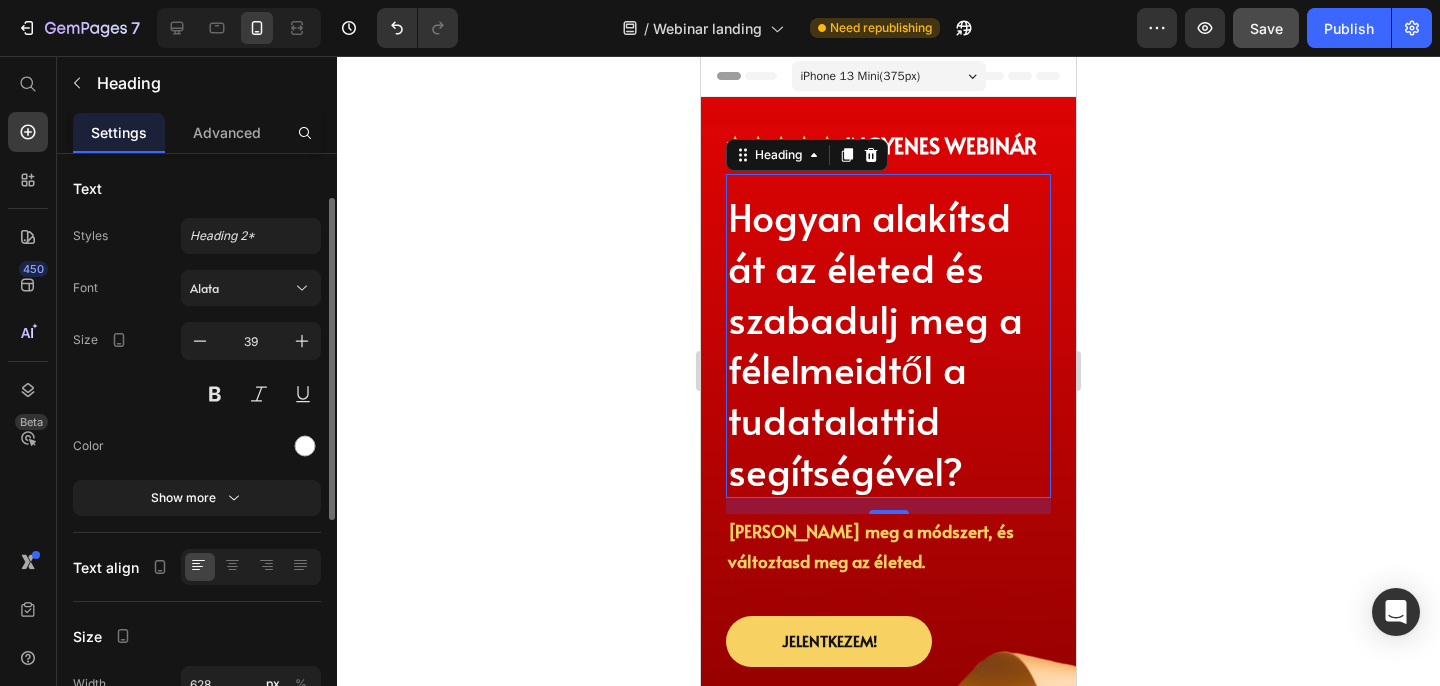 scroll, scrollTop: 488, scrollLeft: 0, axis: vertical 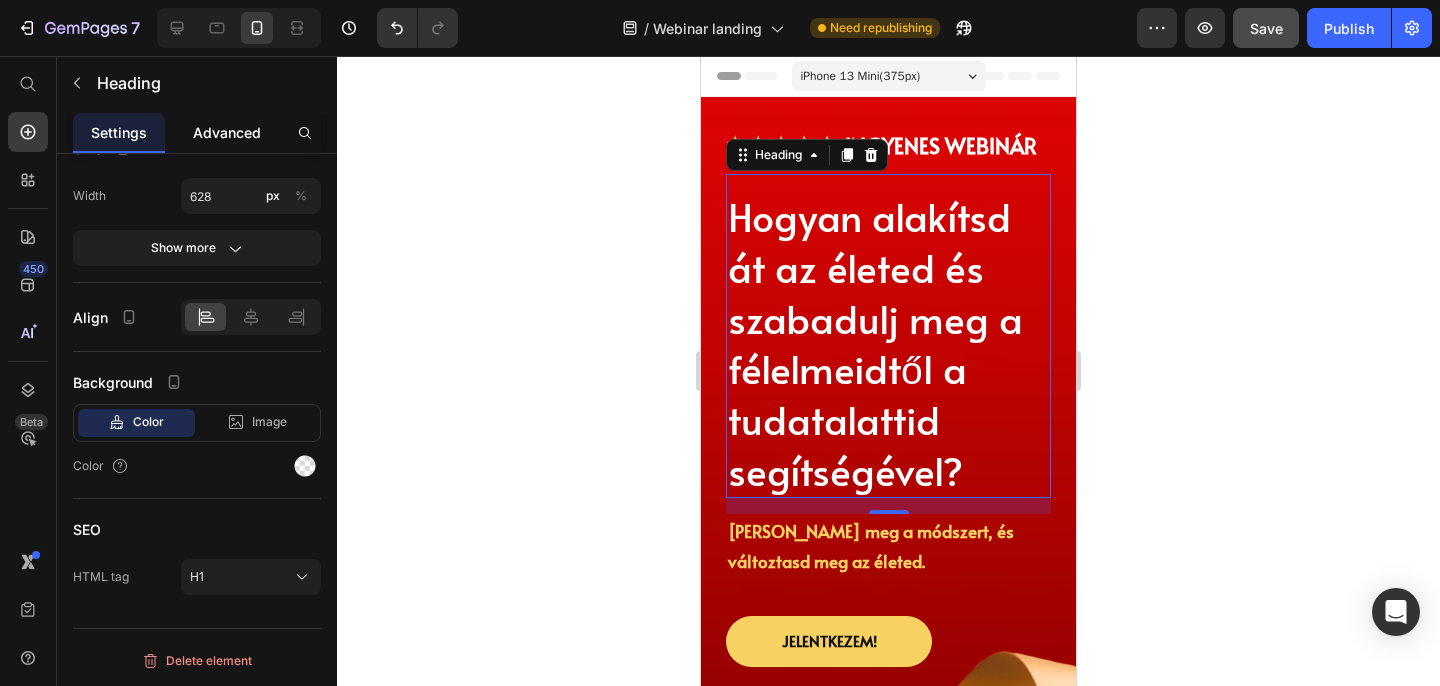 click on "Advanced" at bounding box center (227, 132) 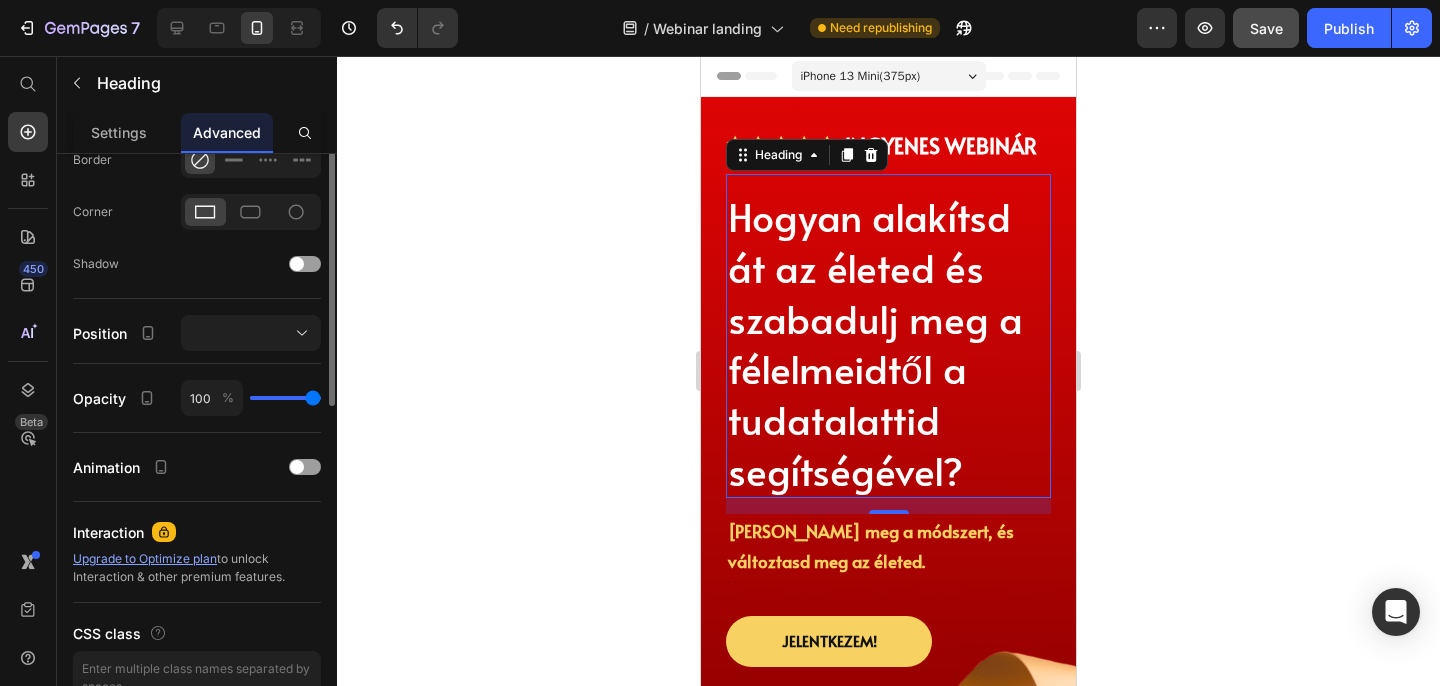 scroll, scrollTop: 297, scrollLeft: 0, axis: vertical 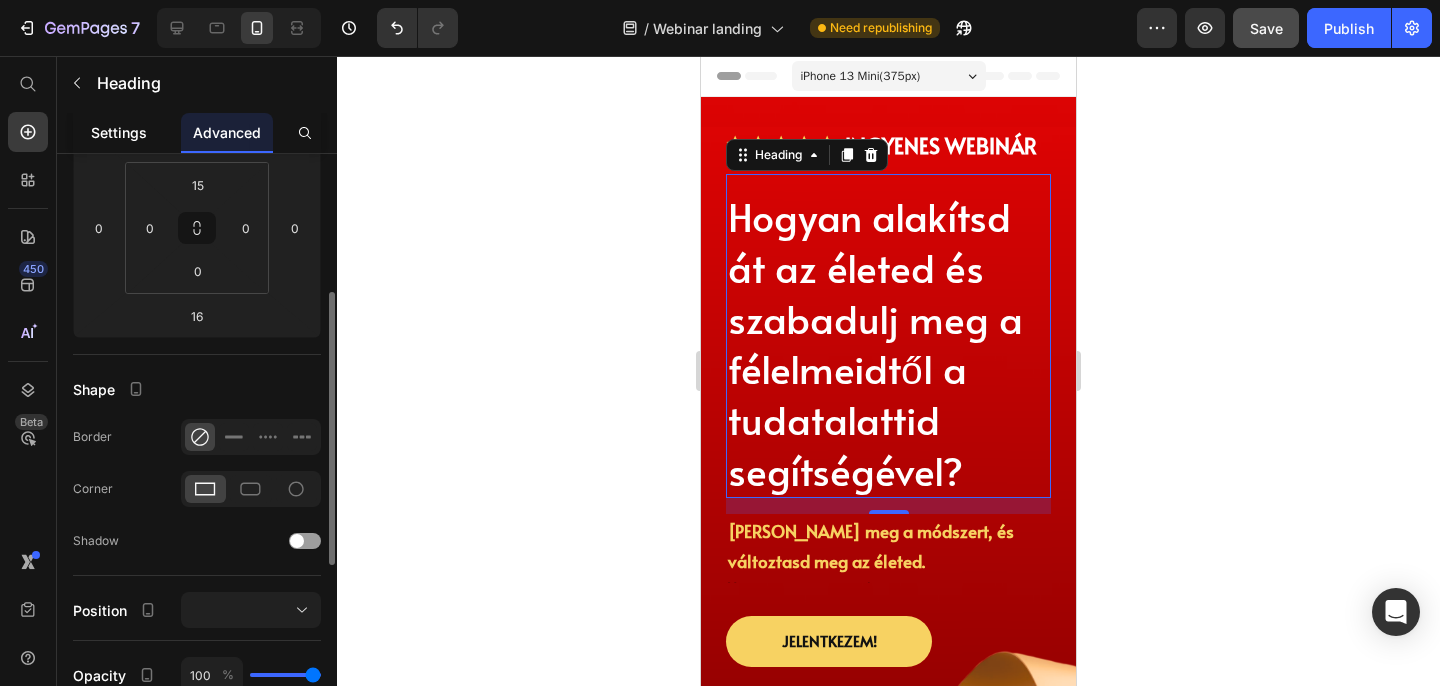 click on "Settings" at bounding box center [119, 132] 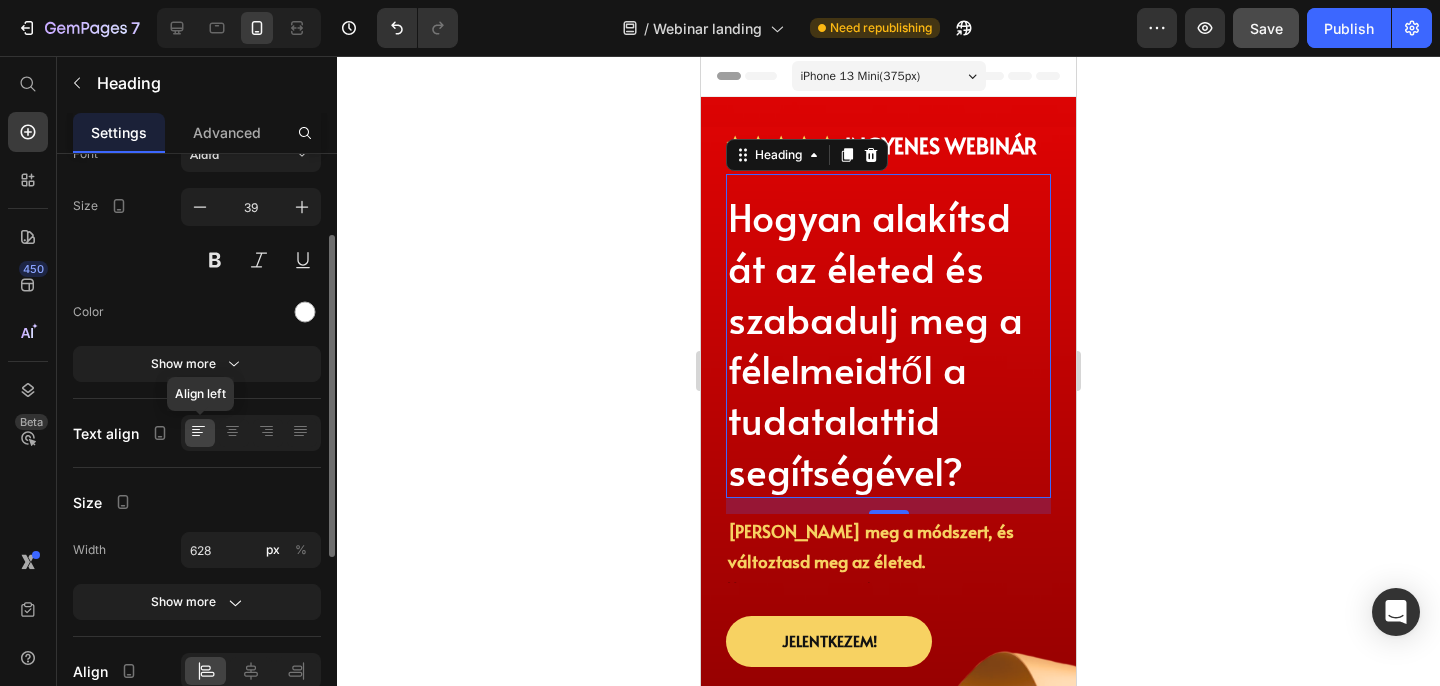 scroll, scrollTop: 139, scrollLeft: 0, axis: vertical 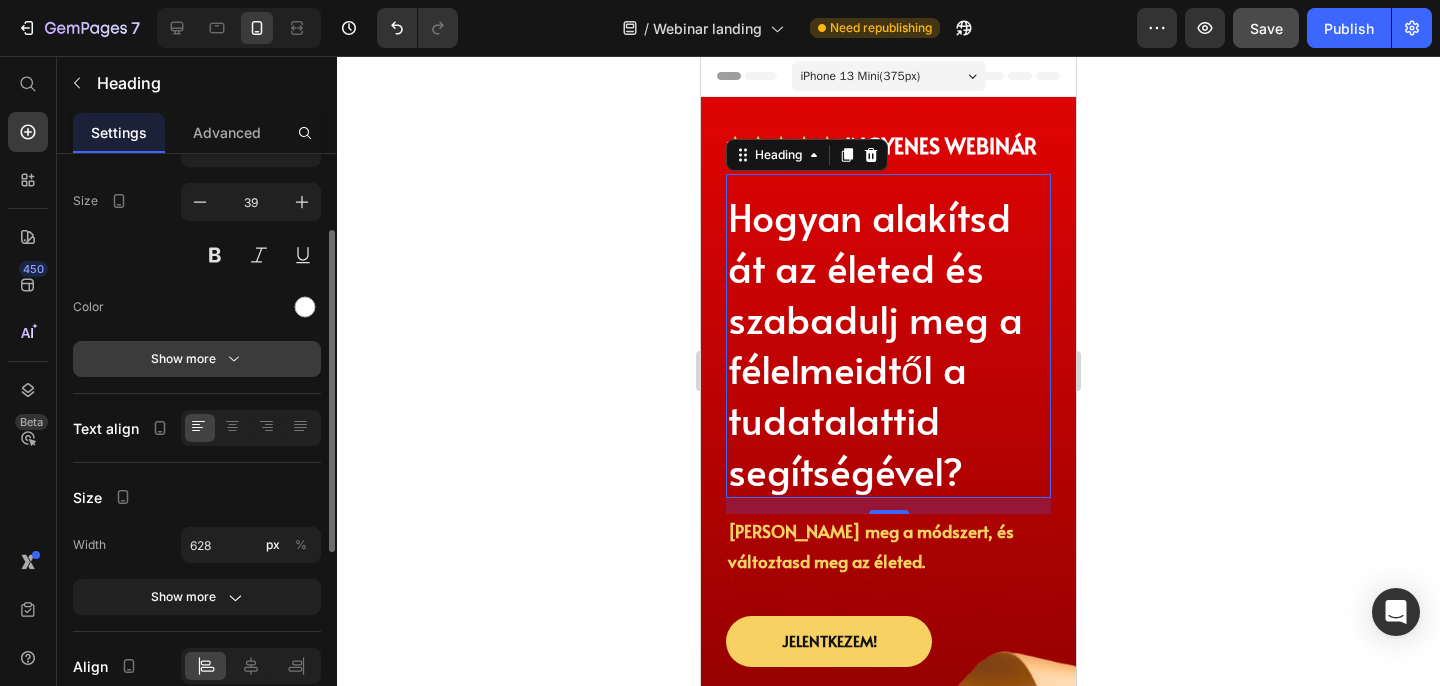 click on "Show more" at bounding box center [197, 359] 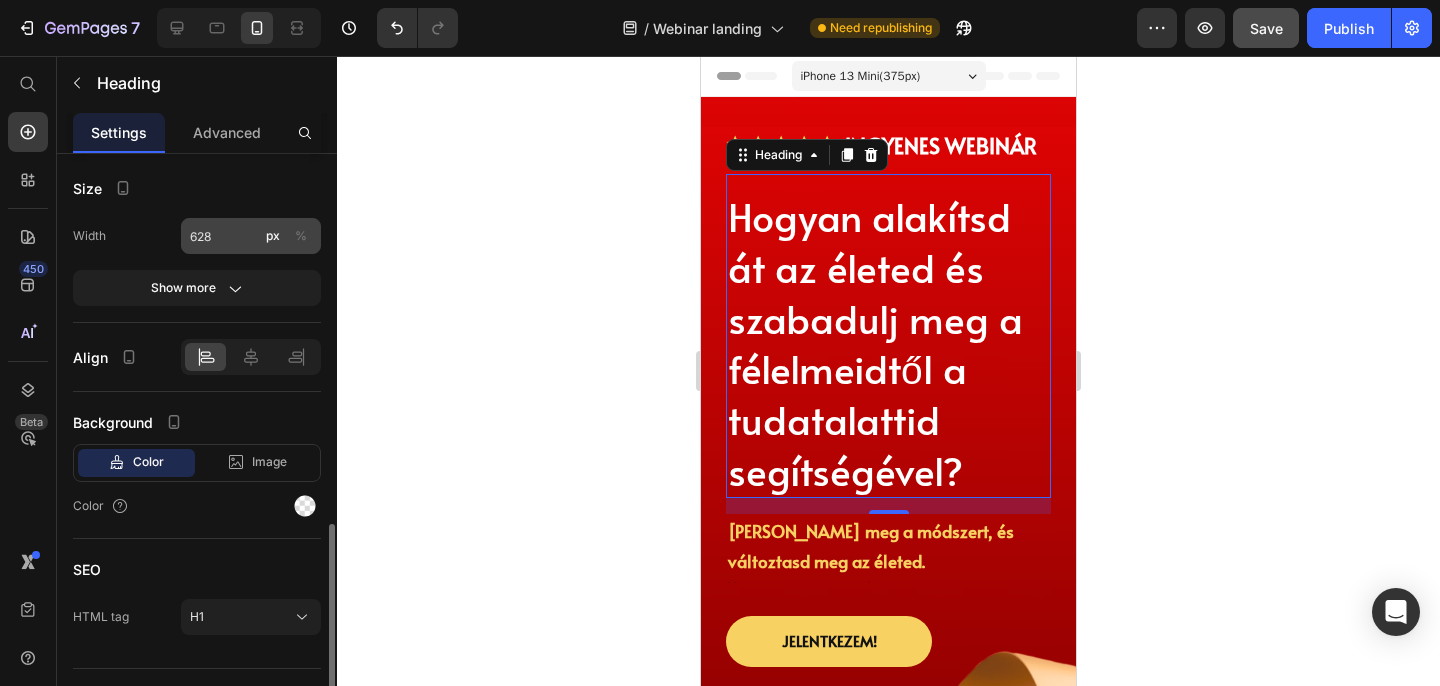 scroll, scrollTop: 748, scrollLeft: 0, axis: vertical 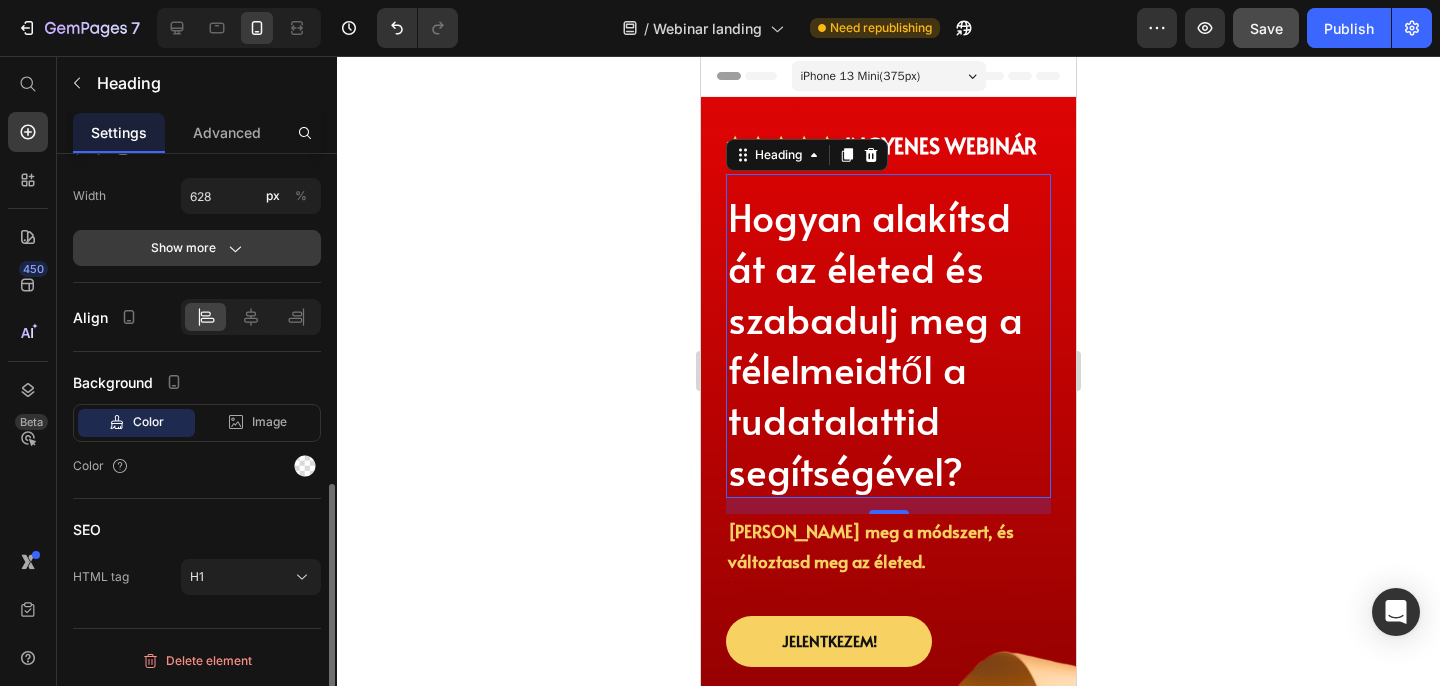 click on "Show more" 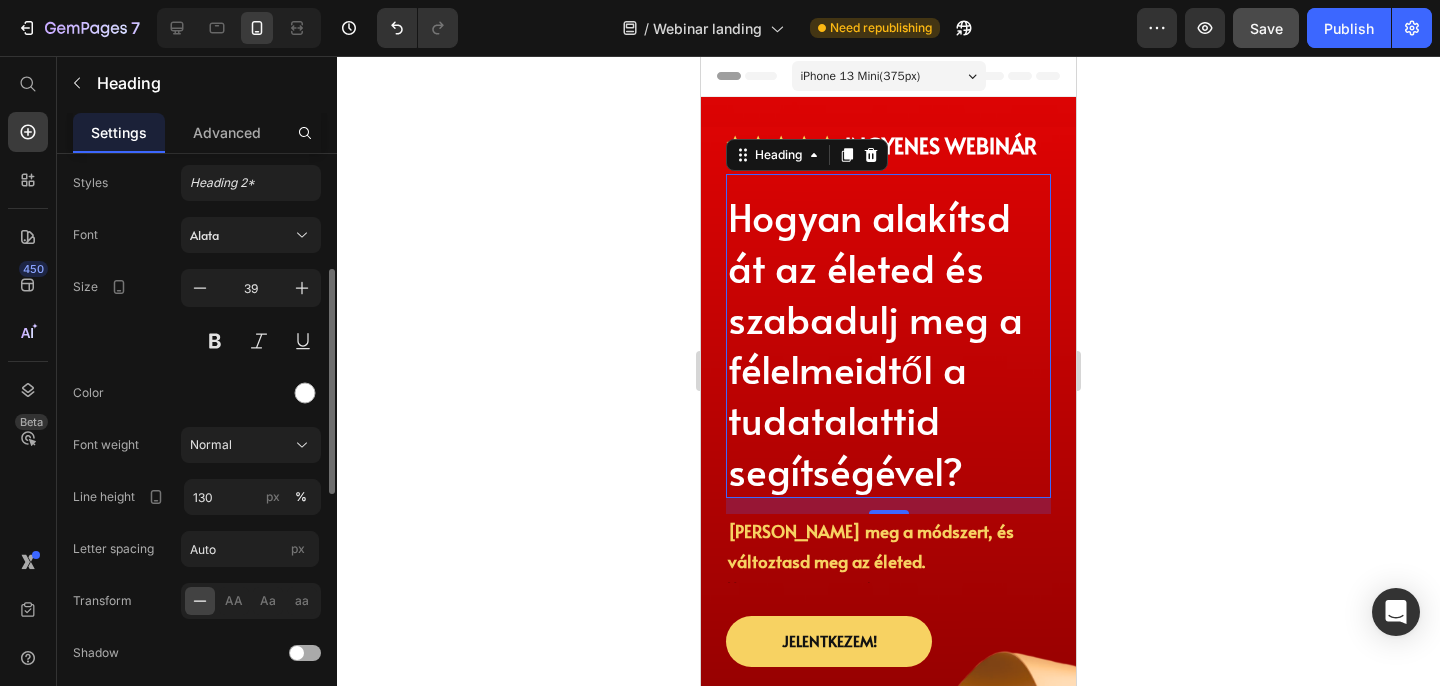 scroll, scrollTop: 0, scrollLeft: 0, axis: both 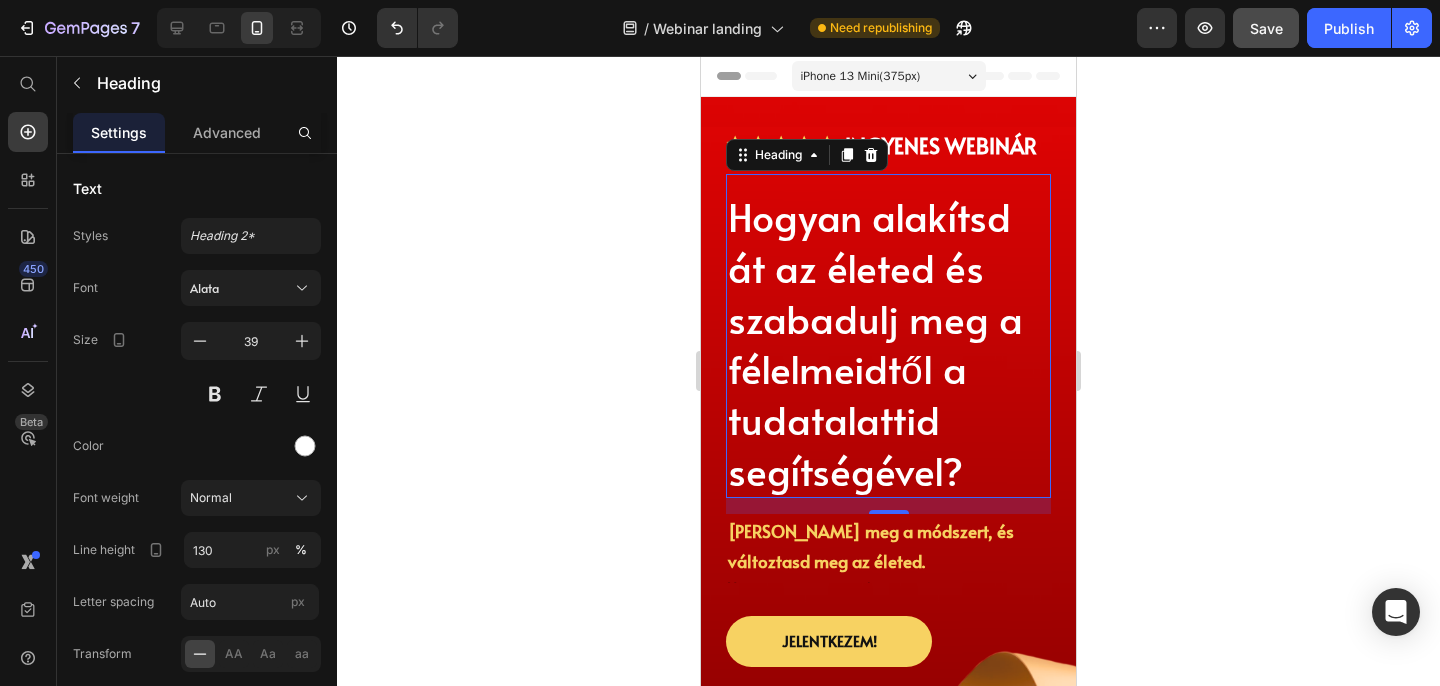 click on "Hogyan alakítsd át az életed és szabadulj meg a félelmeidtől a tudatalattid segítségével?" at bounding box center [888, 343] 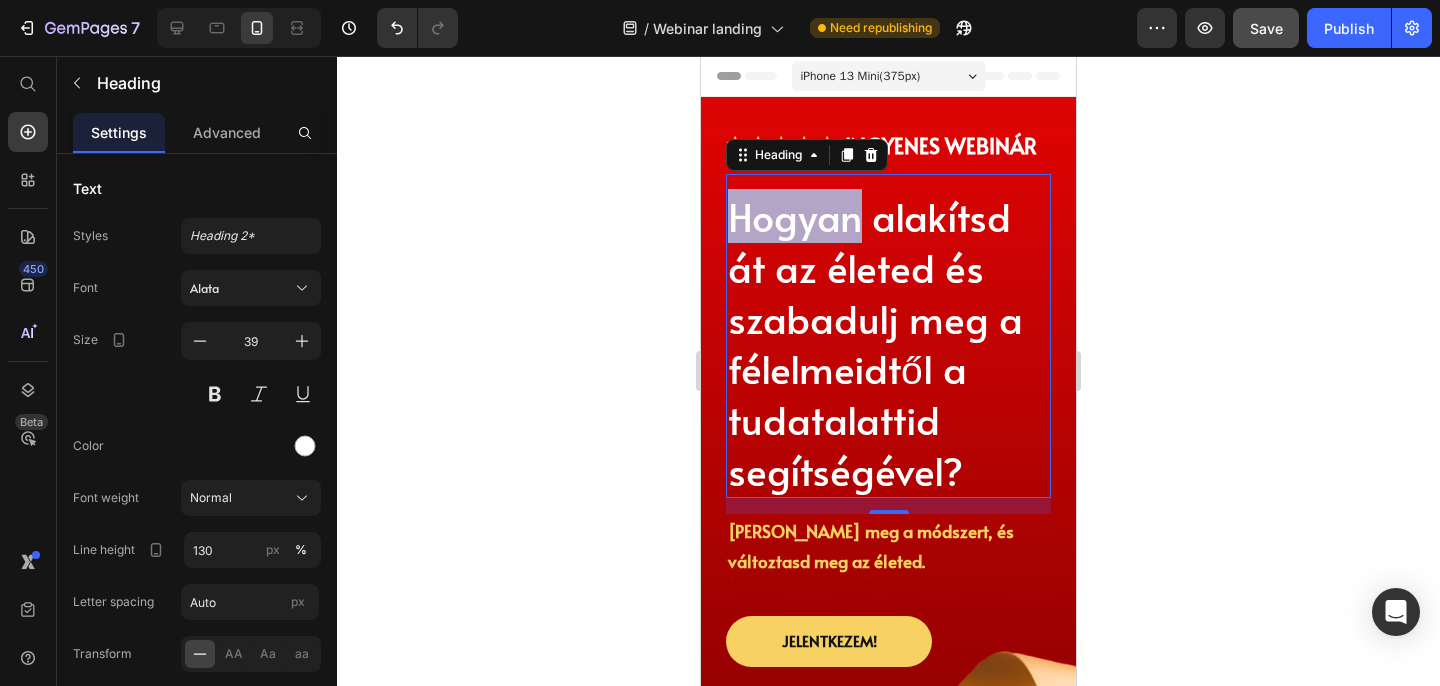 click on "Hogyan alakítsd át az életed és szabadulj meg a félelmeidtől a tudatalattid segítségével?" at bounding box center [888, 343] 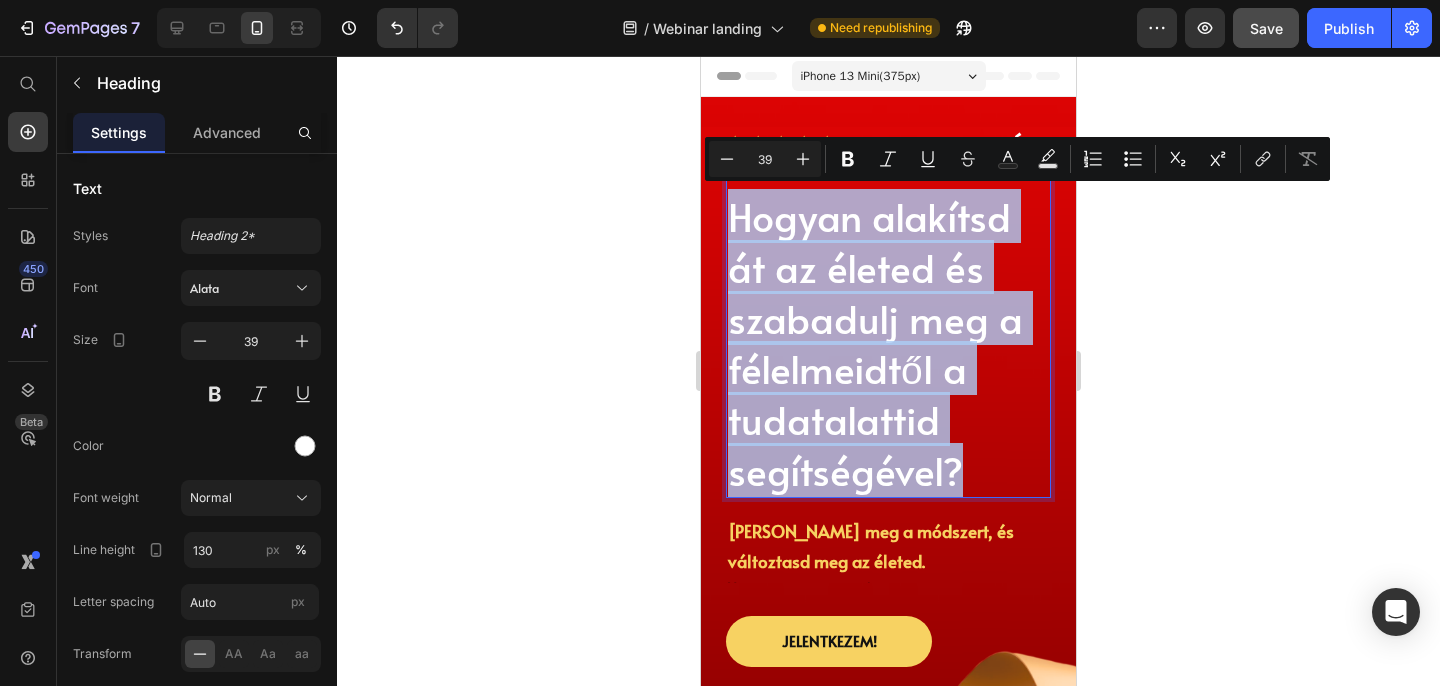 click on "Hogyan alakítsd át az életed és szabadulj meg a félelmeidtől a tudatalattid segítségével?" at bounding box center [888, 343] 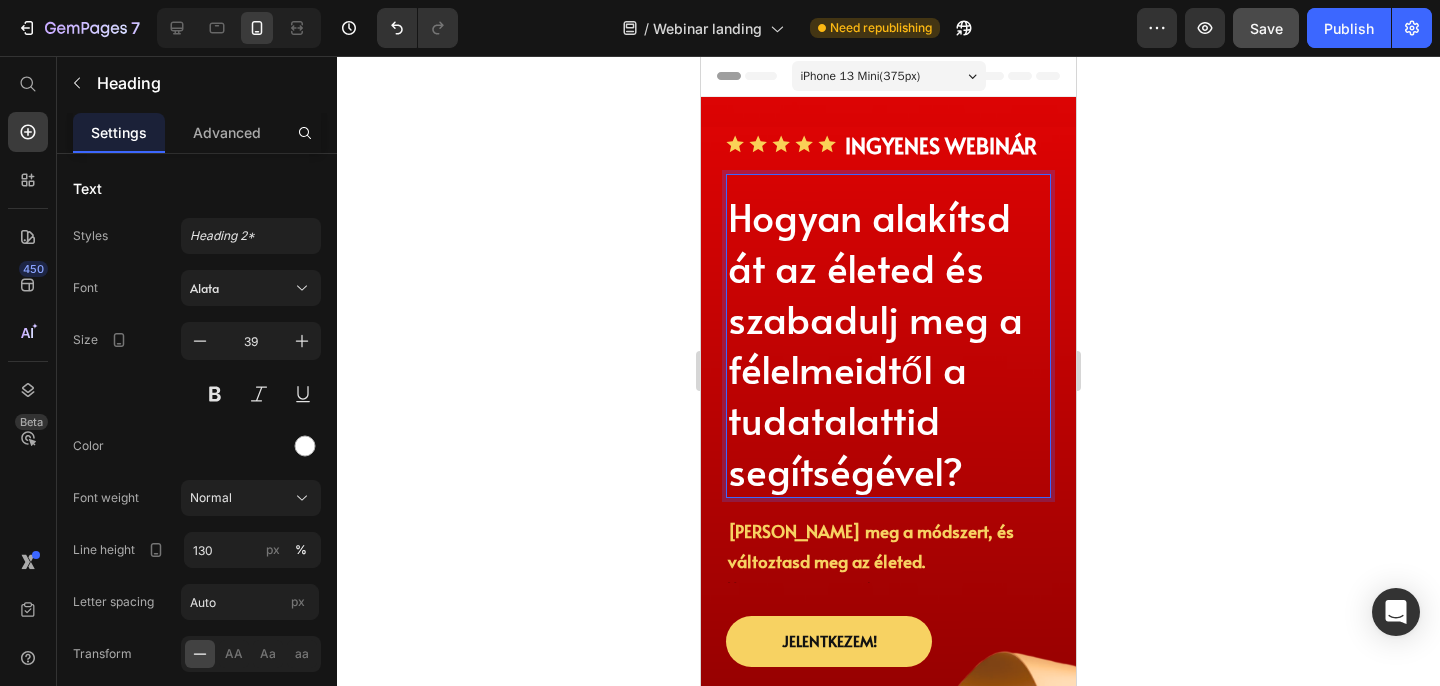 click 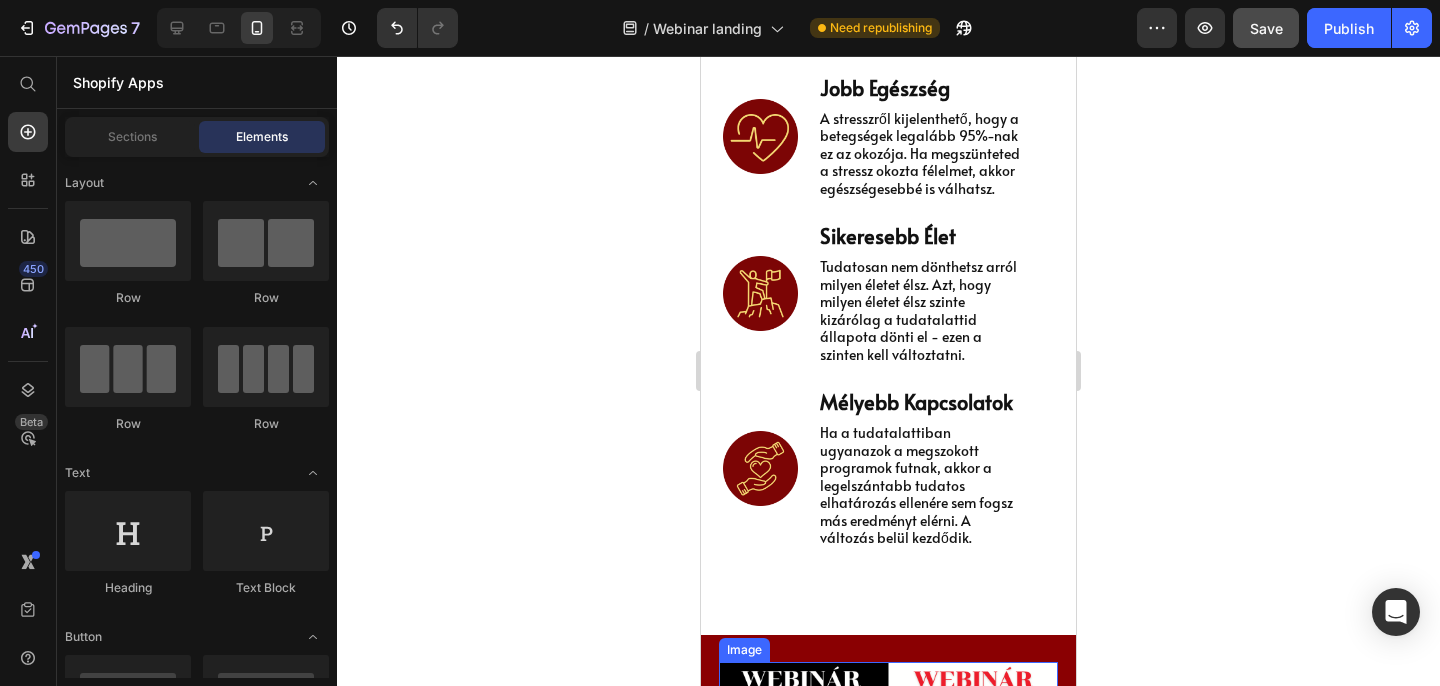 scroll, scrollTop: 5810, scrollLeft: 0, axis: vertical 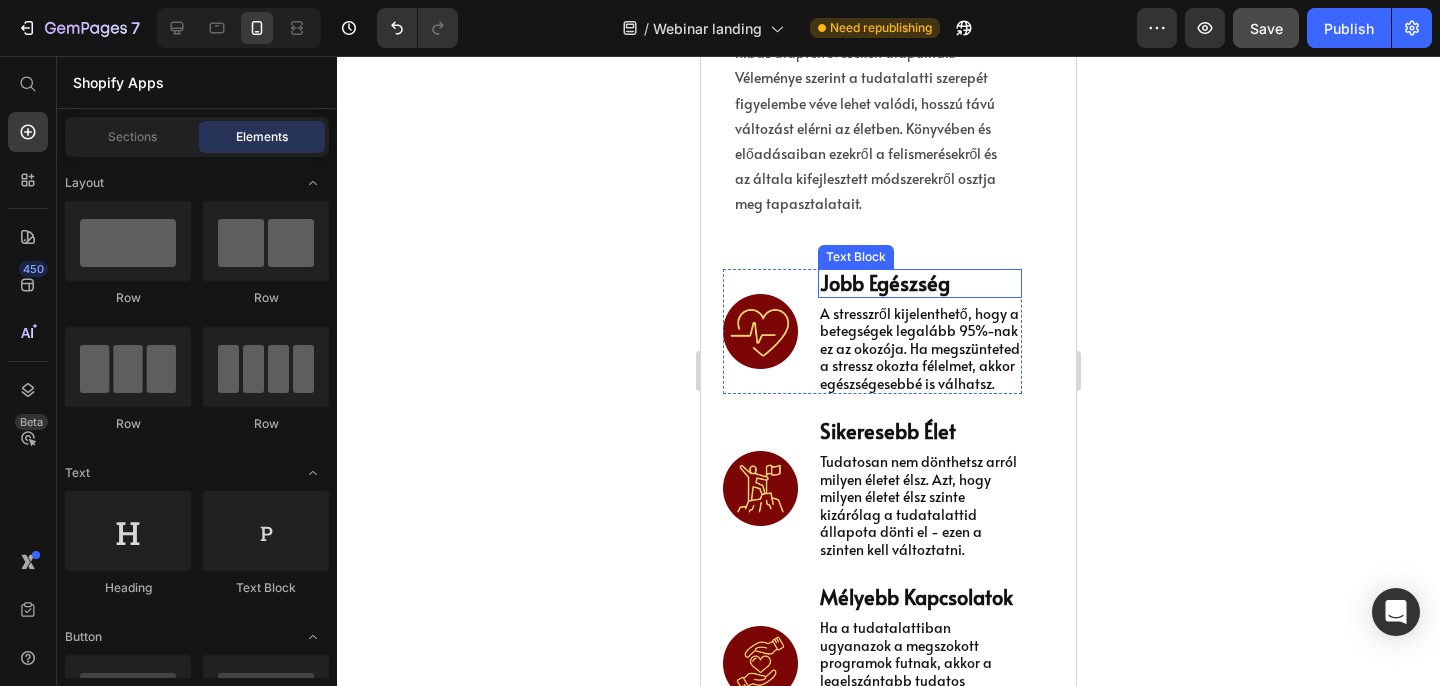 click on "Jobb Egészség" at bounding box center [920, 283] 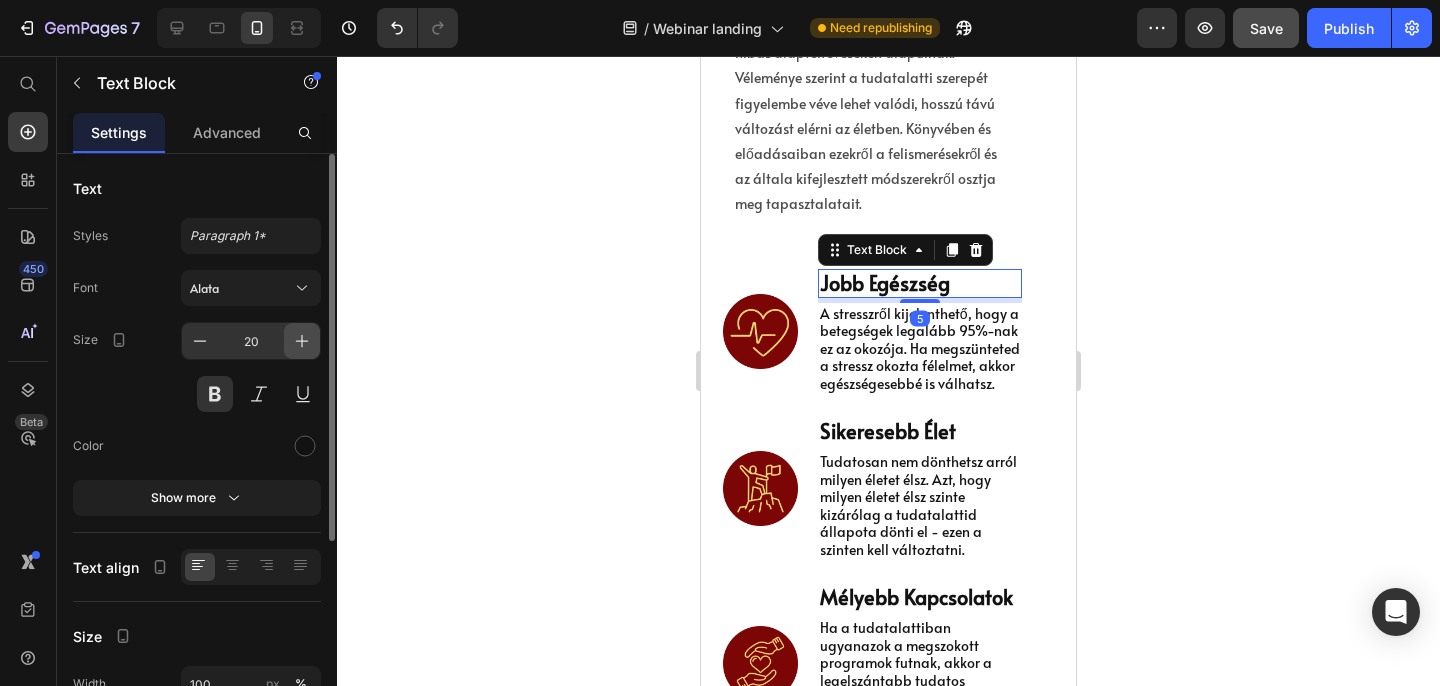 click 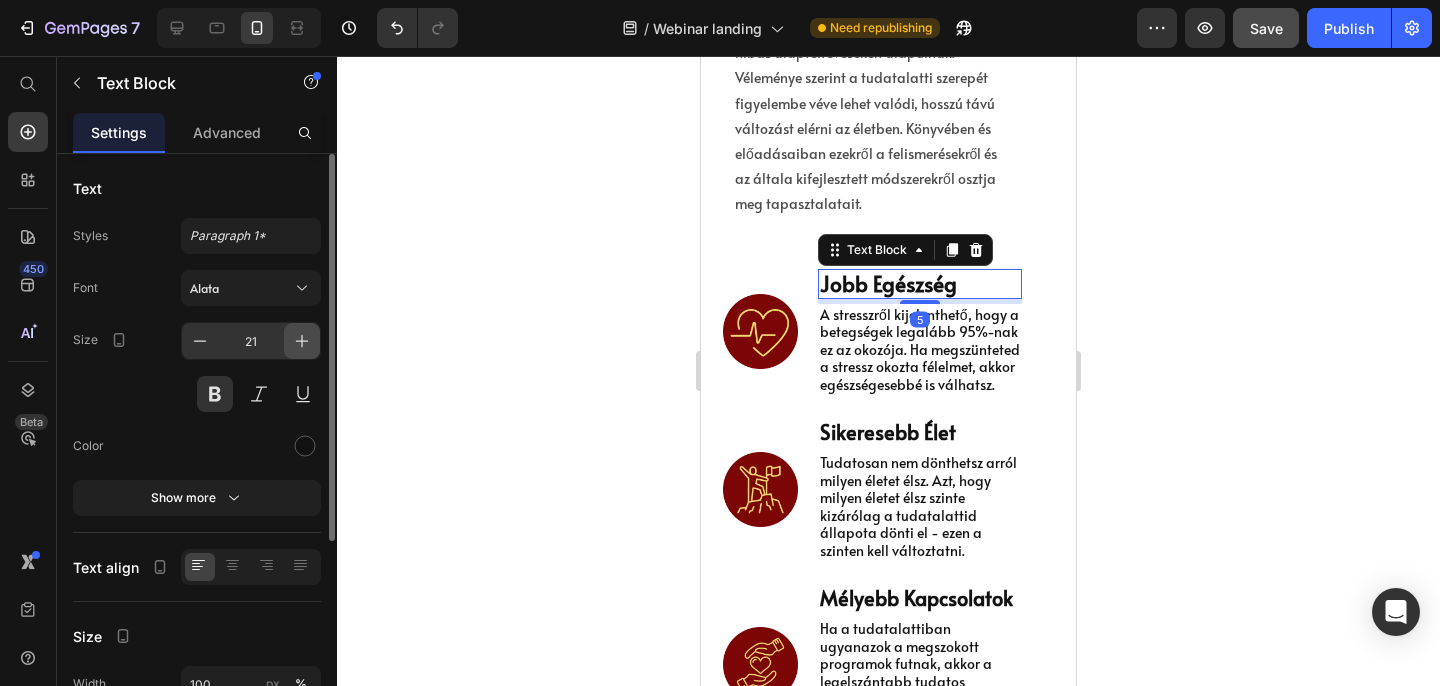 click 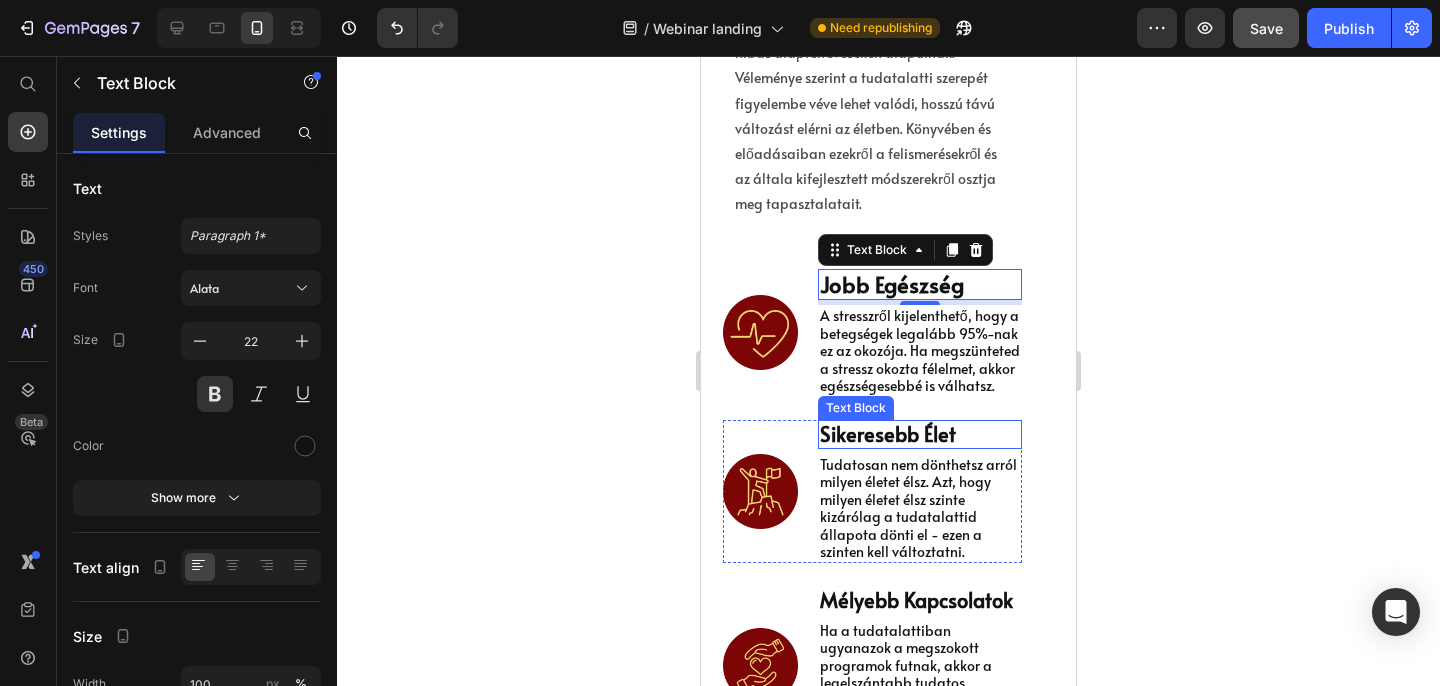 click on "Sikeresebb Élet" at bounding box center [920, 434] 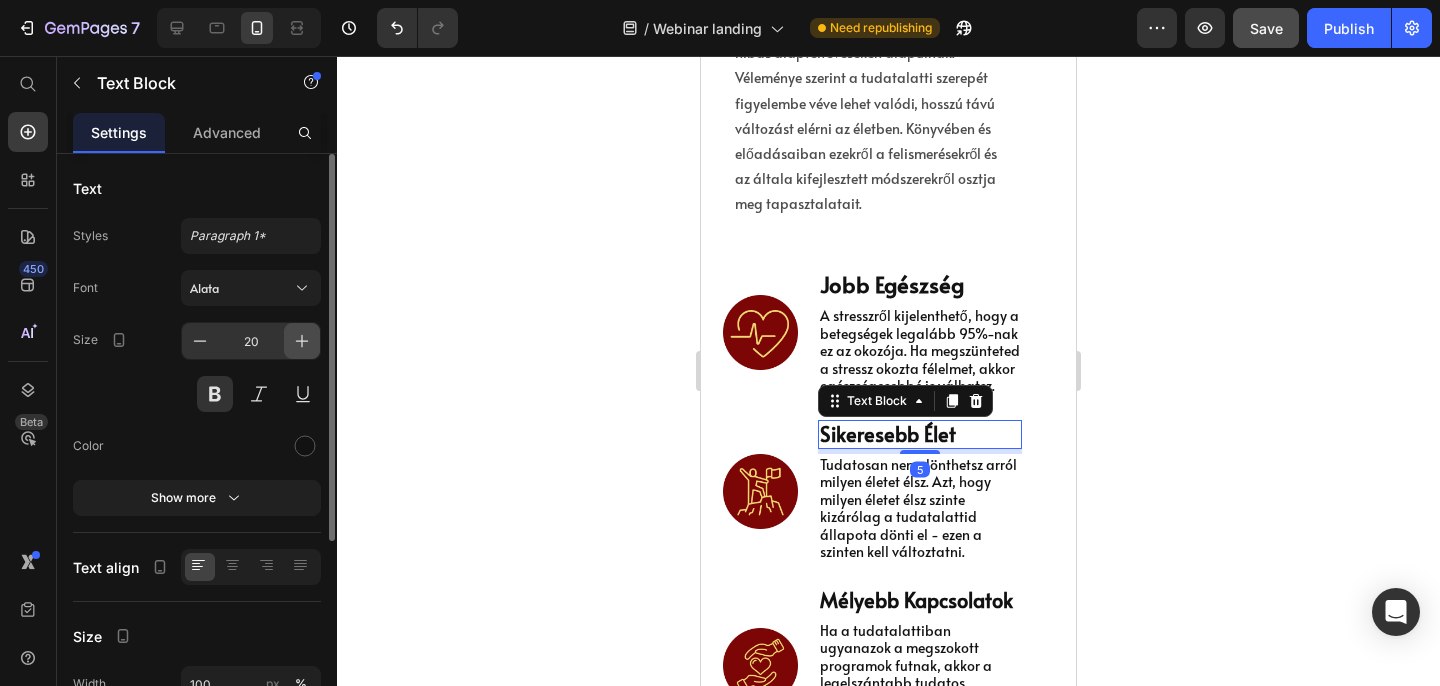 click 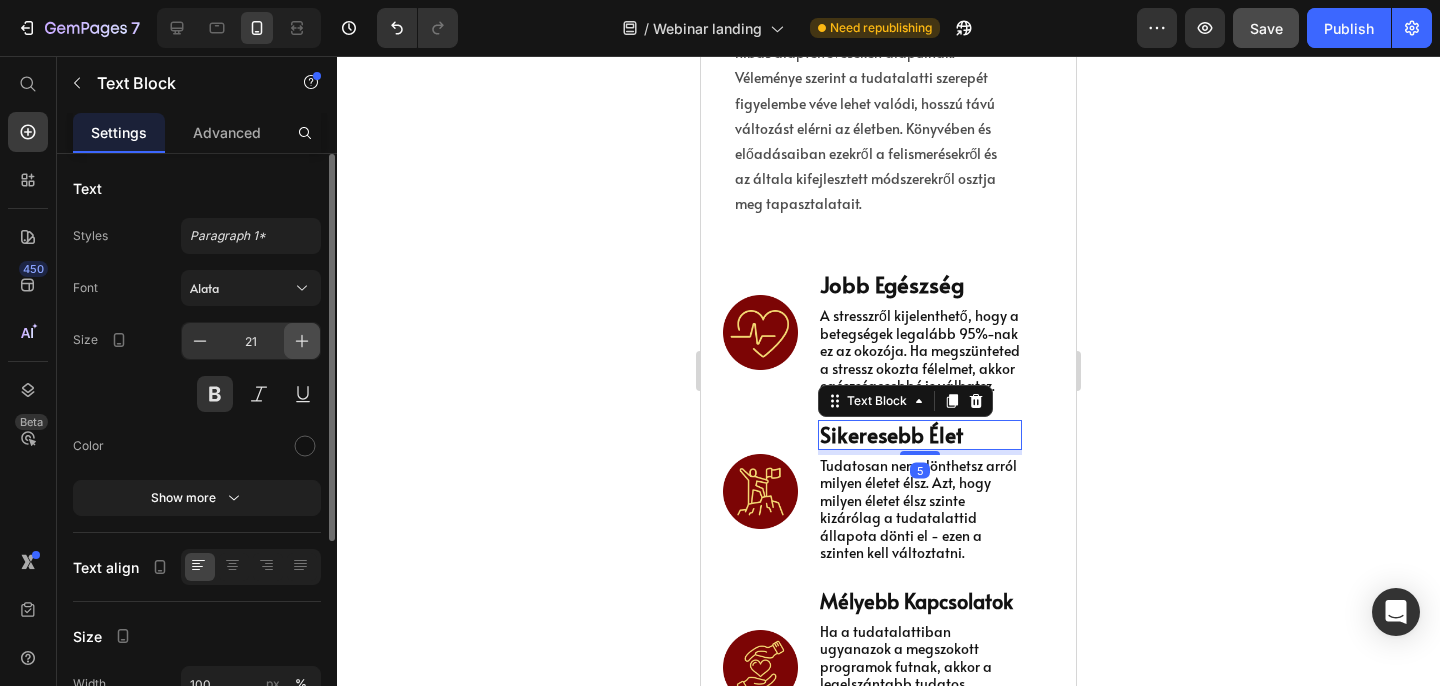 click 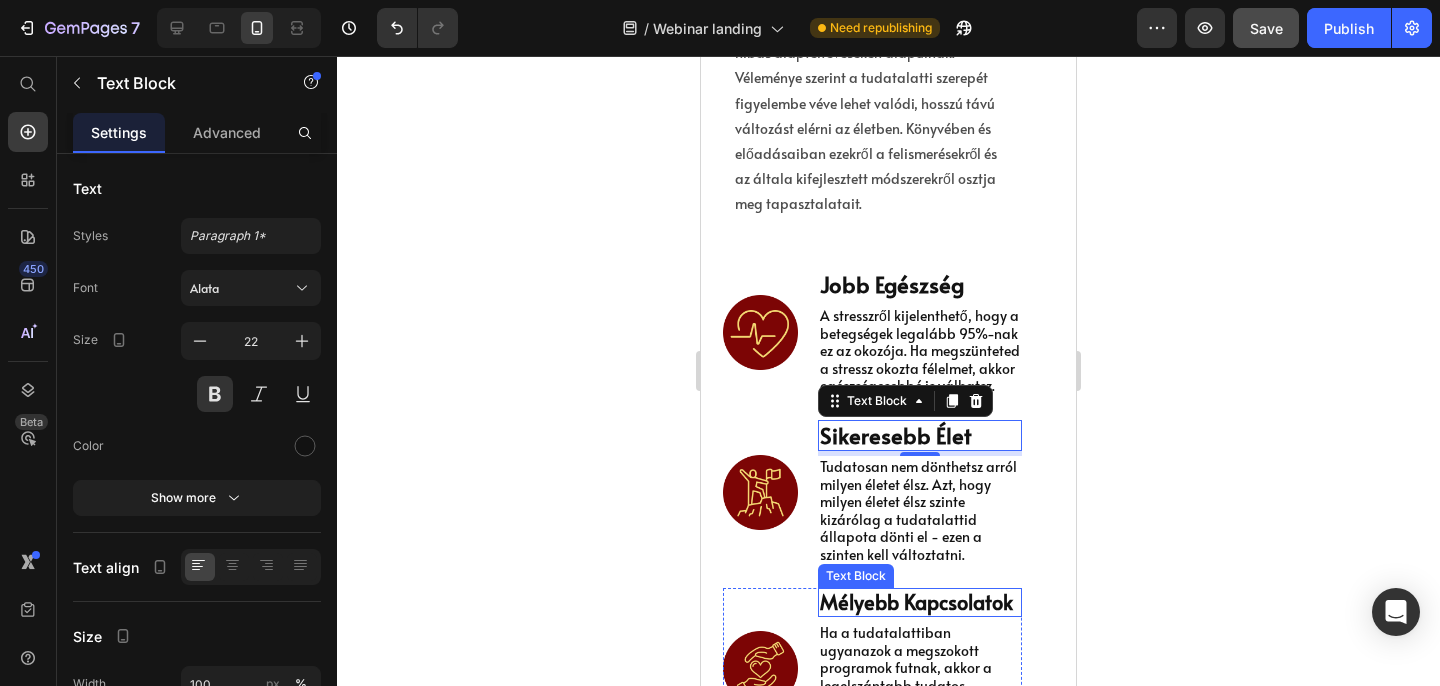 click on "Mélyebb Kapcsolatok" at bounding box center [920, 602] 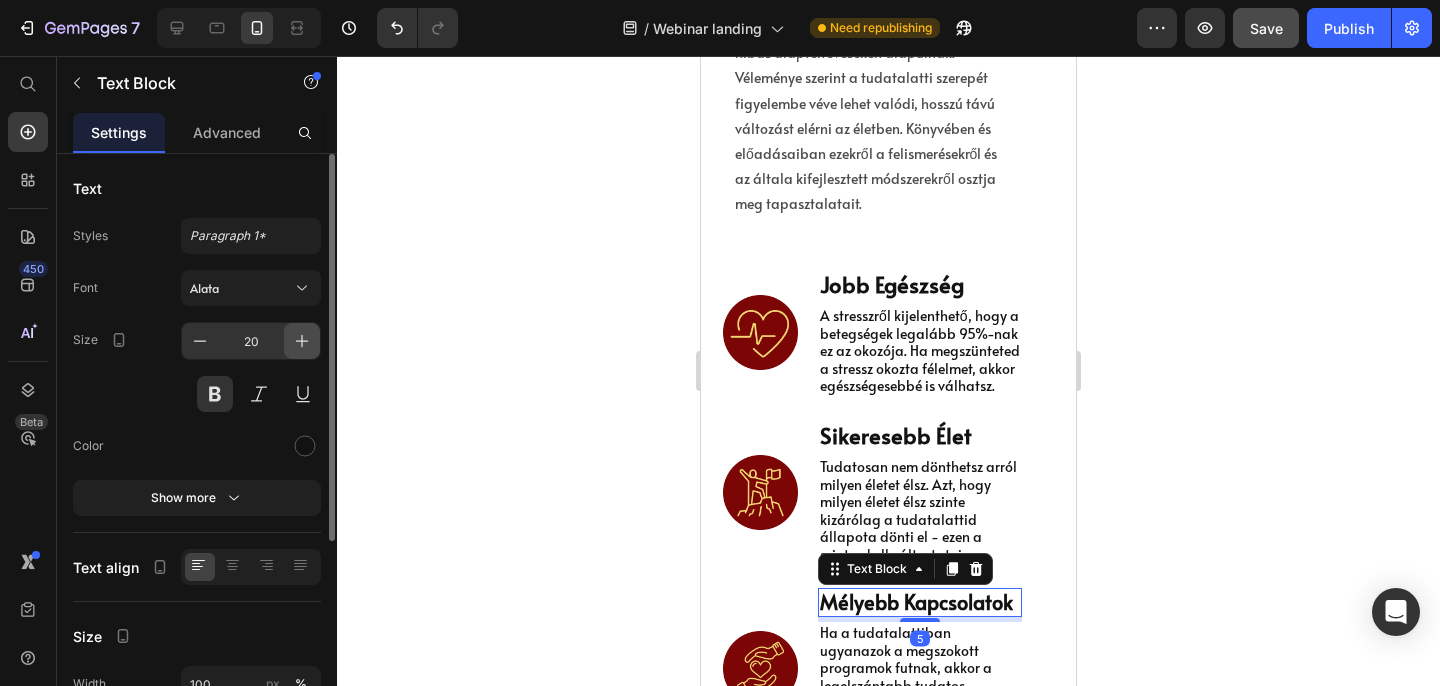 click 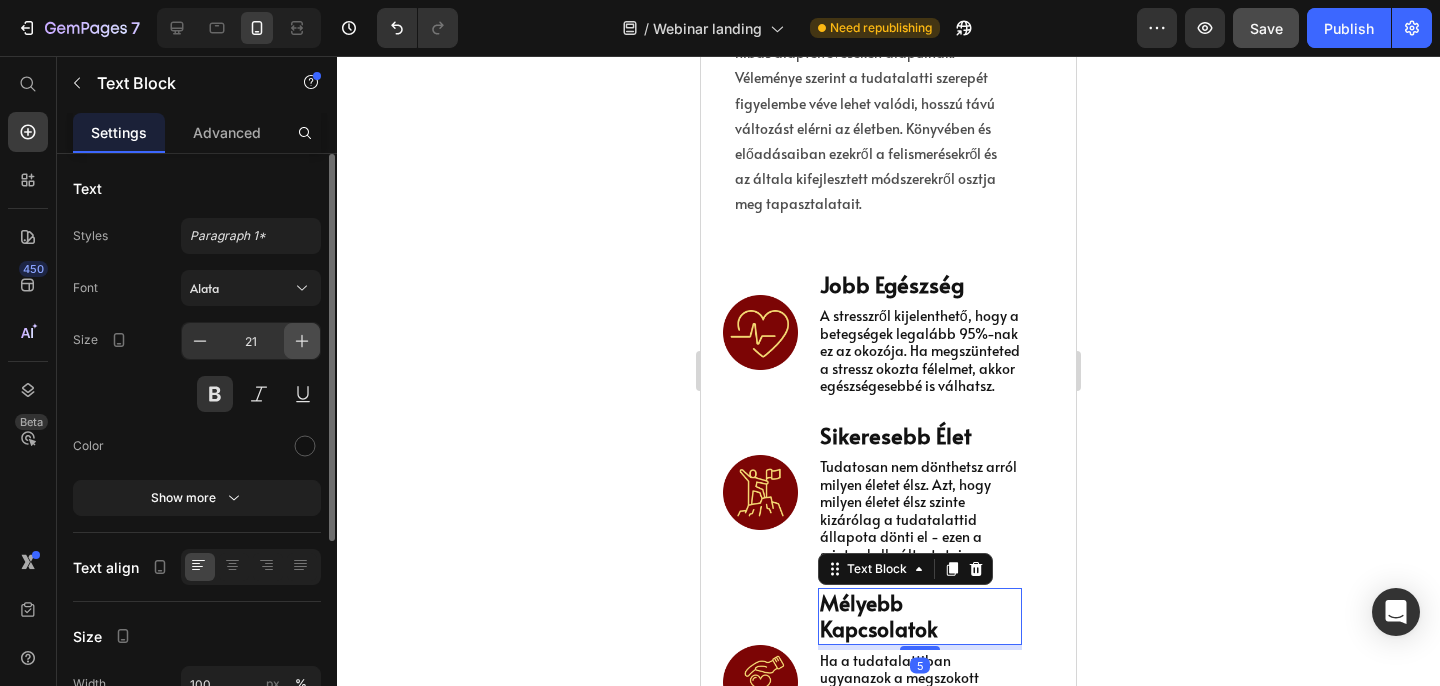 click 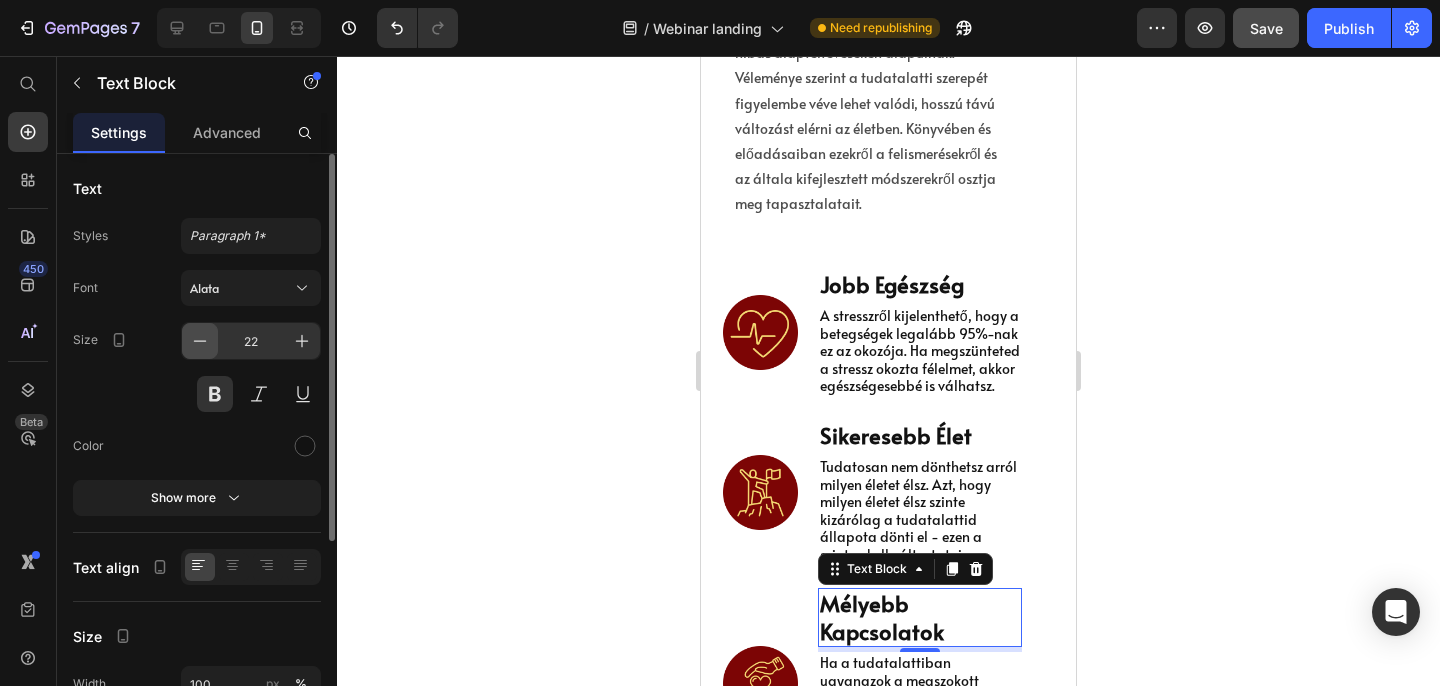 click 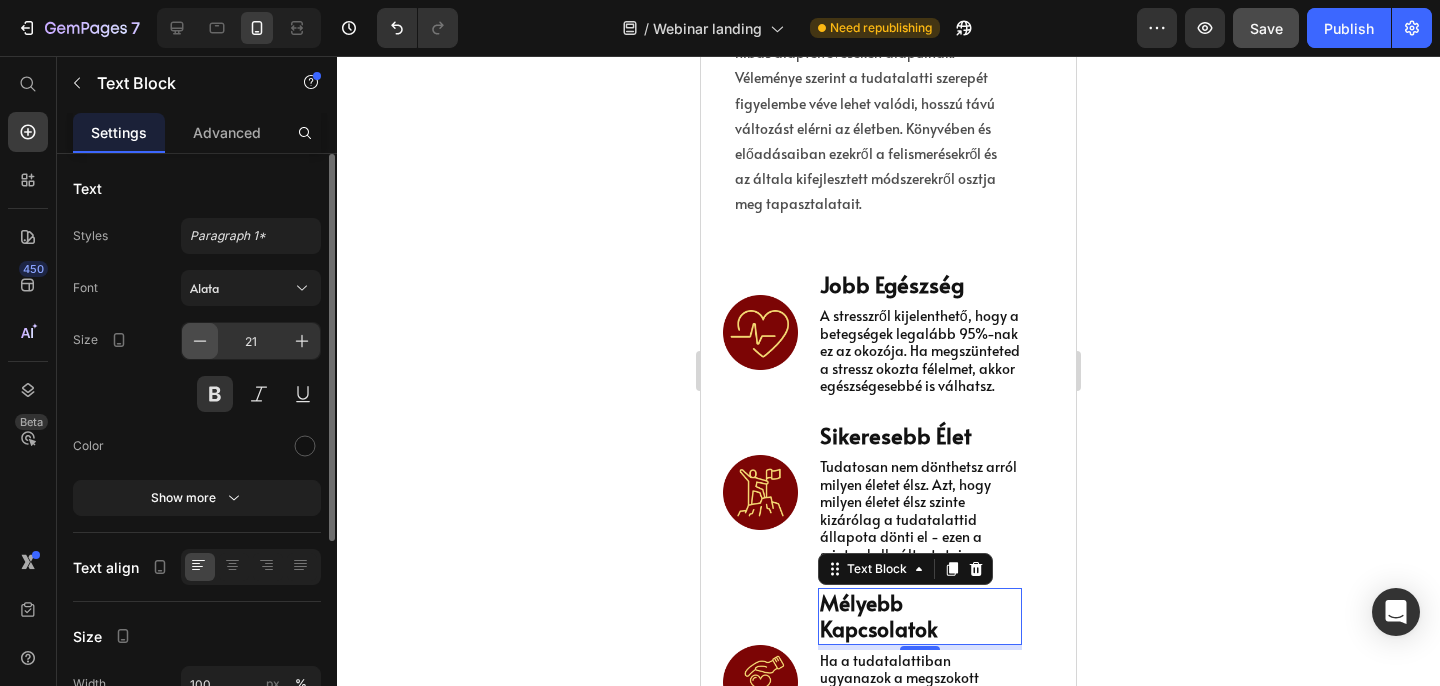 click 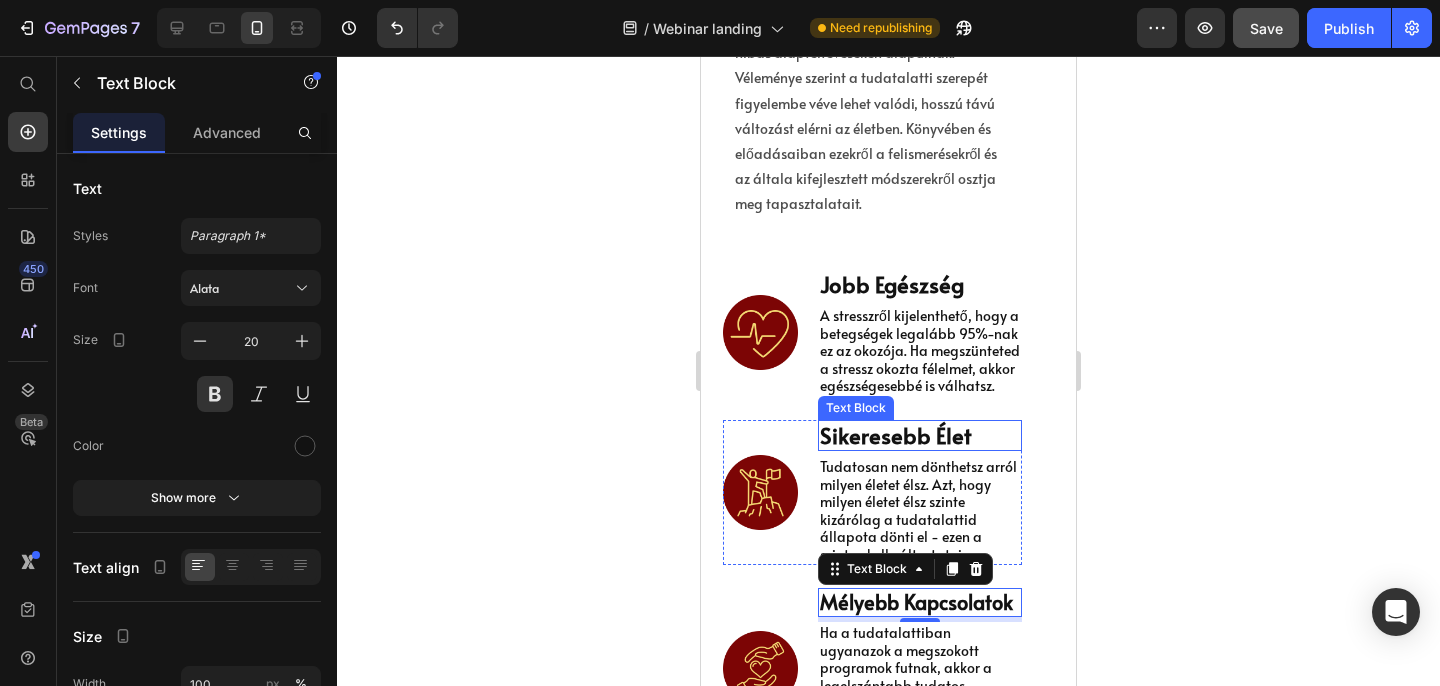 click on "Sikeresebb Élet" at bounding box center [920, 436] 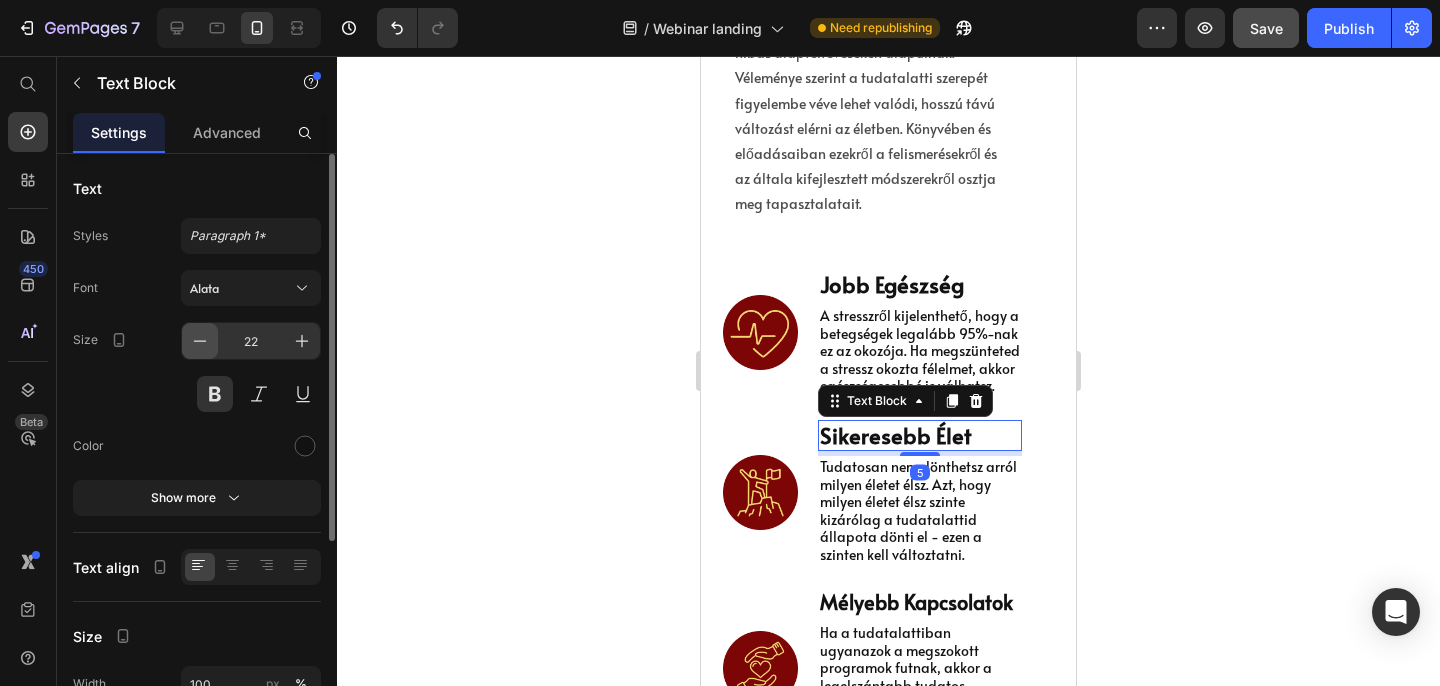 click 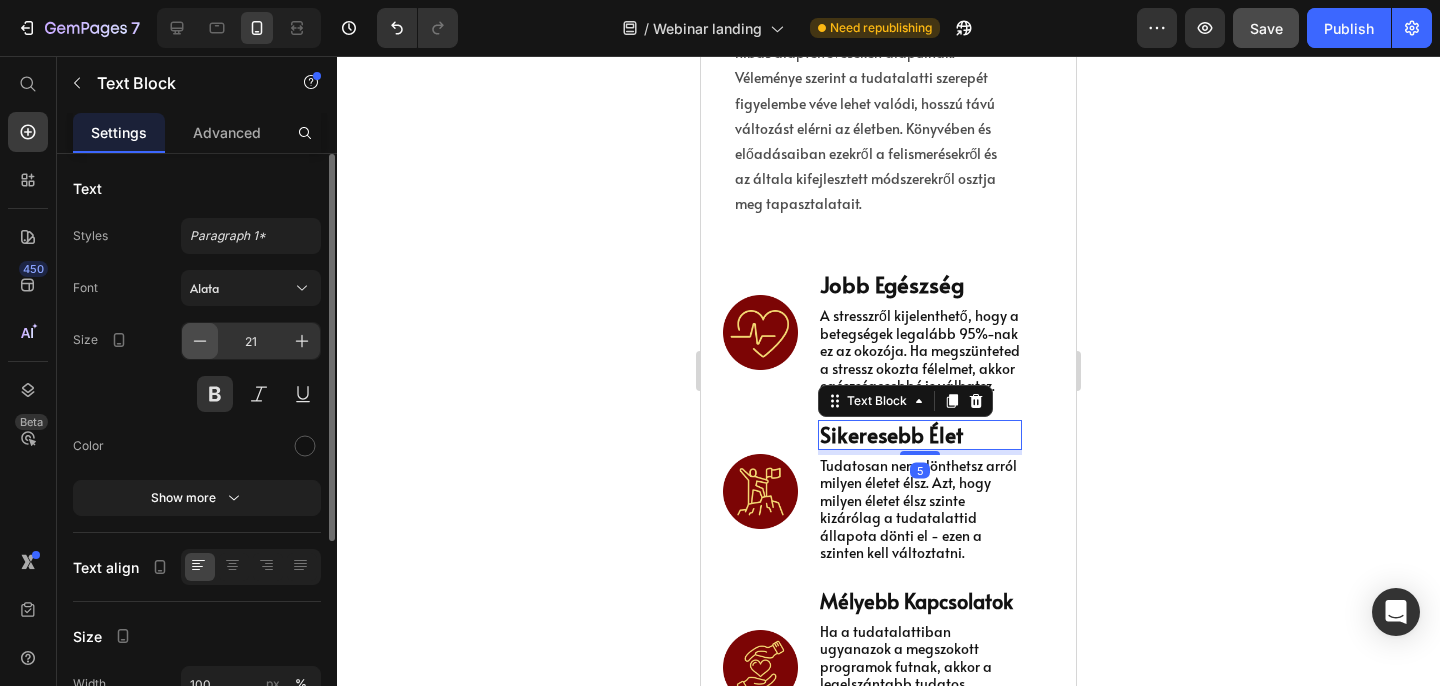 click 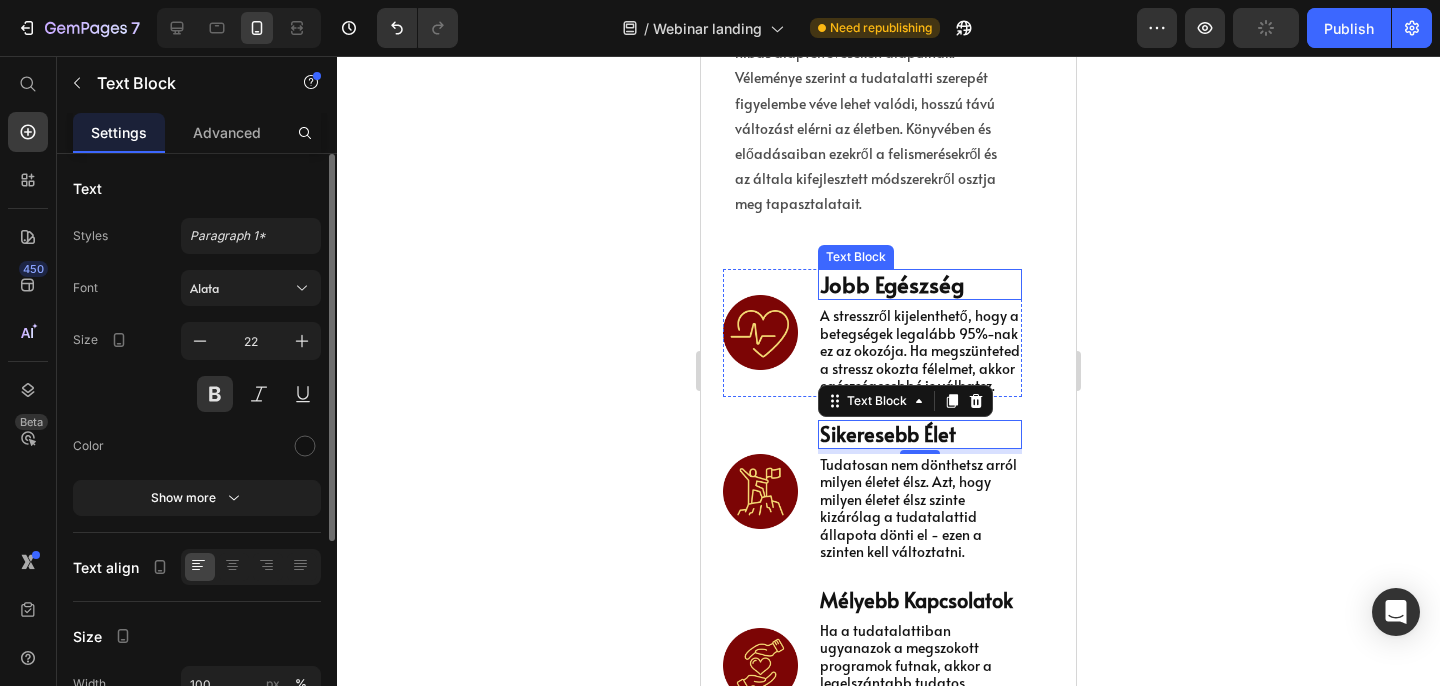 click on "Jobb Egészség" at bounding box center [920, 285] 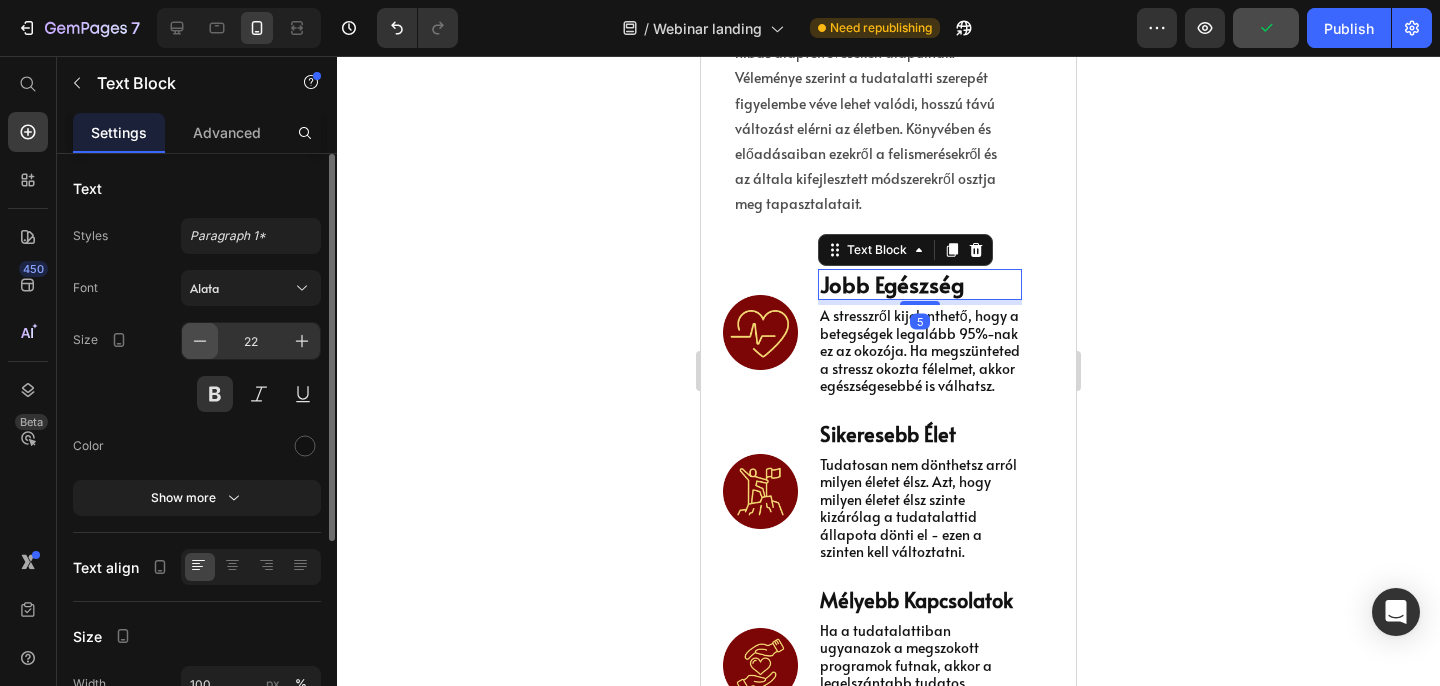 click at bounding box center [200, 341] 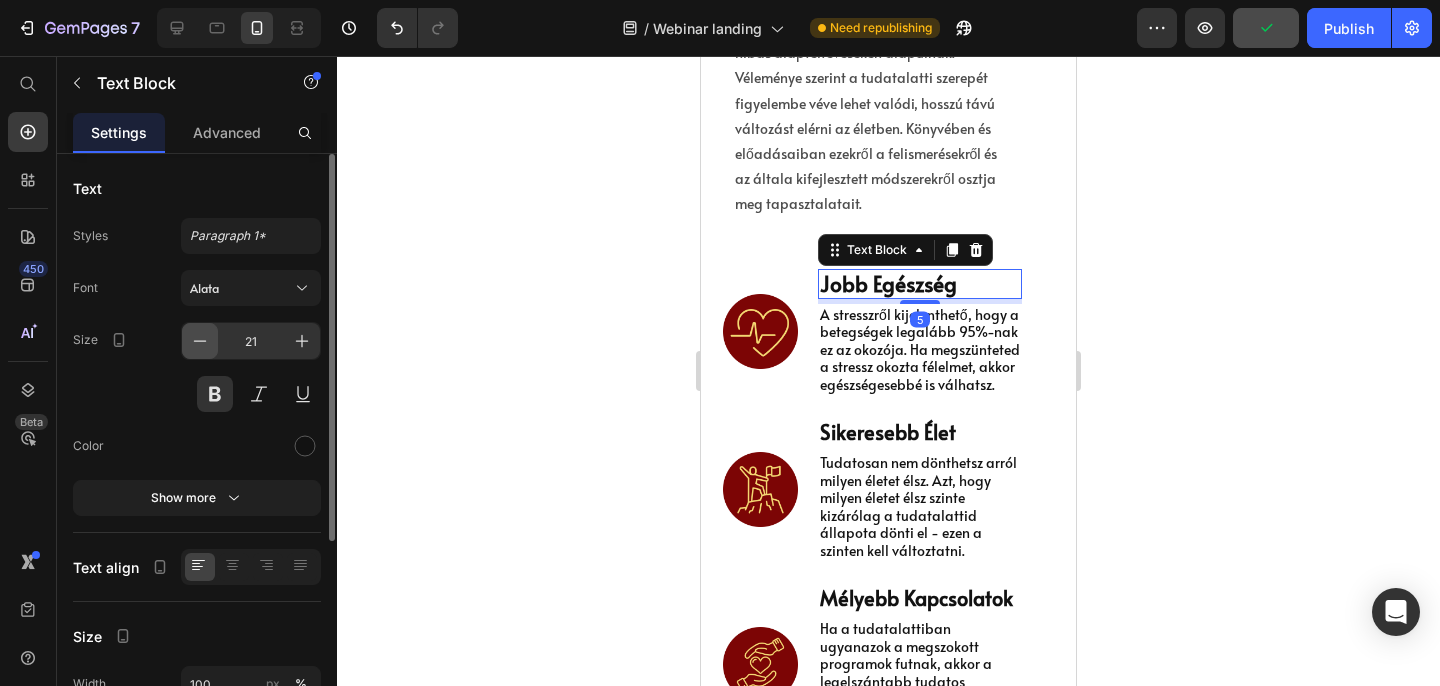 click at bounding box center (200, 341) 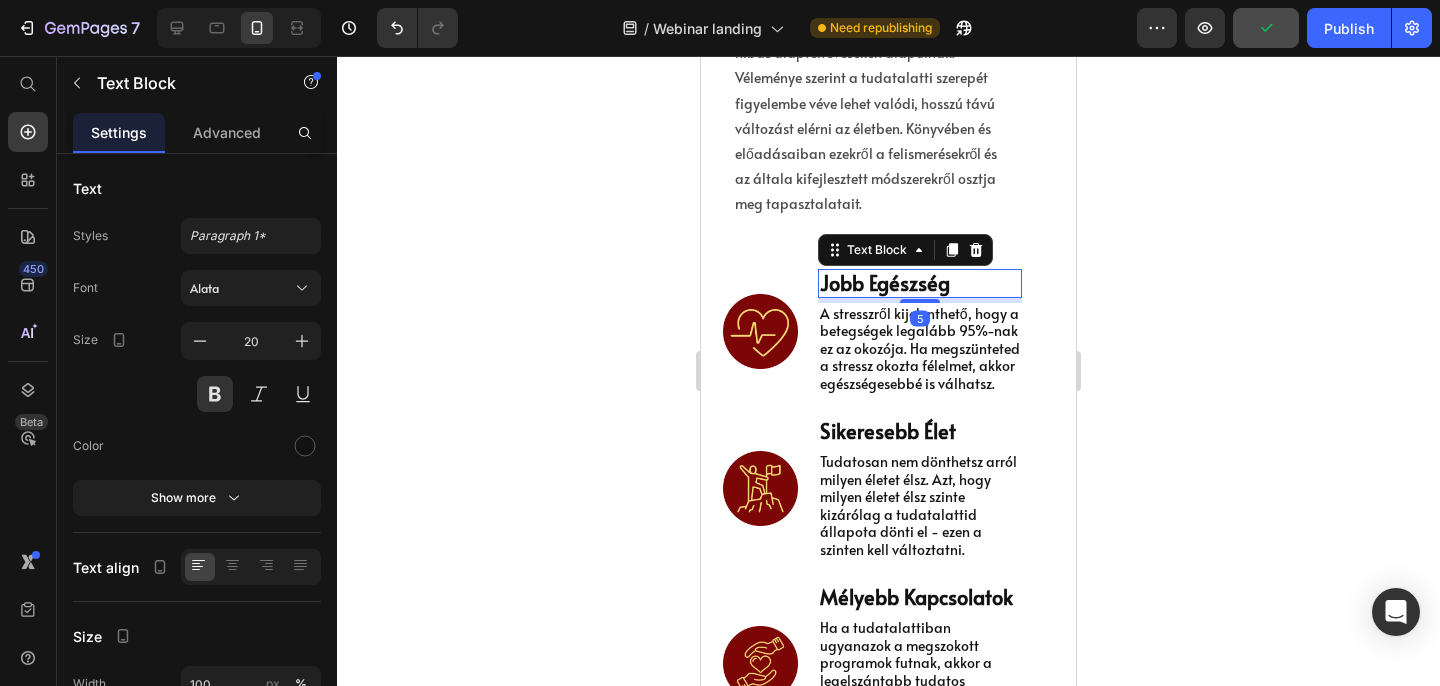click 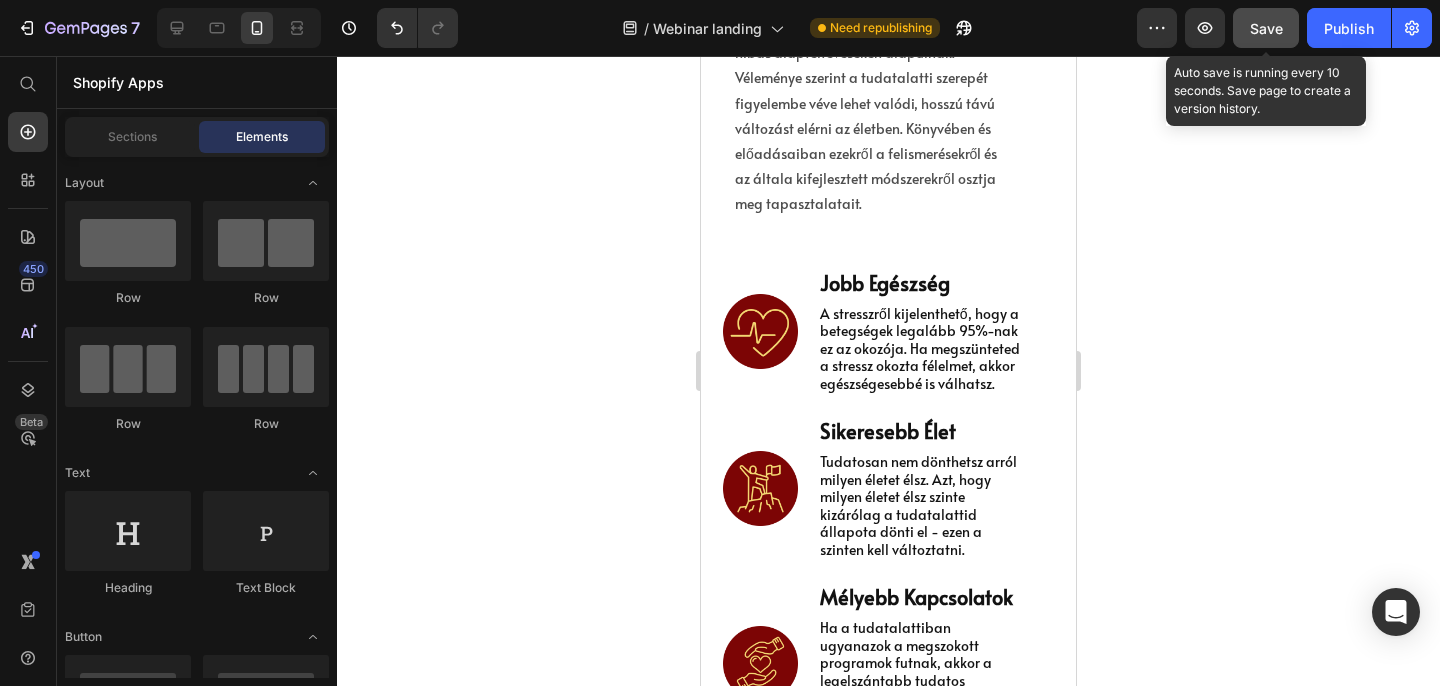 click on "Save" 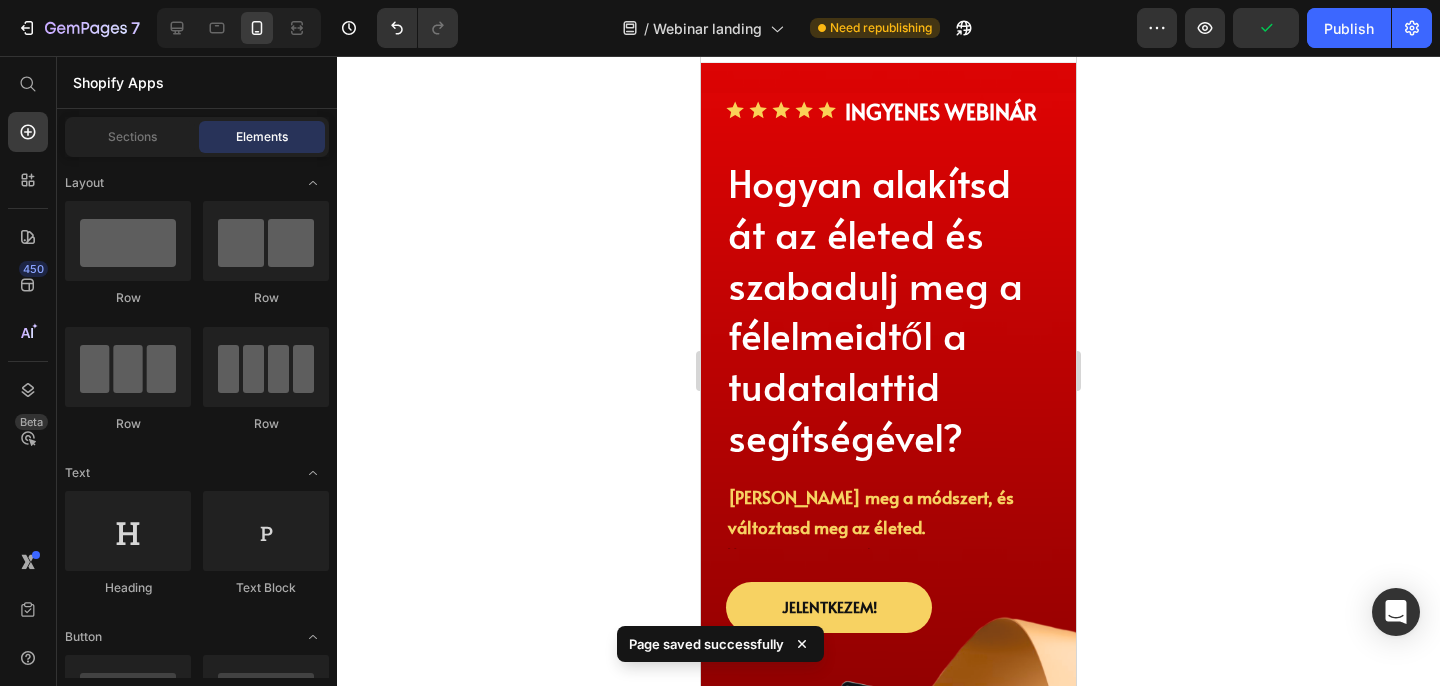 scroll, scrollTop: 0, scrollLeft: 0, axis: both 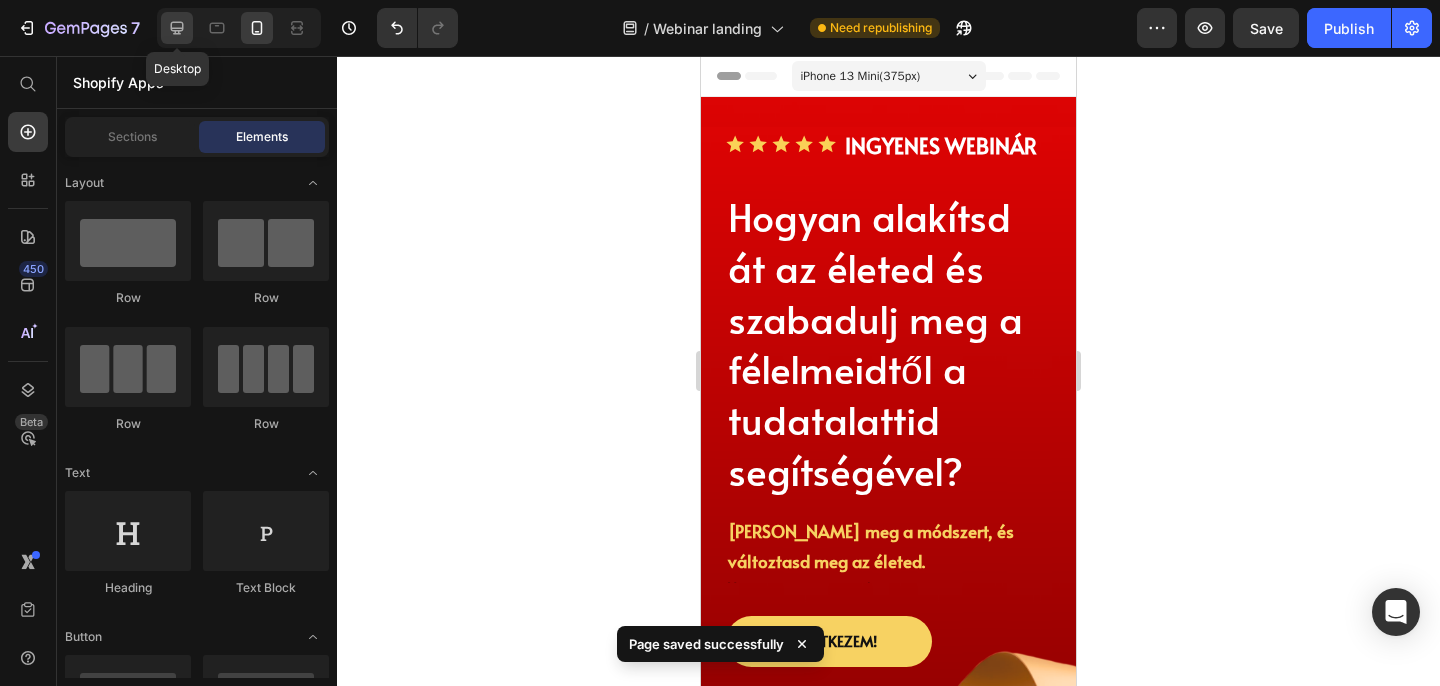 click 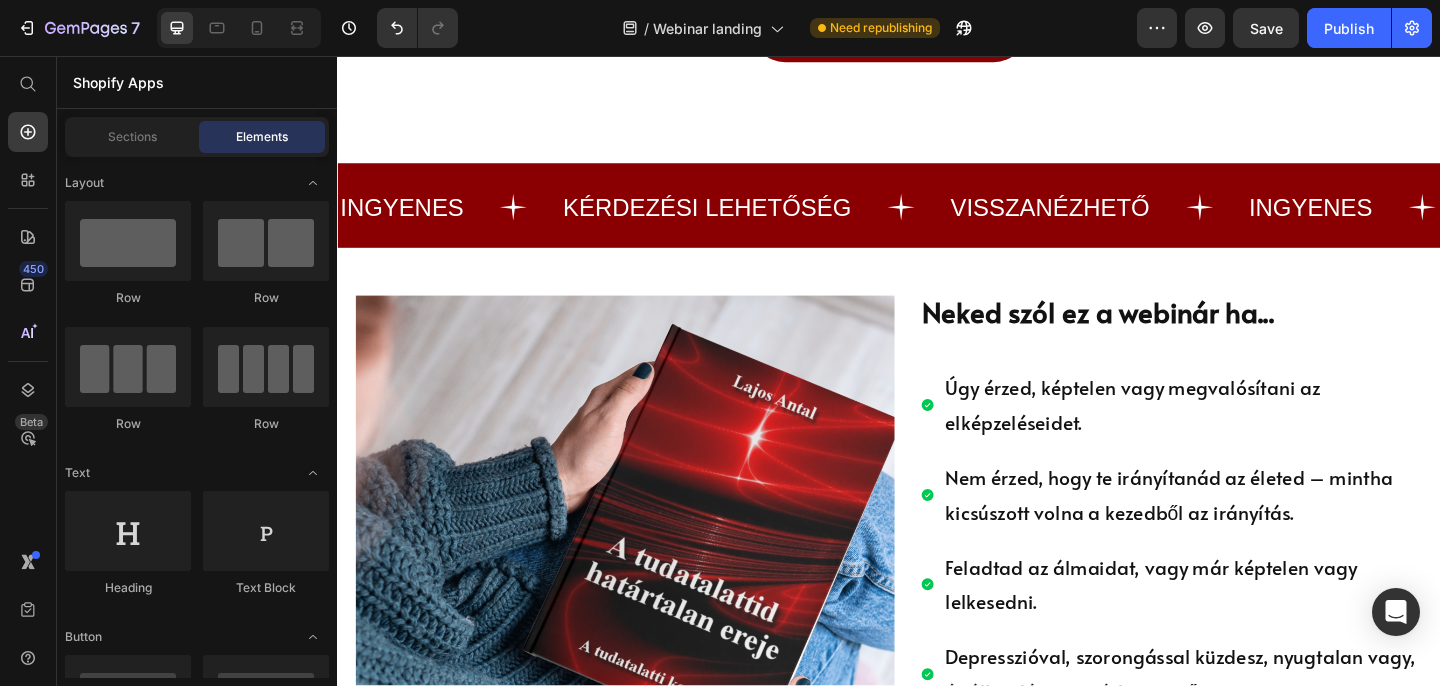 scroll, scrollTop: 2461, scrollLeft: 0, axis: vertical 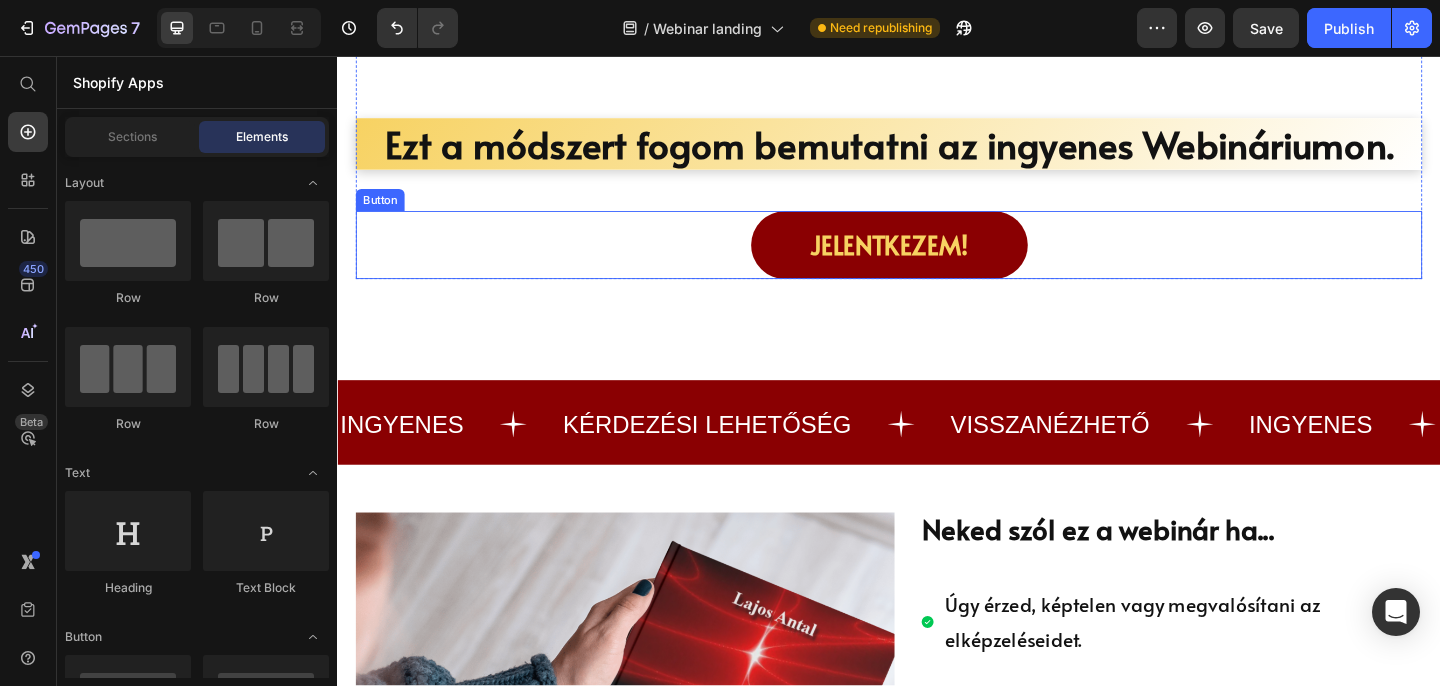 click on "Jelentkezem! Button" at bounding box center [937, 262] 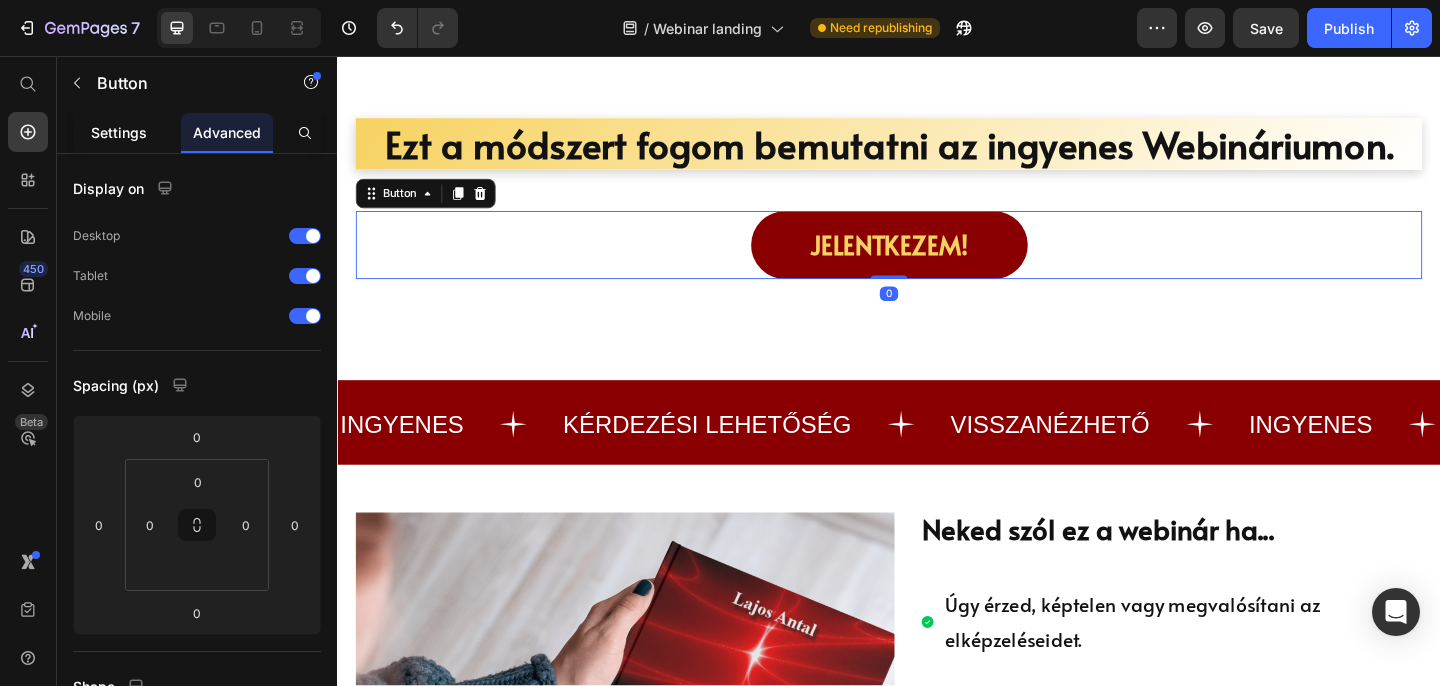 click on "Settings" at bounding box center (119, 132) 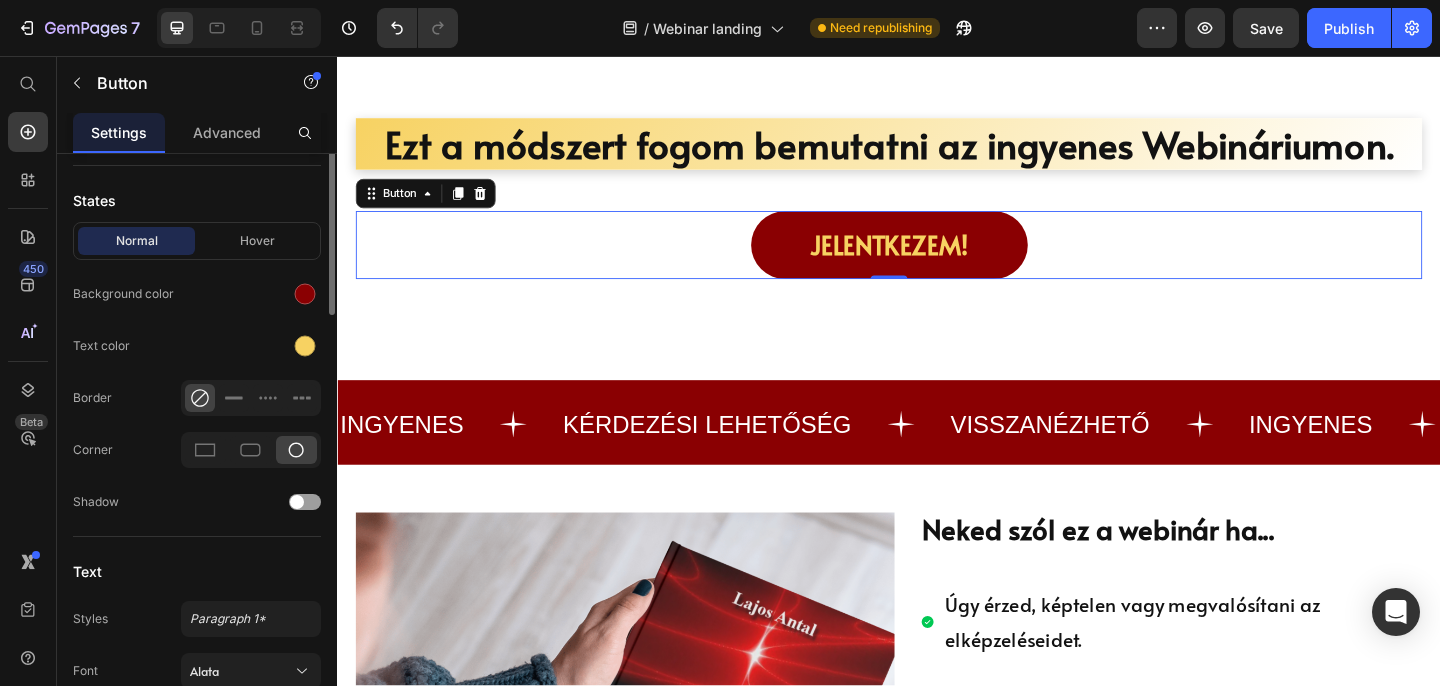 scroll, scrollTop: 804, scrollLeft: 0, axis: vertical 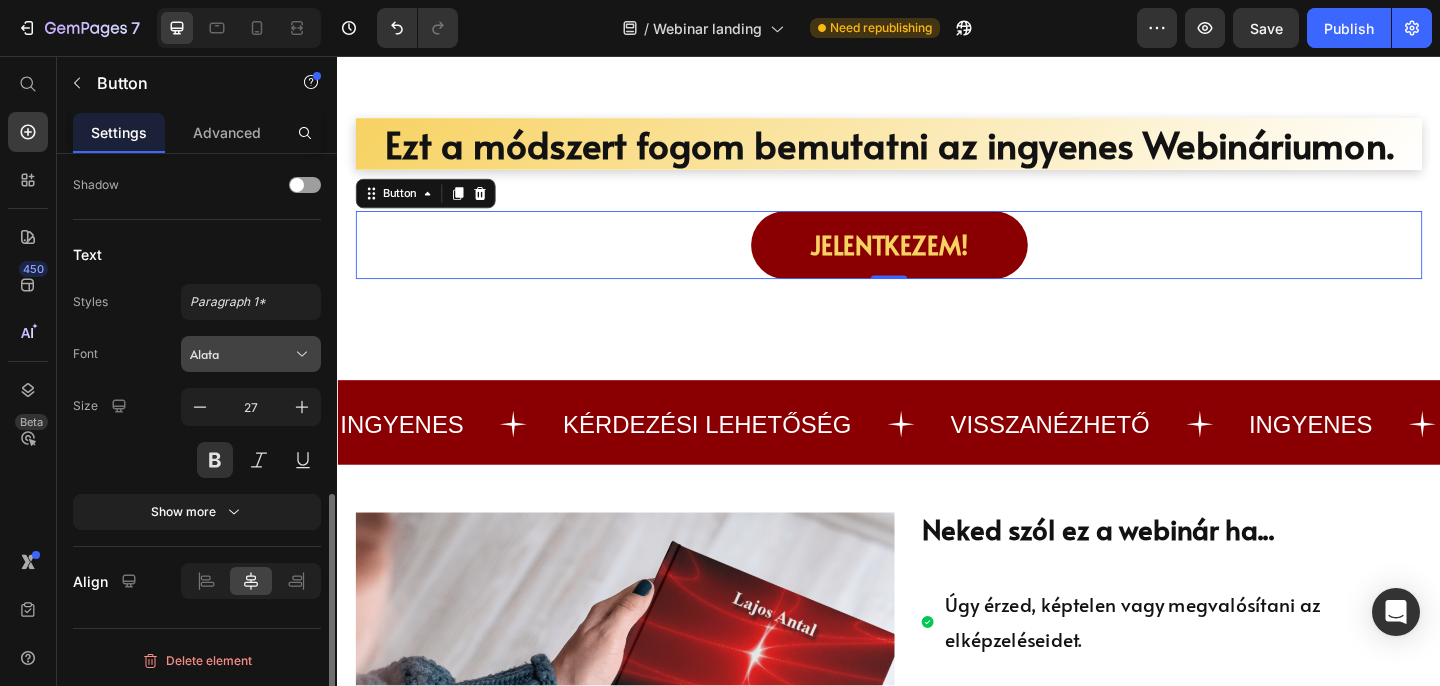 click on "Alata" at bounding box center [251, 354] 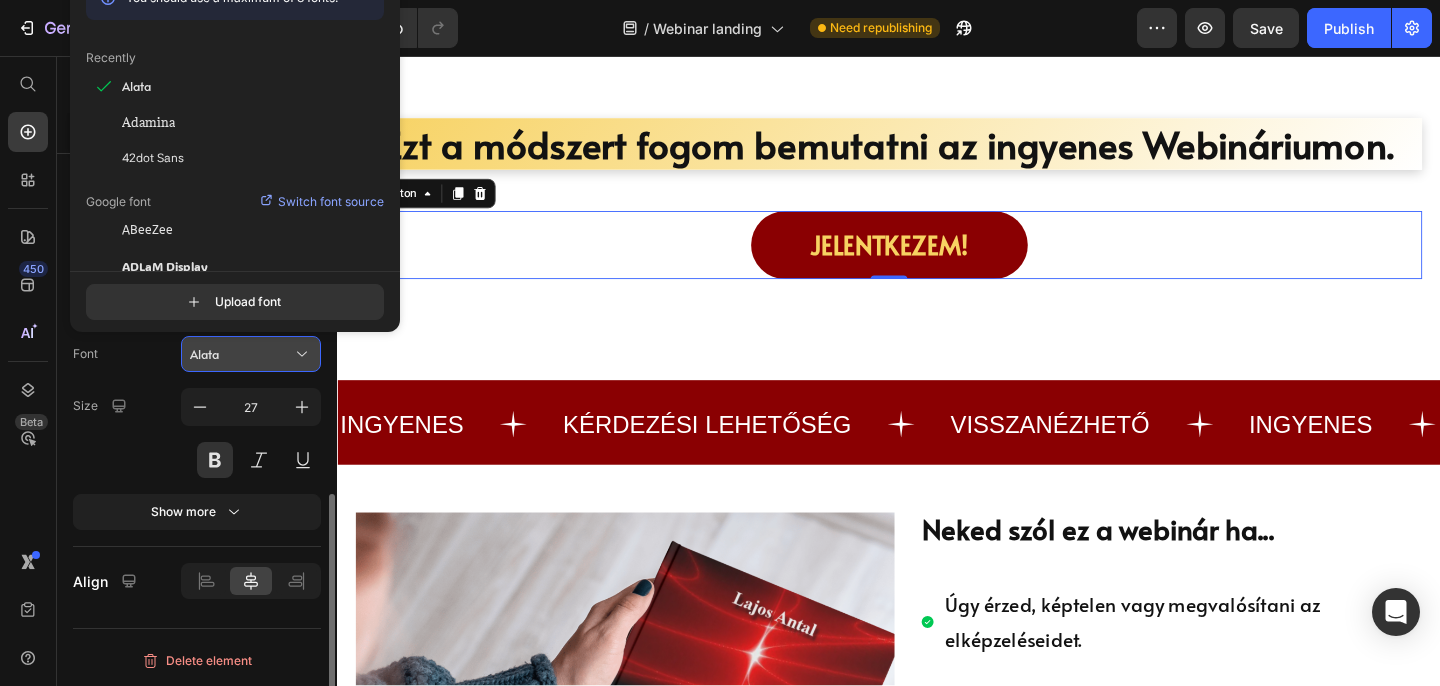 click on "Alata" at bounding box center (251, 354) 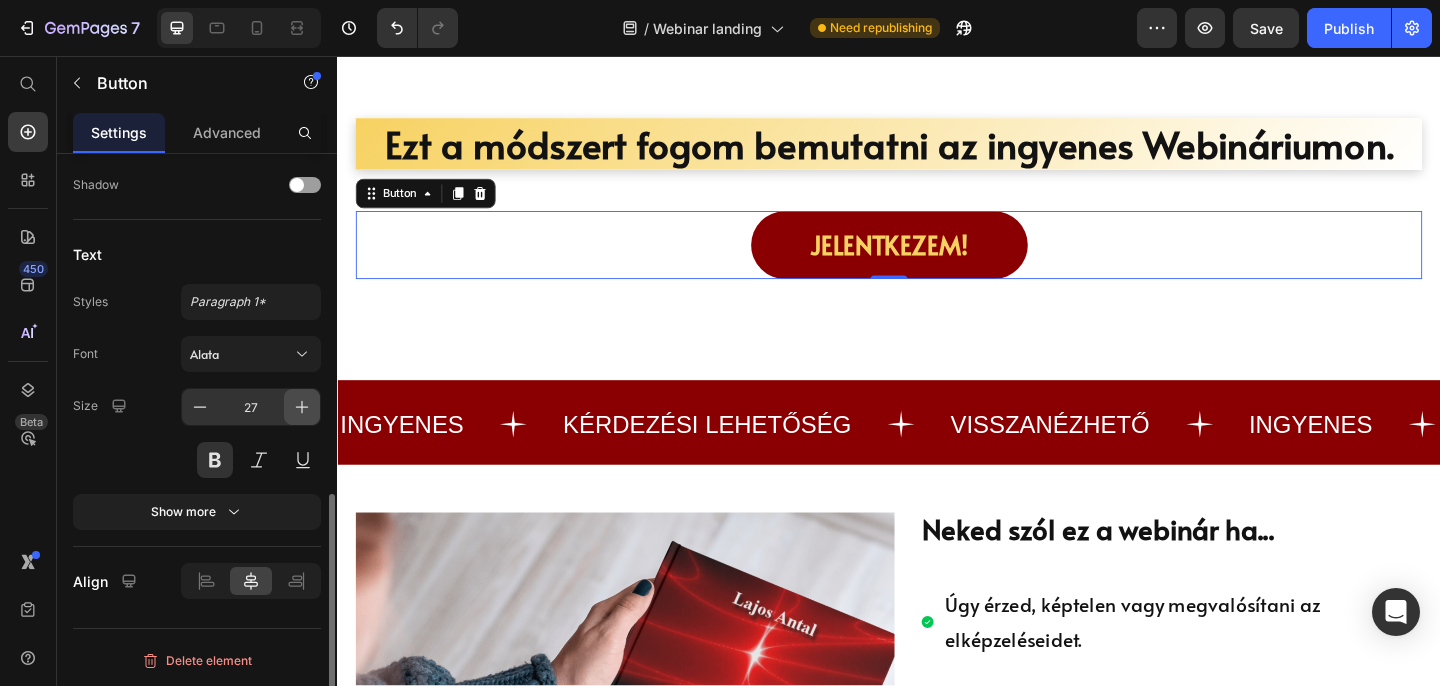 click 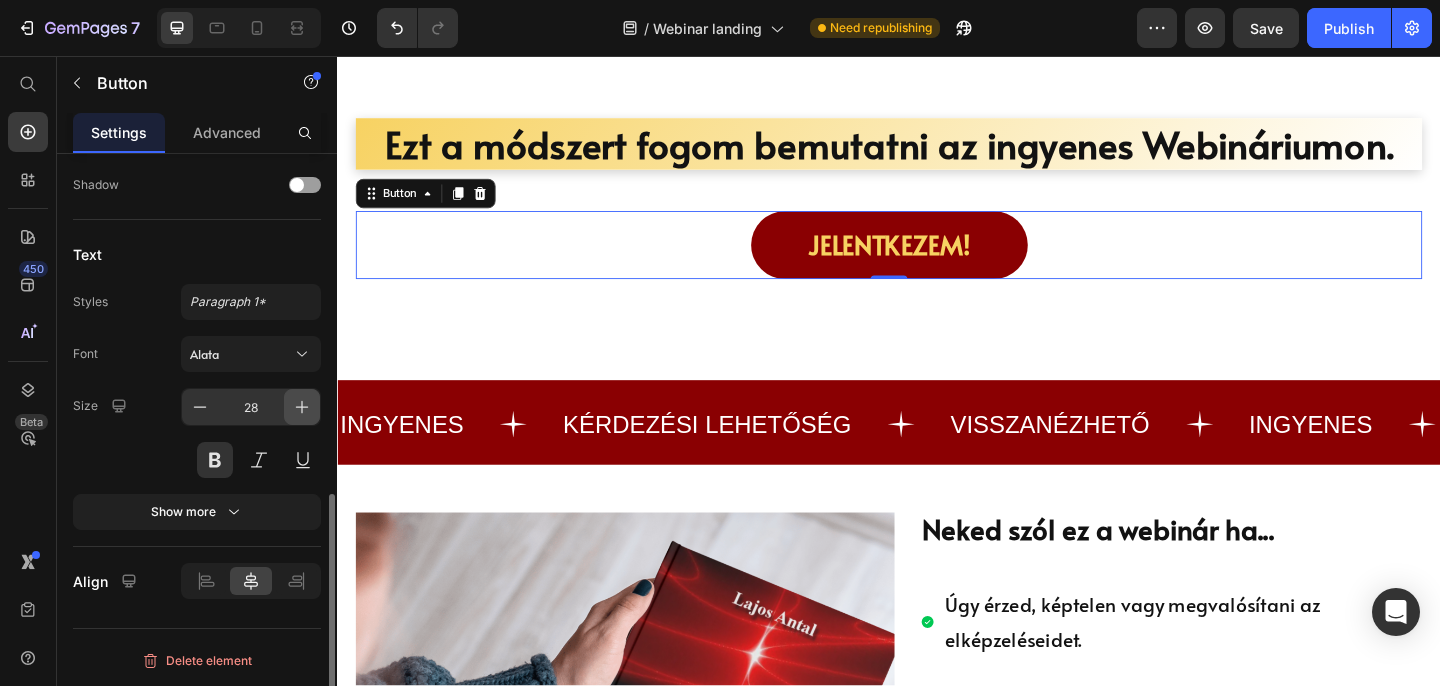 click 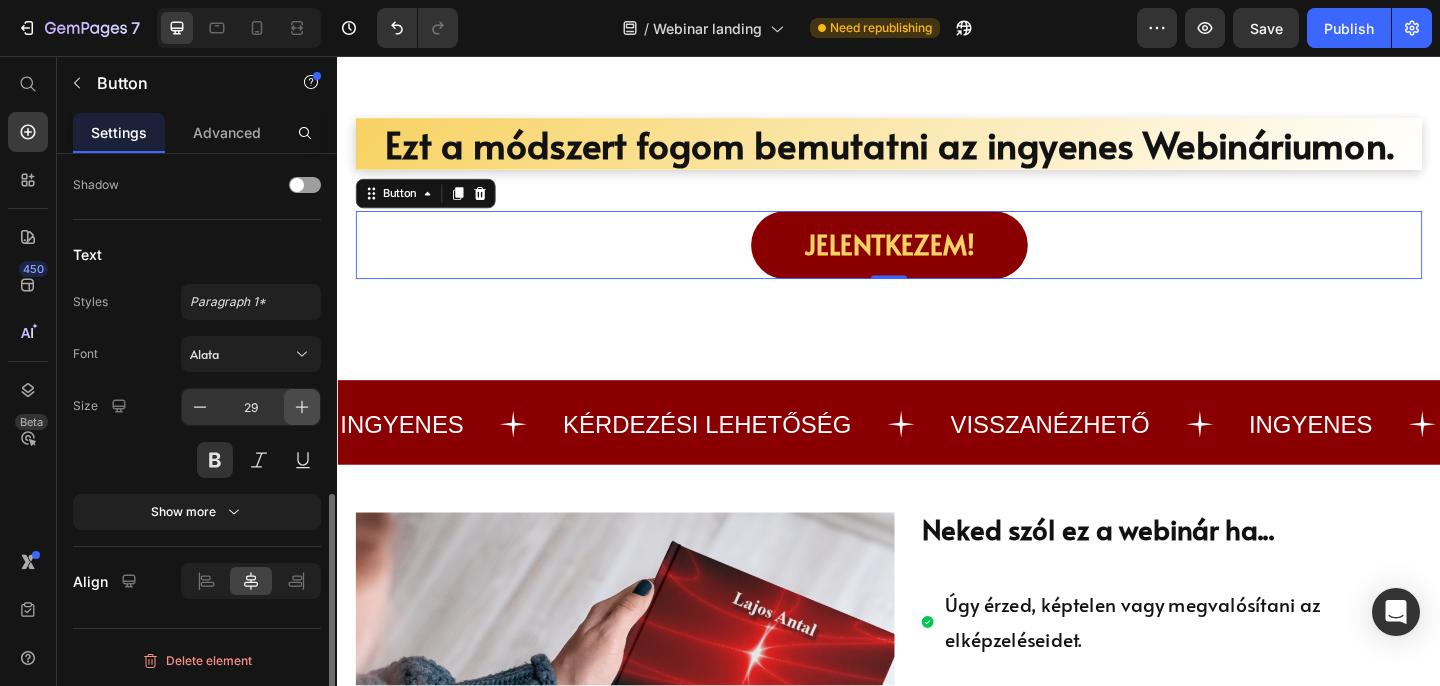 click 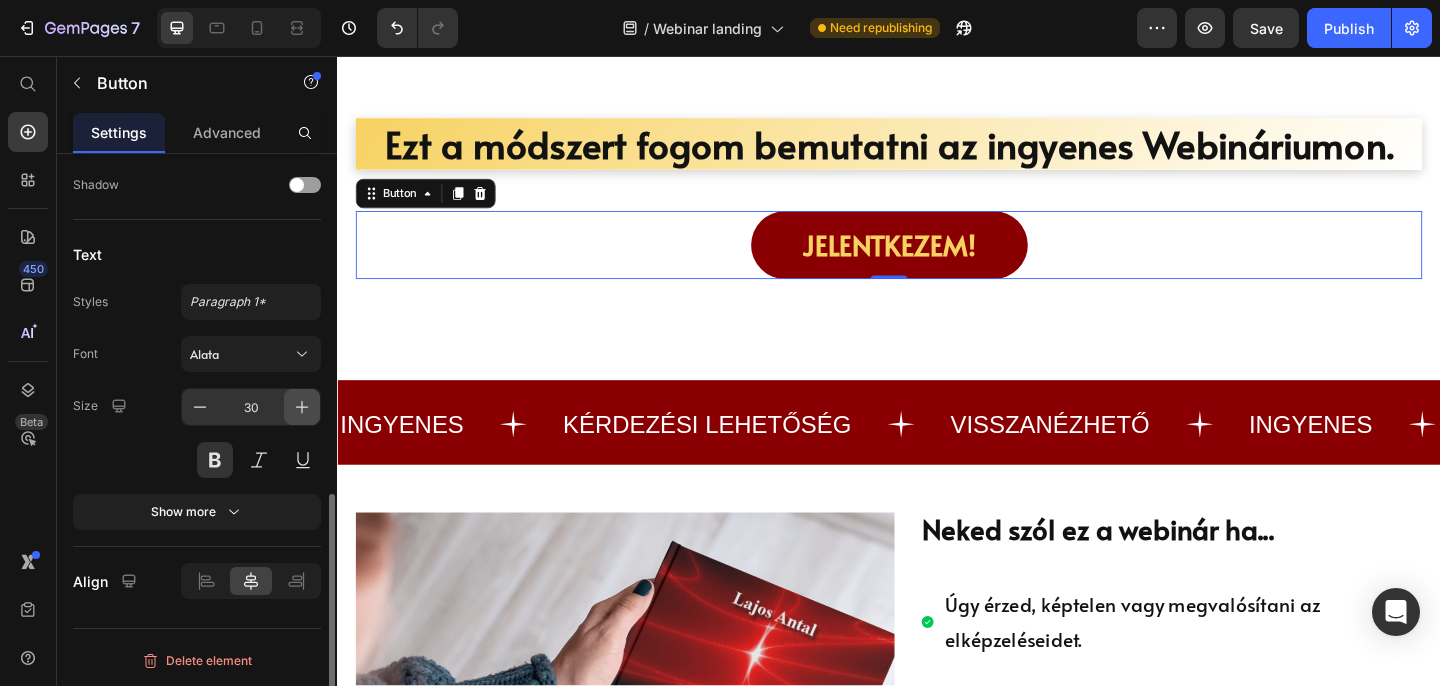 click 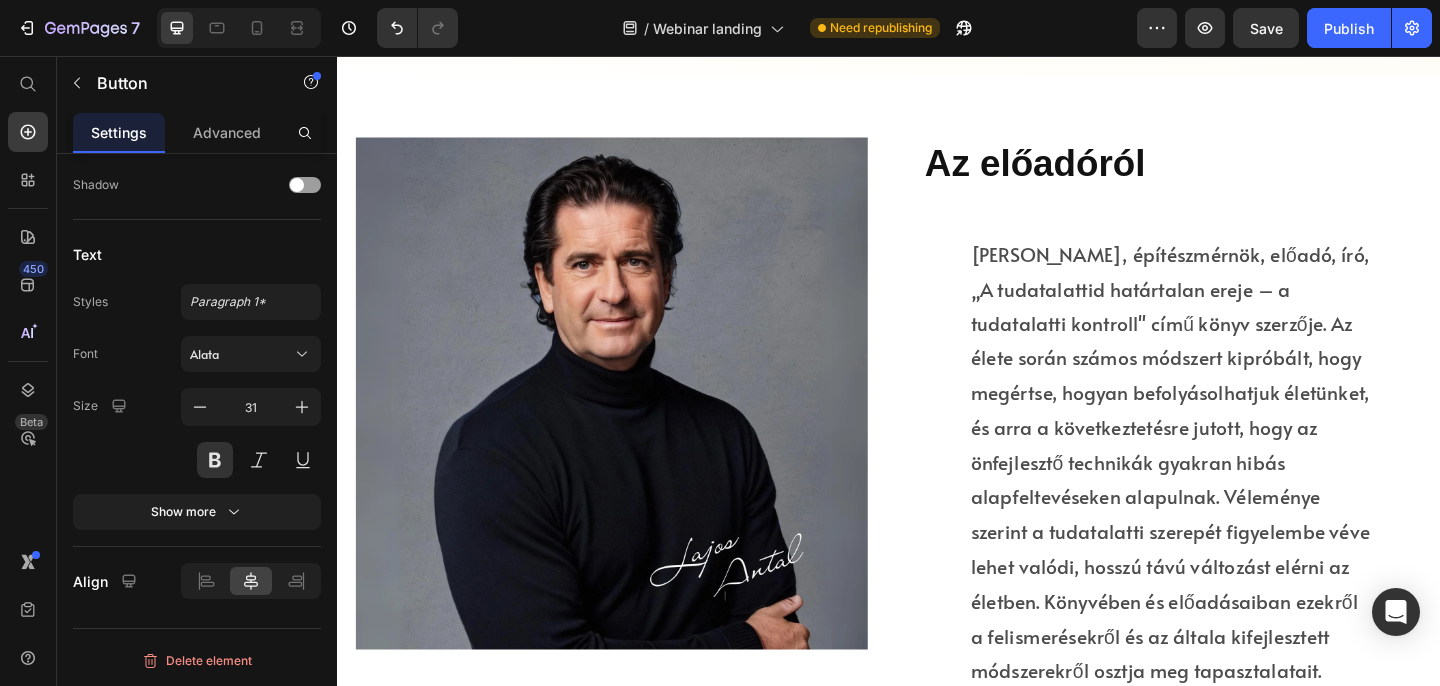 scroll, scrollTop: 5104, scrollLeft: 0, axis: vertical 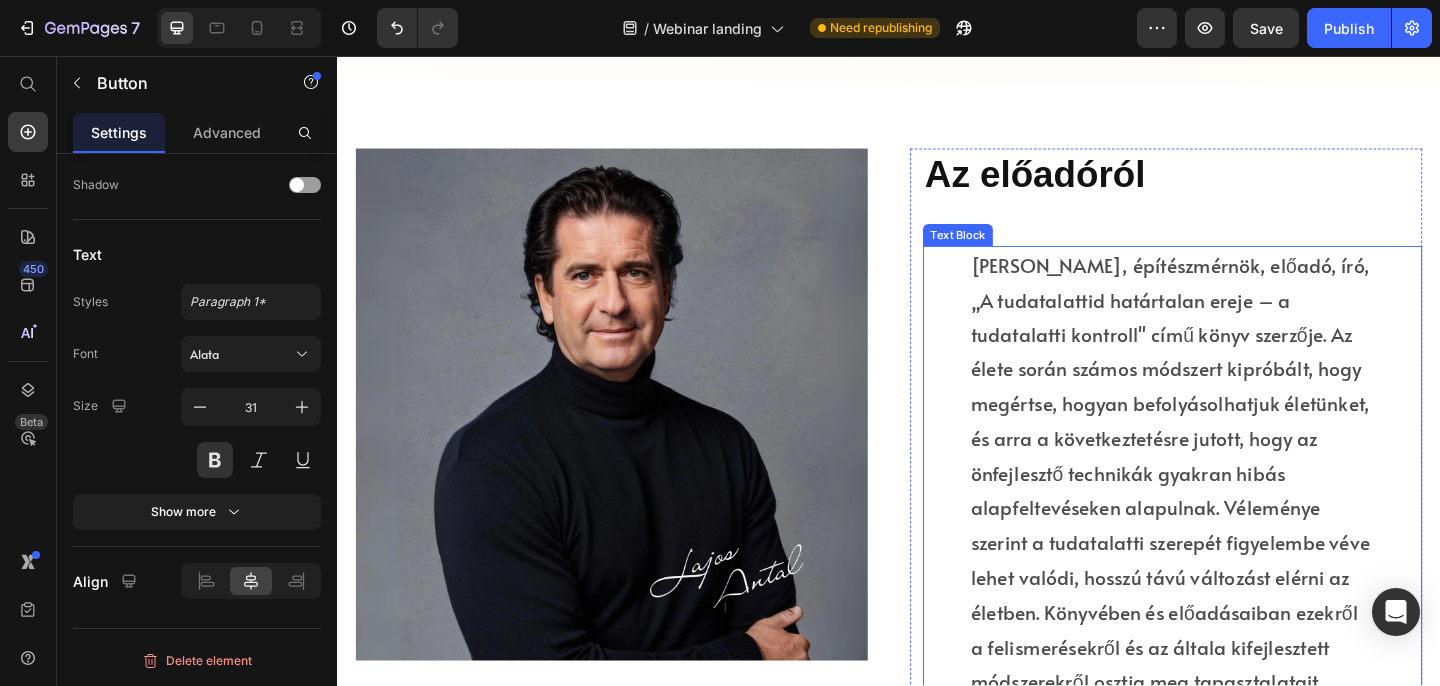 click on "[PERSON_NAME], építészmérnök, előadó, író, „A tudatalattid határtalan ereje – a tudatalatti kontroll" című könyv szerzője. Az élete során számos módszert kipróbált, hogy megértse, hogyan befolyásolhatjuk életünket, és arra a következtetésre jutott, hogy az önfejlesztő technikák gyakran hibás alapfeltevéseken alapulnak. Véleménye szerint a tudatalatti szerepét figyelembe véve lehet valódi, hosszú távú változást elérni az életben. Könyvében és előadásaiban ezekről a felismerésekről és az általa kifejlesztett módszerekről osztja meg tapasztalatait.  Text Block" at bounding box center (1245, 510) 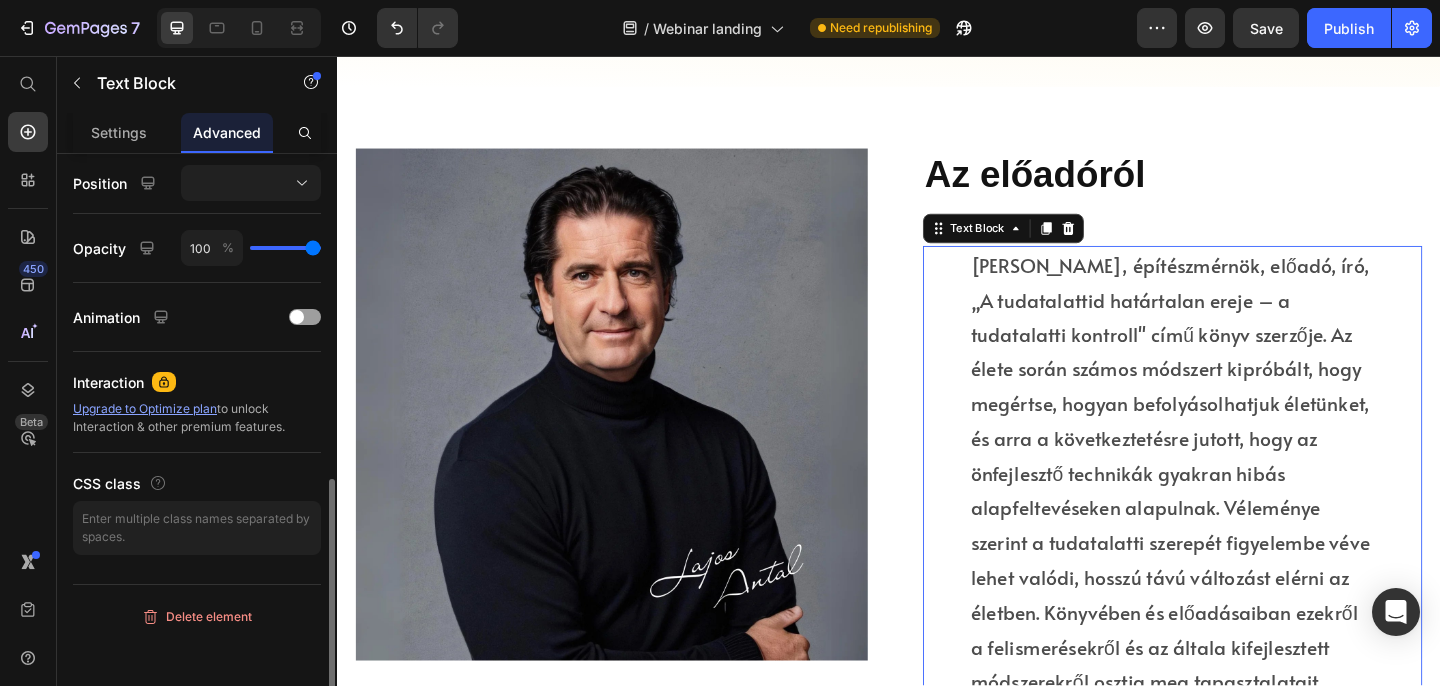 scroll, scrollTop: 0, scrollLeft: 0, axis: both 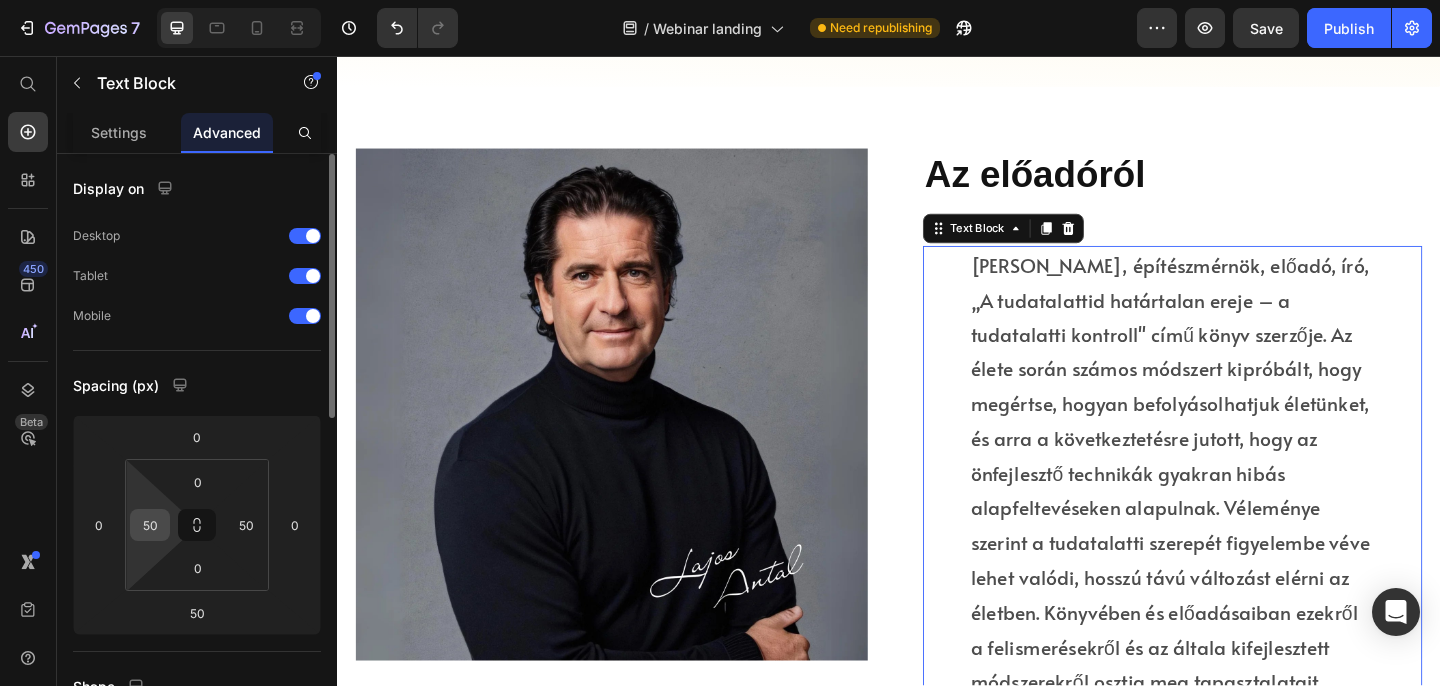 click on "50" at bounding box center [150, 525] 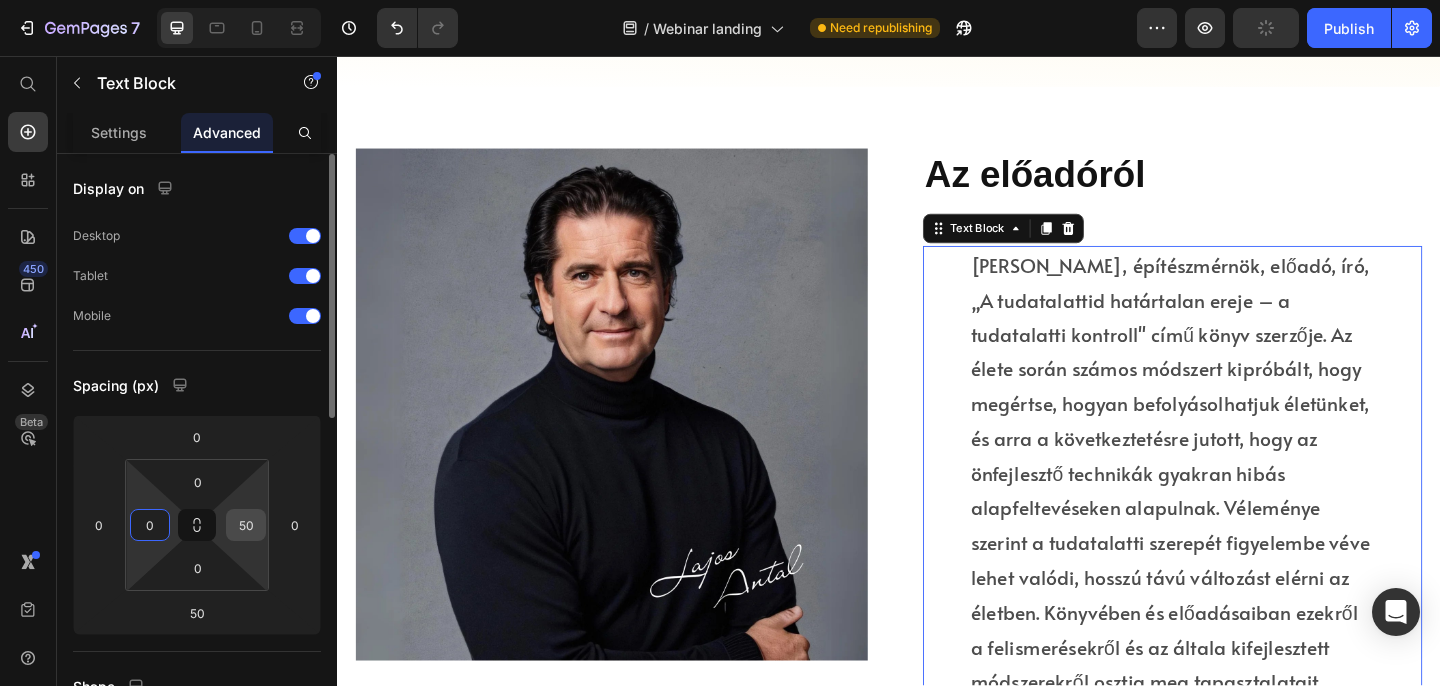 type on "0" 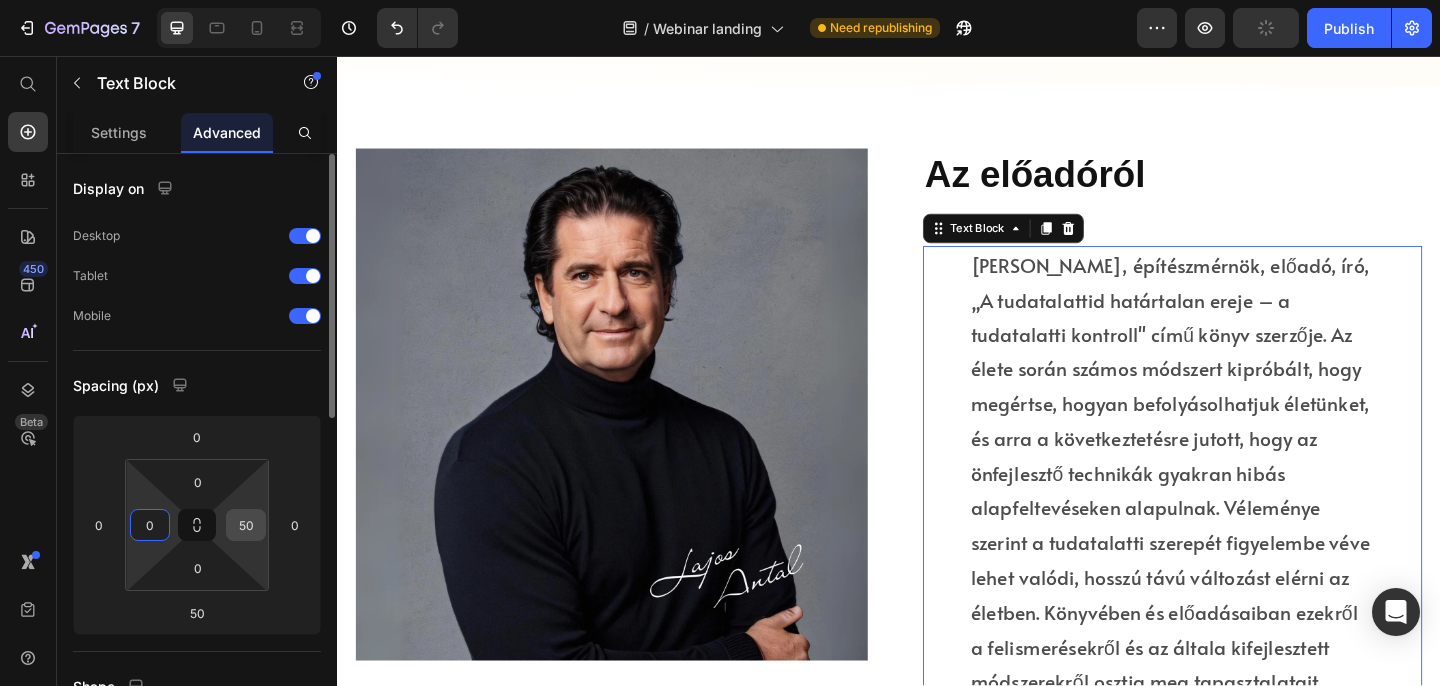click on "50" at bounding box center [246, 525] 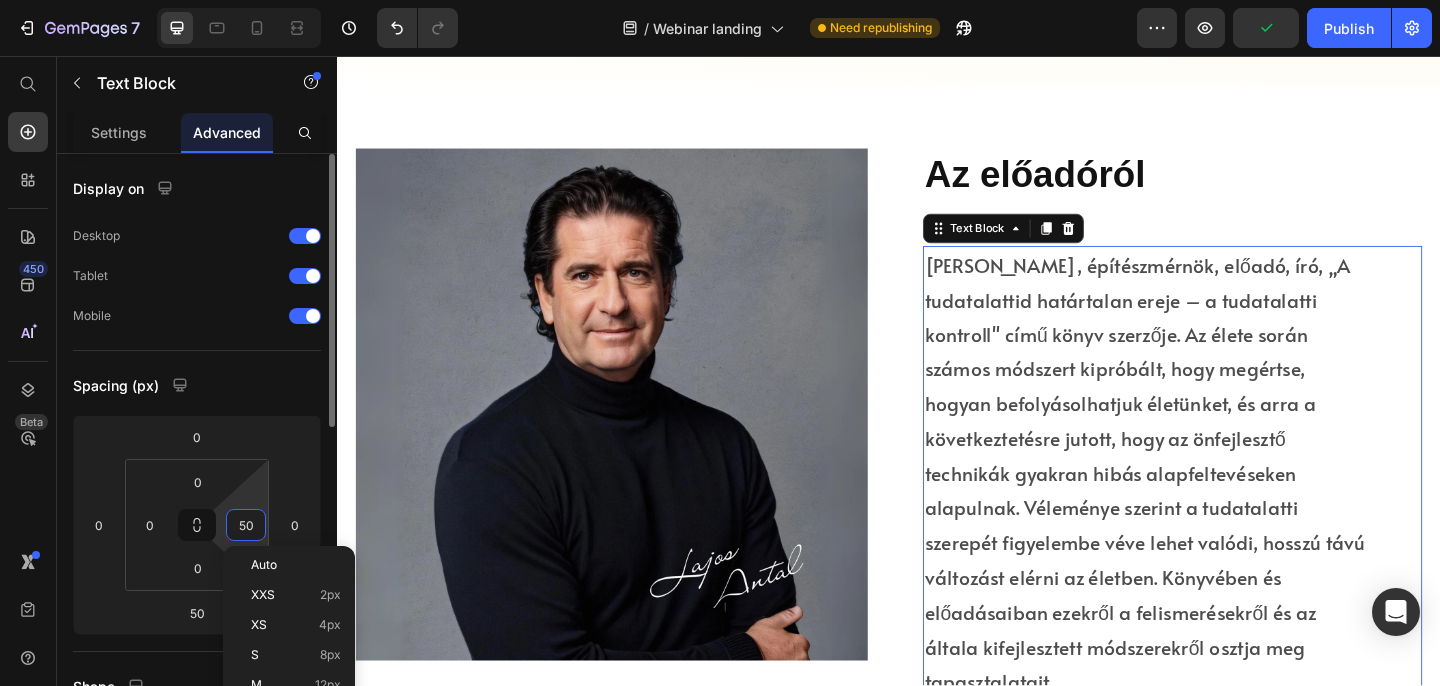 type on "0" 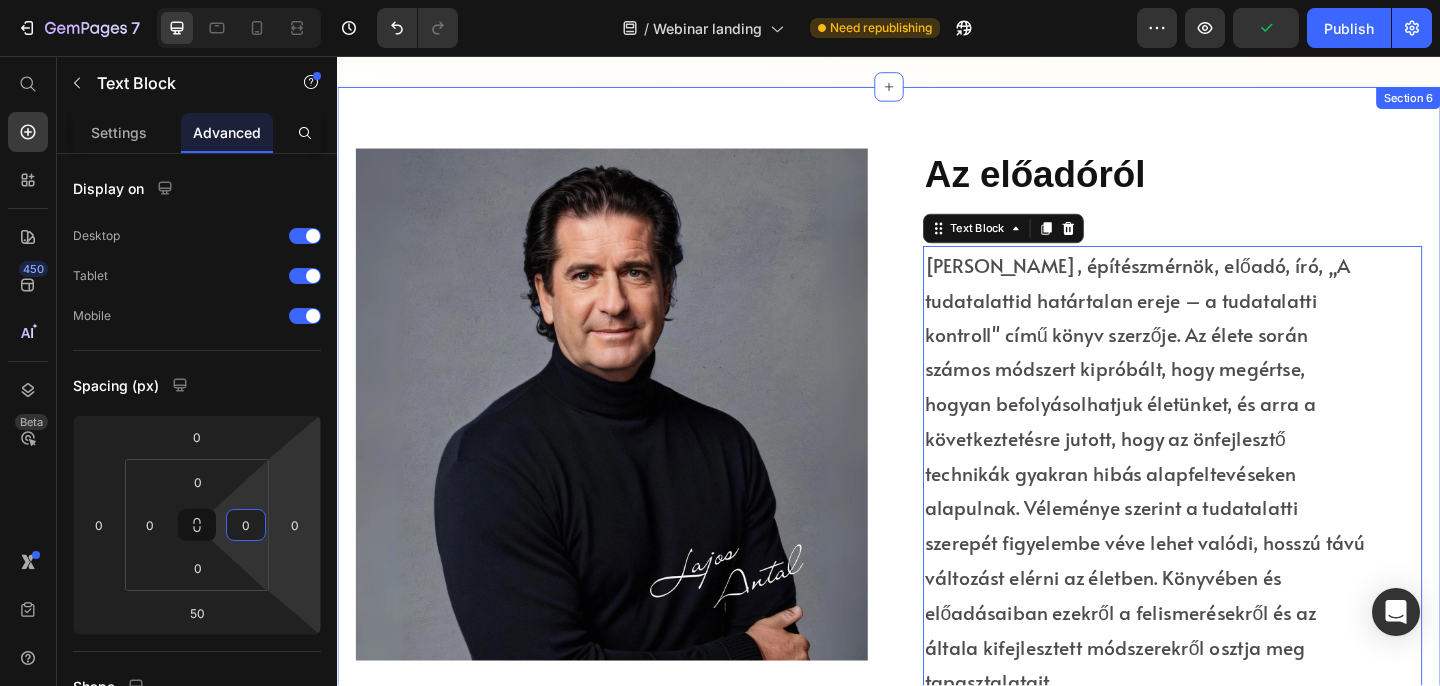 click on "Image Az előadóról Heading [PERSON_NAME], építészmérnök, előadó, író, „A tudatalattid határtalan ereje – a tudatalatti kontroll" című könyv szerzője. Az élete során számos módszert kipróbált, hogy megértse, hogyan befolyásolhatjuk életünket, és arra a következtetésre jutott, hogy az önfejlesztő technikák gyakran hibás alapfeltevéseken alapulnak. Véleménye szerint a tudatalatti szerepét figyelembe véve lehet valódi, hosszú távú változást elérni az életben. Könyvében és előadásaiban ezekről a felismerésekről és az általa kifejlesztett módszerekről osztja meg tapasztalatait.  Text Block   50 Image Jobb Egészség Text Block A stresszről kijelenthető, hogy a betegségek legalább 95%-nak ez az okozója. Ha megszünteted a stressz okozta félelmet, akkor egészségesebbé is válhatsz. Text Block Row Image Sikeresebb Élet Text Block Text Block Row Image Mélyebb Kapcsolatok Text Block Text Block Row Row Row Row Section 6" at bounding box center (937, 803) 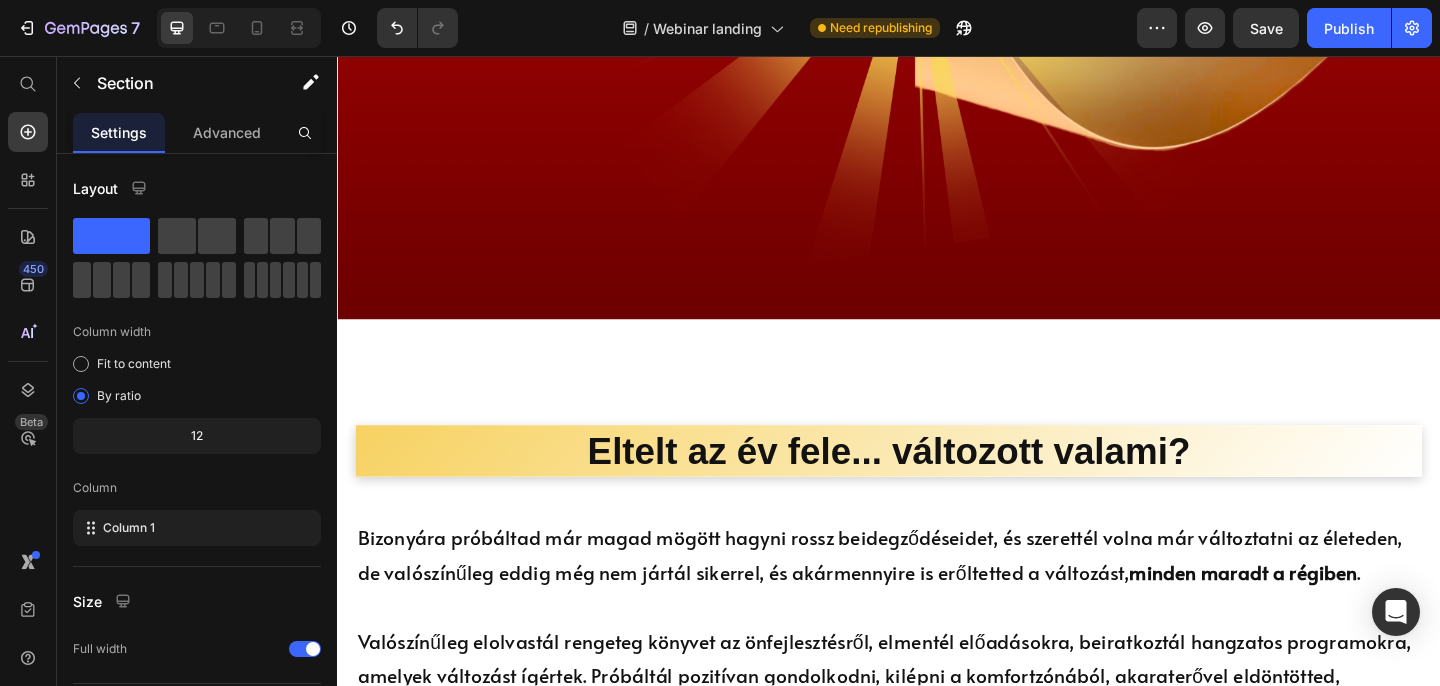 scroll, scrollTop: 0, scrollLeft: 0, axis: both 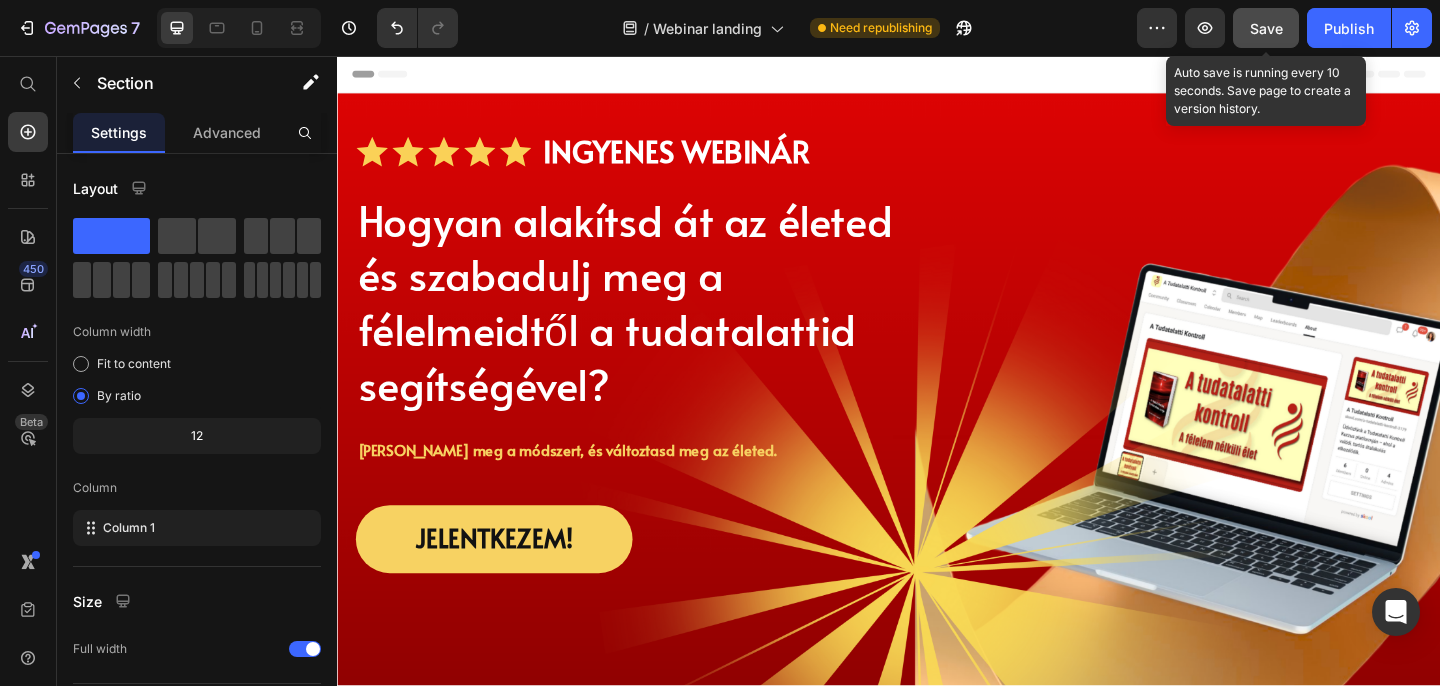 click on "Save" 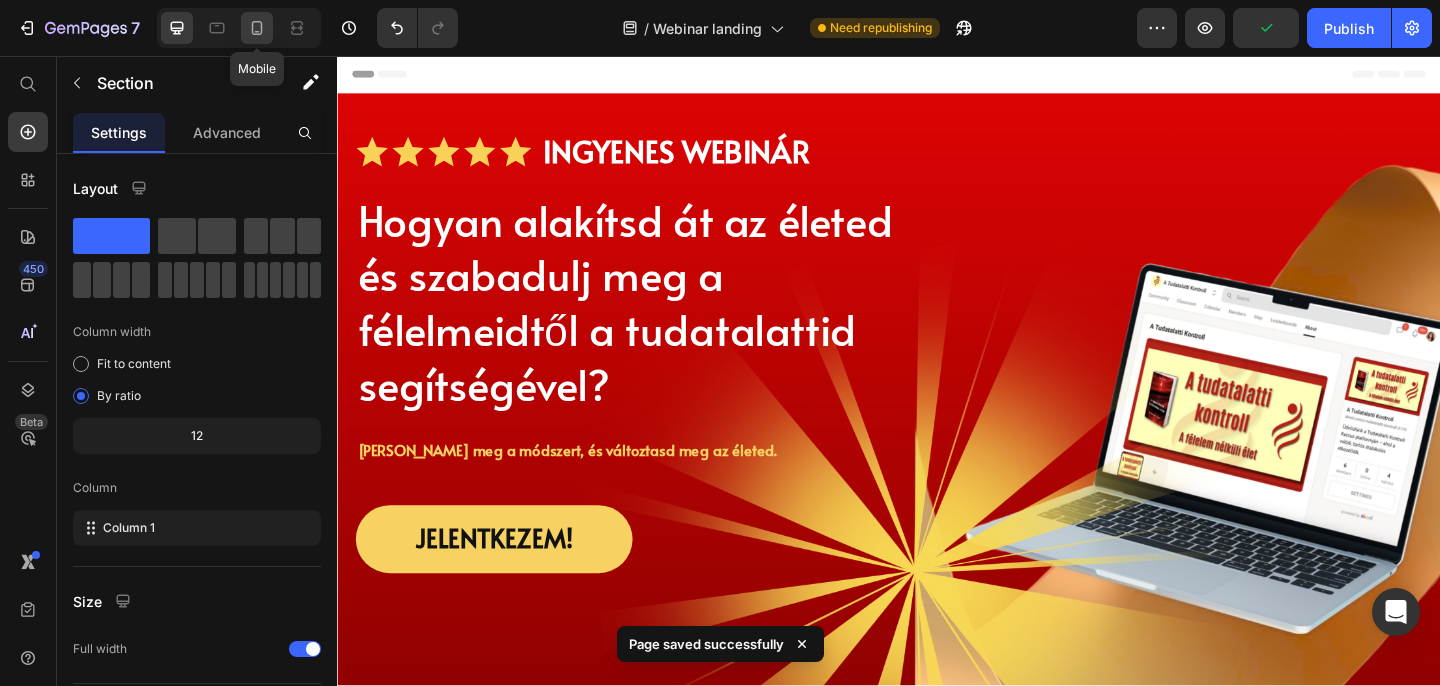 click 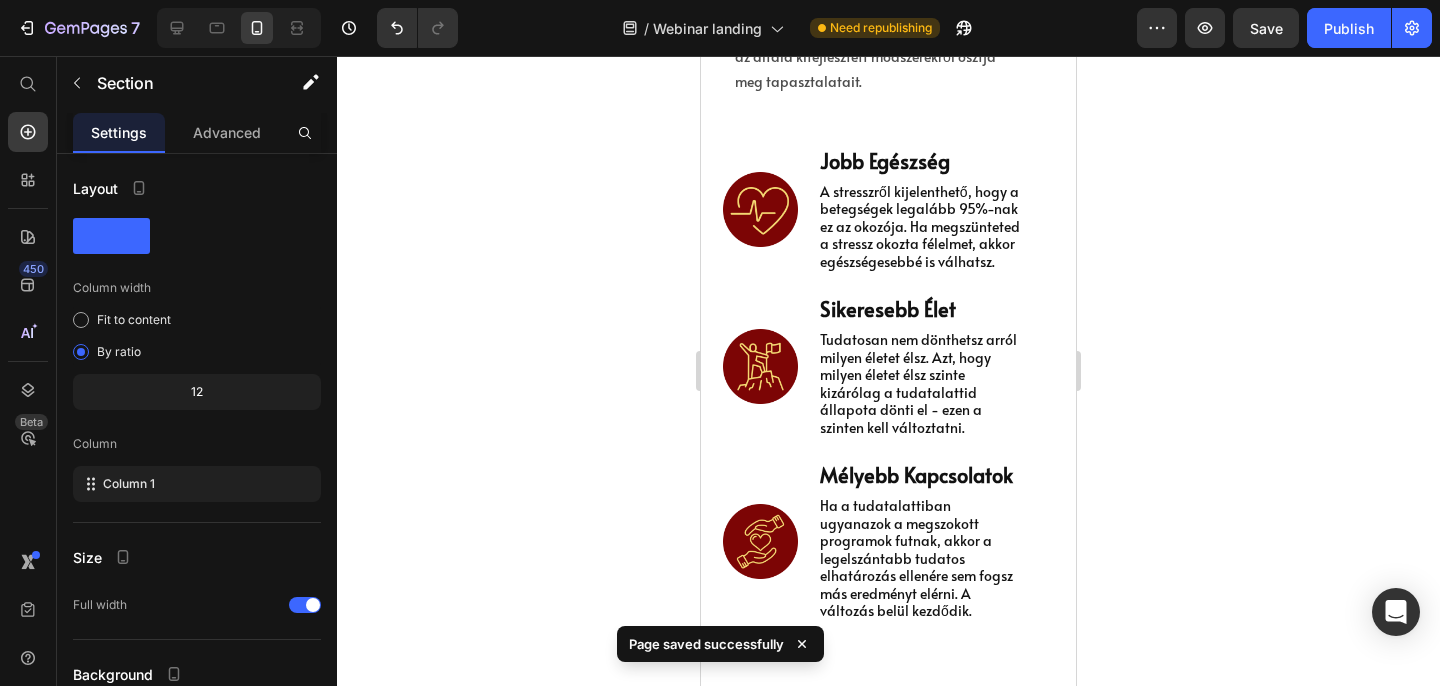 scroll, scrollTop: 5342, scrollLeft: 0, axis: vertical 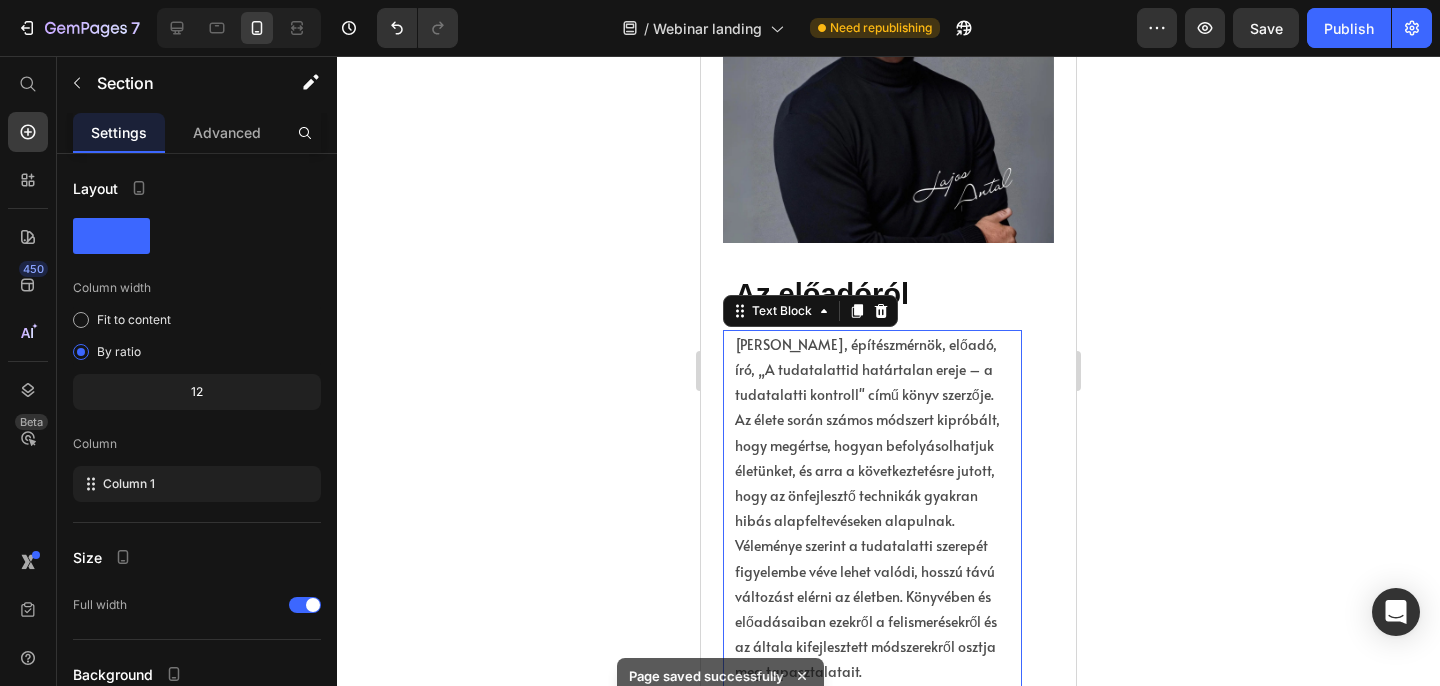 click on "[PERSON_NAME], építészmérnök, előadó, író, „A tudatalattid határtalan ereje – a tudatalatti kontroll" című könyv szerzője. Az élete során számos módszert kipróbált, hogy megértse, hogyan befolyásolhatjuk életünket, és arra a következtetésre jutott, hogy az önfejlesztő technikák gyakran hibás alapfeltevéseken alapulnak. Véleménye szerint a tudatalatti szerepét figyelembe véve lehet valódi, hosszú távú változást elérni az életben. Könyvében és előadásaiban ezekről a felismerésekről és az általa kifejlesztett módszerekről osztja meg tapasztalatait." at bounding box center [872, 508] 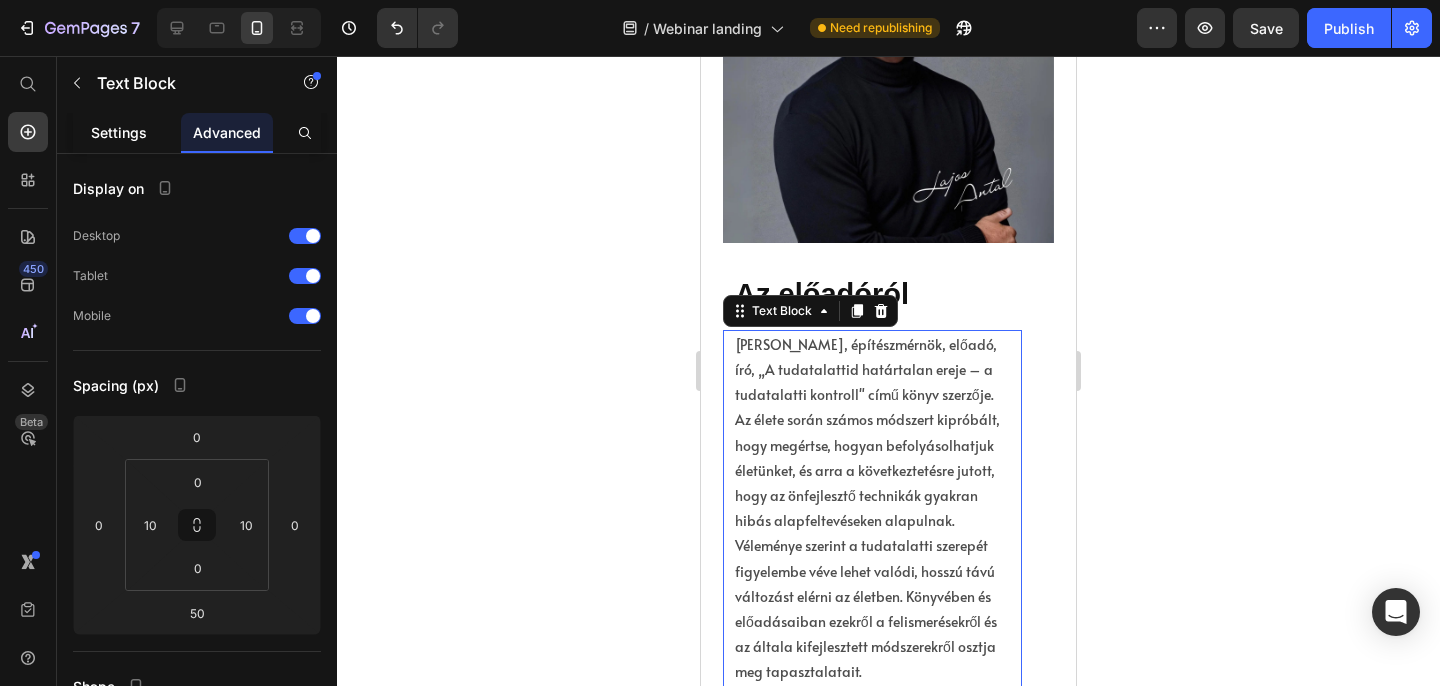 click on "Settings" 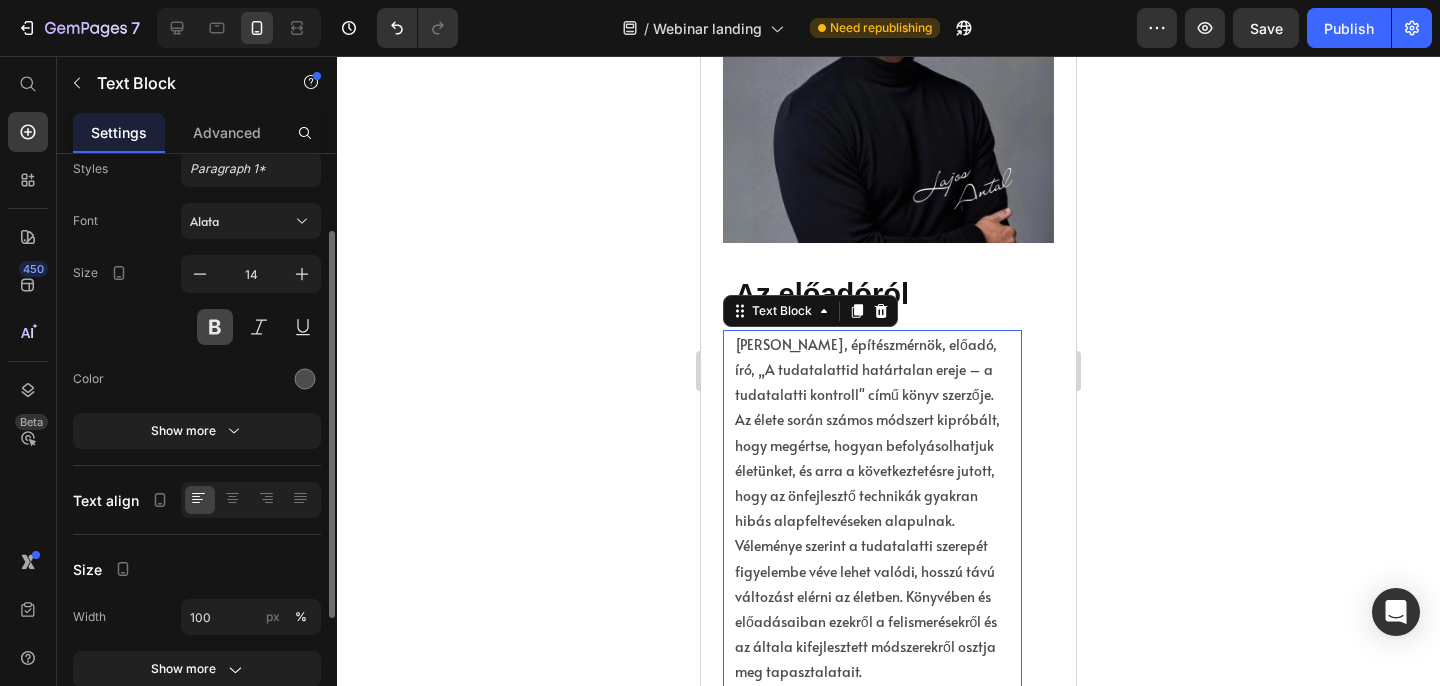 scroll, scrollTop: 89, scrollLeft: 0, axis: vertical 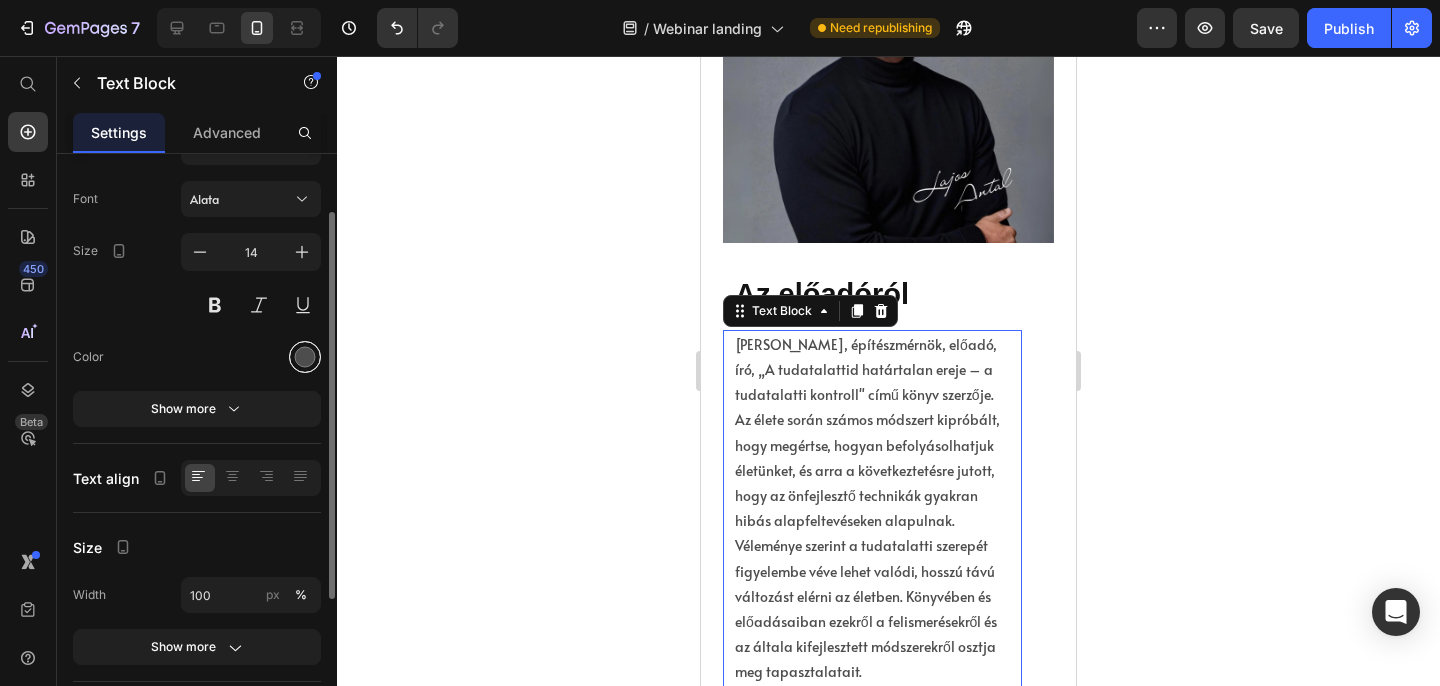 click at bounding box center [305, 357] 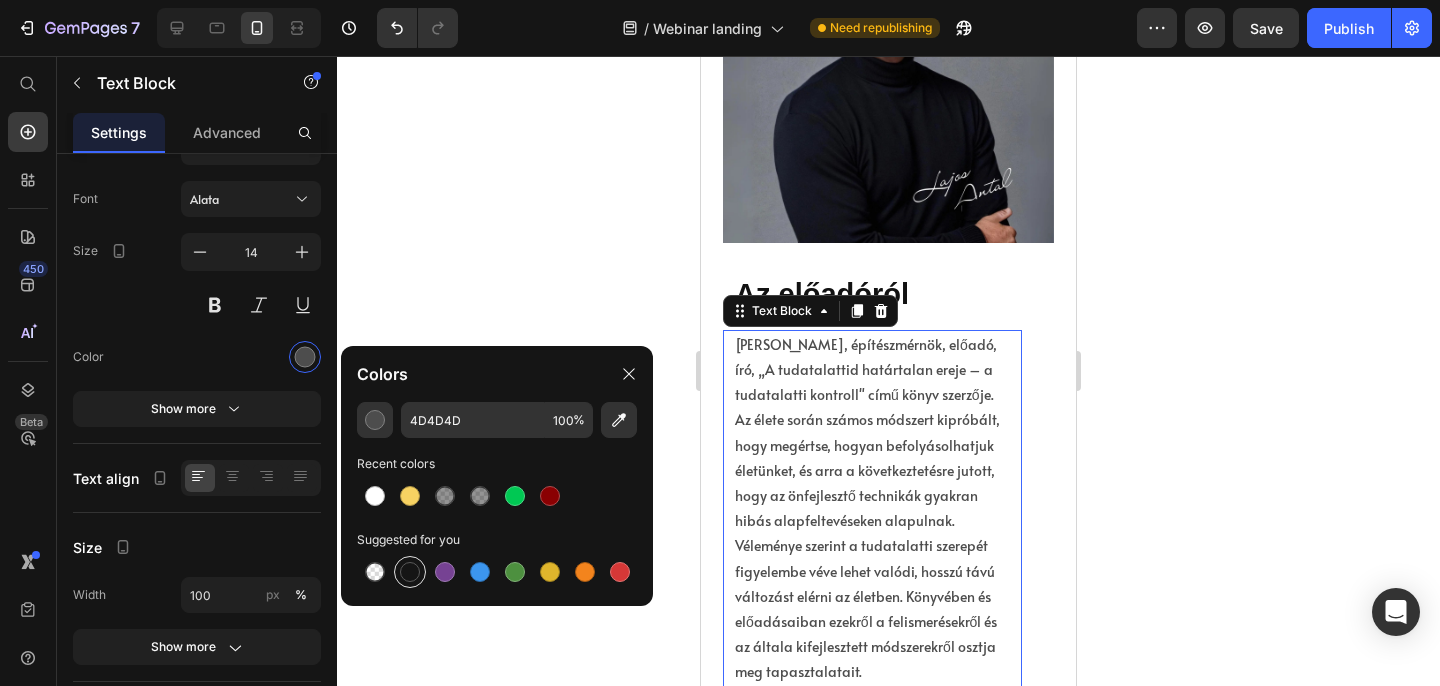 click at bounding box center (410, 572) 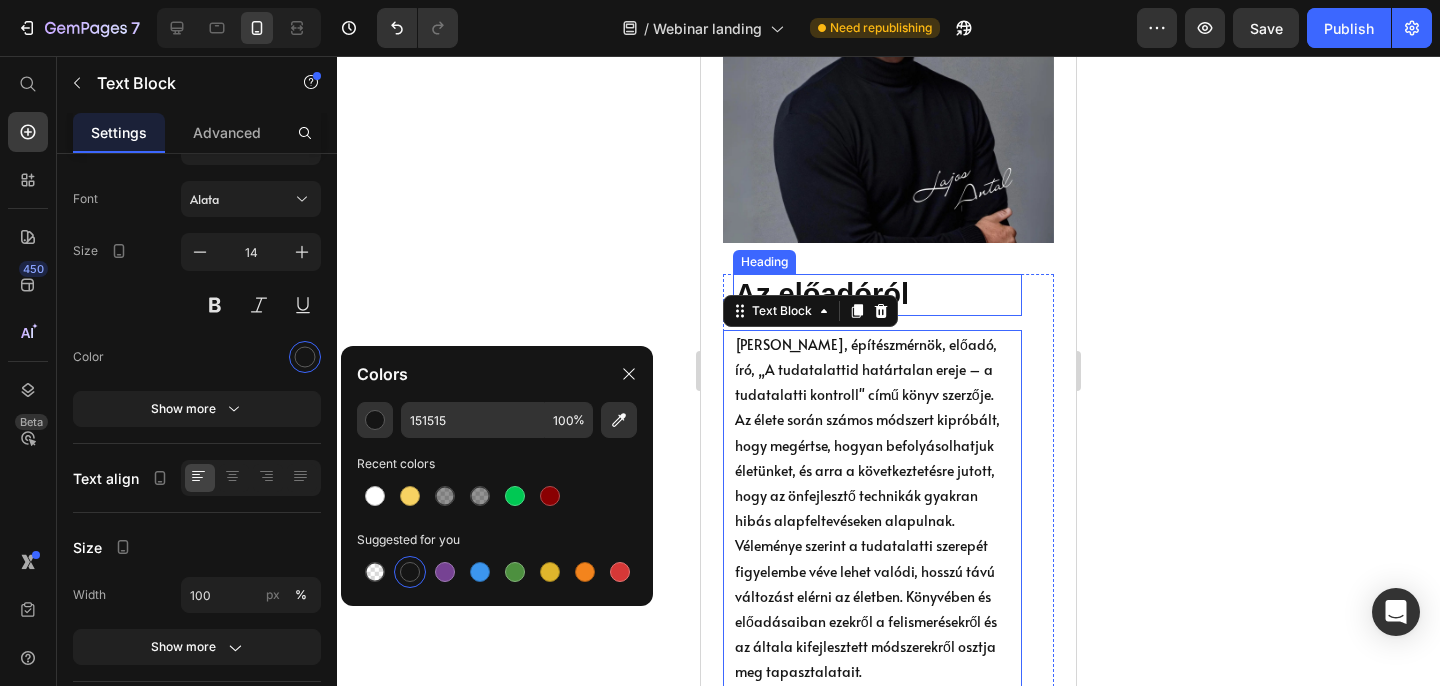 click on "Az előadóról" at bounding box center [877, 295] 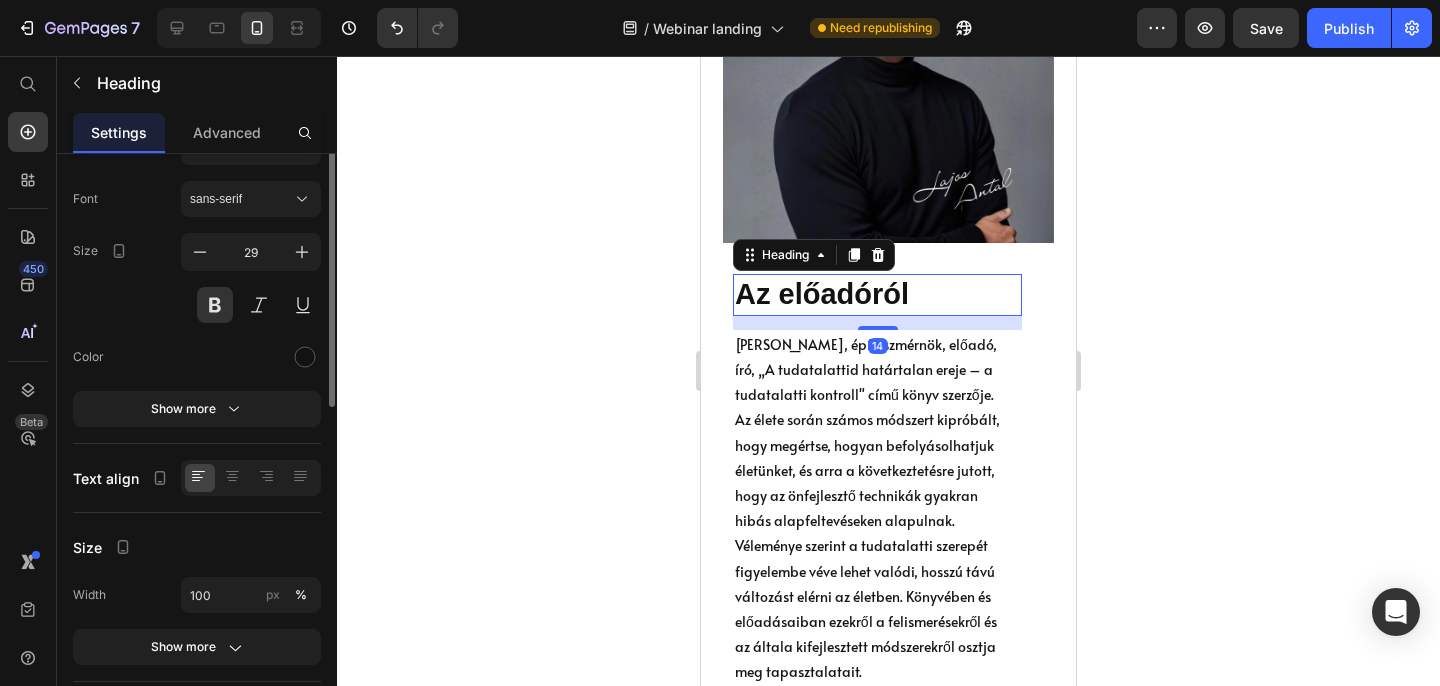 scroll, scrollTop: 0, scrollLeft: 0, axis: both 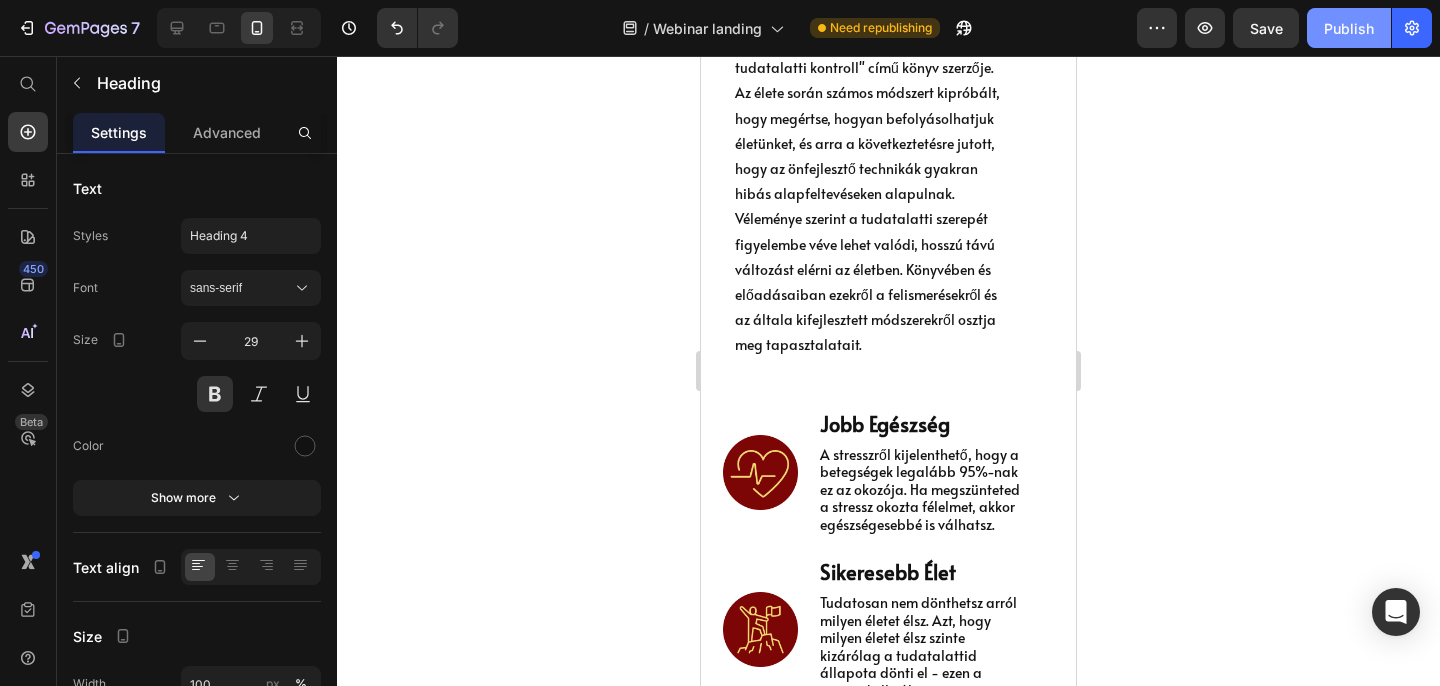 click on "Publish" at bounding box center (1349, 28) 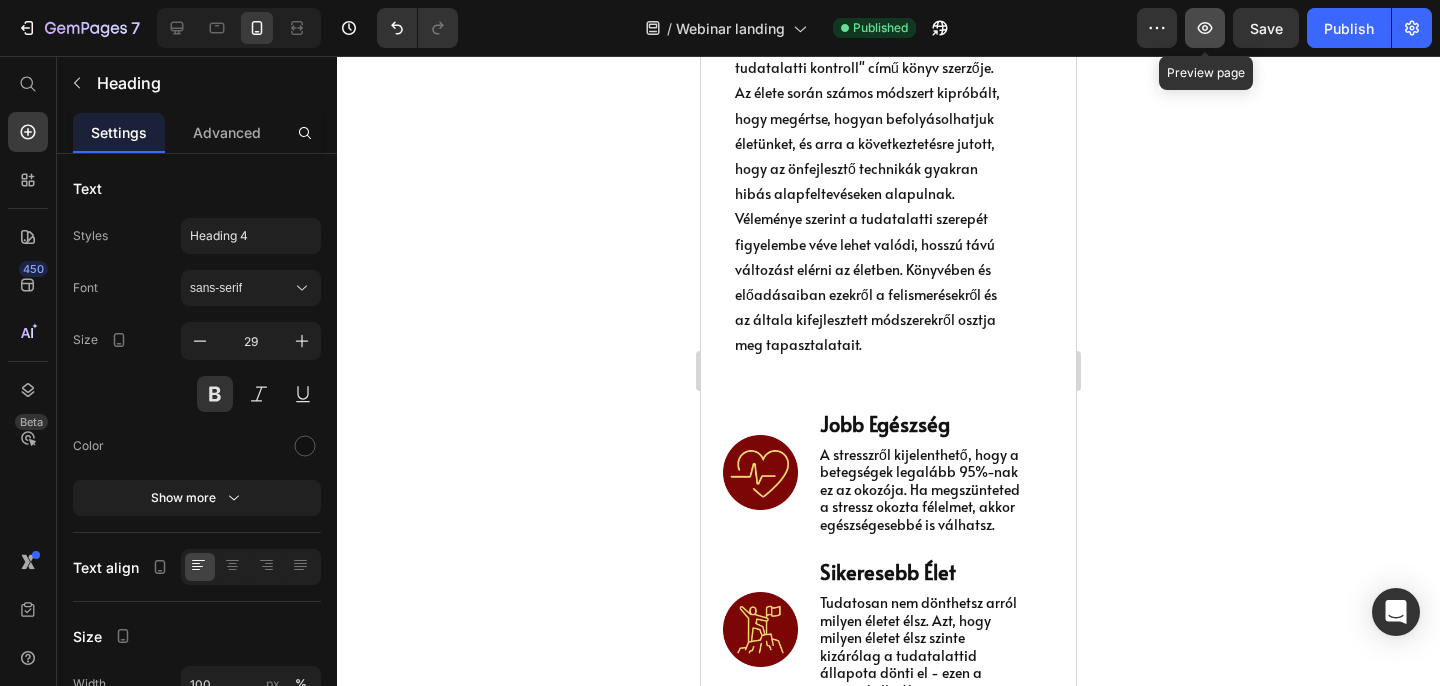 click 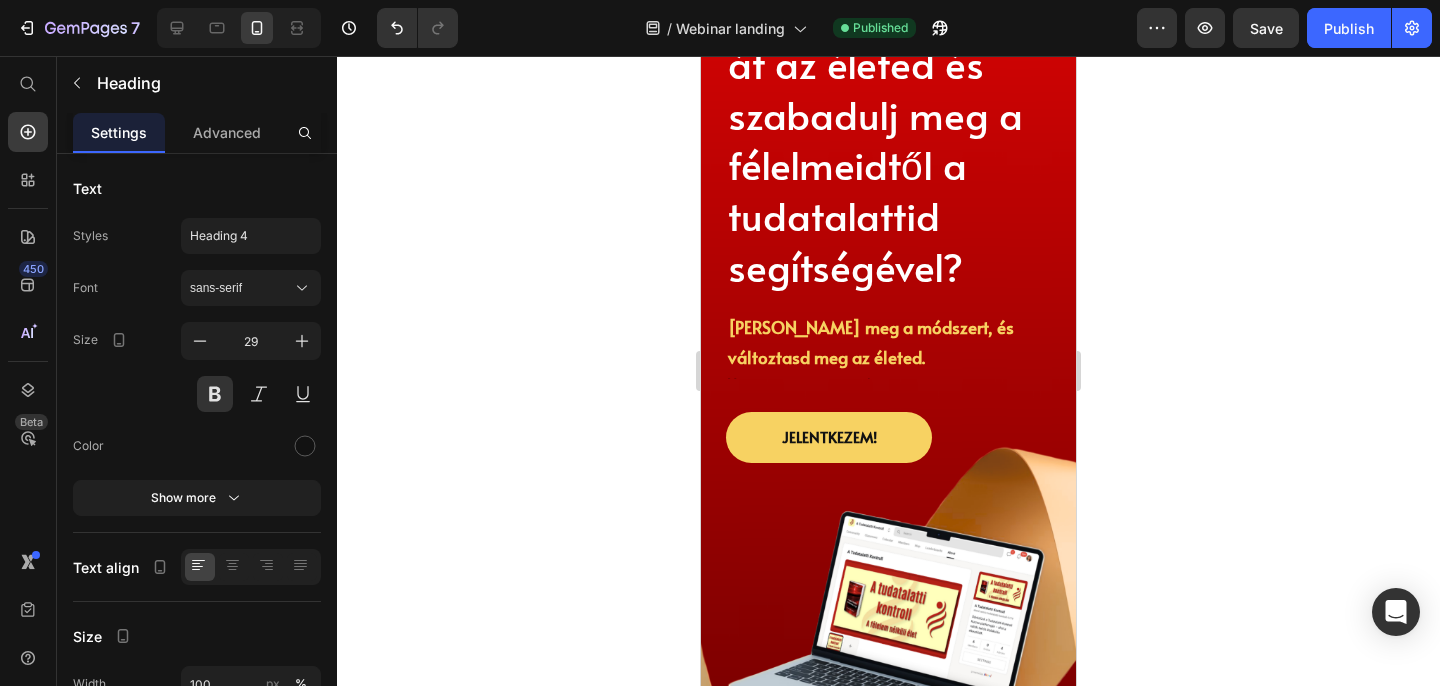 scroll, scrollTop: 0, scrollLeft: 0, axis: both 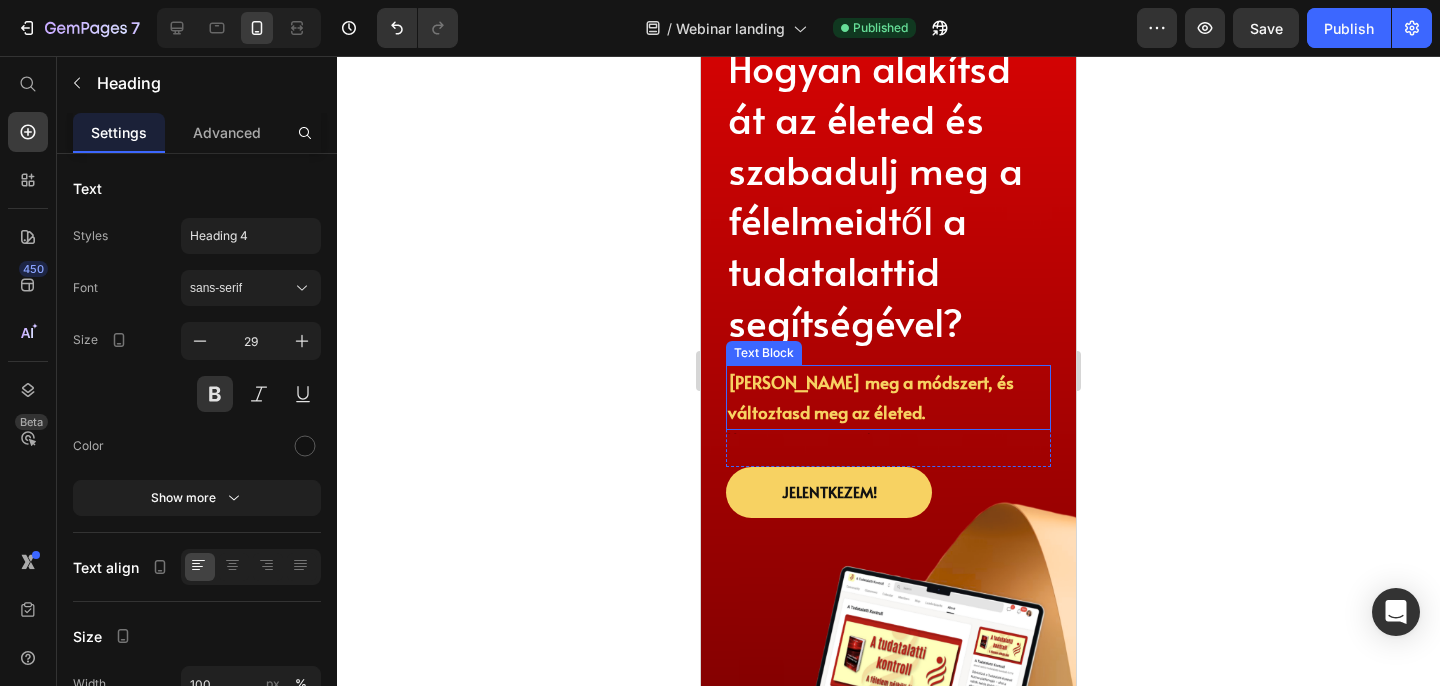 click on "[PERSON_NAME] meg a módszert, és változtasd meg az életed." at bounding box center [888, 397] 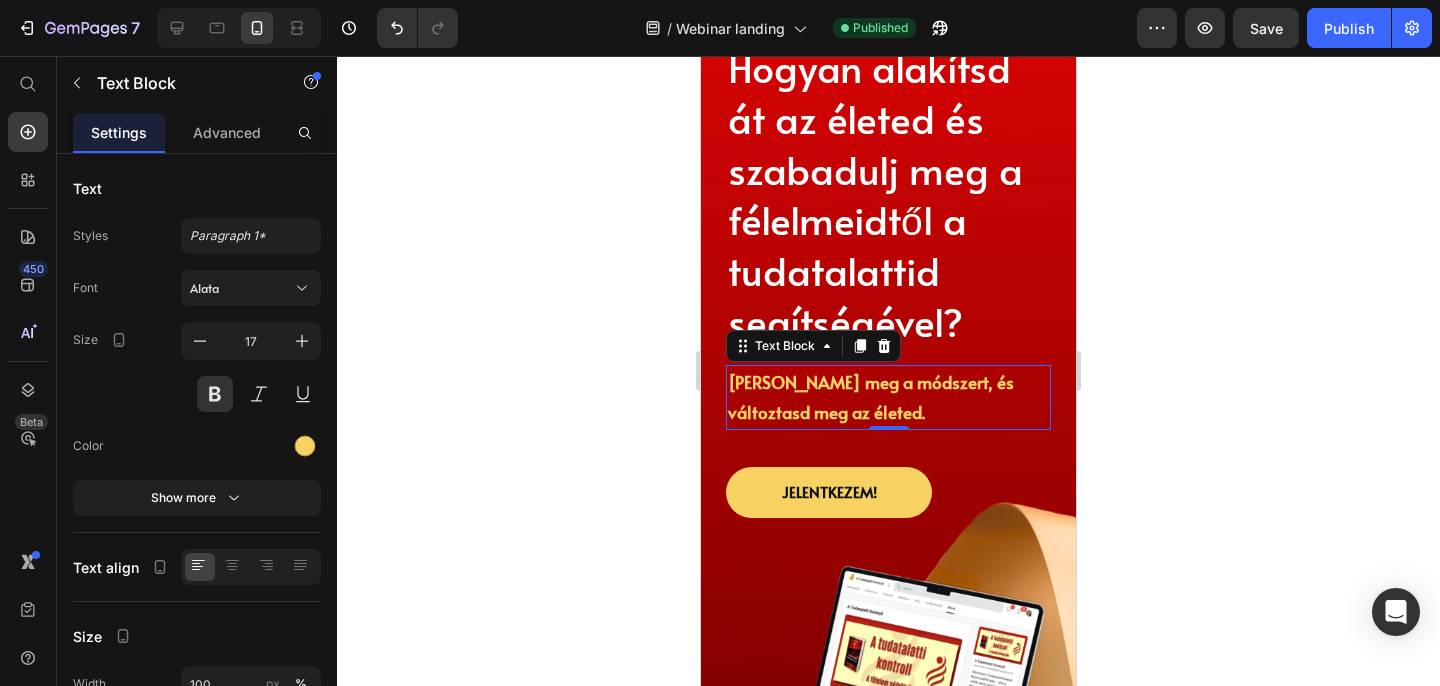 click on "[PERSON_NAME] meg a módszert, és változtasd meg az életed." at bounding box center (888, 397) 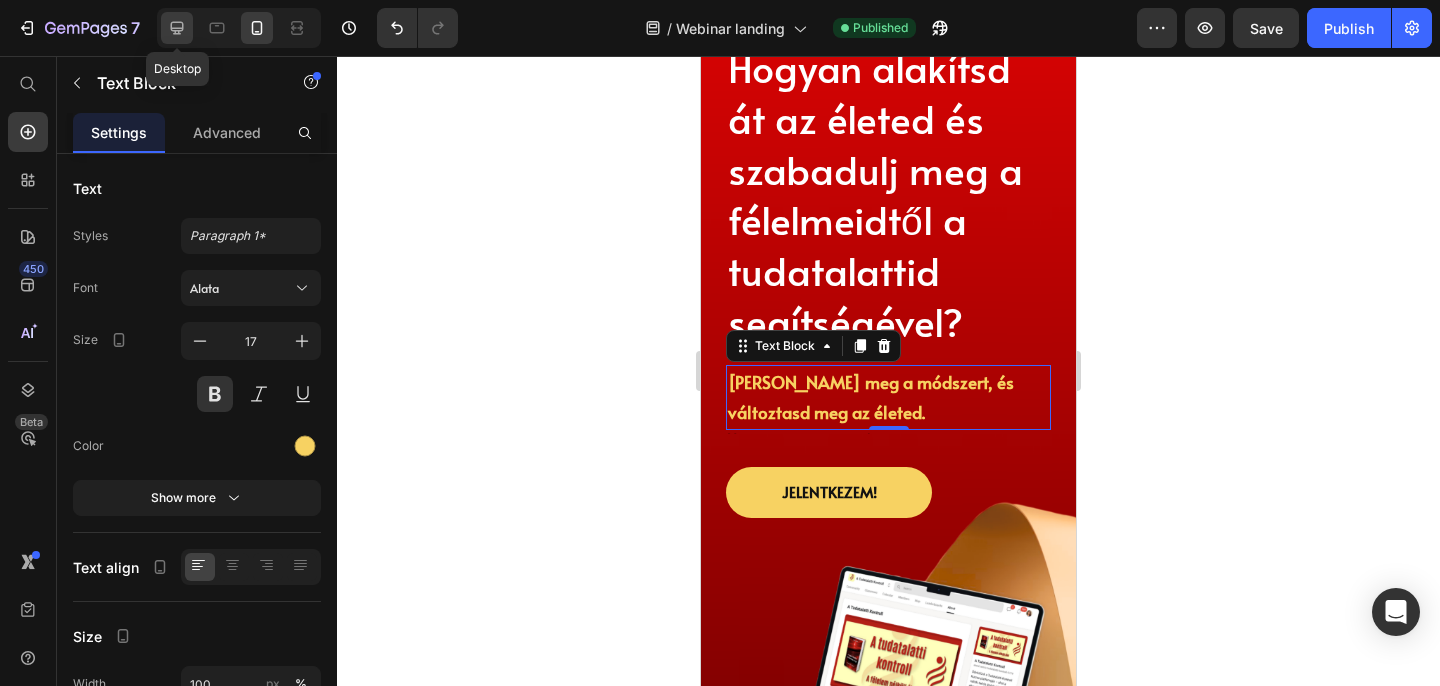 click 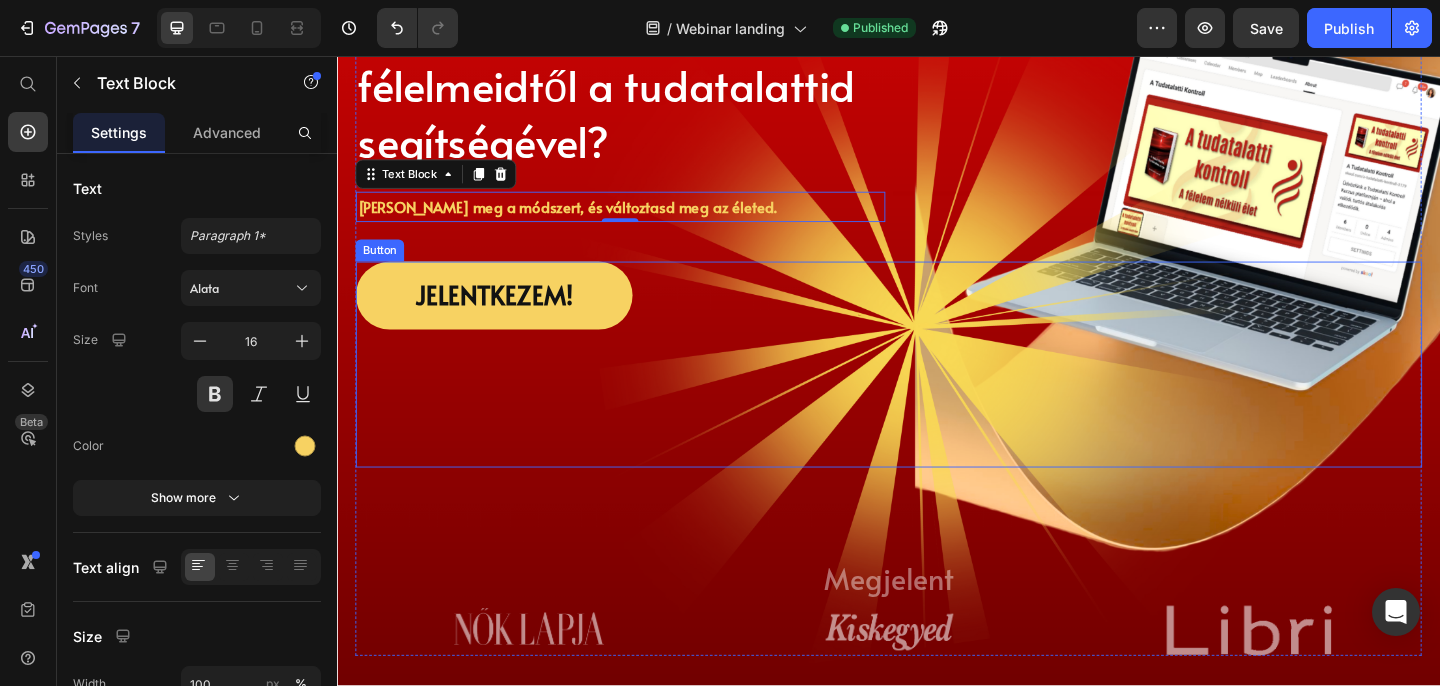 scroll, scrollTop: 343, scrollLeft: 0, axis: vertical 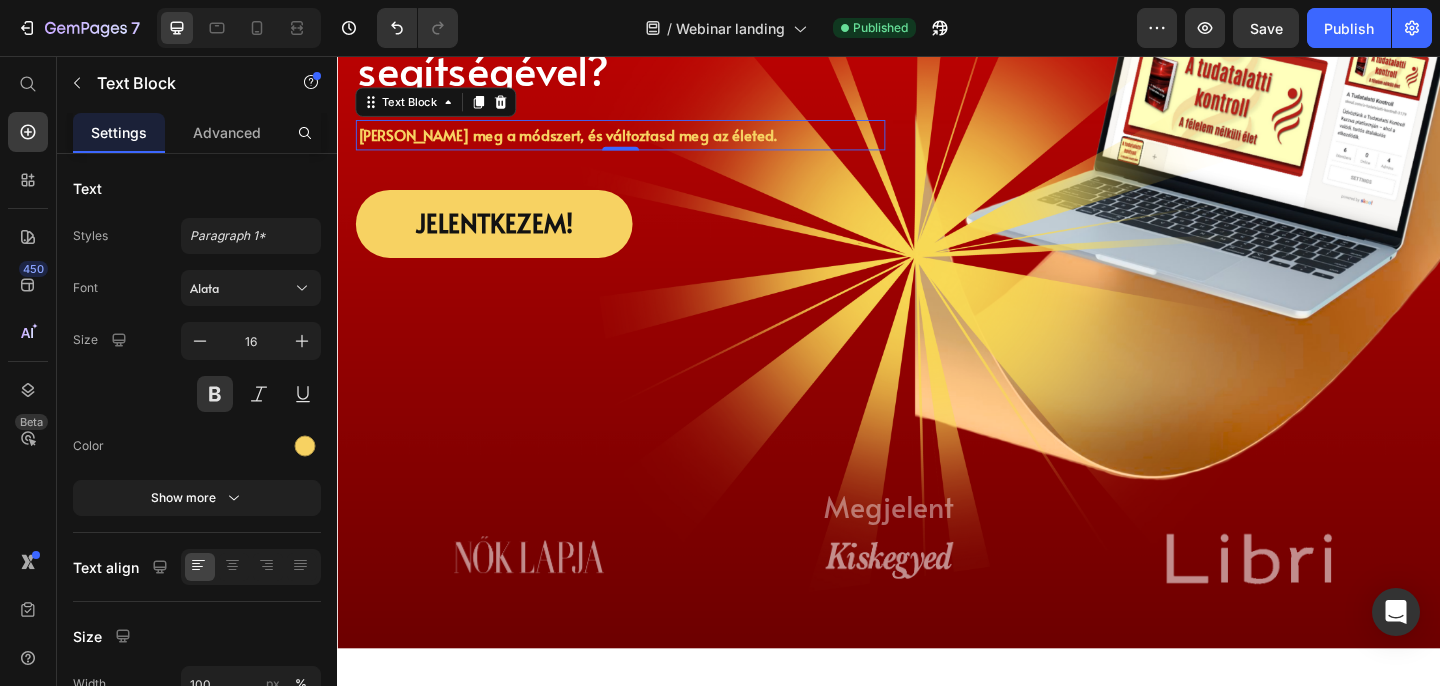 click on "[PERSON_NAME] meg a módszert, és változtasd meg az életed." at bounding box center [645, 142] 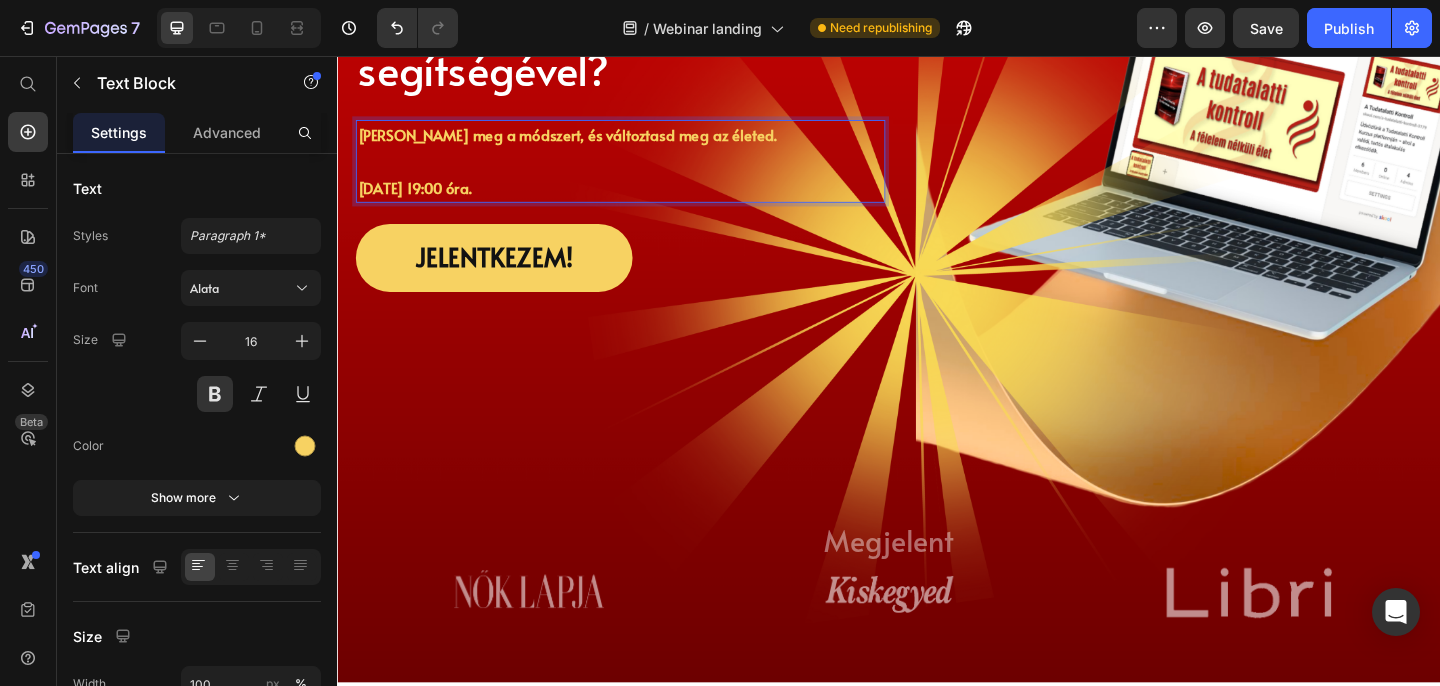 click on "[DATE] 19:00 óra." at bounding box center [645, 199] 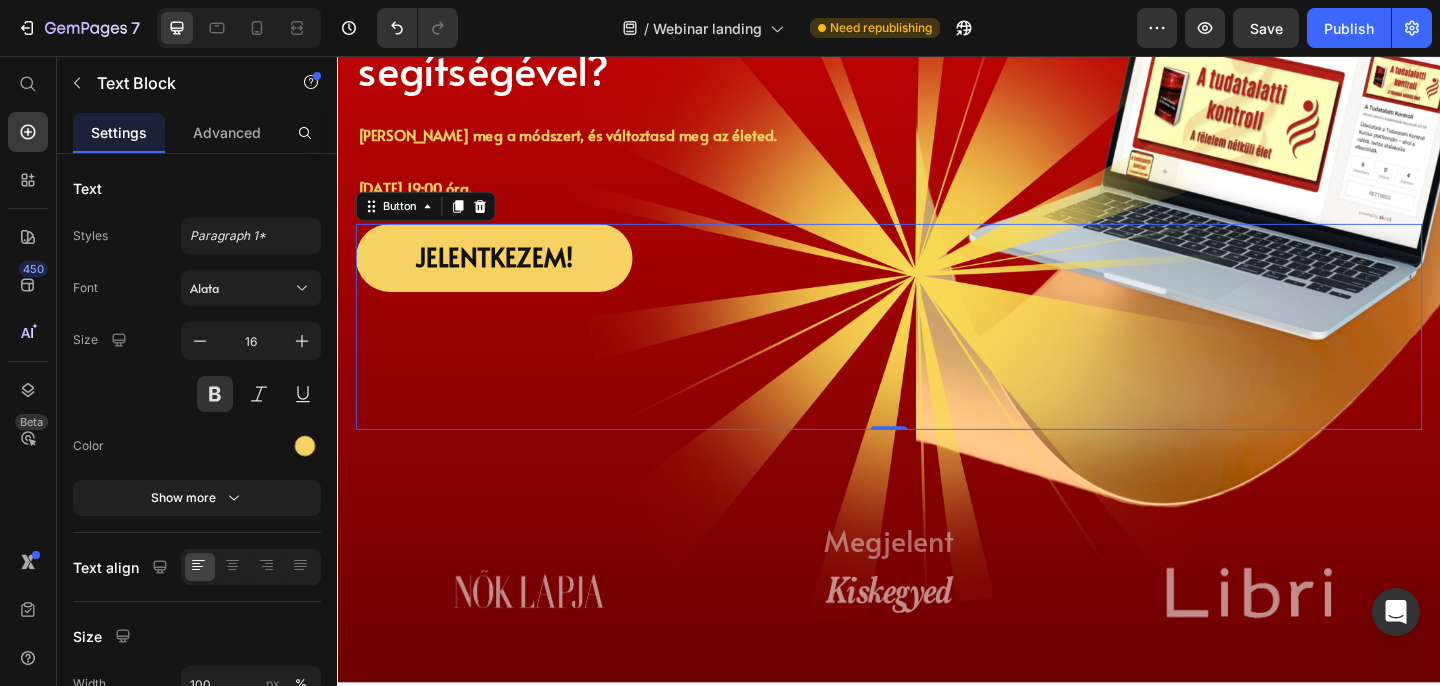 click on "Jelentkezem! Button   0" at bounding box center [937, 351] 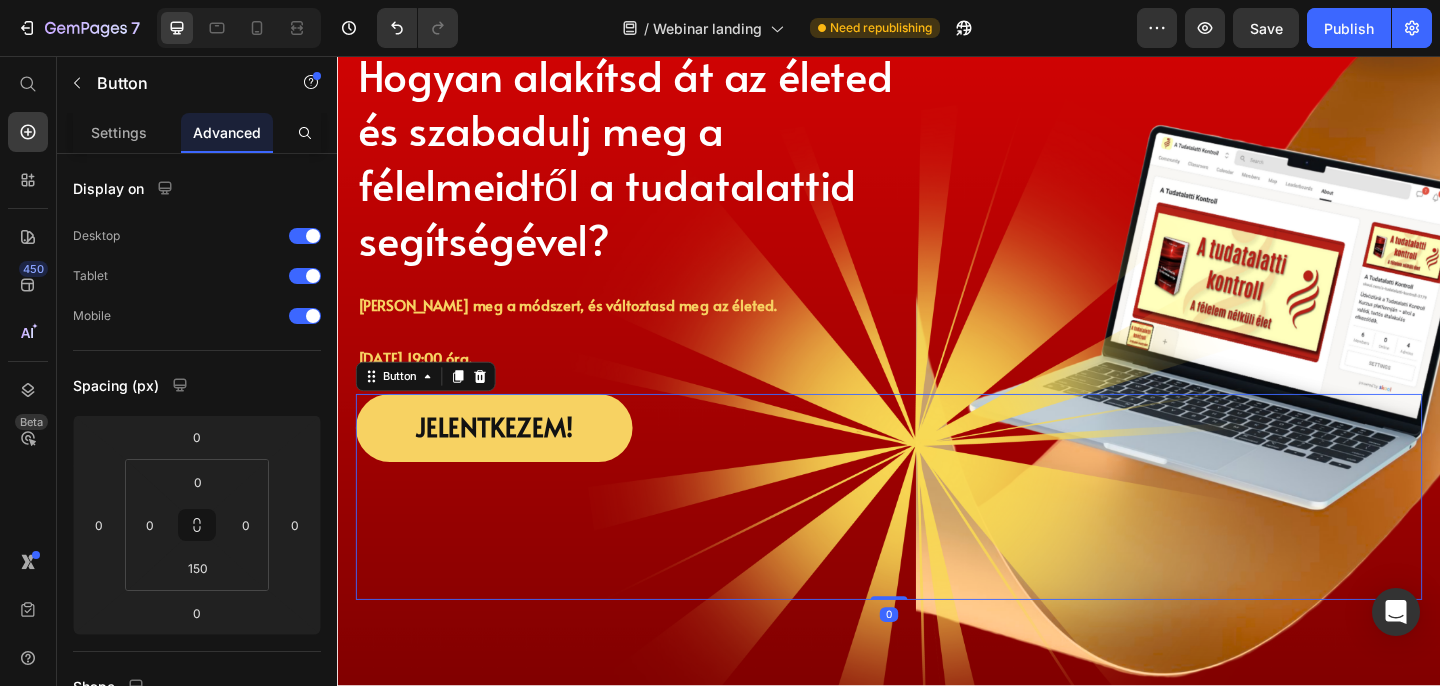 scroll, scrollTop: 108, scrollLeft: 0, axis: vertical 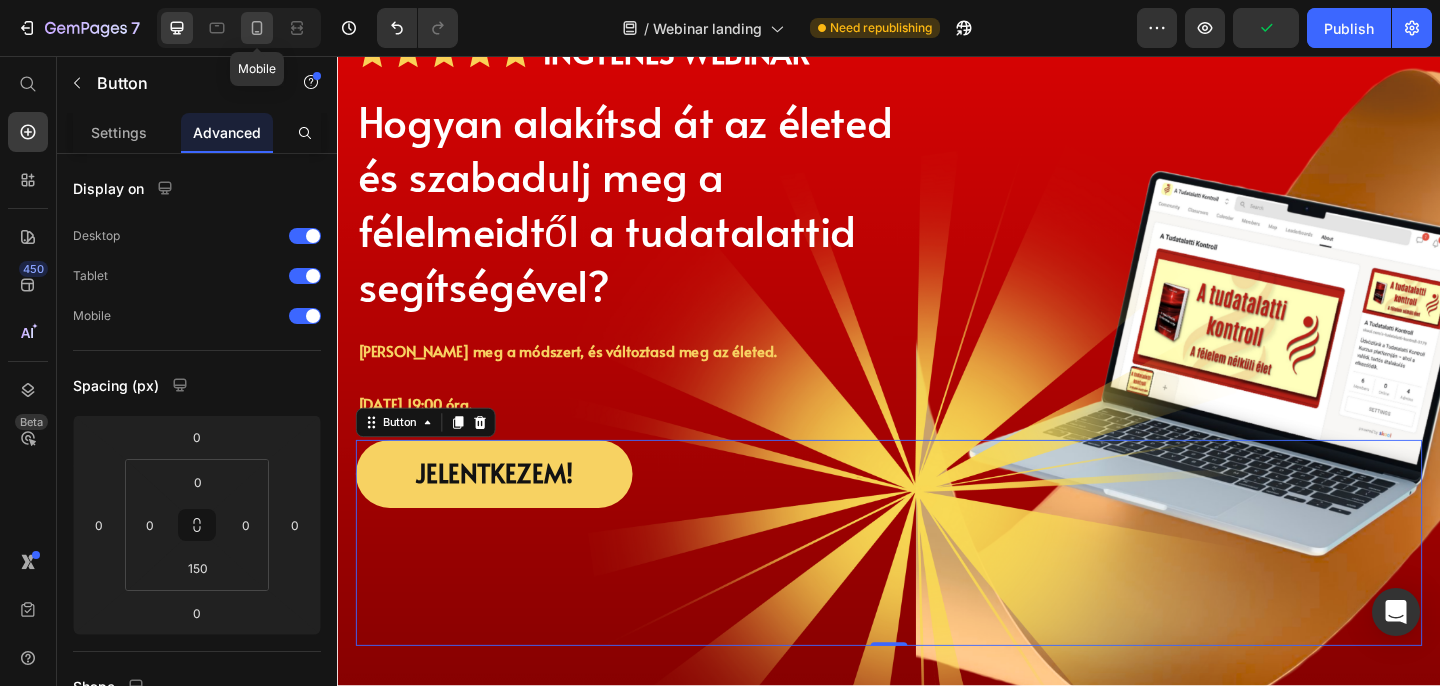 click 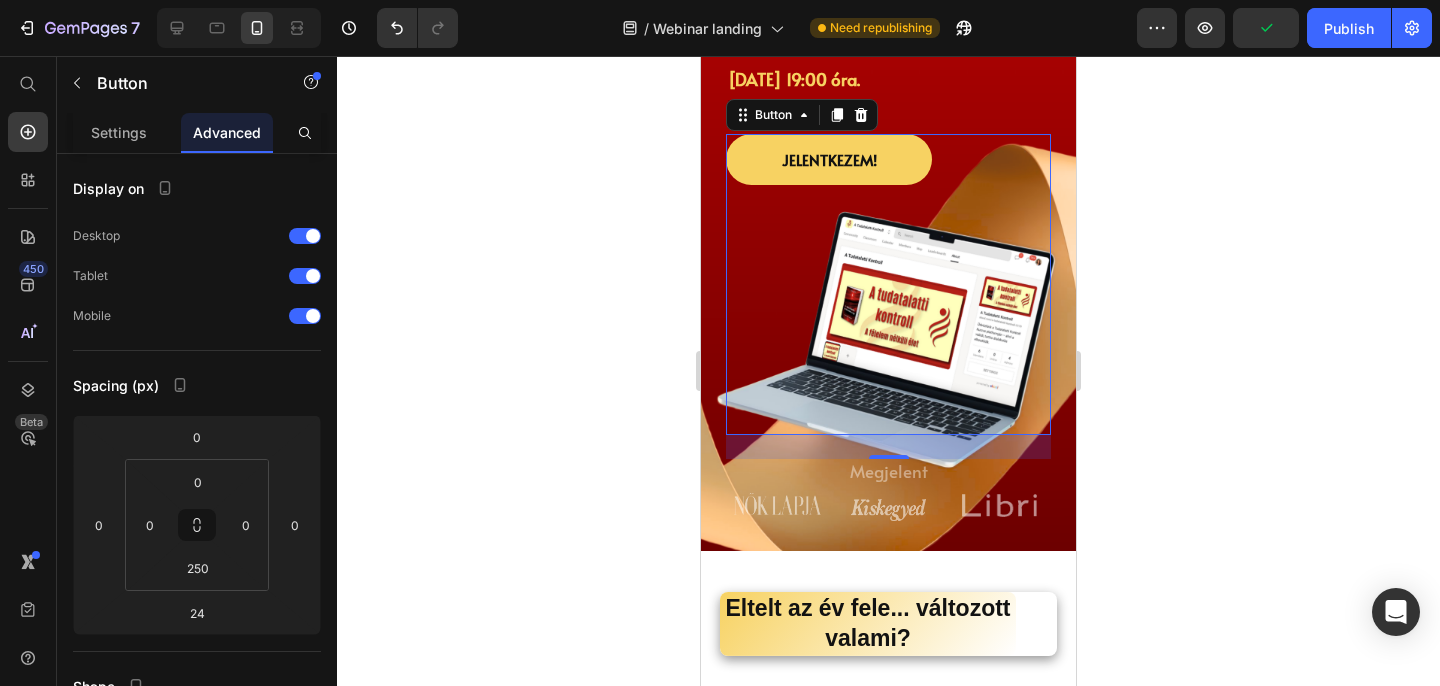 scroll, scrollTop: 551, scrollLeft: 0, axis: vertical 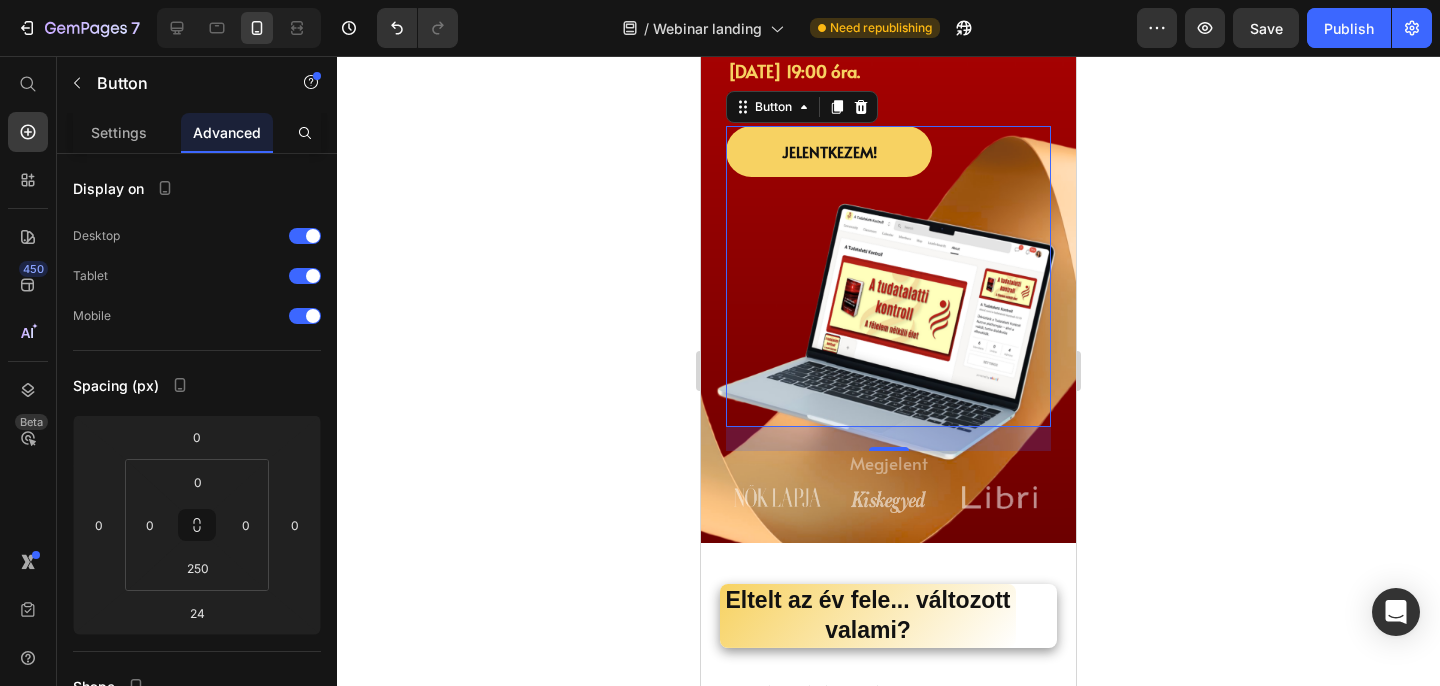 click 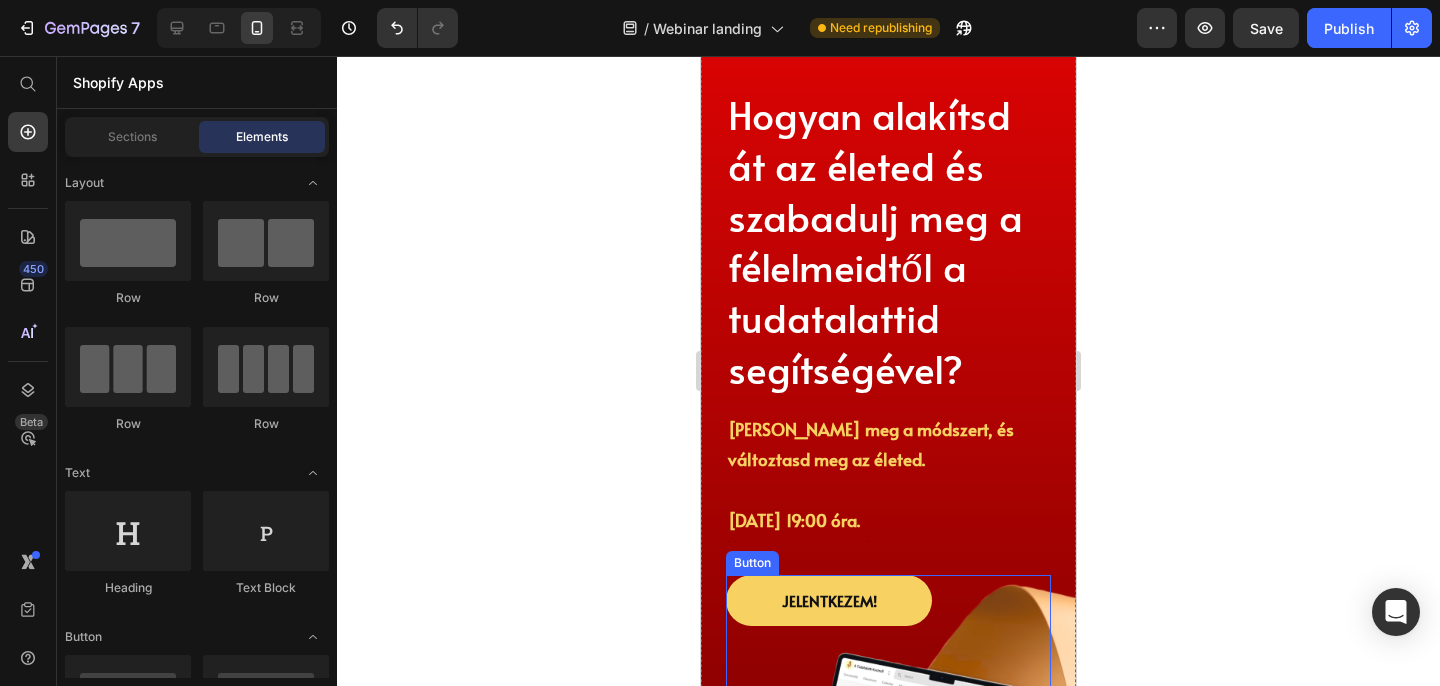 scroll, scrollTop: 60, scrollLeft: 0, axis: vertical 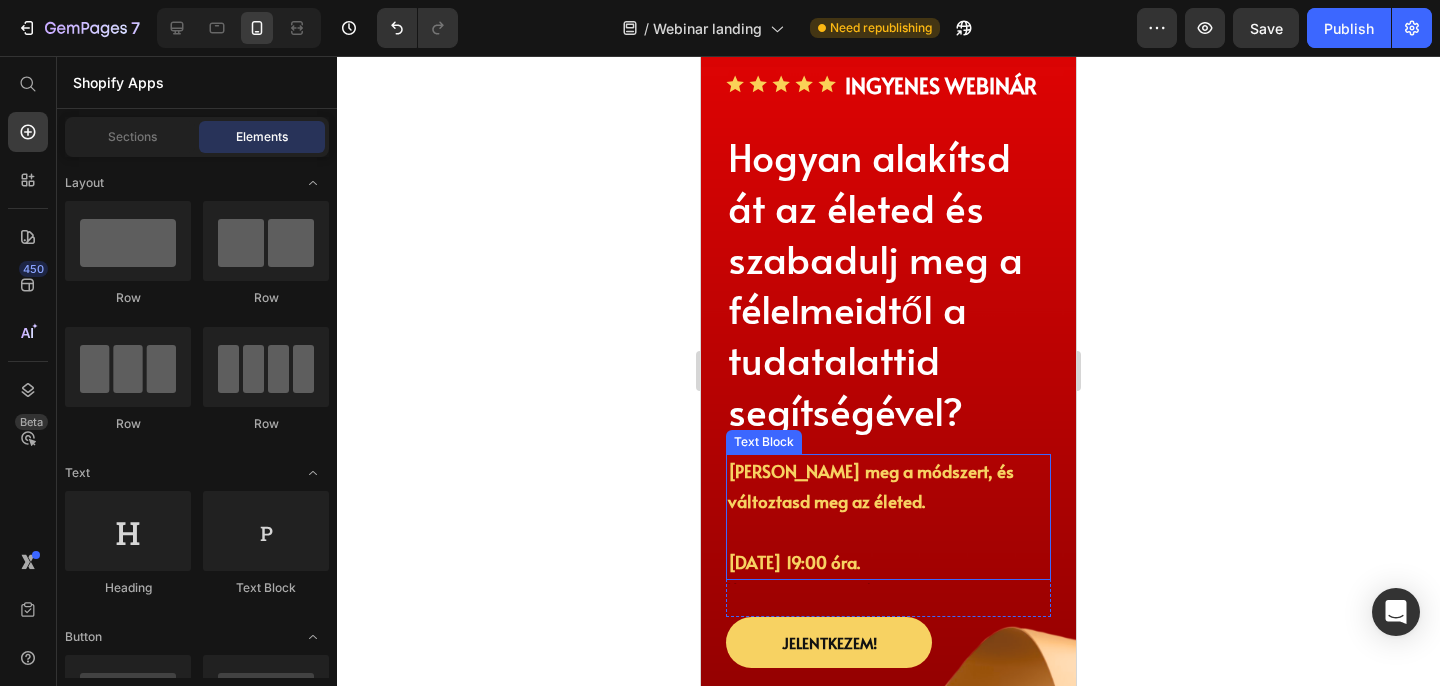 click on "[DATE] 19:00 óra." at bounding box center (888, 562) 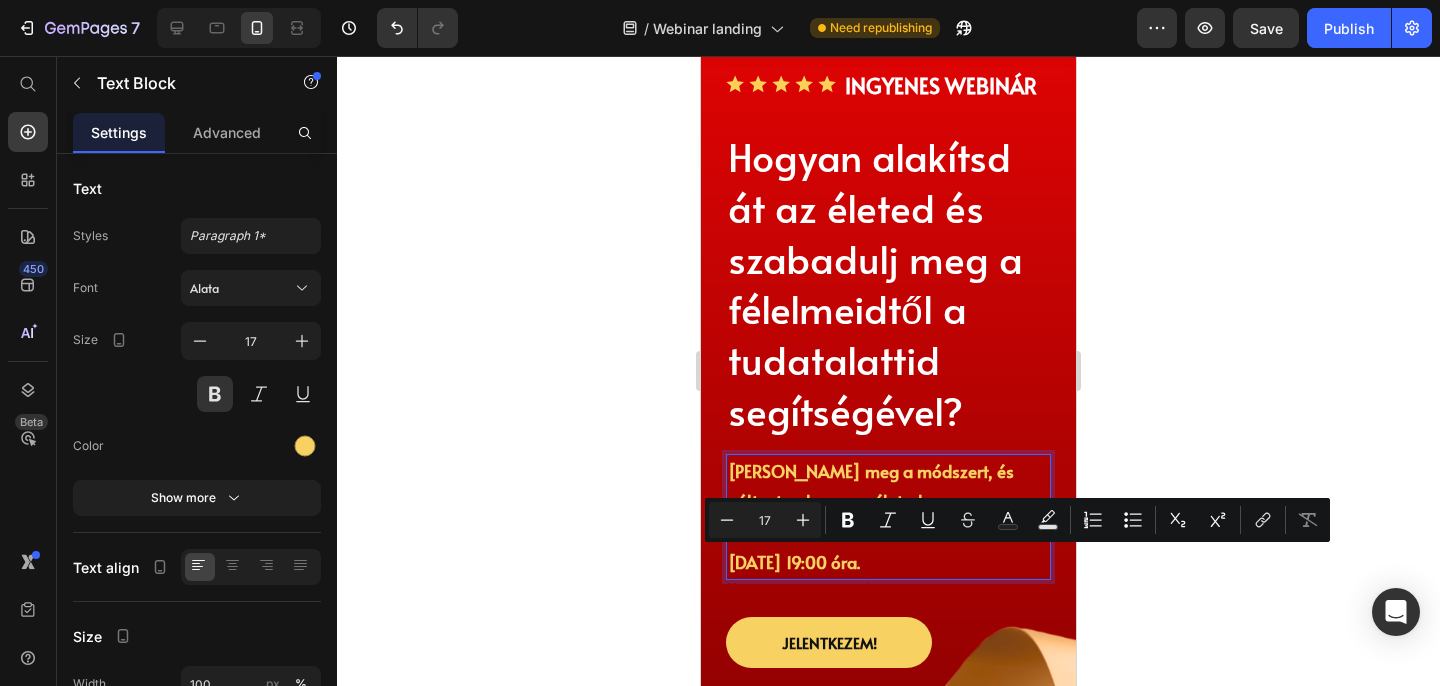 drag, startPoint x: 880, startPoint y: 561, endPoint x: 728, endPoint y: 566, distance: 152.08221 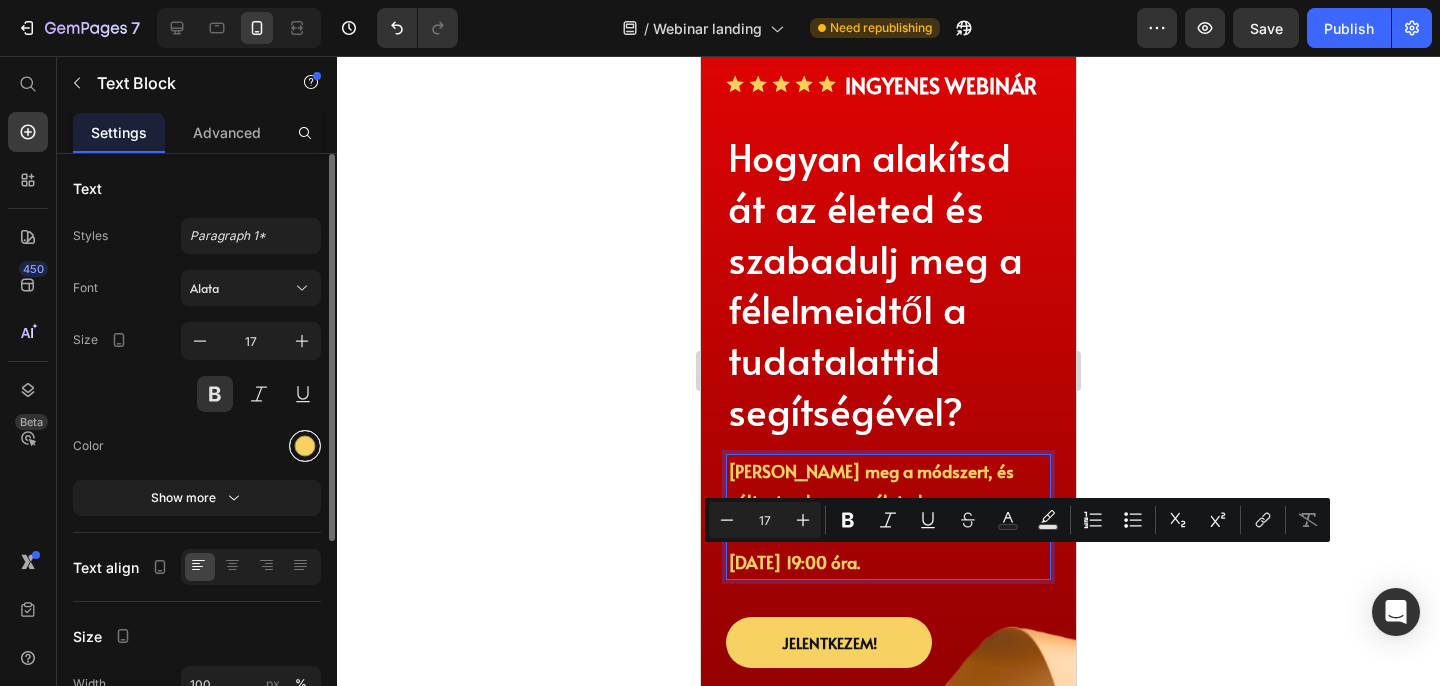 click at bounding box center (305, 446) 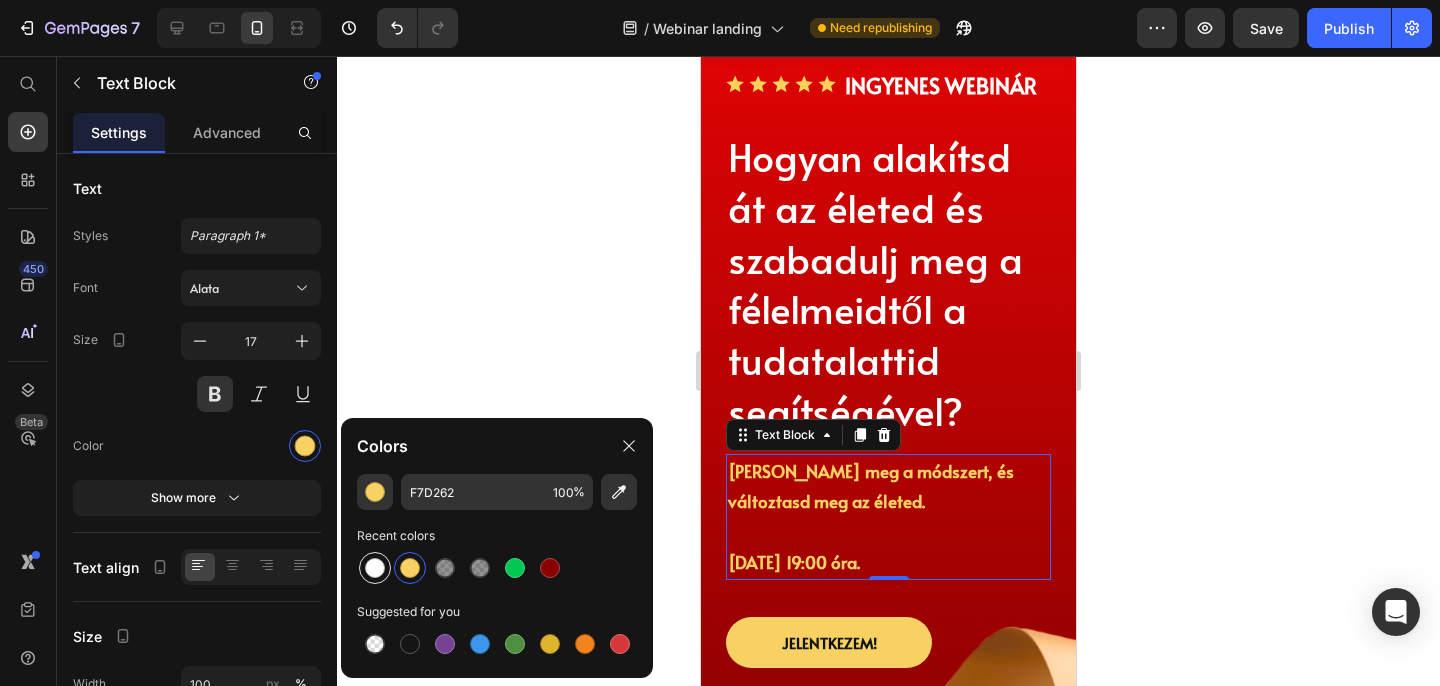 click at bounding box center (375, 568) 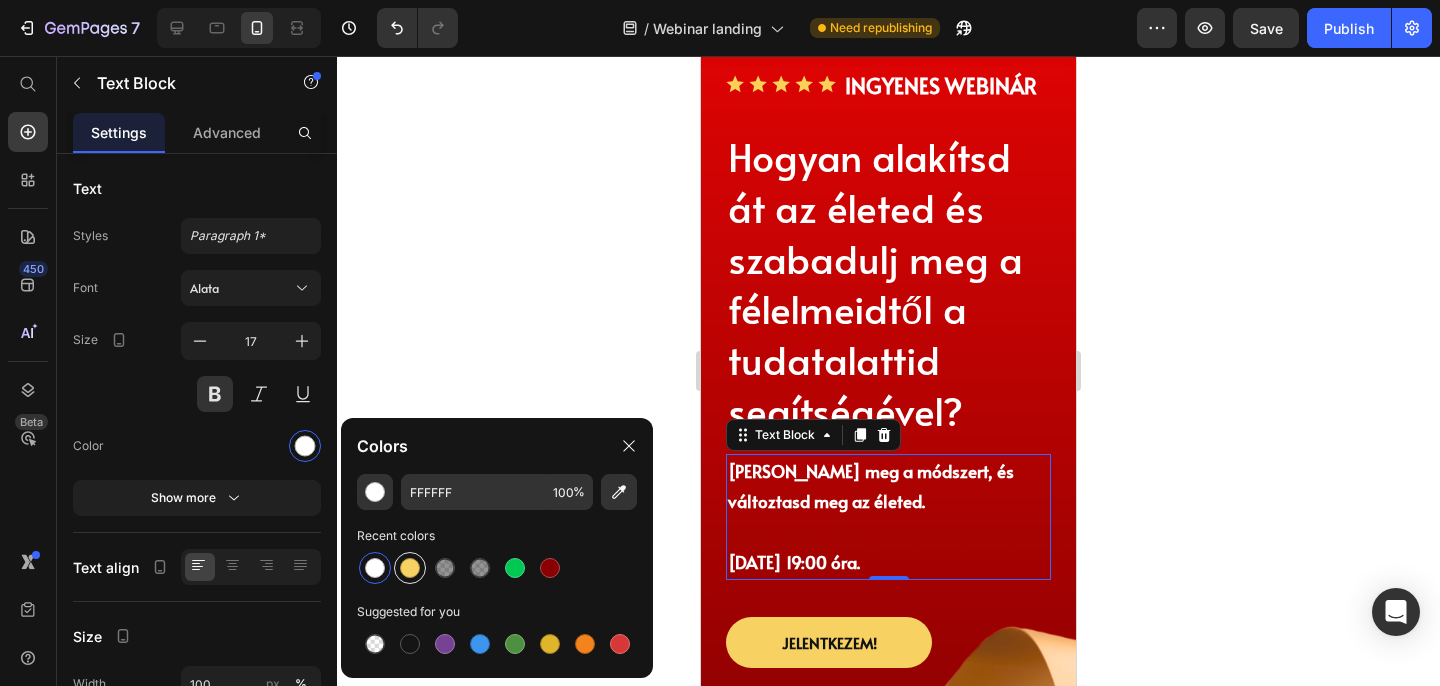 click at bounding box center [410, 568] 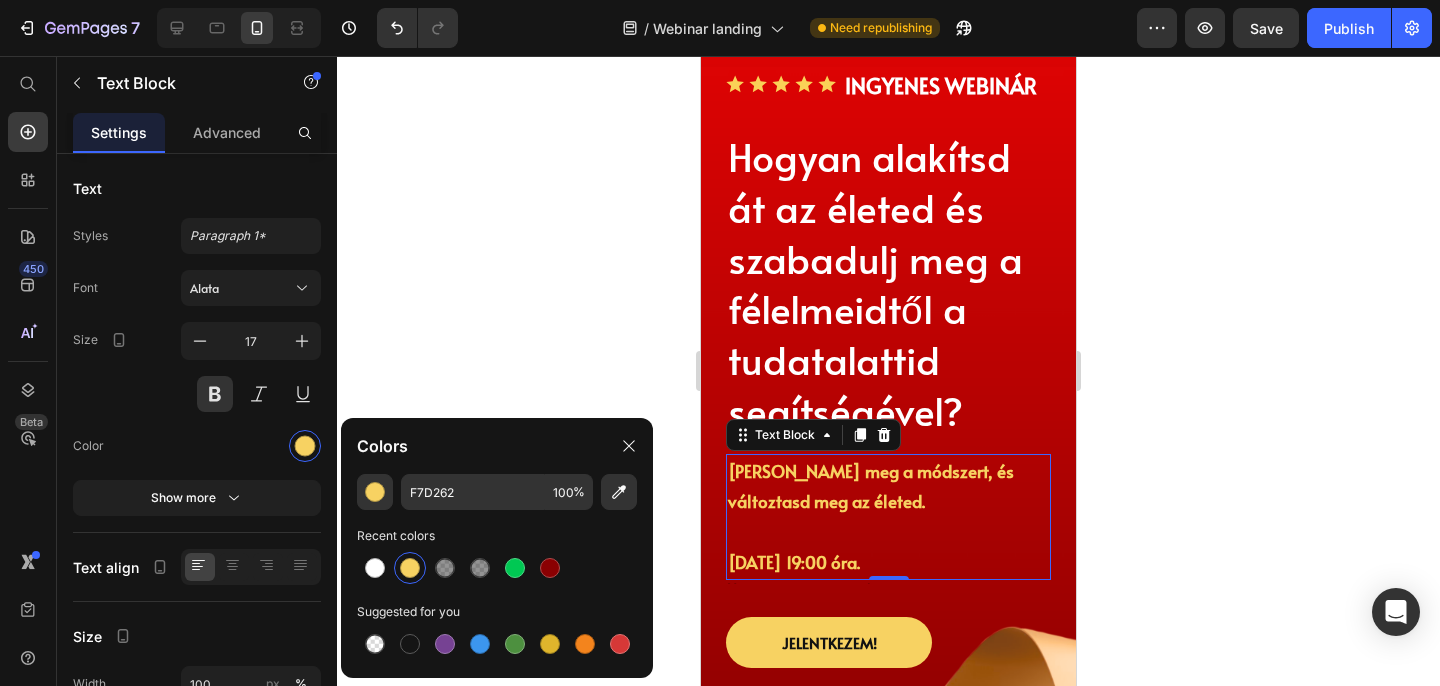 click 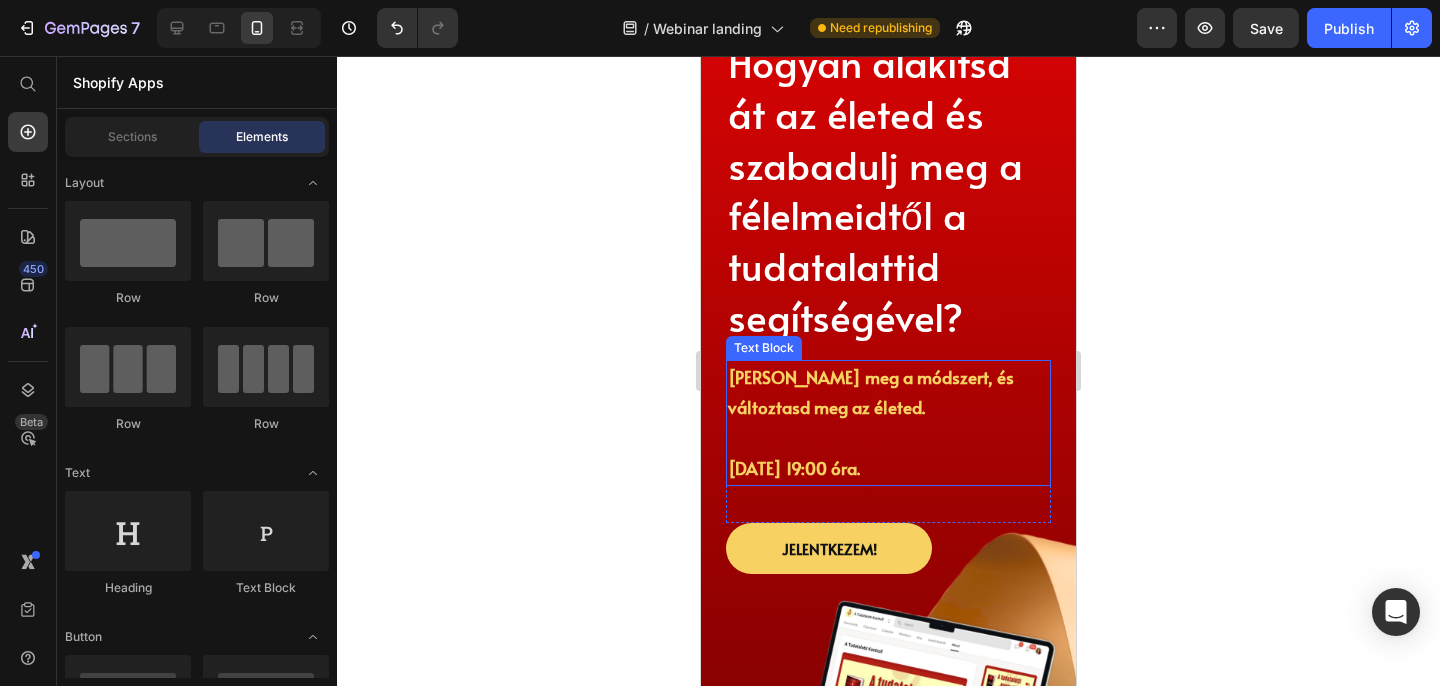 scroll, scrollTop: 157, scrollLeft: 0, axis: vertical 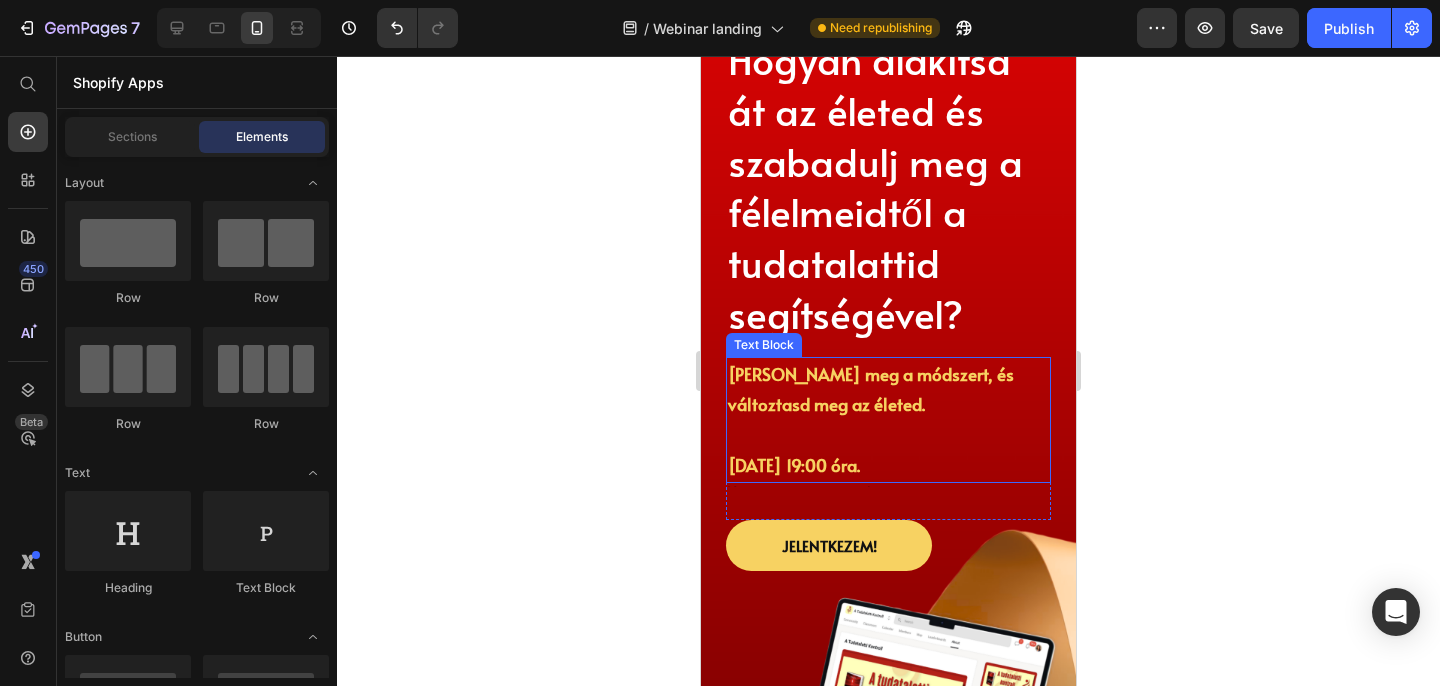 click on "[DATE] 19:00 óra." at bounding box center [888, 465] 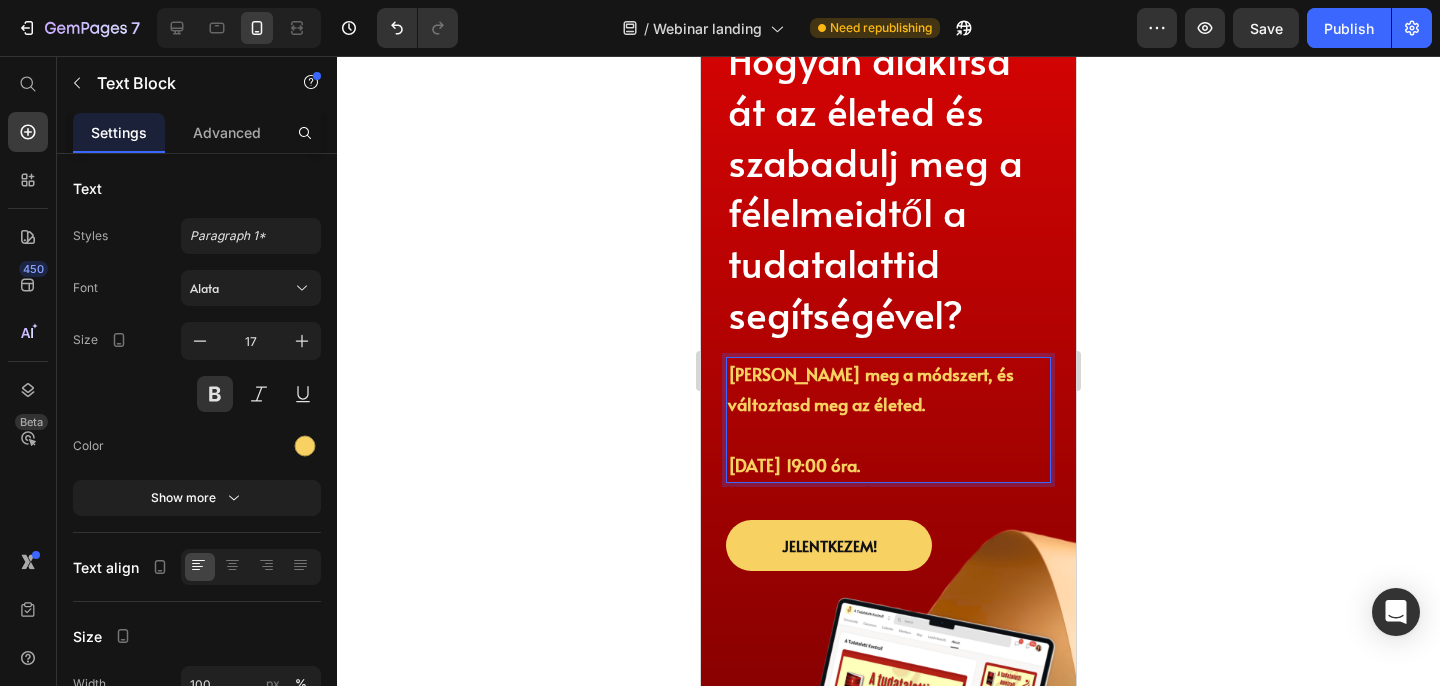 click on "[DATE] 19:00 óra." at bounding box center [888, 465] 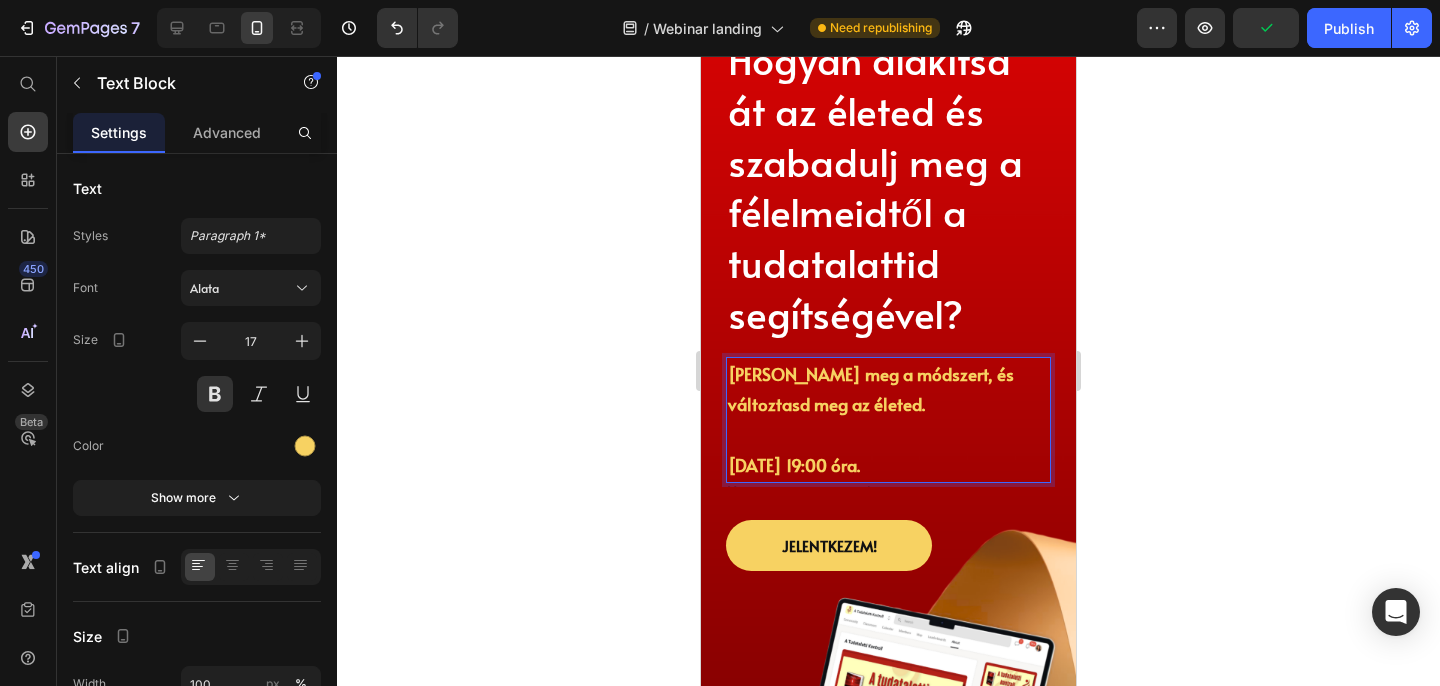 click on "[DATE] 19:00 óra." at bounding box center (888, 465) 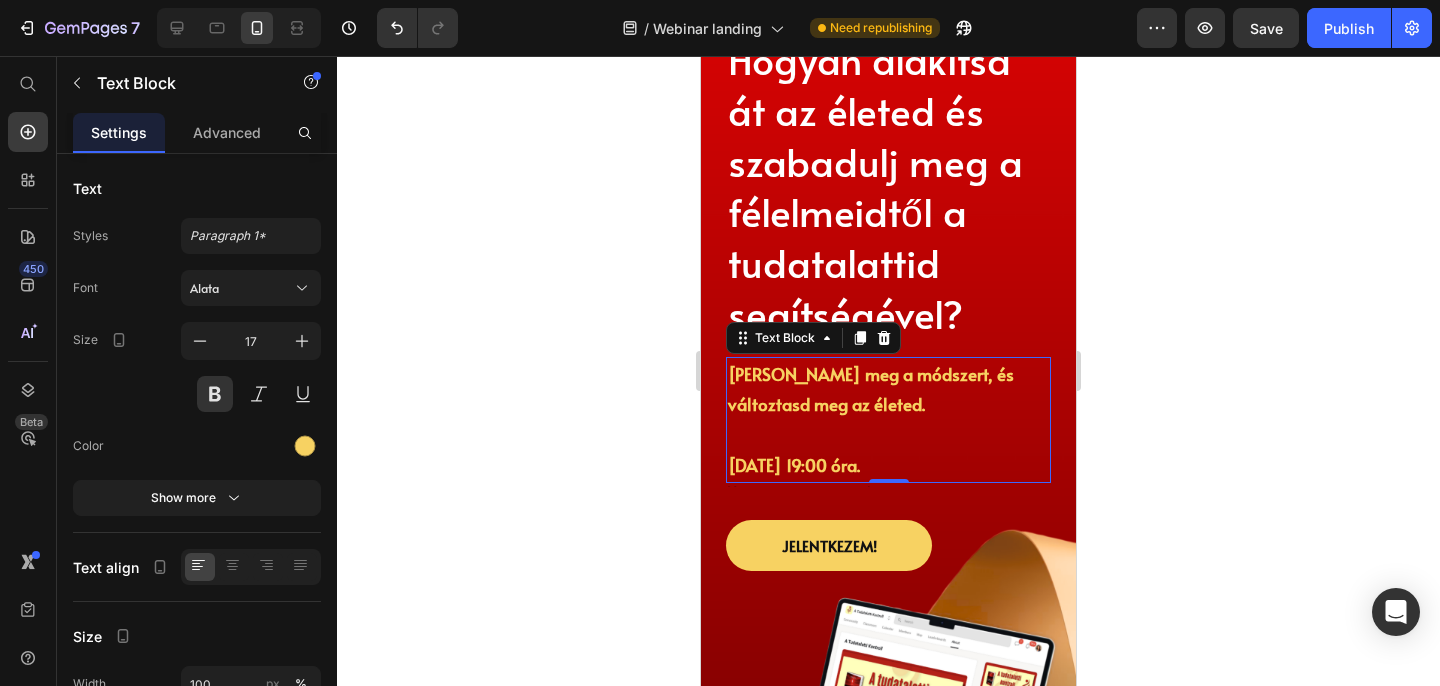 click 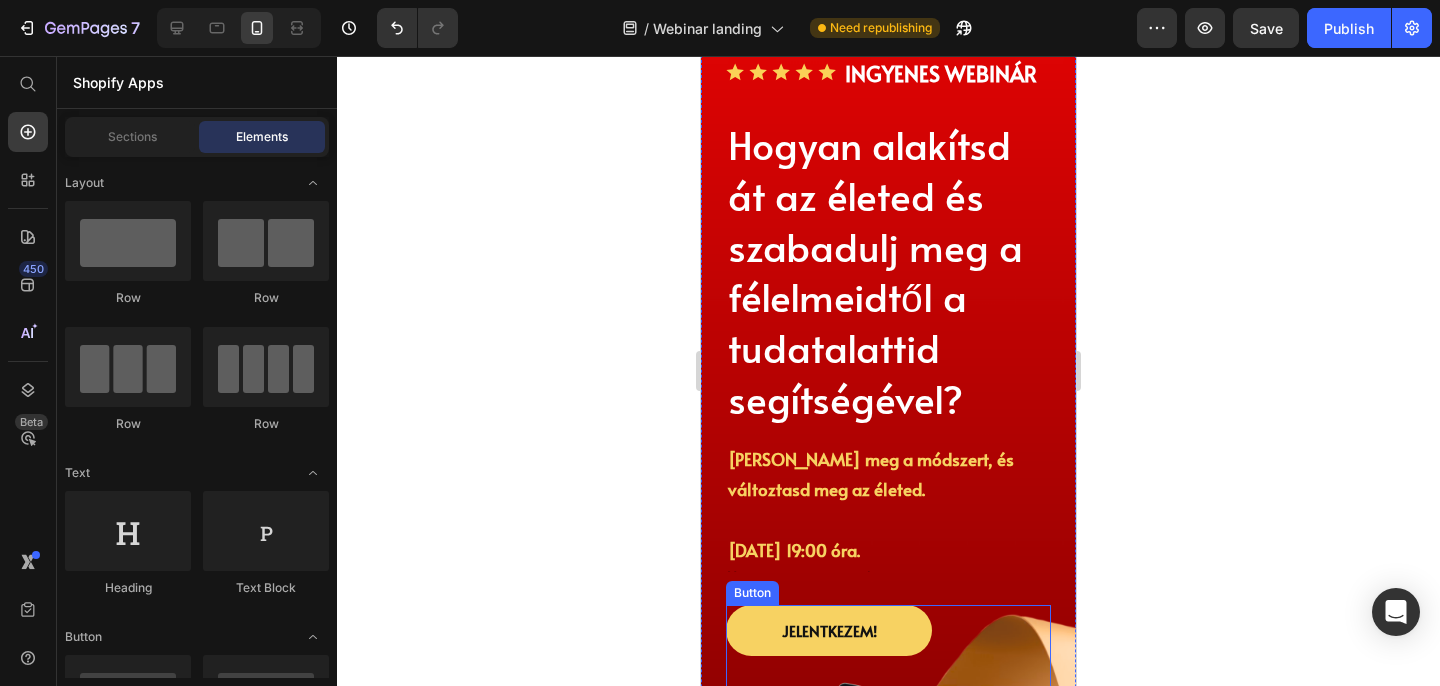 scroll, scrollTop: 0, scrollLeft: 0, axis: both 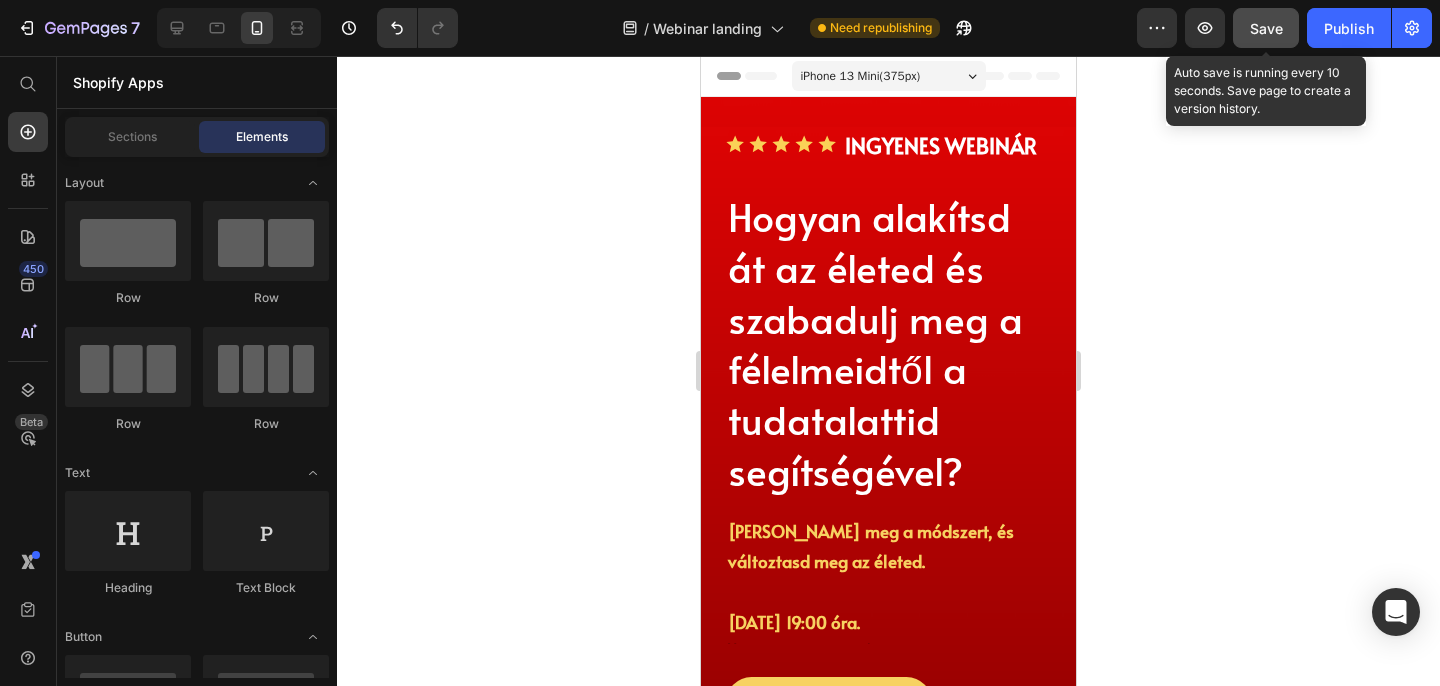 click on "Save" 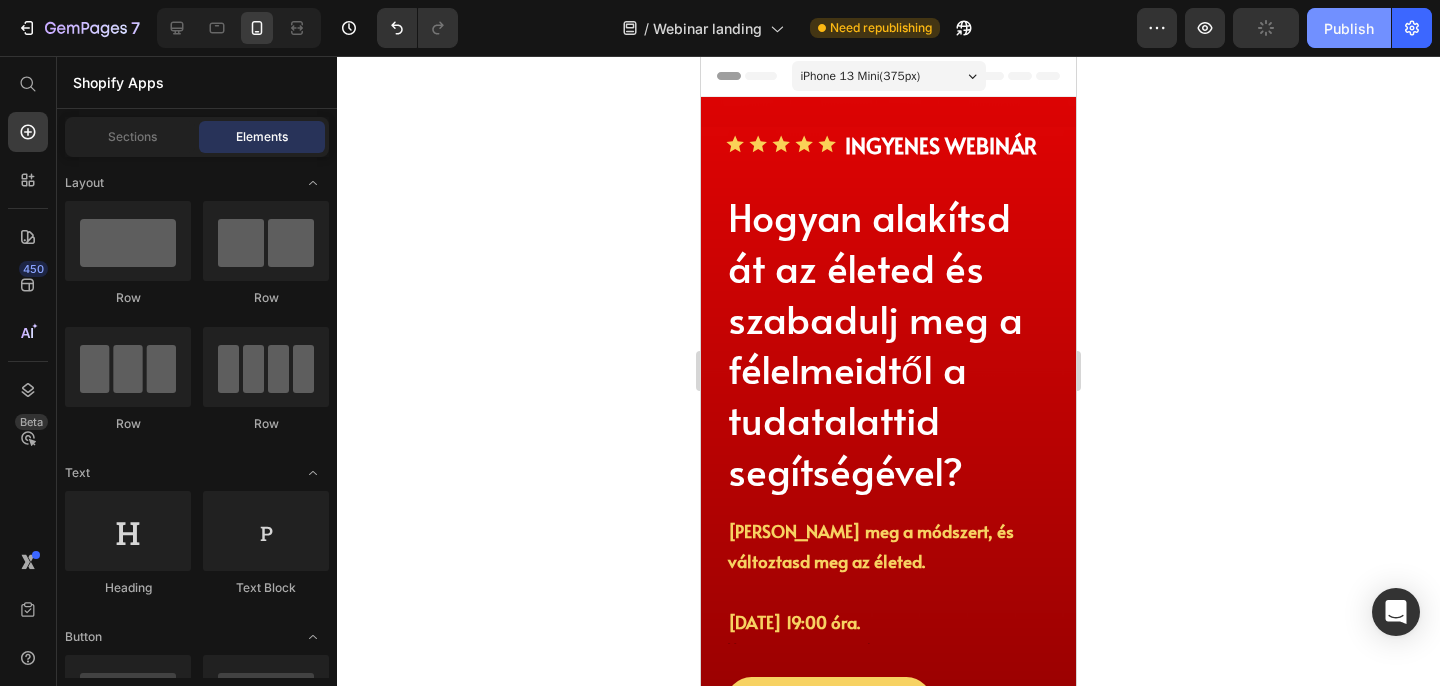 click on "Publish" 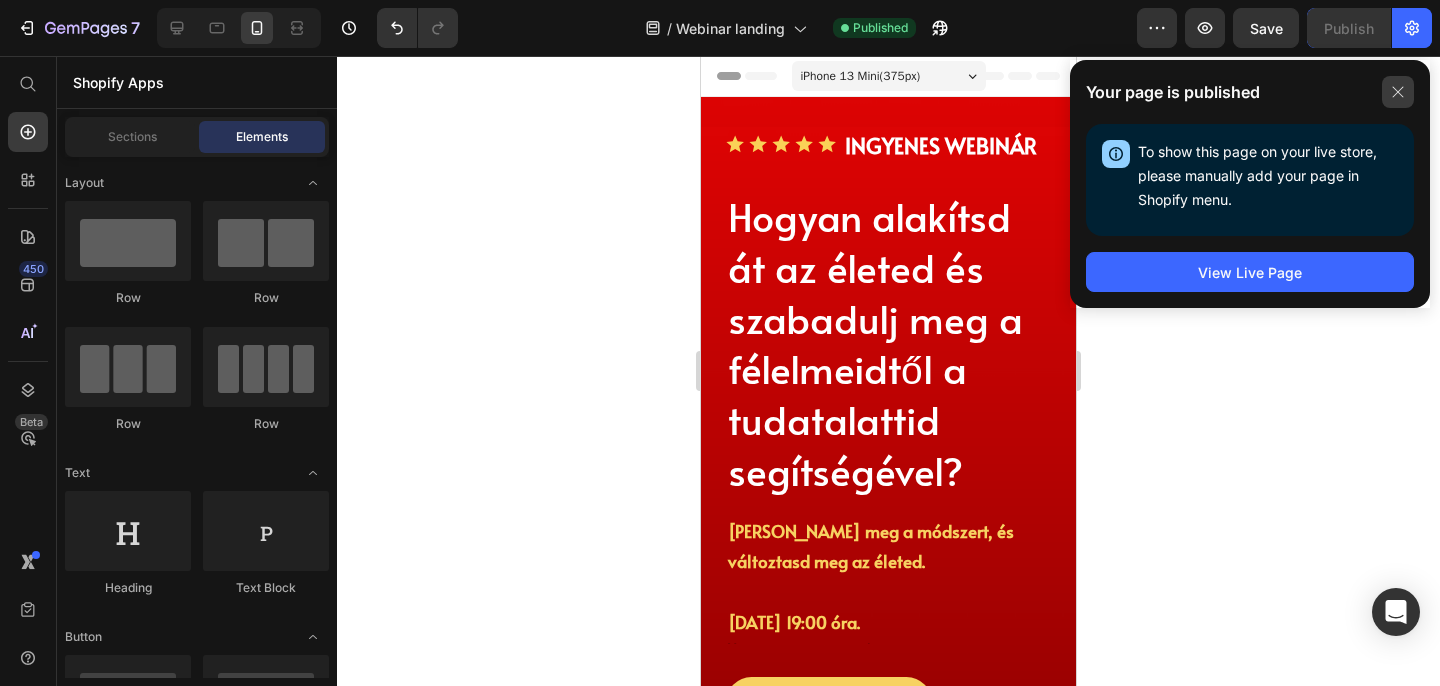 click 